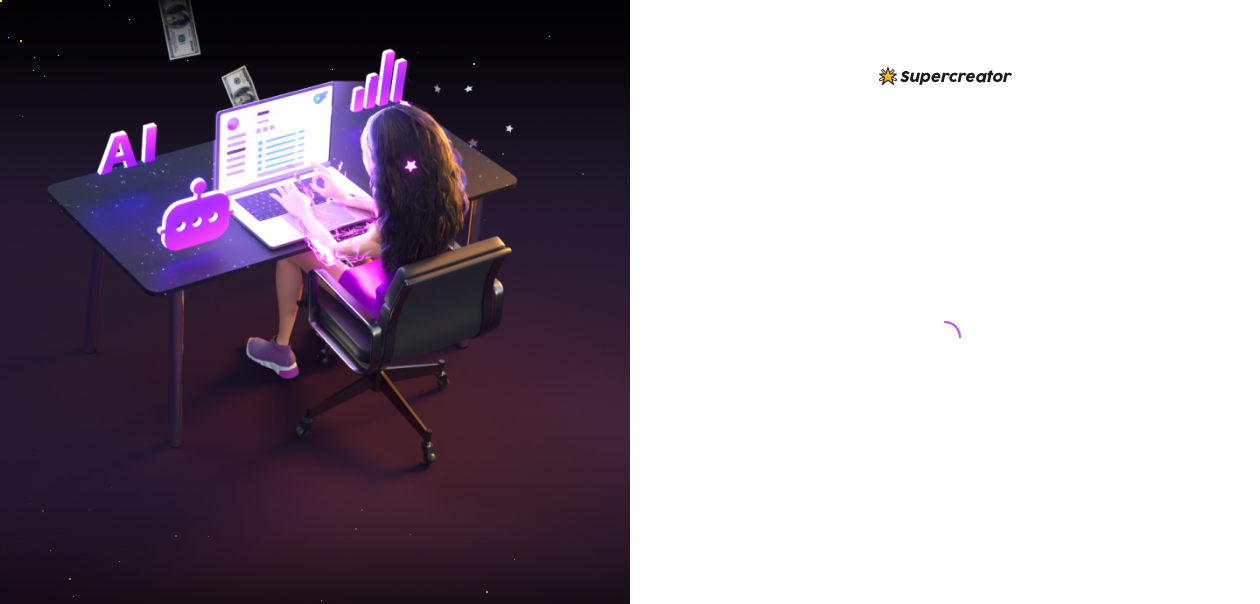 scroll, scrollTop: 0, scrollLeft: 0, axis: both 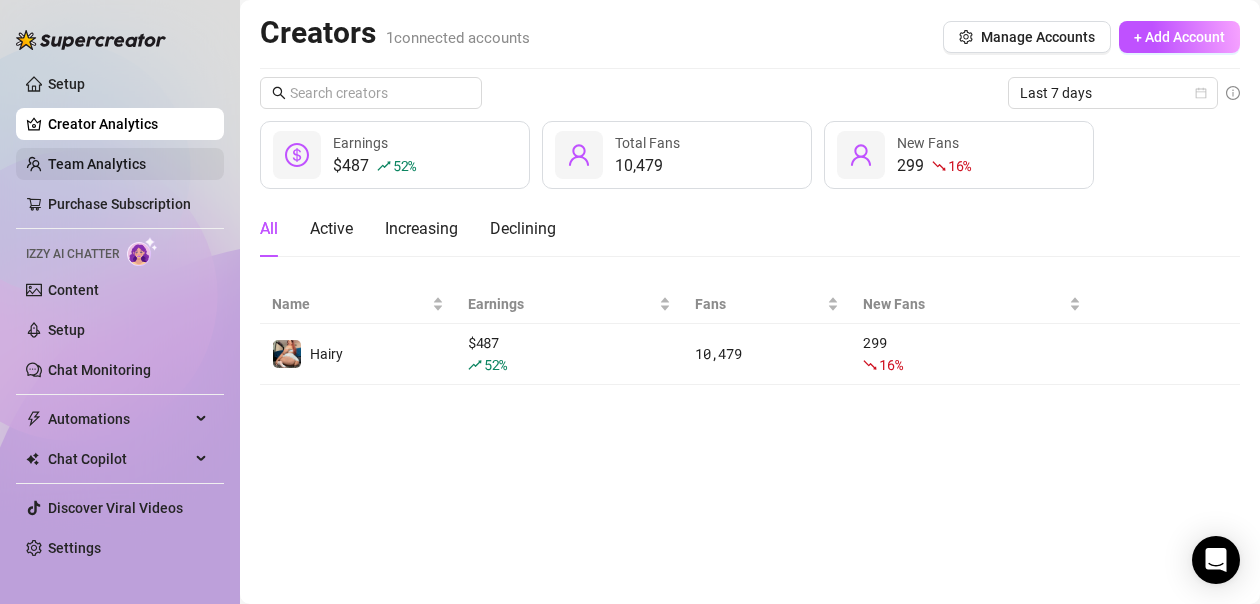 click on "Team Analytics" at bounding box center (97, 164) 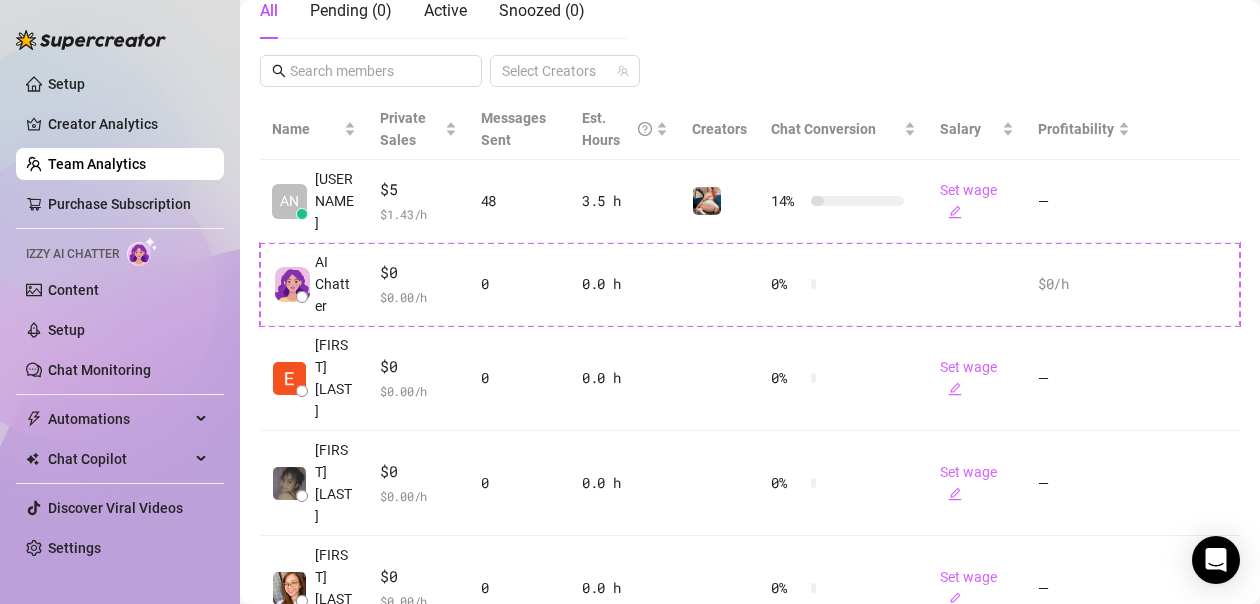 scroll, scrollTop: 331, scrollLeft: 0, axis: vertical 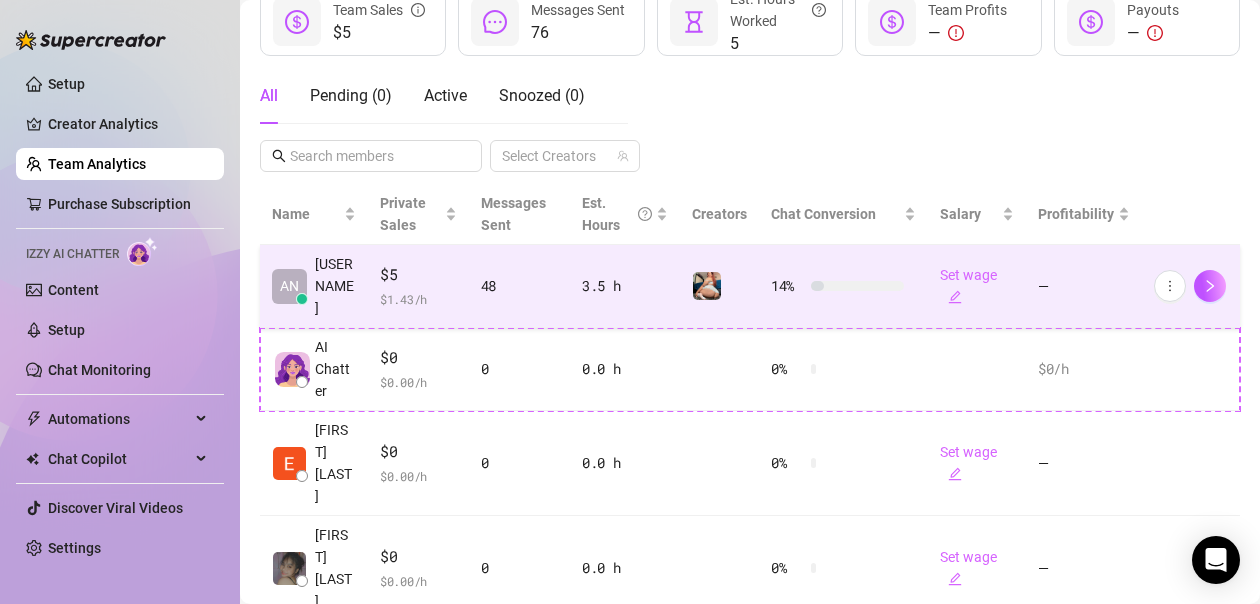 click on "48" at bounding box center (519, 286) 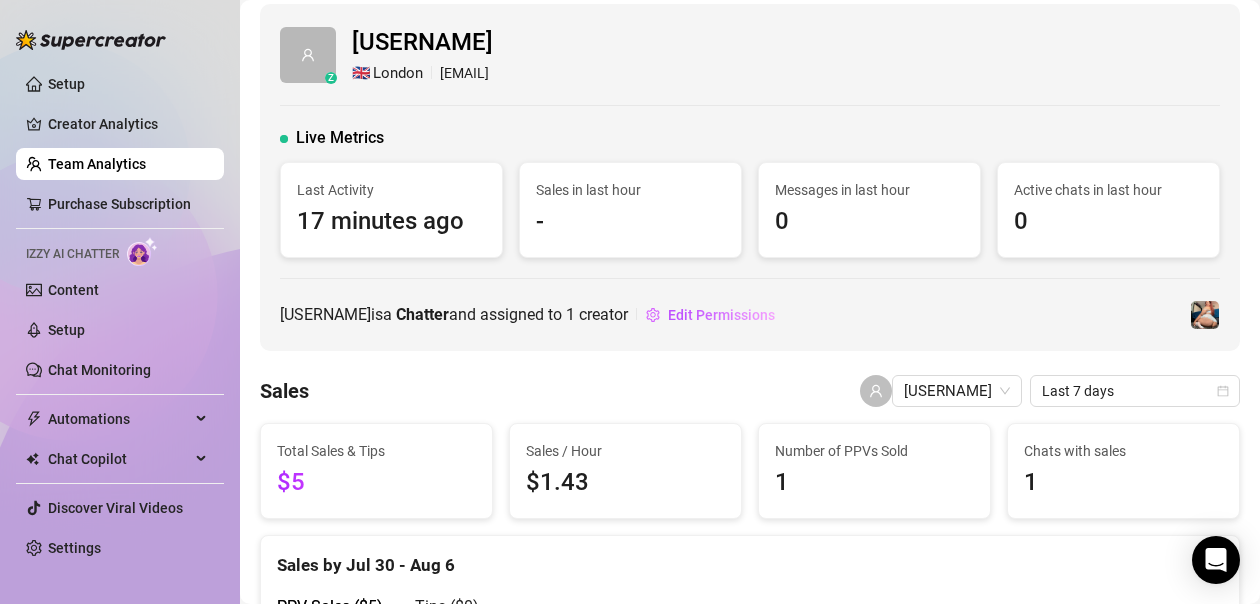 scroll, scrollTop: 0, scrollLeft: 0, axis: both 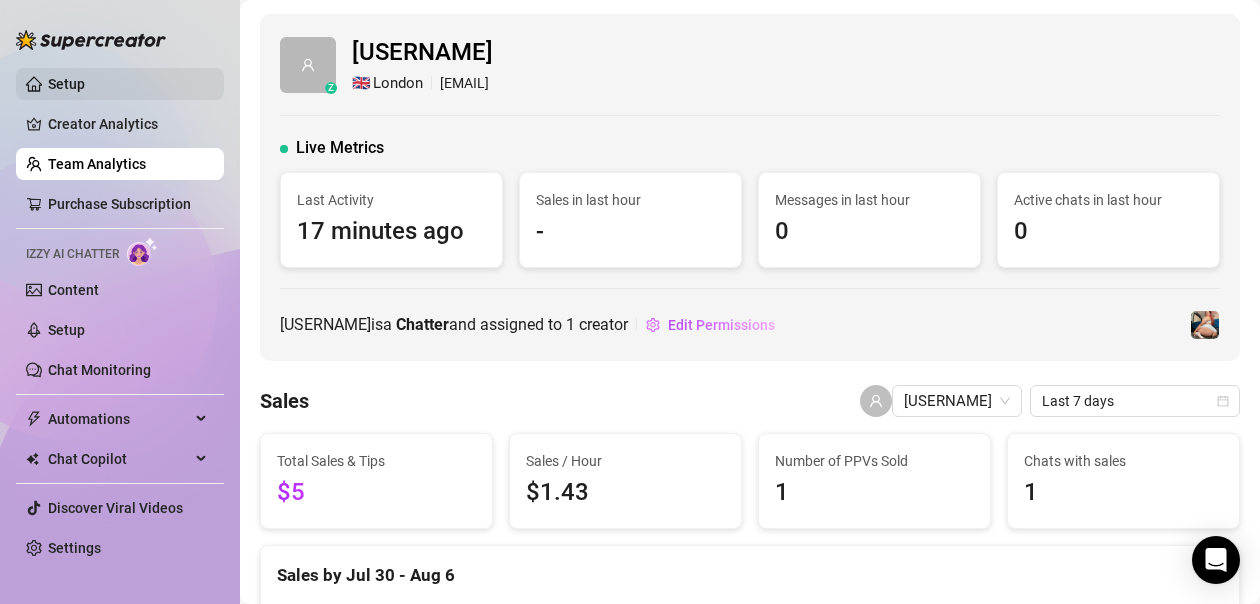 click on "Setup" at bounding box center [66, 84] 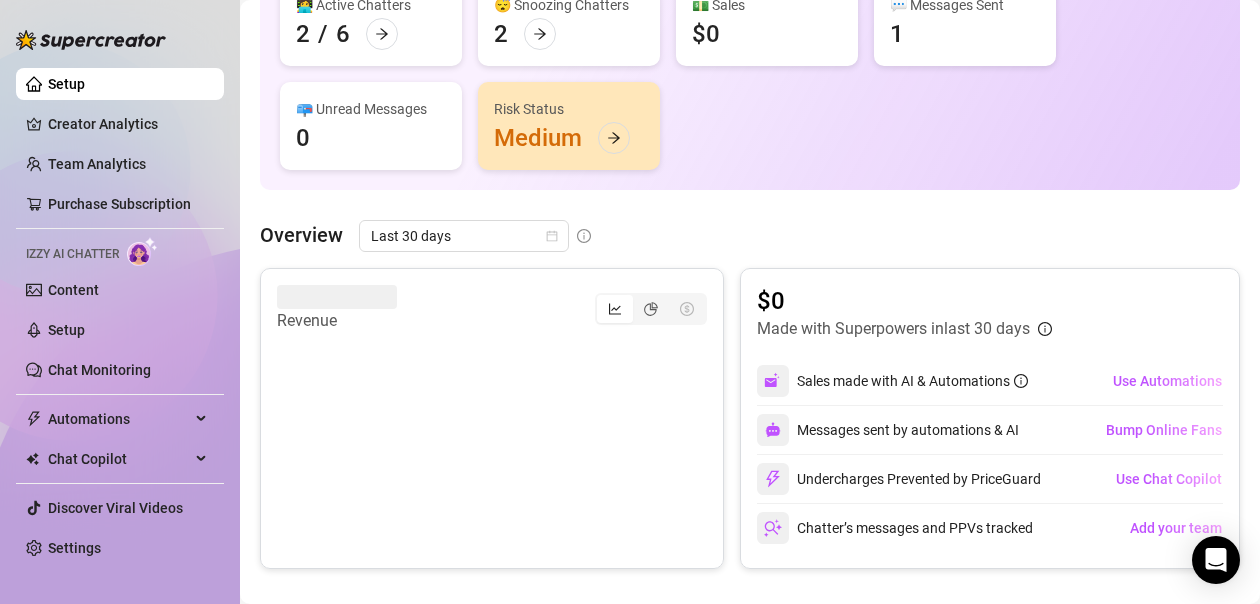 scroll, scrollTop: 100, scrollLeft: 0, axis: vertical 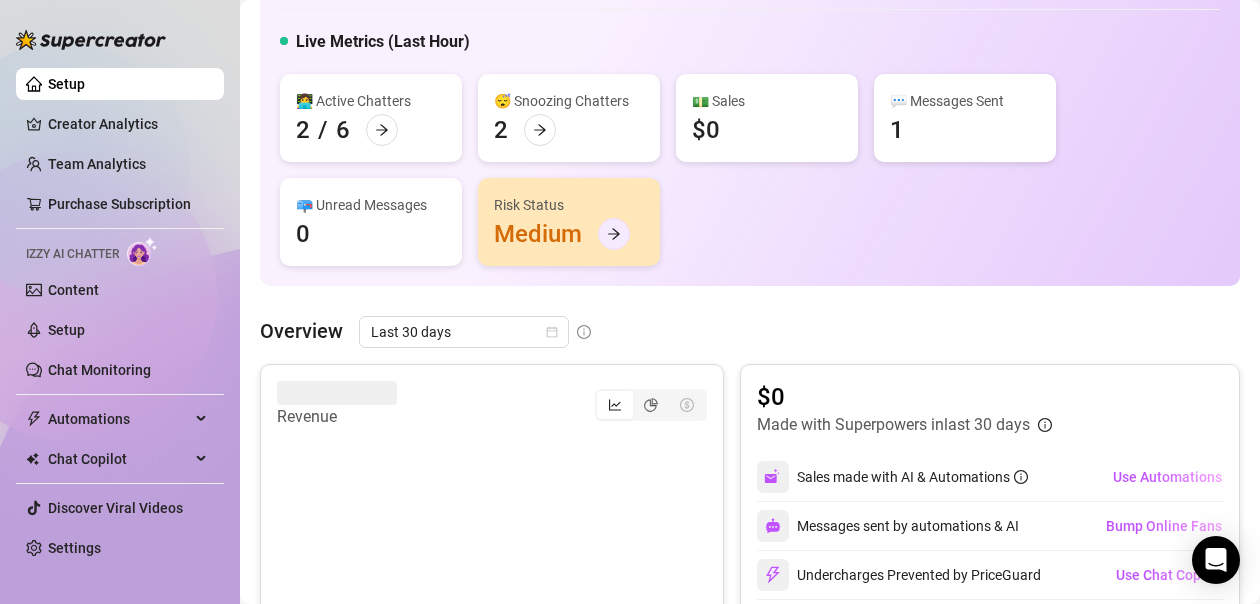 click at bounding box center [614, 234] 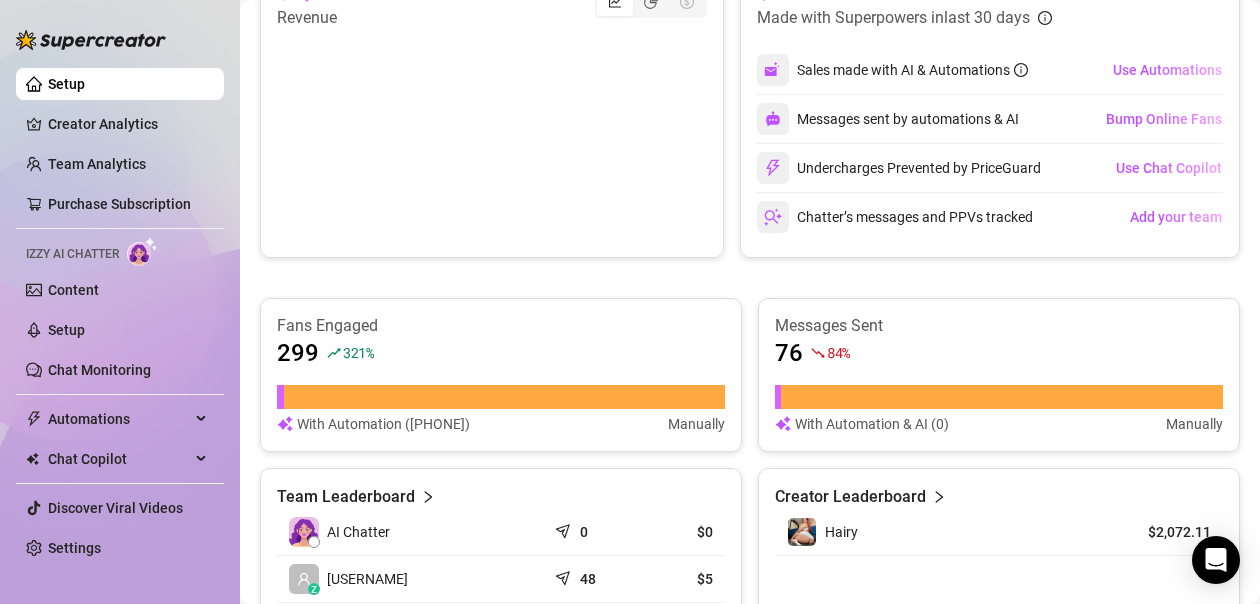 scroll, scrollTop: 407, scrollLeft: 0, axis: vertical 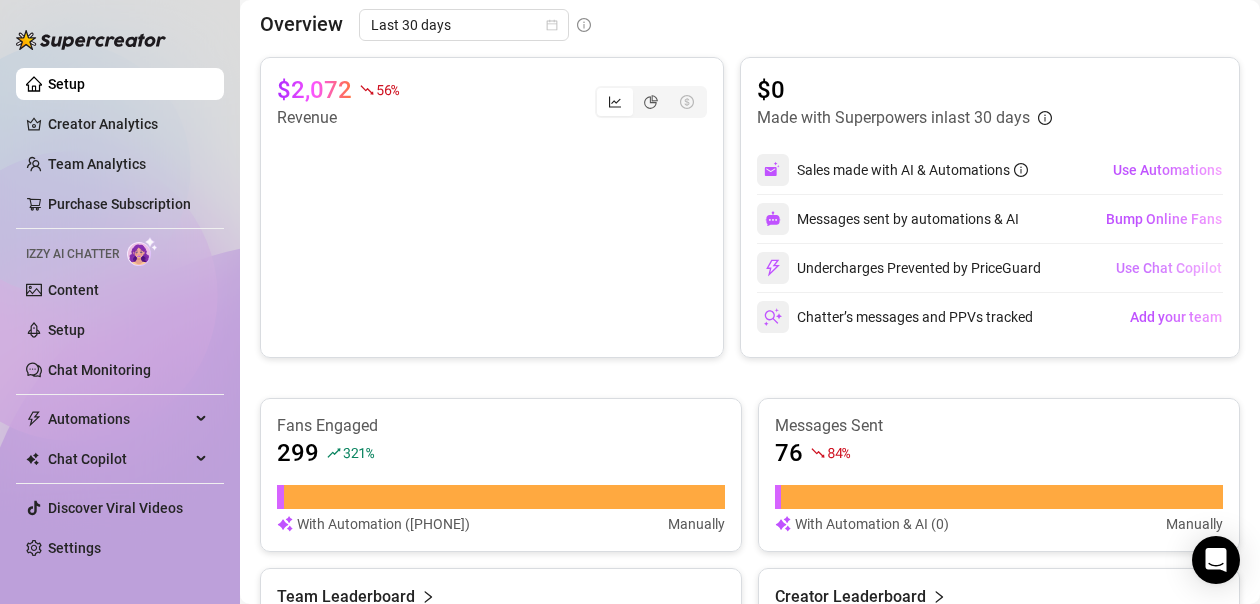 click on "Use Chat Copilot" at bounding box center [1169, 268] 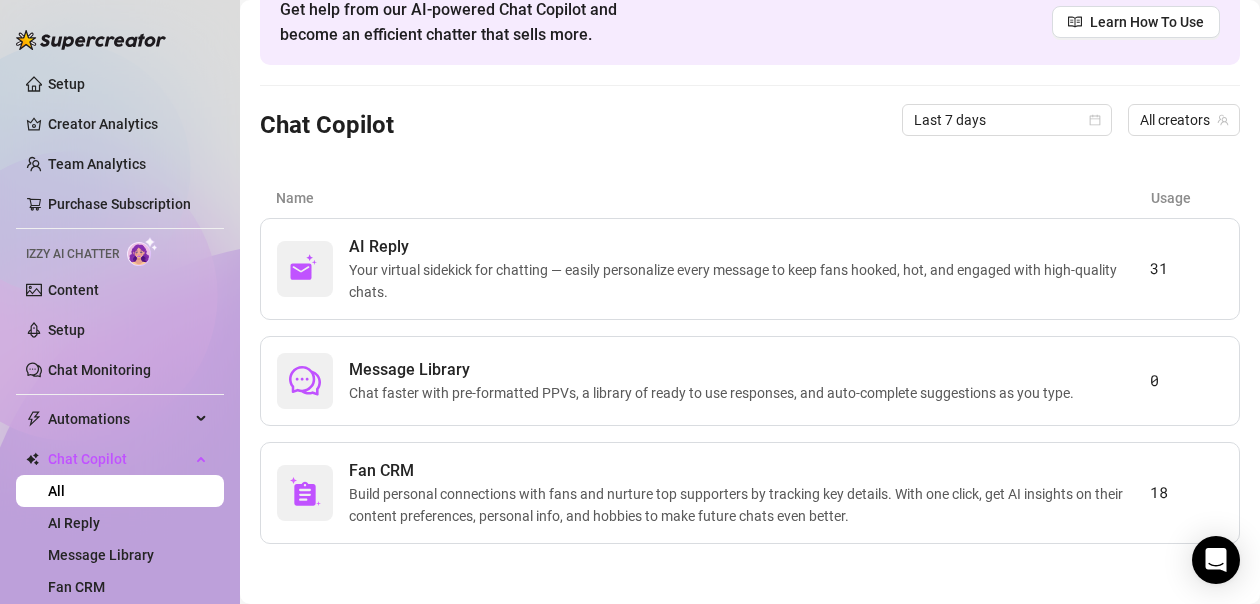 scroll, scrollTop: 105, scrollLeft: 0, axis: vertical 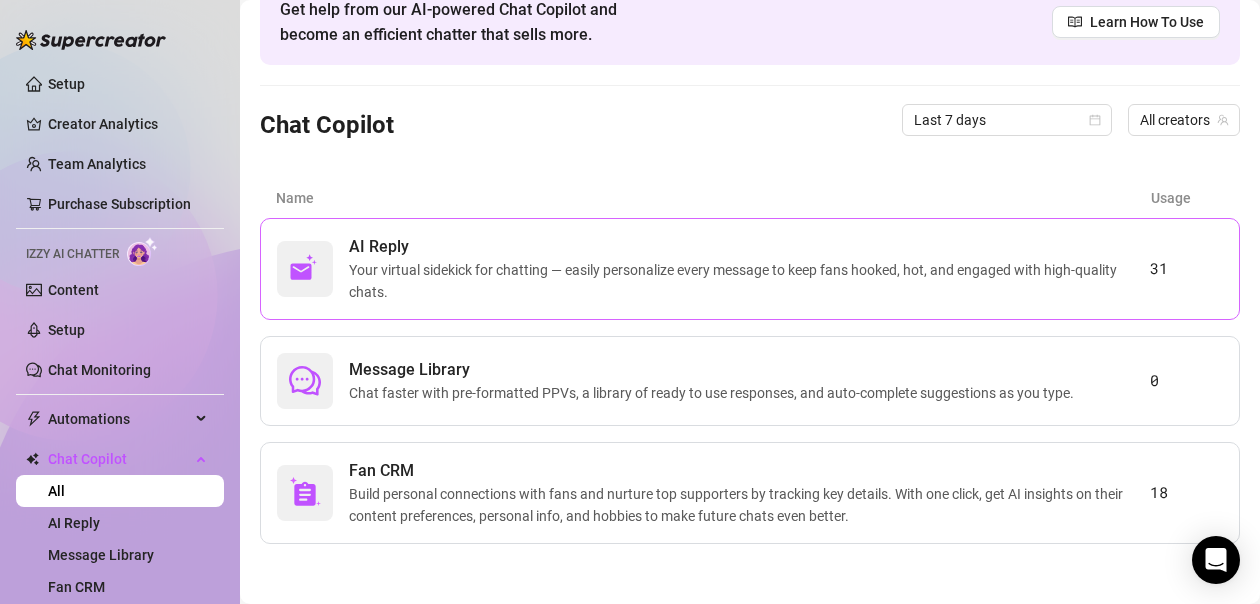 click on "Your virtual sidekick for chatting — easily personalize every message to keep fans hooked, hot, and engaged with high-quality chats." at bounding box center [749, 281] 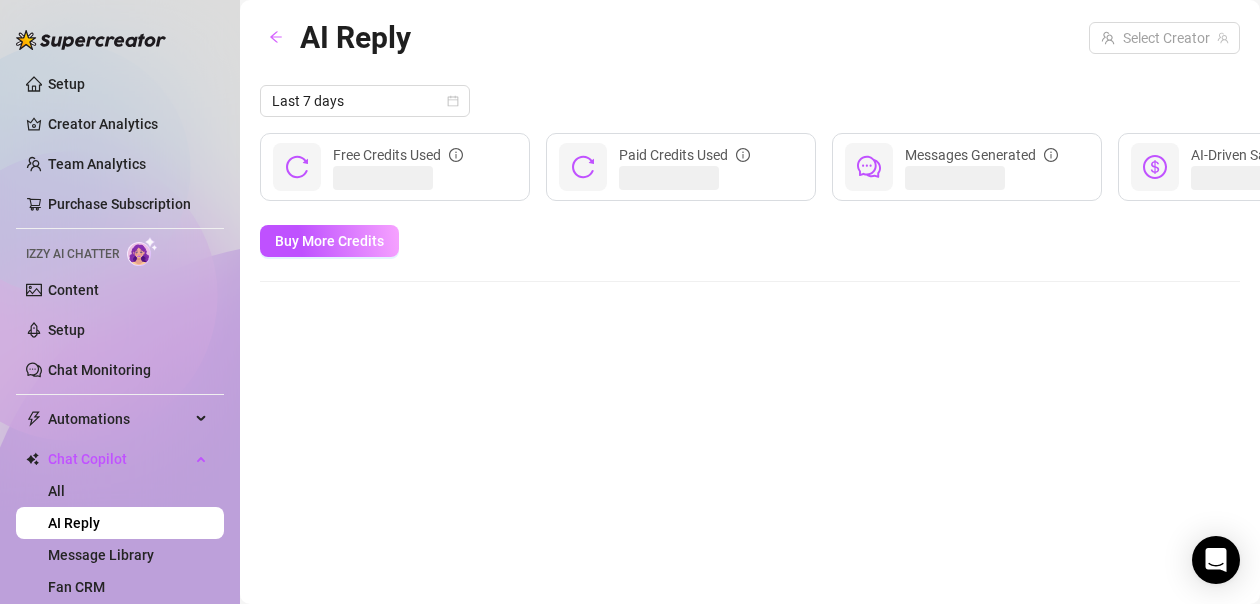scroll, scrollTop: 0, scrollLeft: 0, axis: both 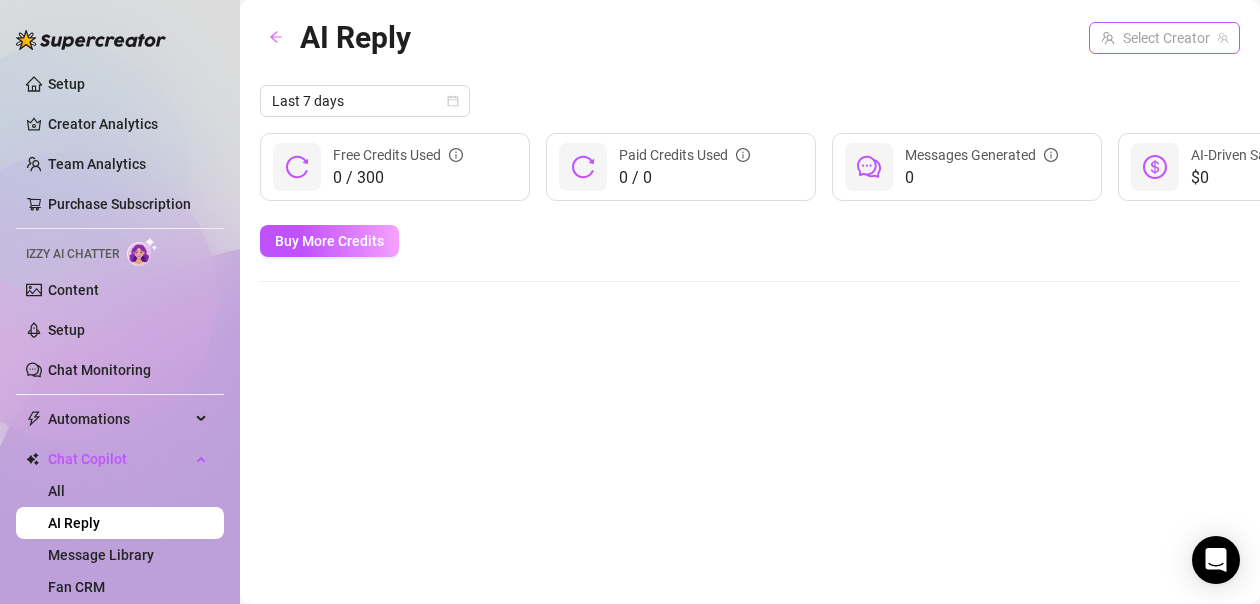 click at bounding box center (1164, 38) 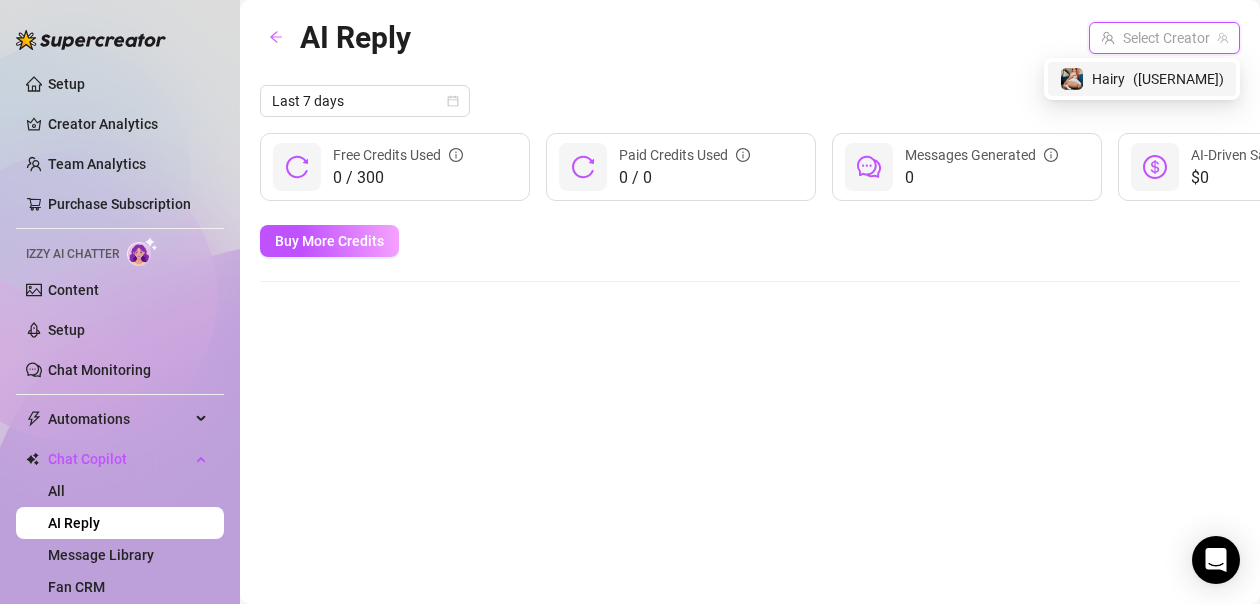 click on "( bigbuttbellamy )" at bounding box center (1178, 79) 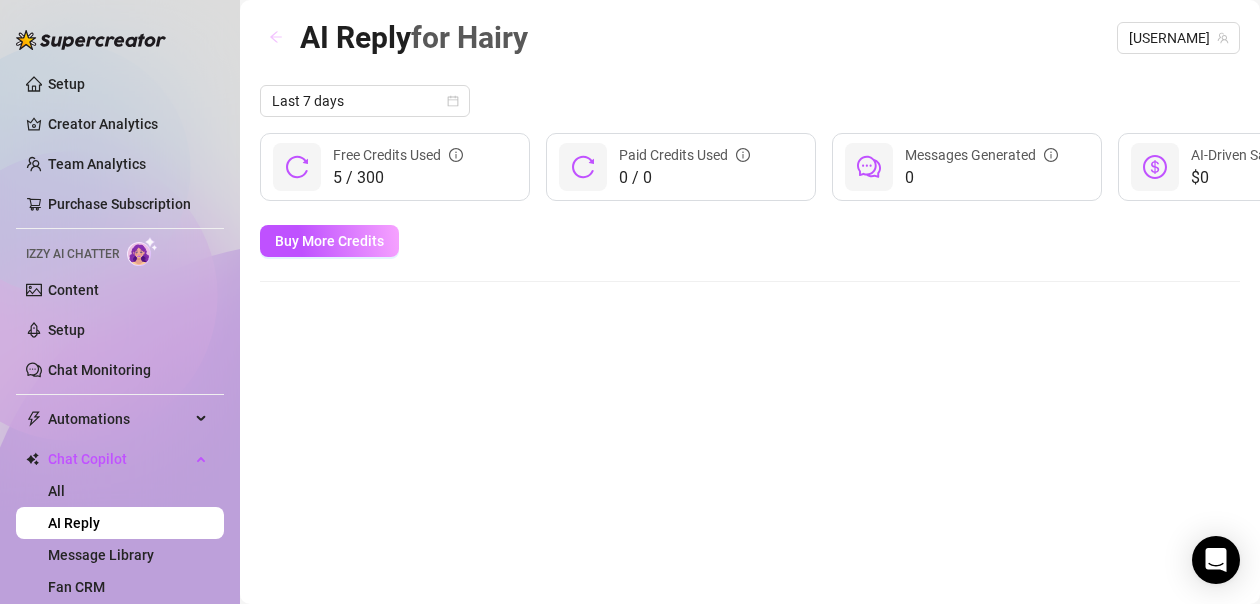 click 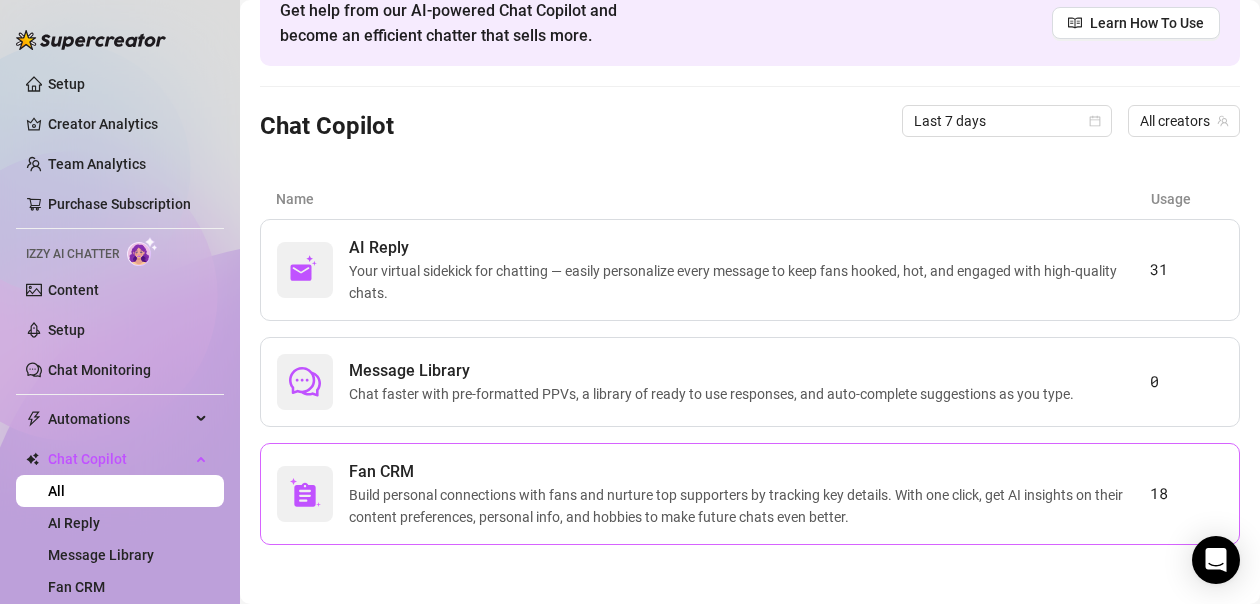 scroll, scrollTop: 105, scrollLeft: 0, axis: vertical 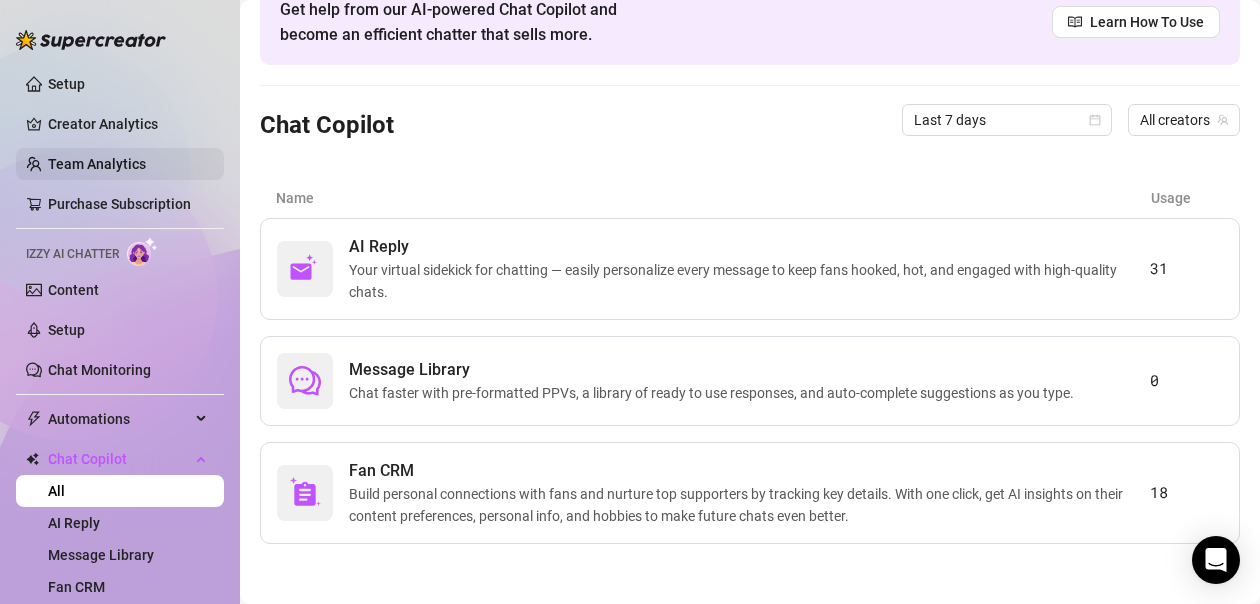 click on "Team Analytics" at bounding box center (97, 164) 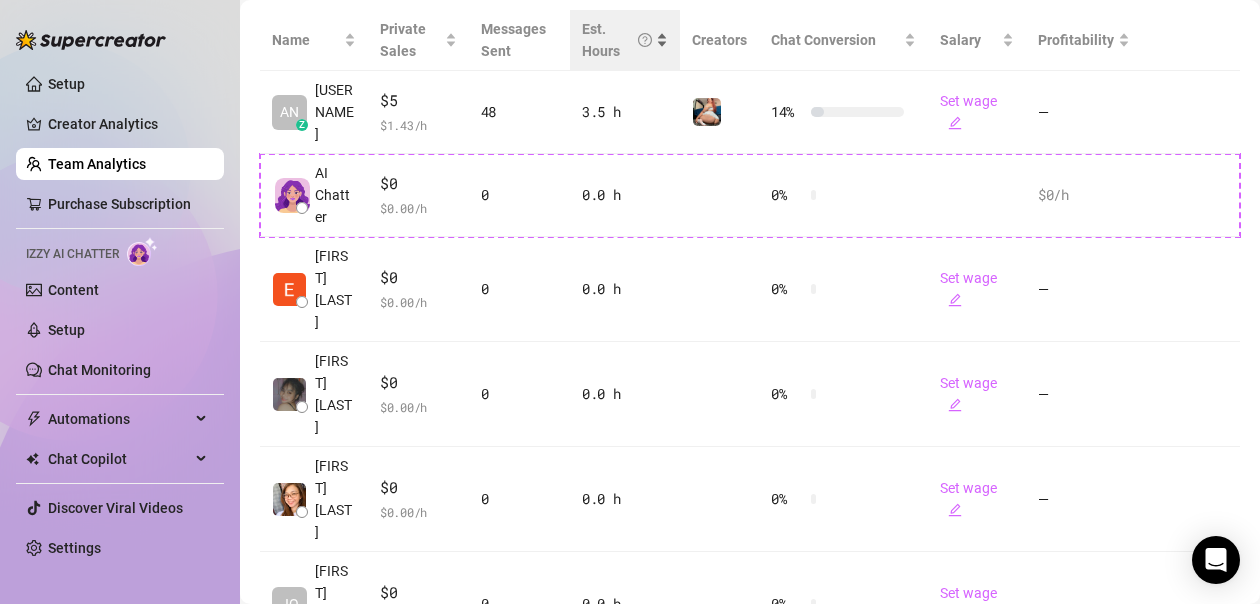 scroll, scrollTop: 531, scrollLeft: 0, axis: vertical 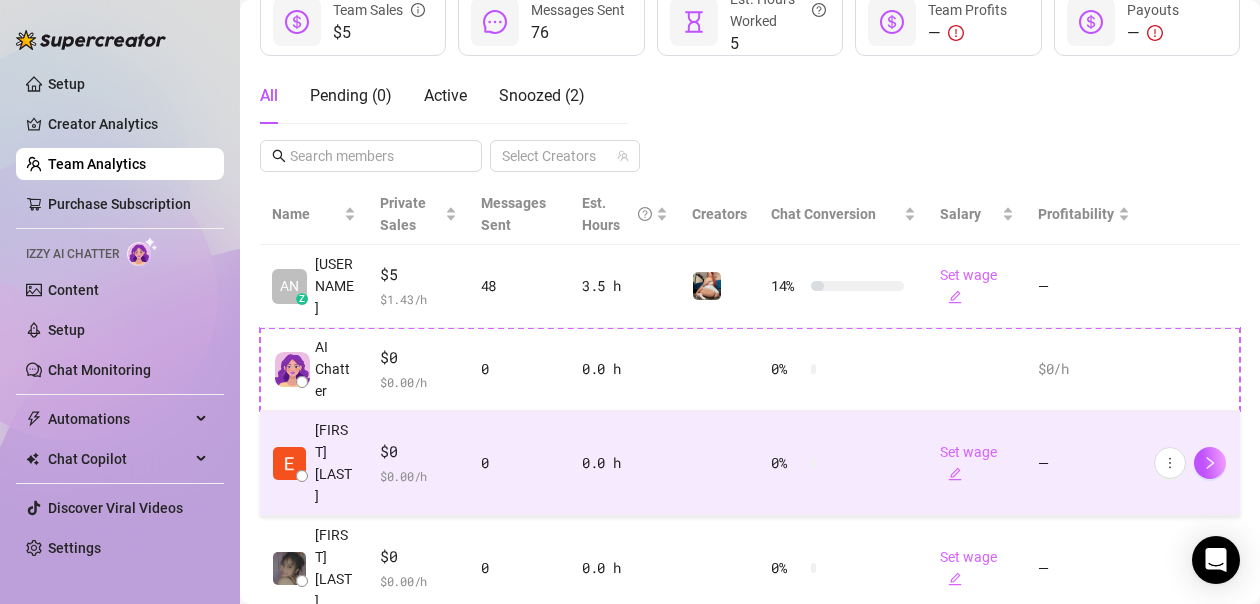click on "0" at bounding box center [519, 463] 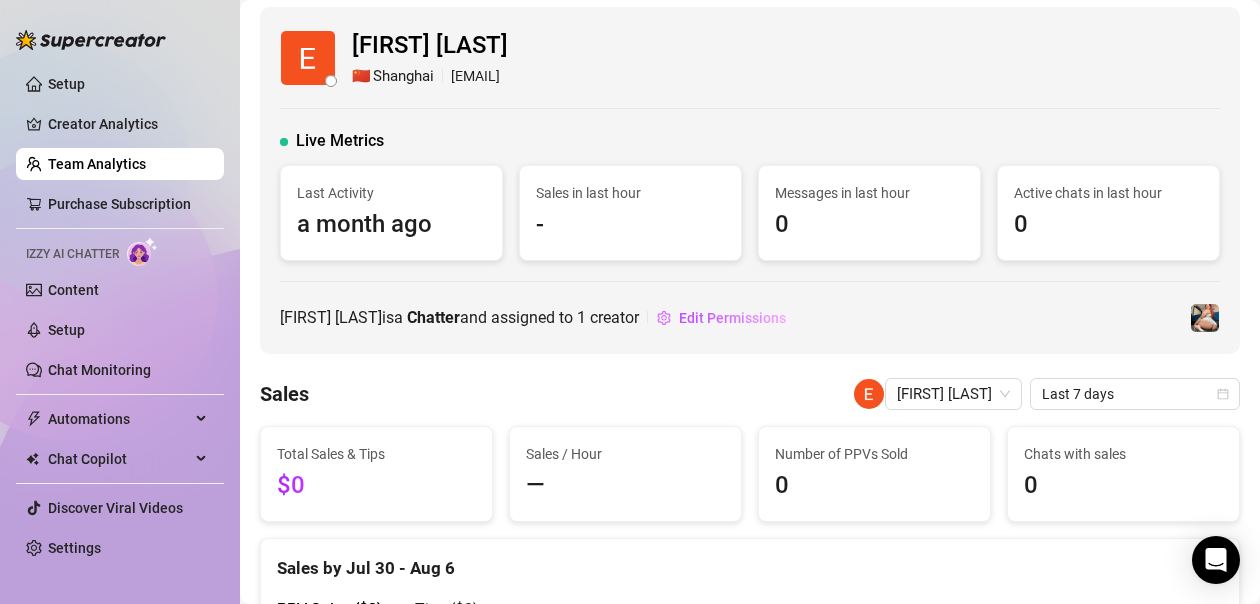 scroll, scrollTop: 0, scrollLeft: 0, axis: both 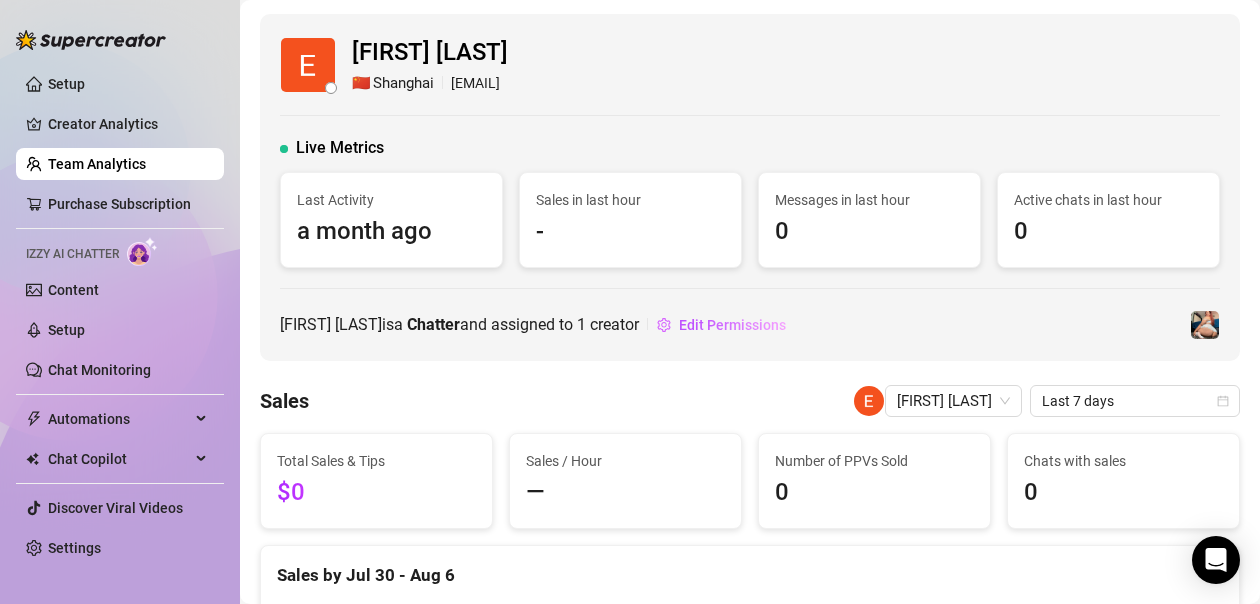 click on "Team Analytics" at bounding box center [97, 164] 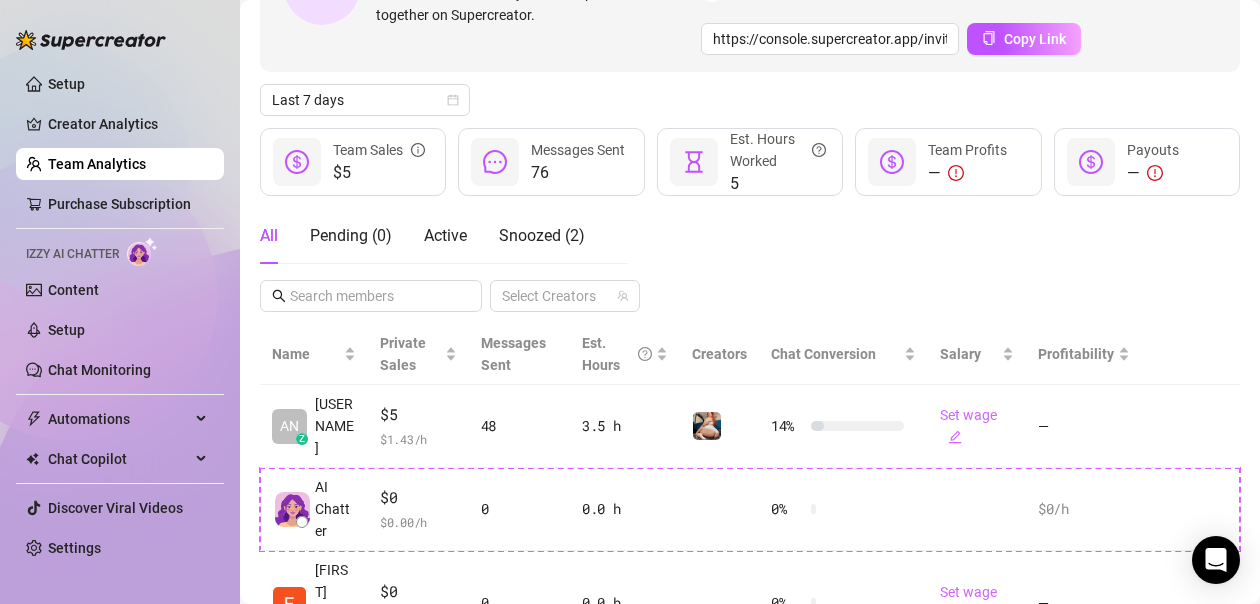 scroll, scrollTop: 200, scrollLeft: 0, axis: vertical 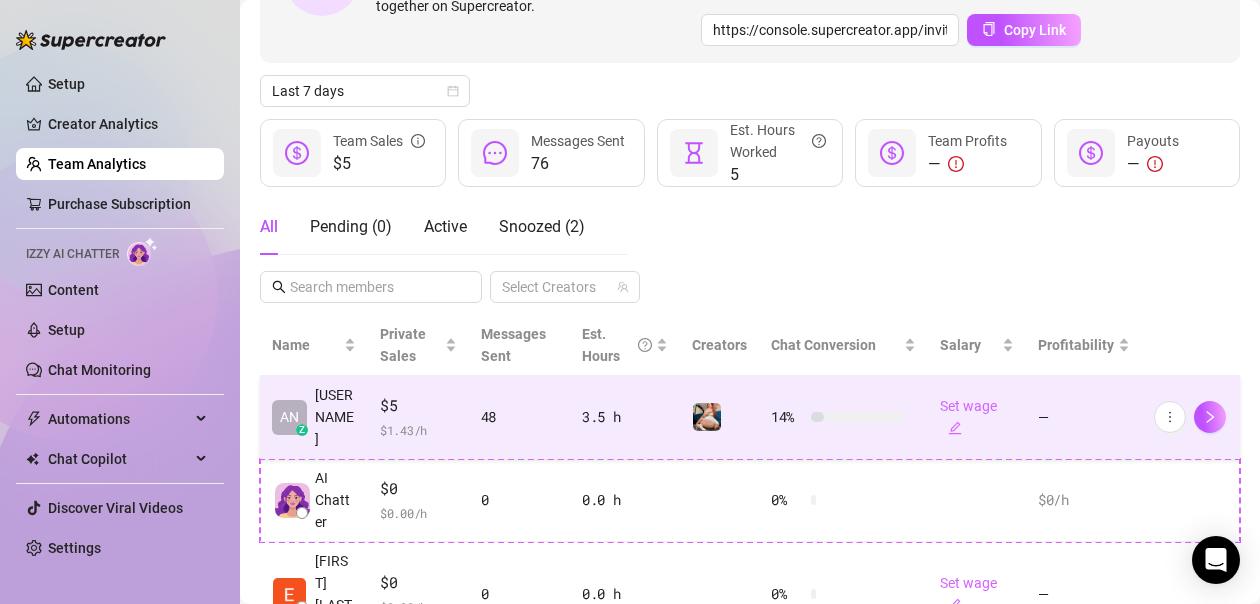click on "3.5 h" at bounding box center [625, 417] 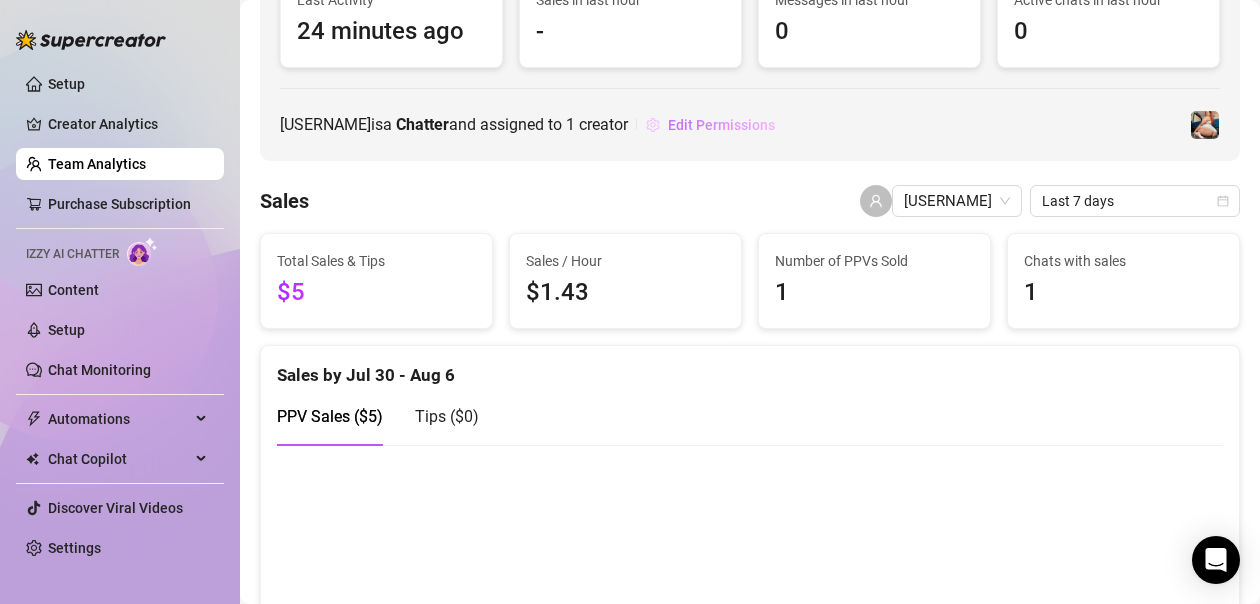 click on "Edit Permissions" at bounding box center [721, 125] 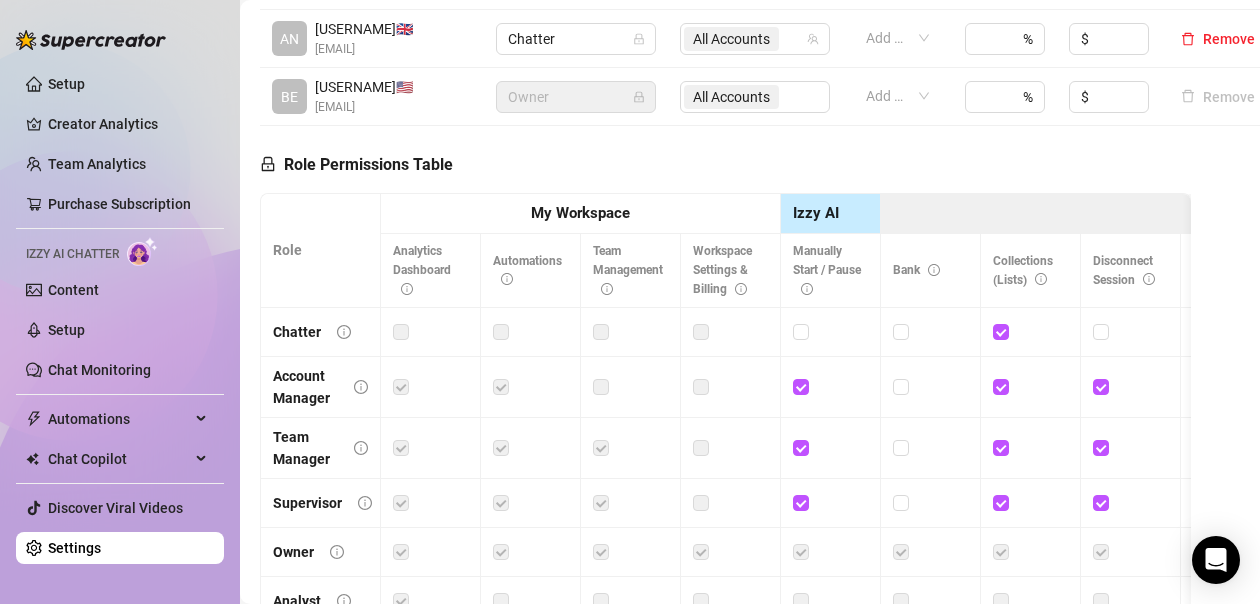 scroll, scrollTop: 800, scrollLeft: 0, axis: vertical 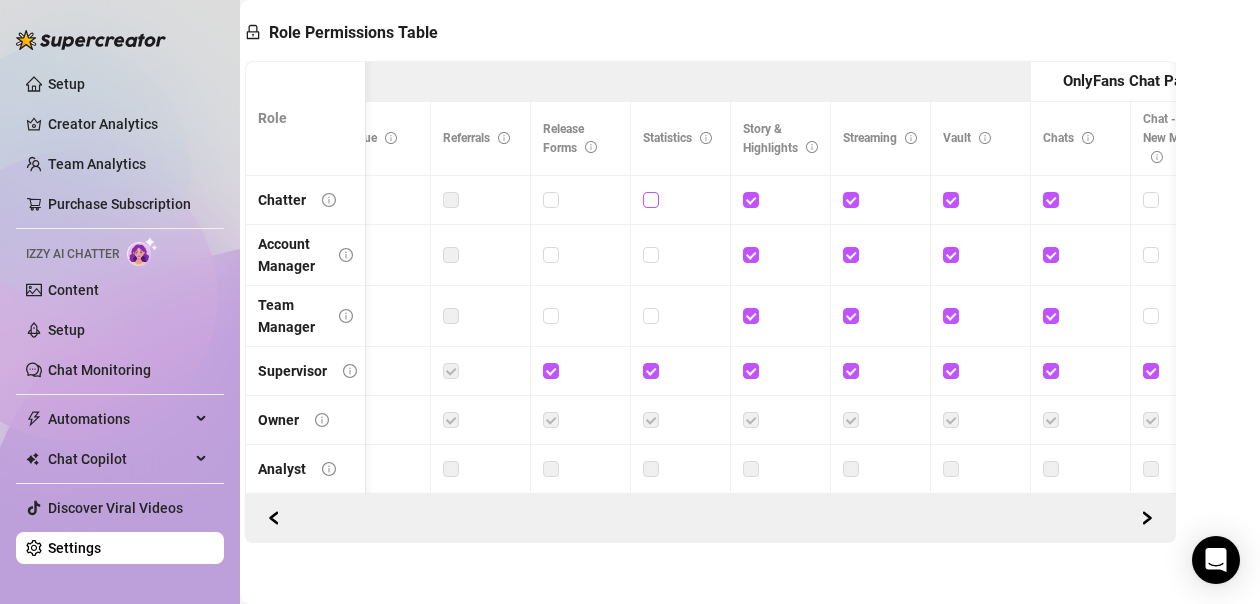 click at bounding box center [650, 199] 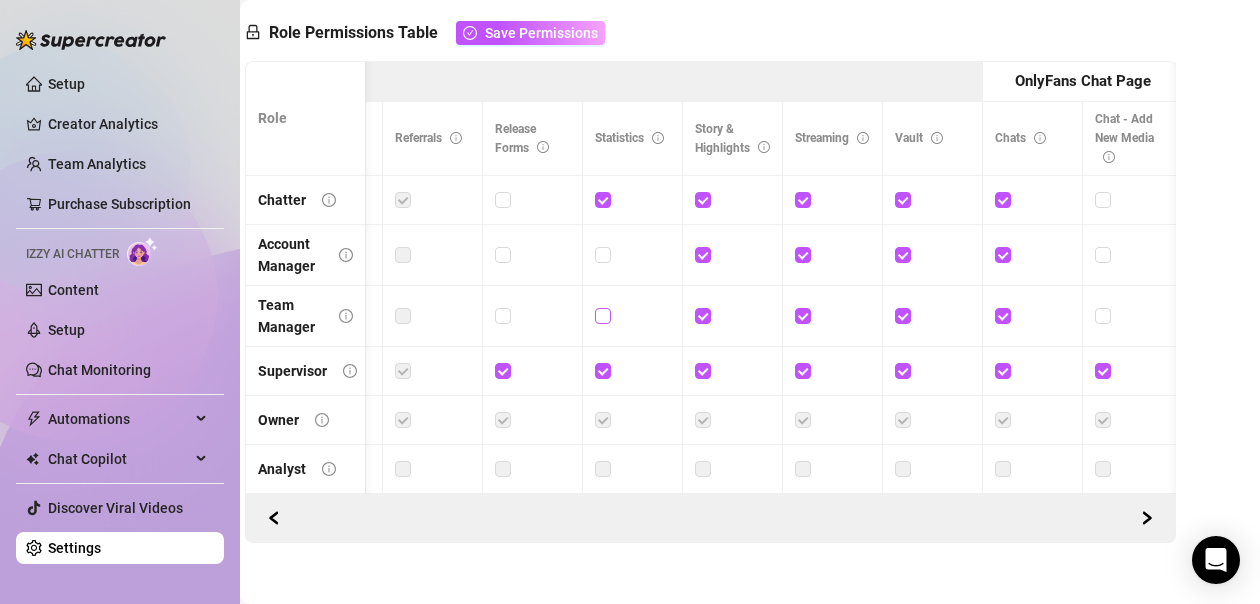 click at bounding box center [602, 315] 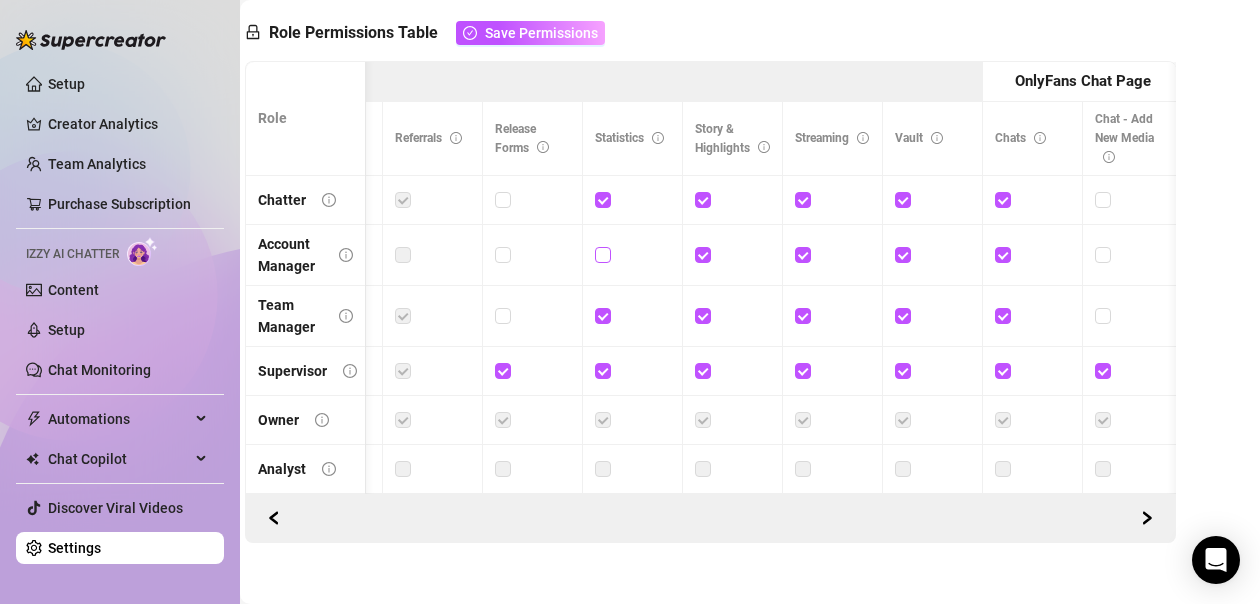 click at bounding box center [602, 254] 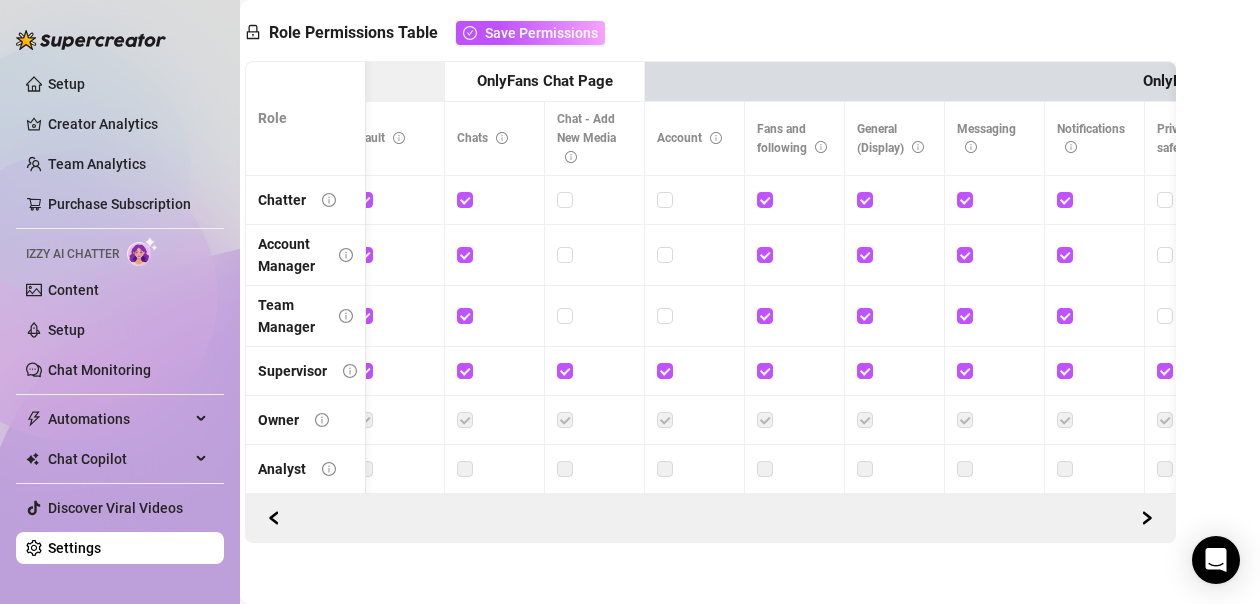 drag, startPoint x: 747, startPoint y: 496, endPoint x: 894, endPoint y: 572, distance: 165.48413 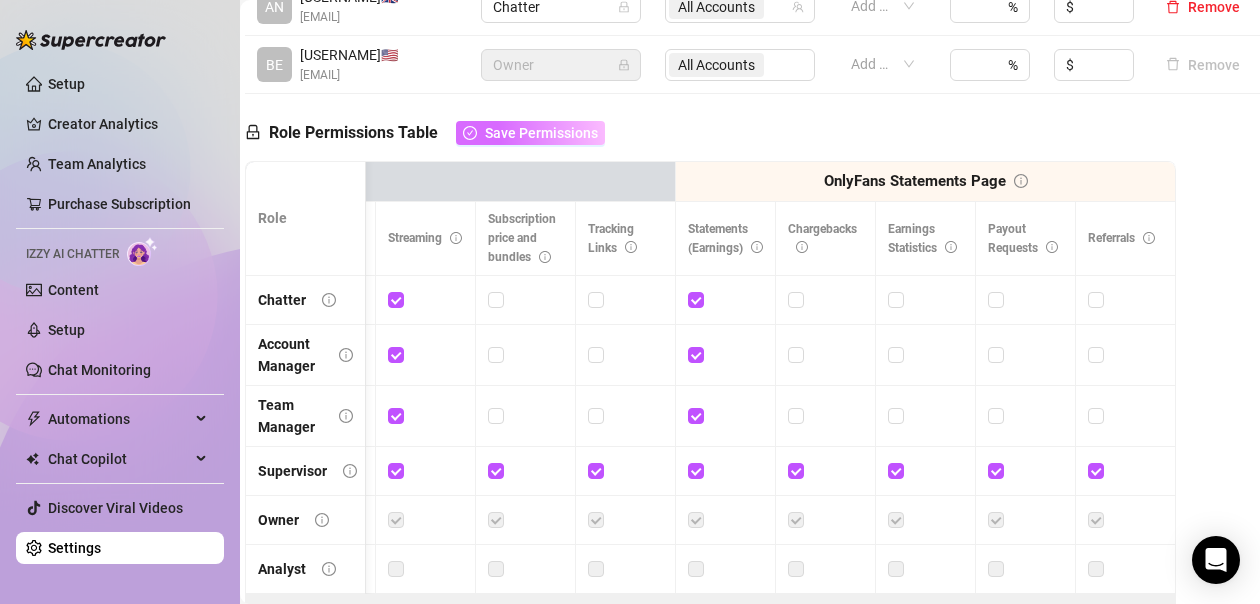 click on "Save Permissions" at bounding box center (541, 133) 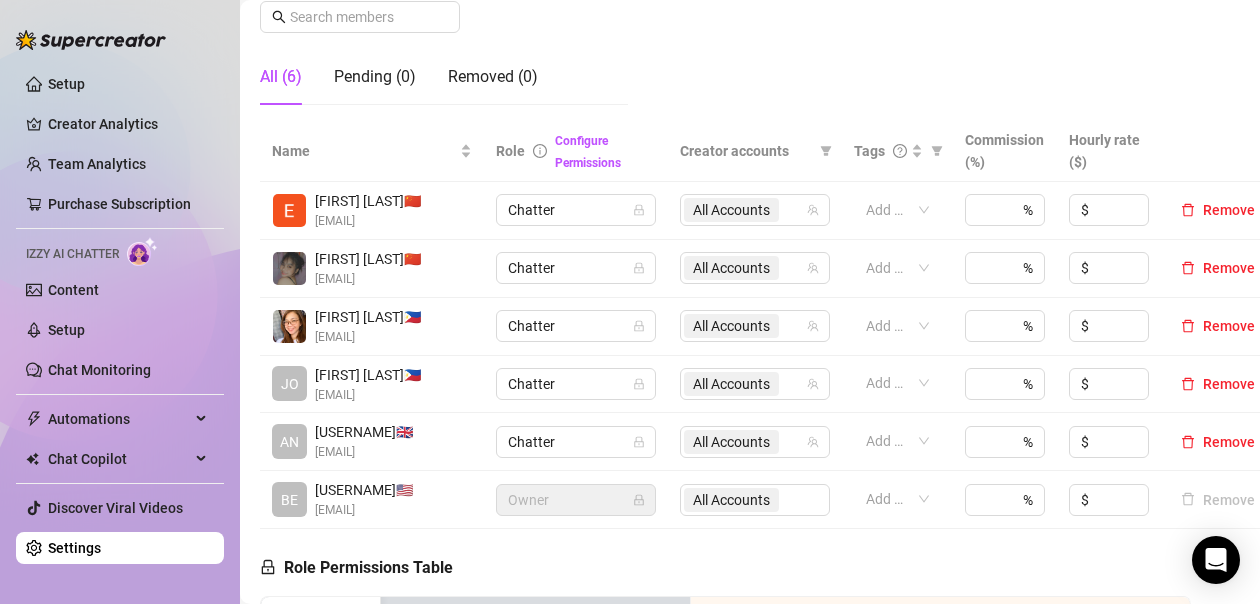 scroll, scrollTop: 300, scrollLeft: 0, axis: vertical 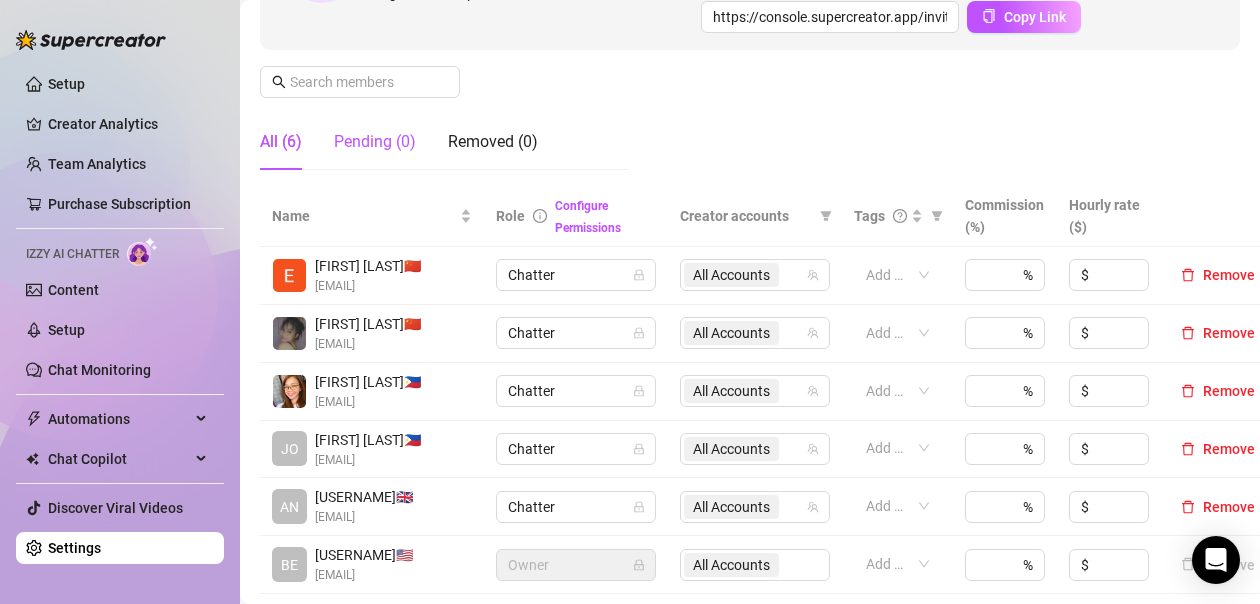 click on "Pending (0)" at bounding box center [375, 142] 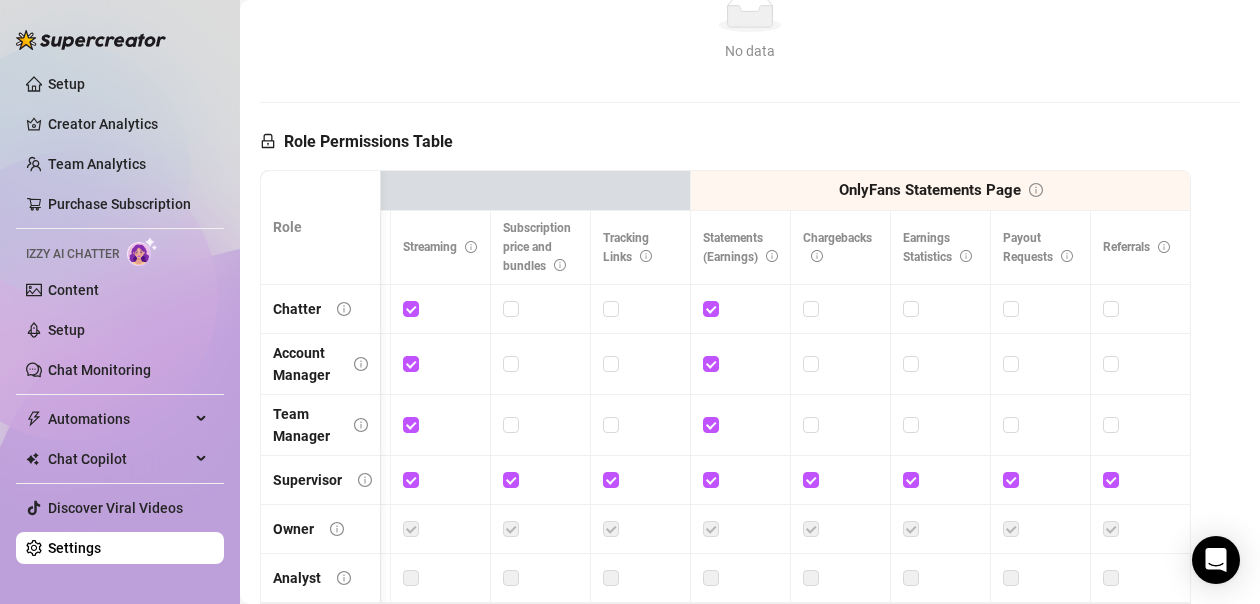 scroll, scrollTop: 700, scrollLeft: 0, axis: vertical 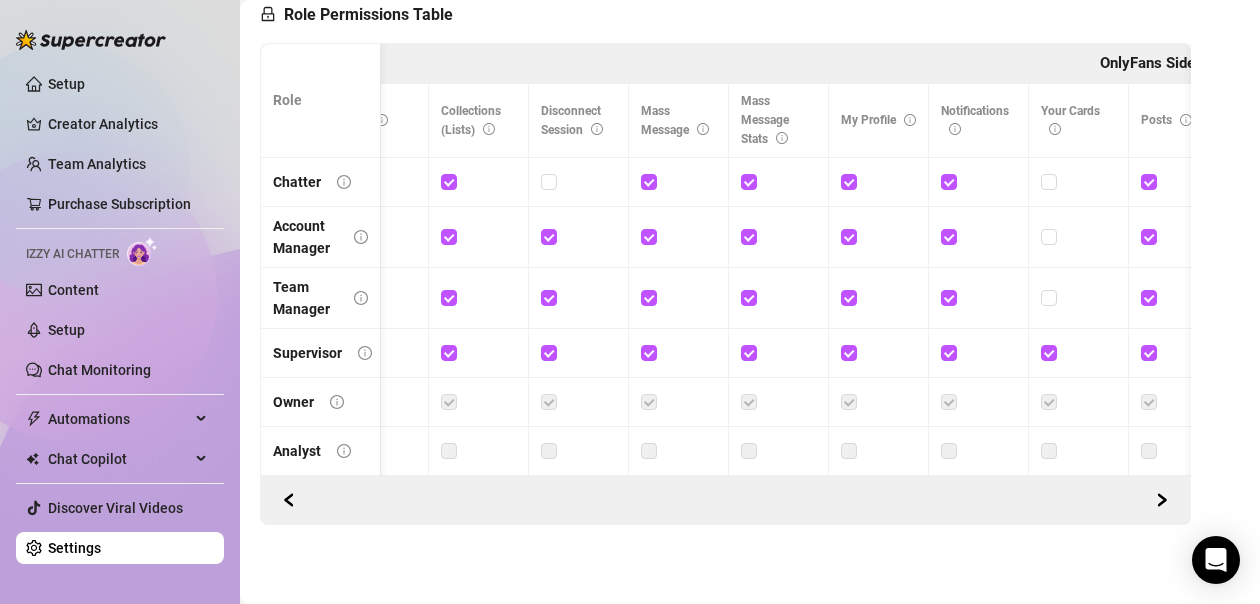 drag, startPoint x: 564, startPoint y: 481, endPoint x: 490, endPoint y: 131, distance: 357.73734 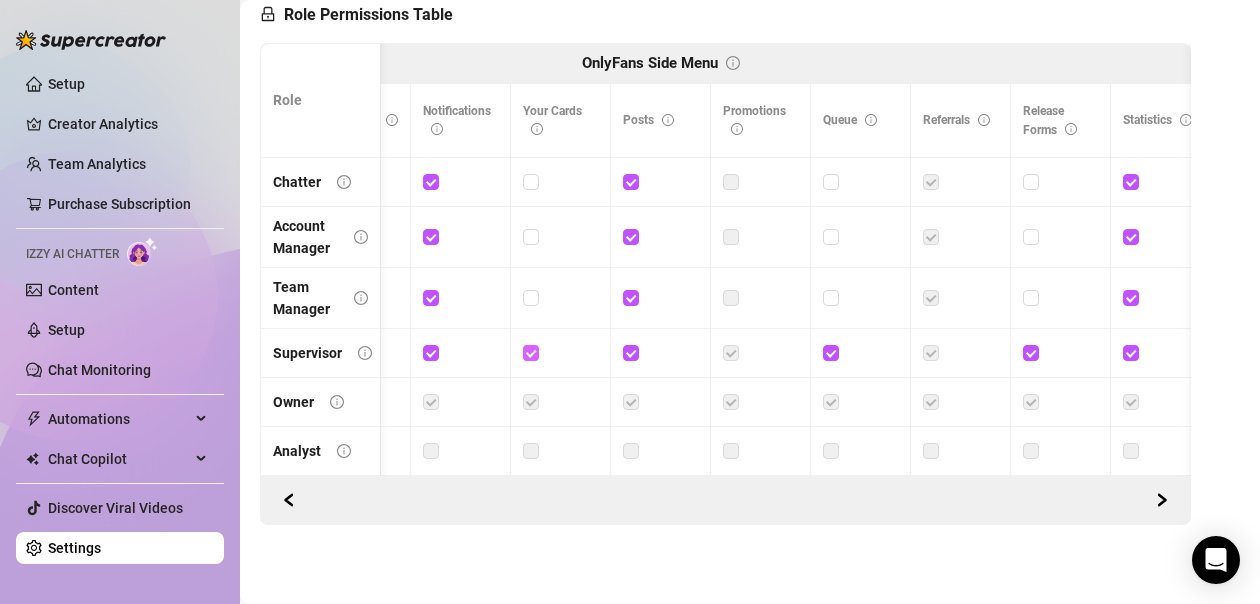 click at bounding box center (530, 352) 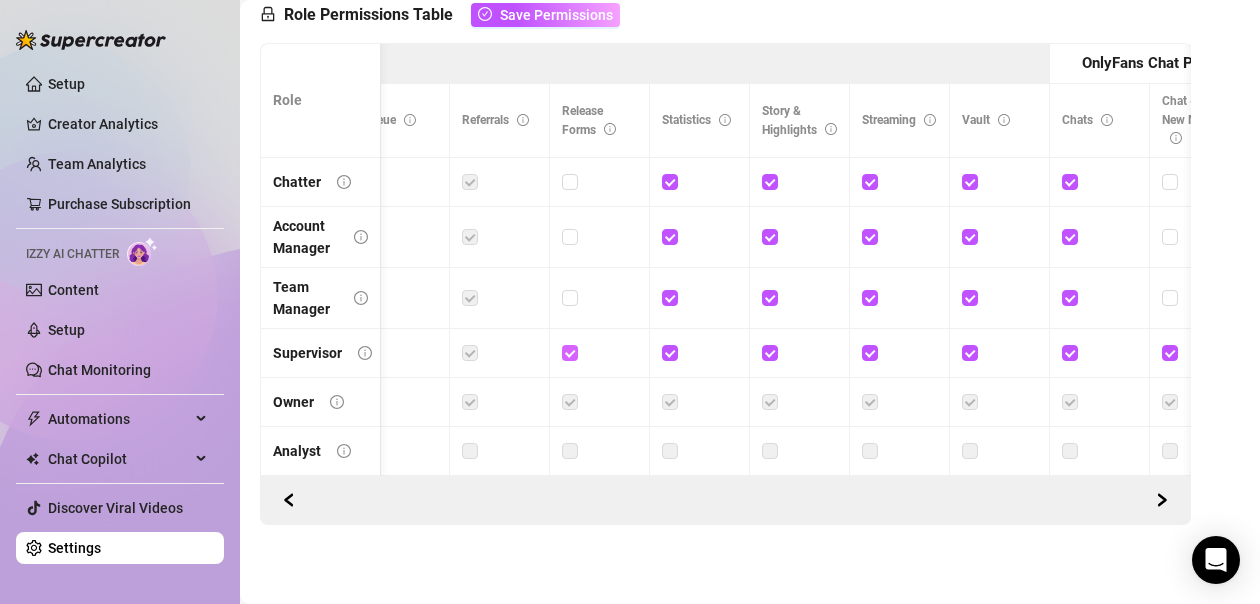 click at bounding box center [569, 352] 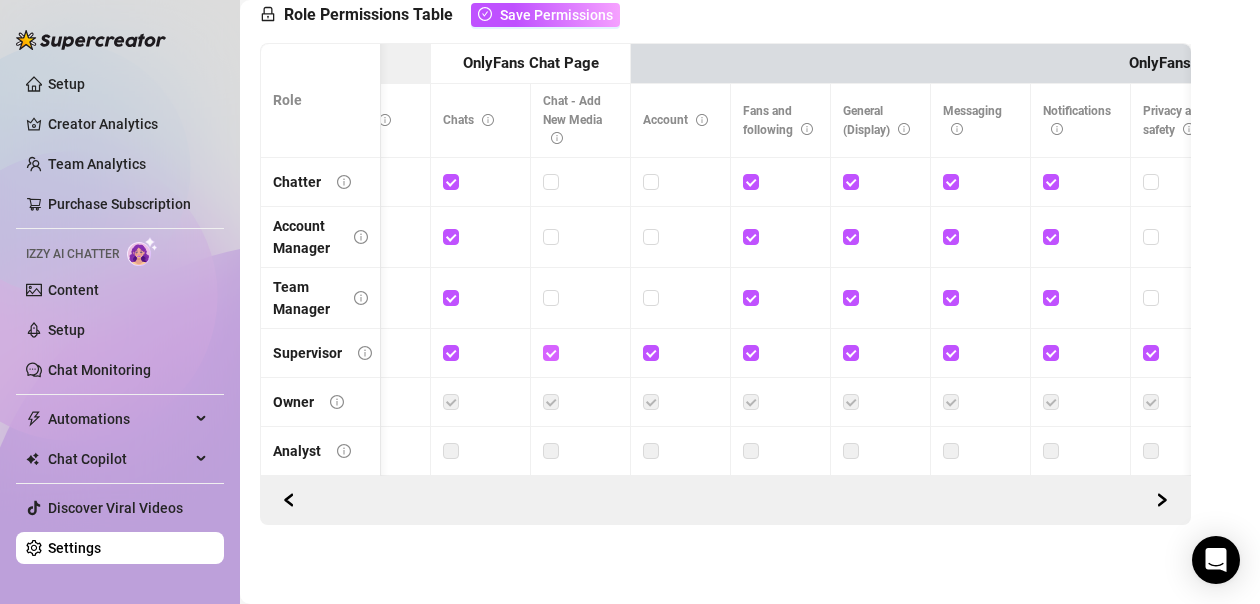 click at bounding box center [550, 352] 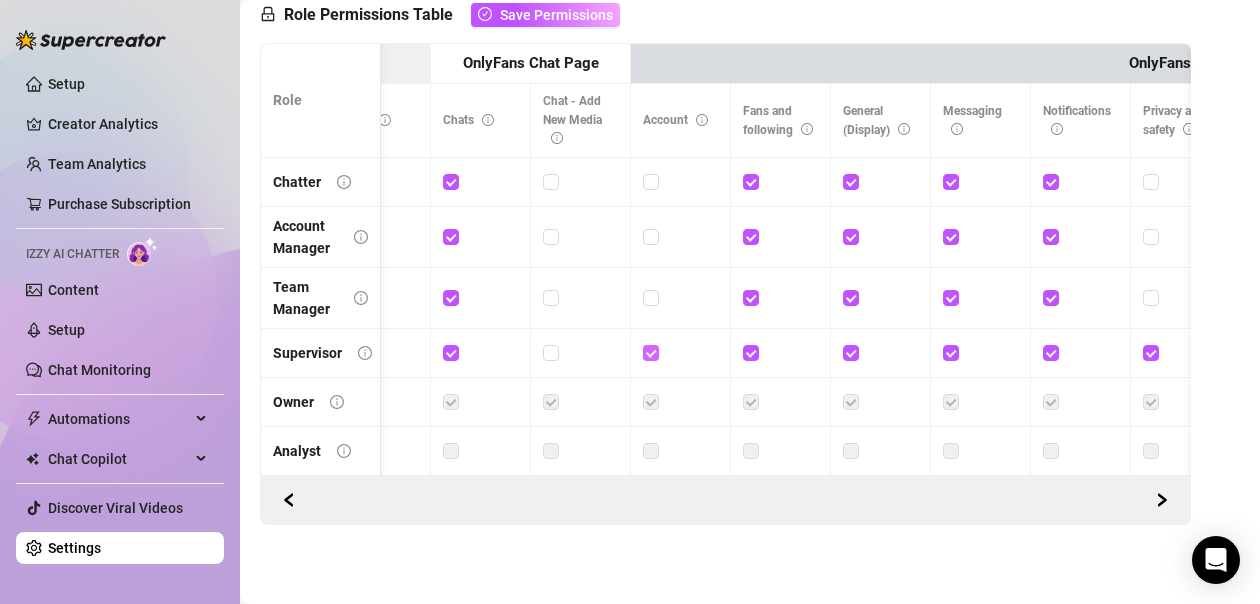 click at bounding box center (650, 352) 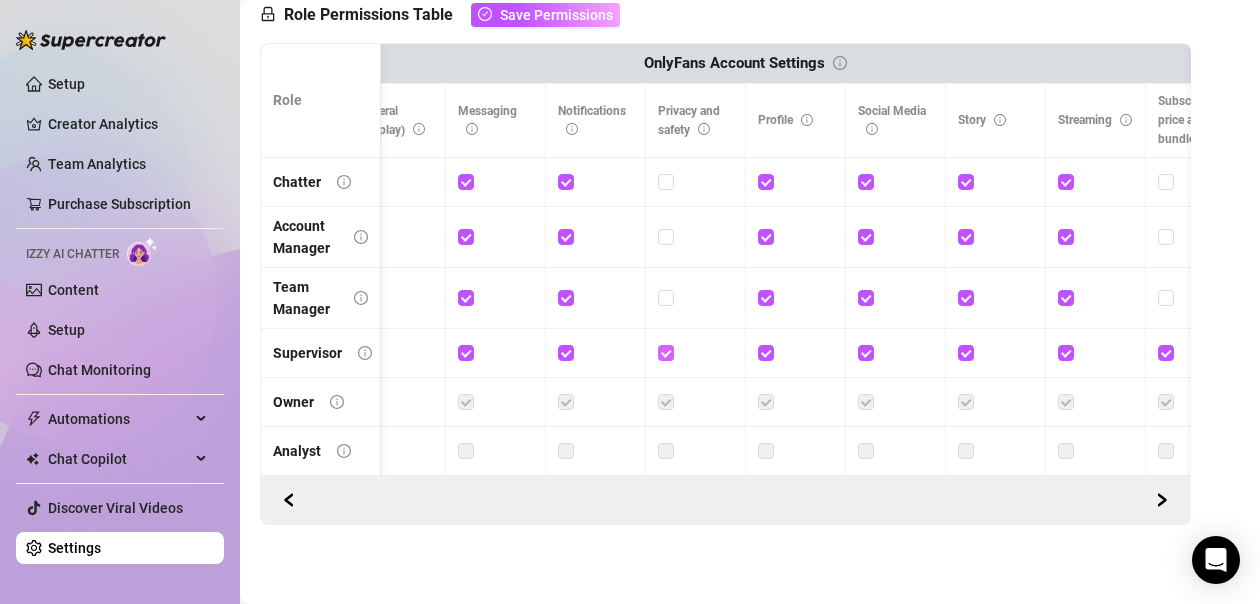 click at bounding box center [665, 352] 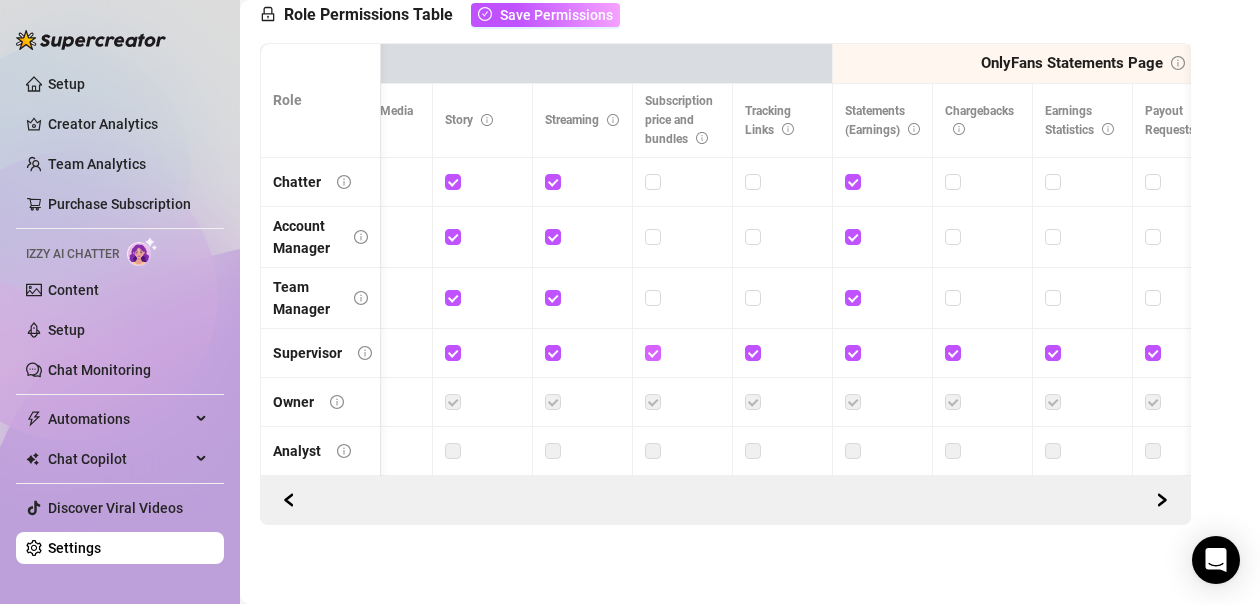 click at bounding box center (652, 352) 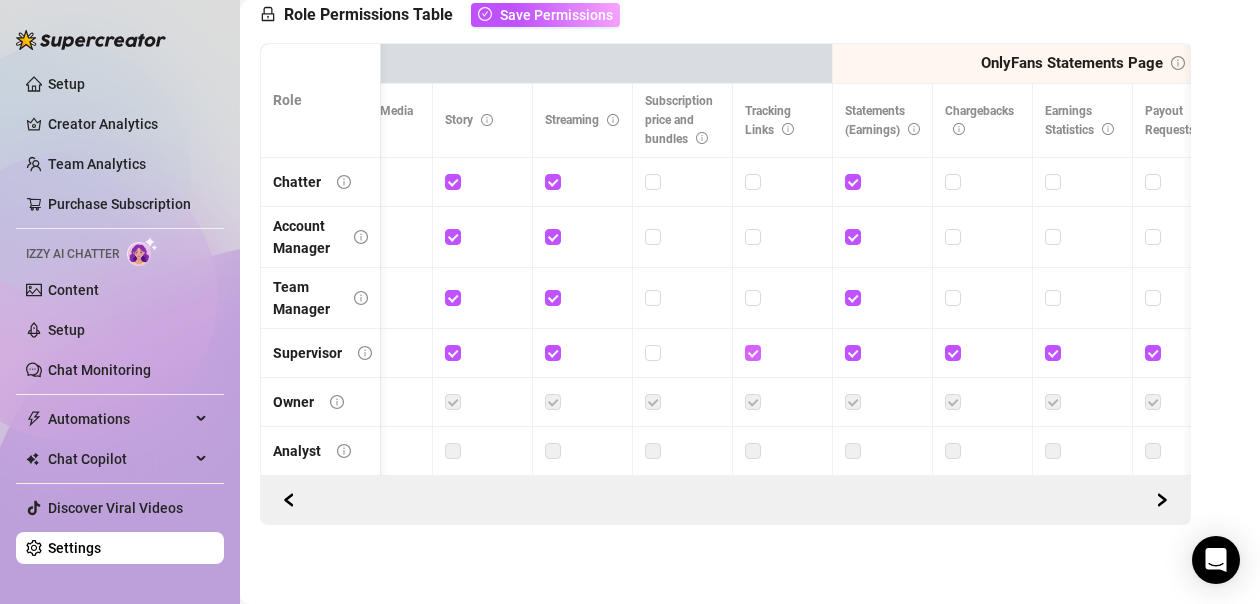 click at bounding box center (752, 352) 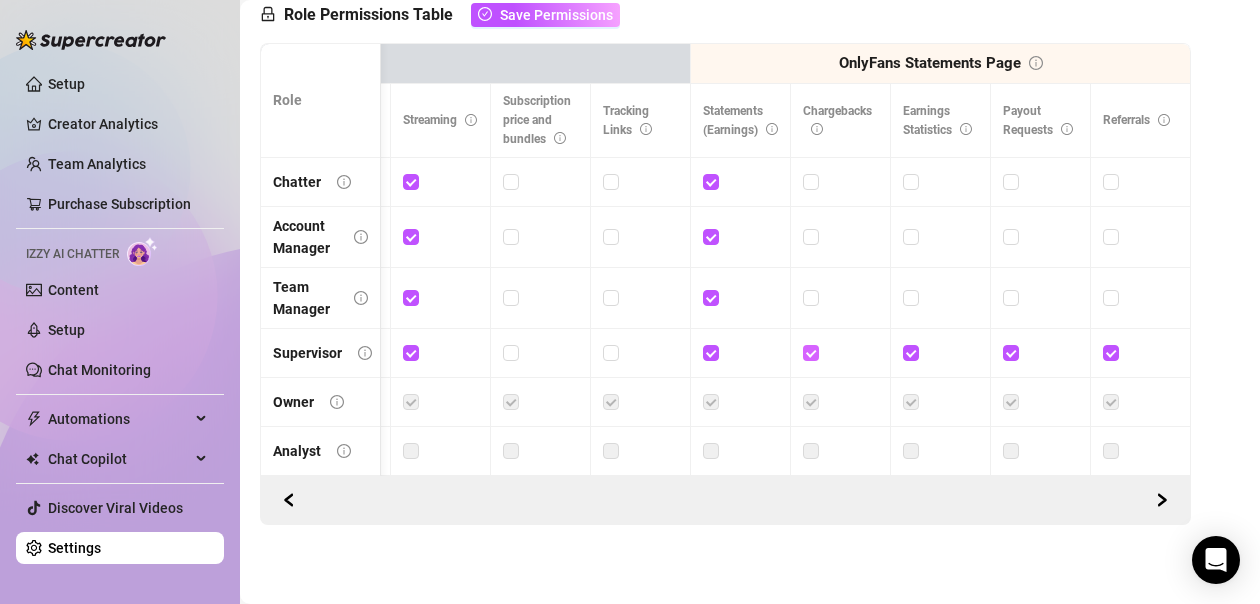click at bounding box center (810, 352) 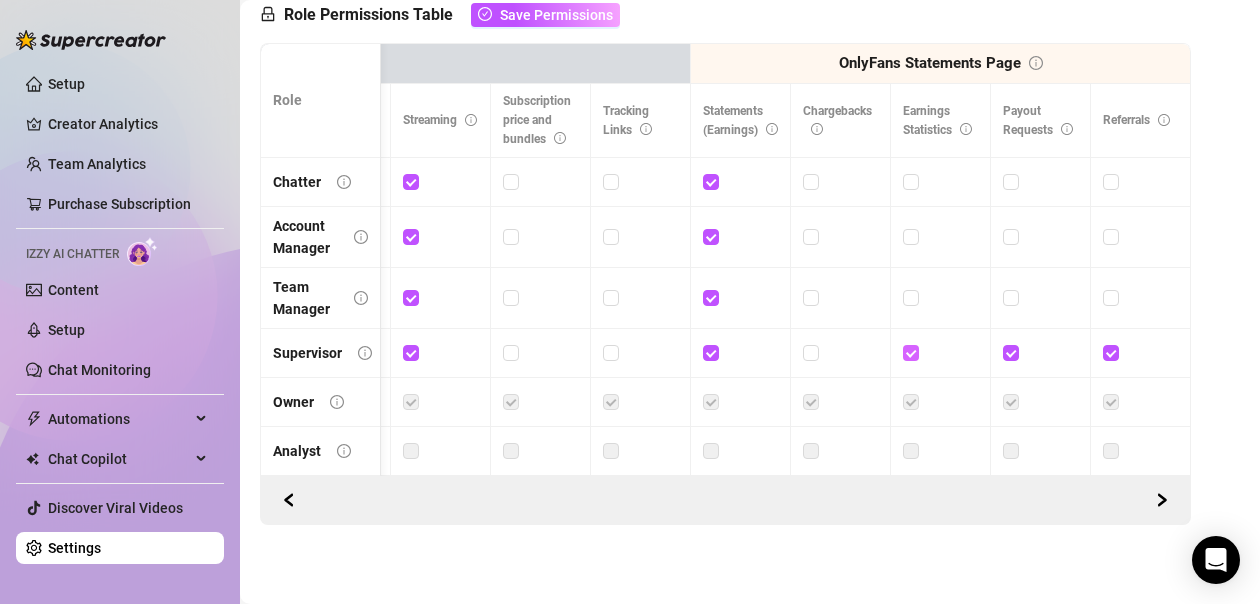click at bounding box center [910, 352] 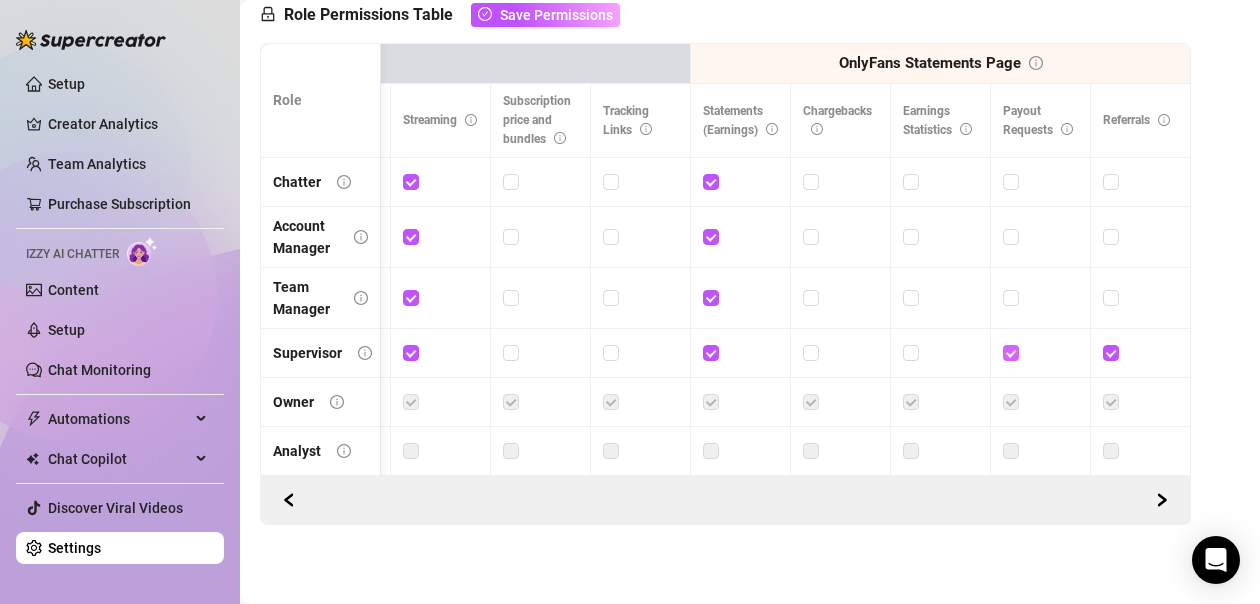 click at bounding box center (1010, 352) 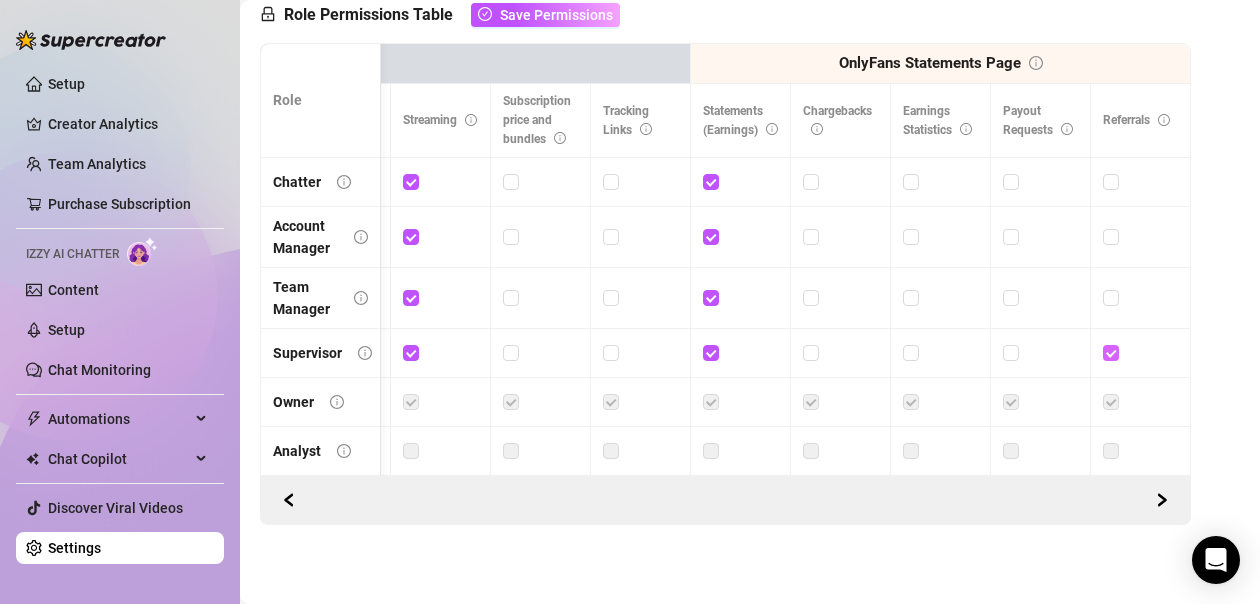 click at bounding box center [1111, 353] 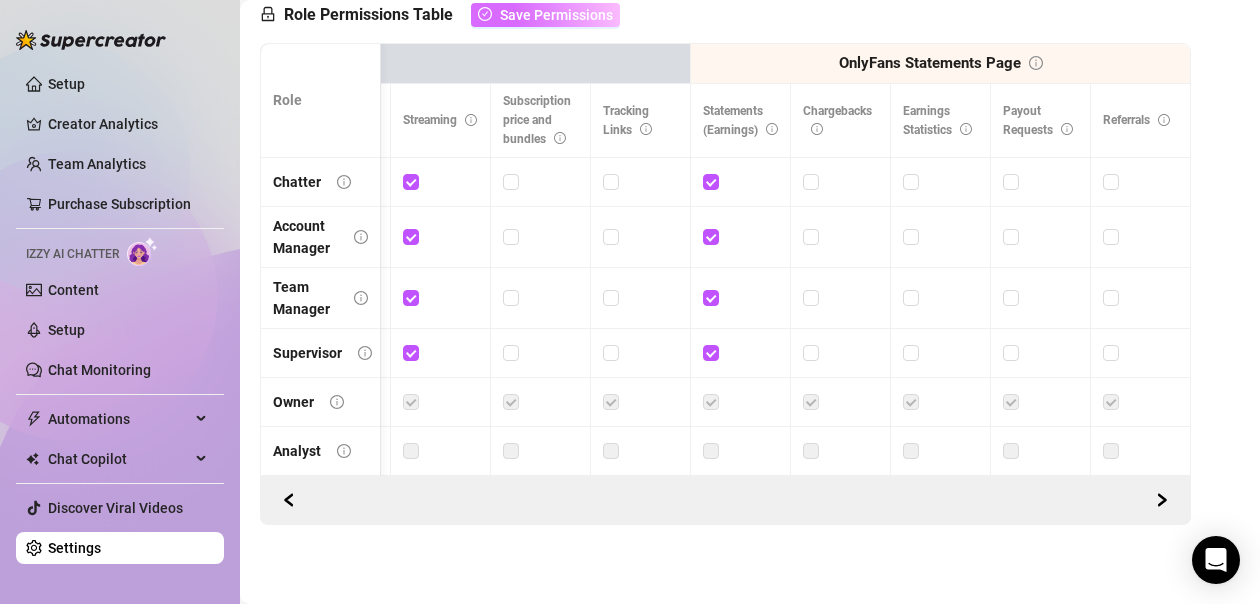 click on "Save Permissions" at bounding box center [556, 15] 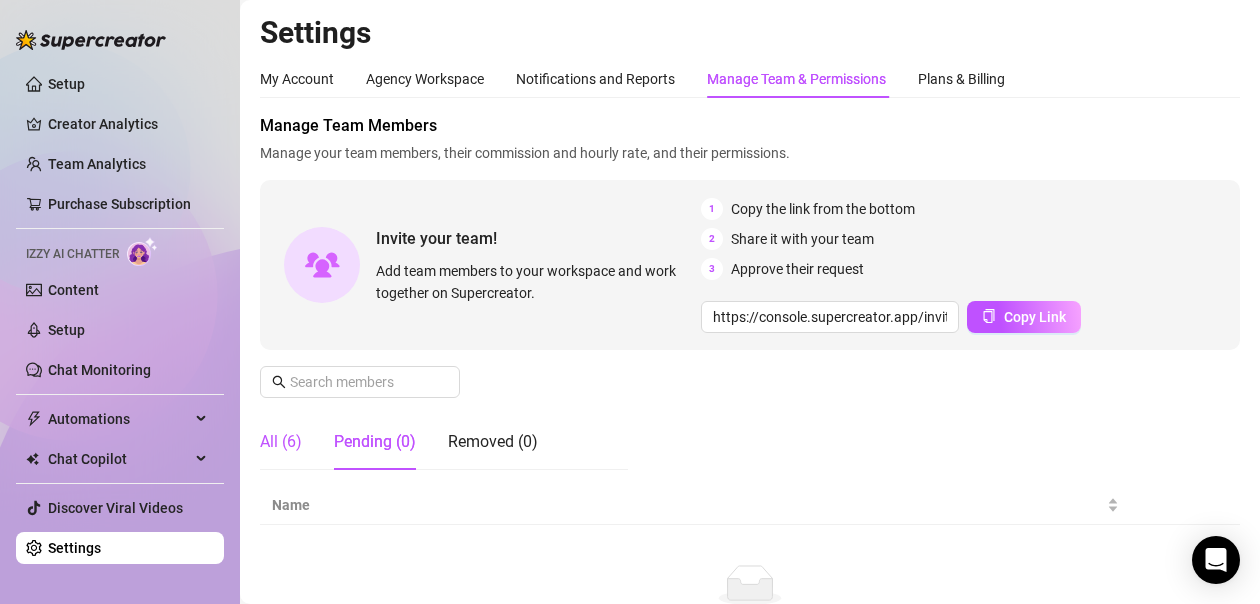 click on "All (6)" at bounding box center (281, 442) 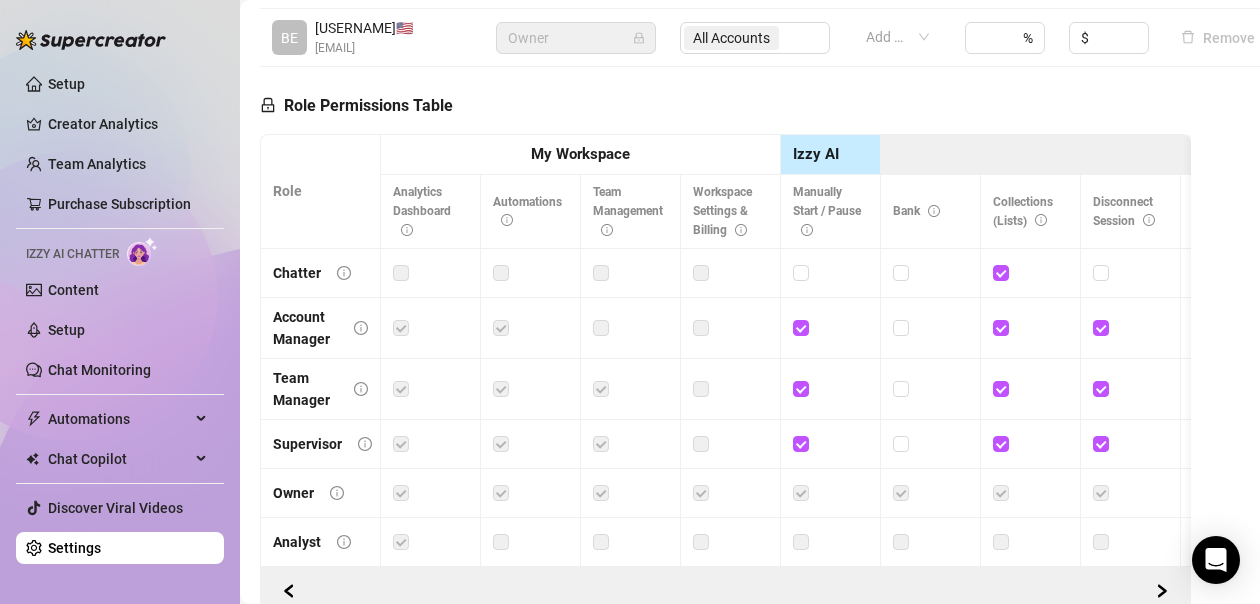 scroll, scrollTop: 900, scrollLeft: 0, axis: vertical 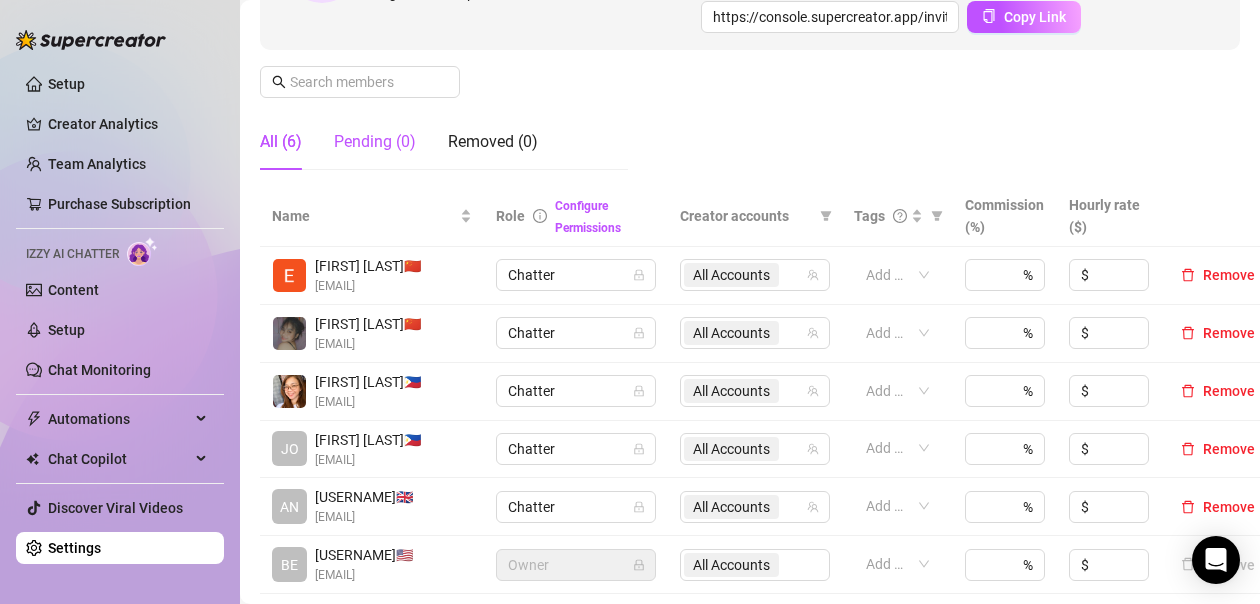 click on "Pending (0)" at bounding box center (375, 142) 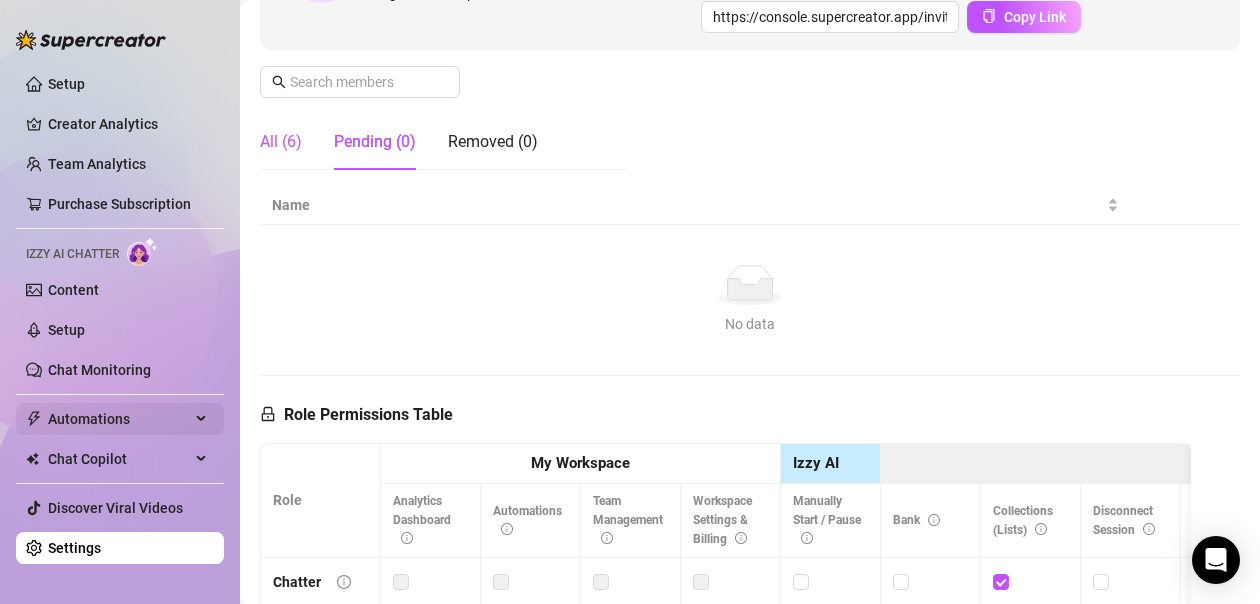 drag, startPoint x: 278, startPoint y: 147, endPoint x: 179, endPoint y: 412, distance: 282.88867 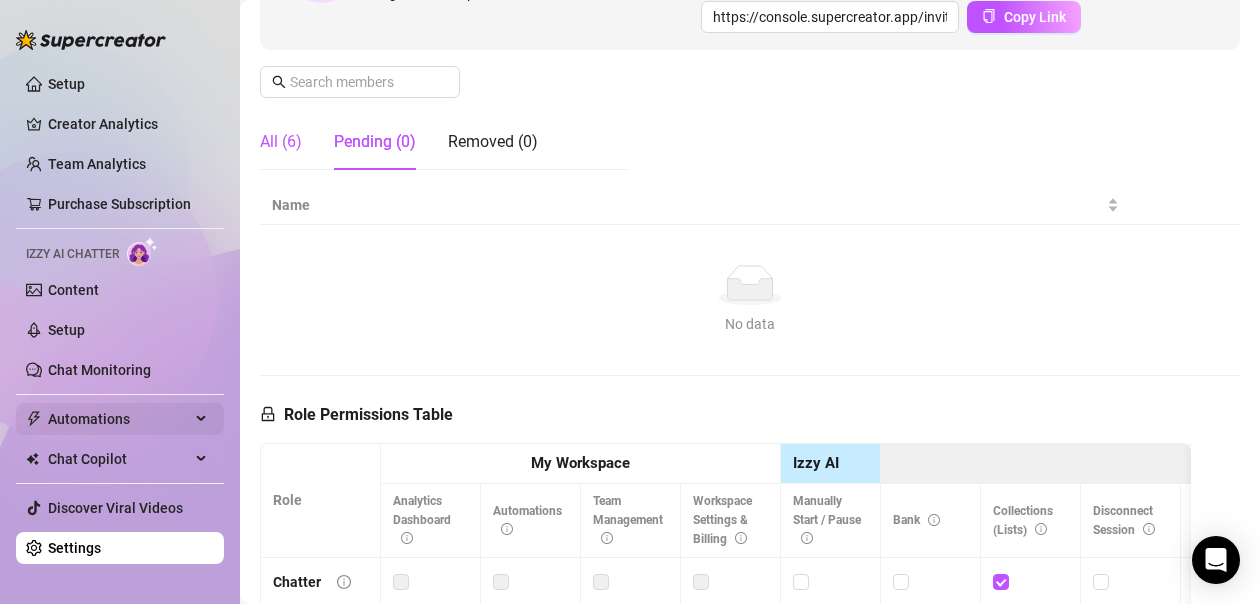 click on "All (6)" at bounding box center [281, 142] 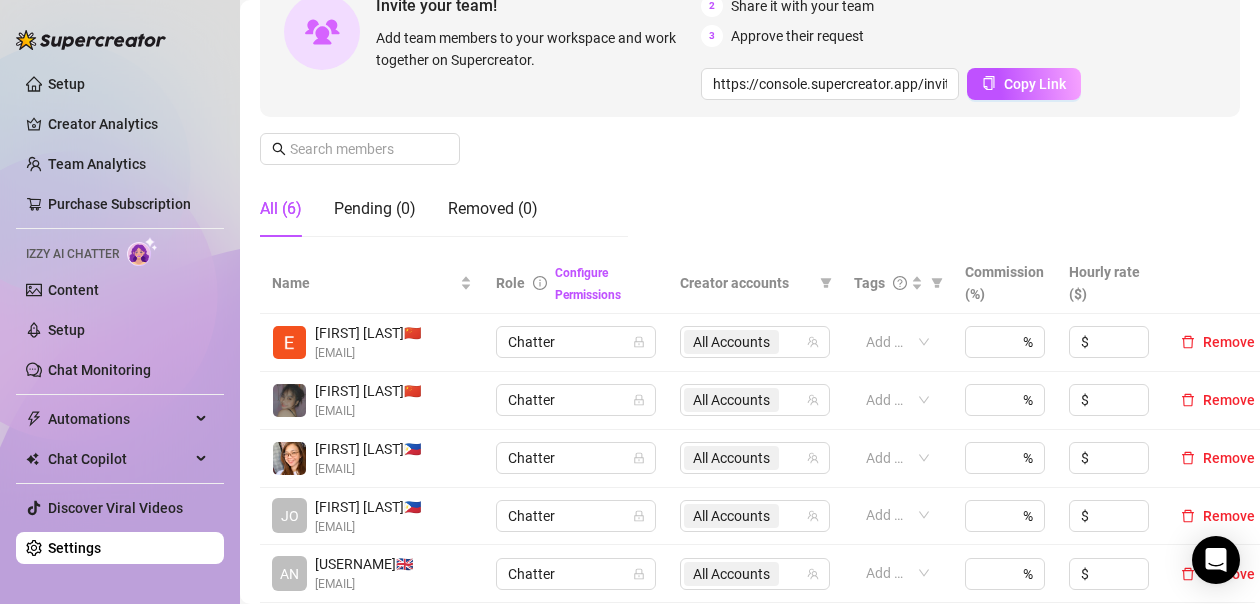 scroll, scrollTop: 400, scrollLeft: 0, axis: vertical 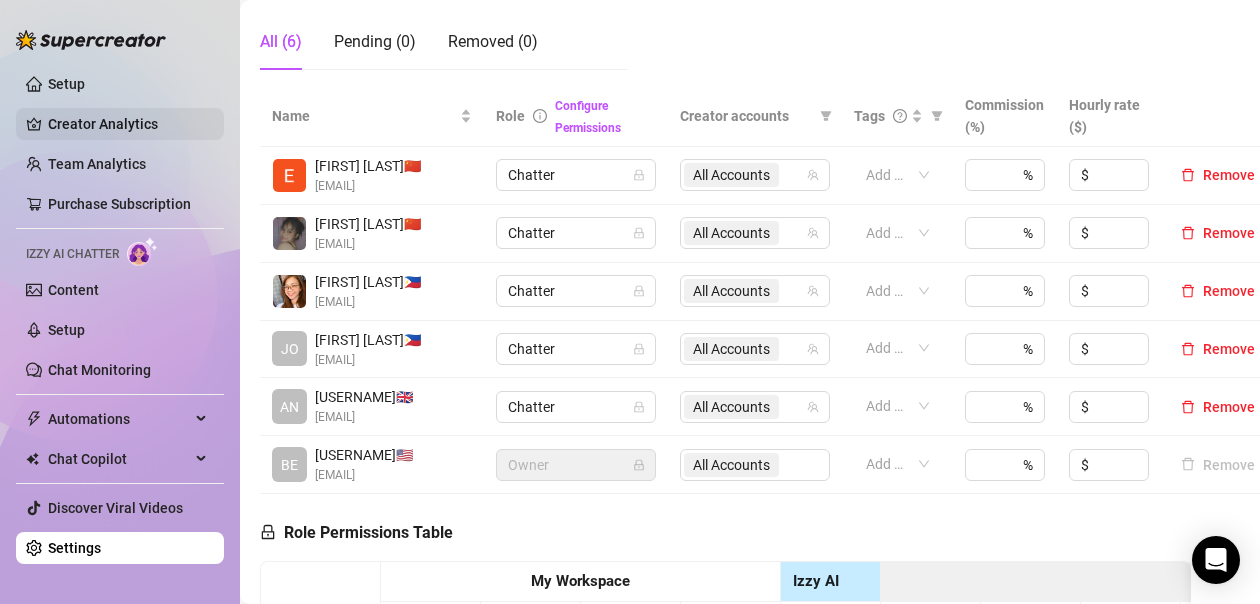 click on "Creator Analytics" at bounding box center (128, 124) 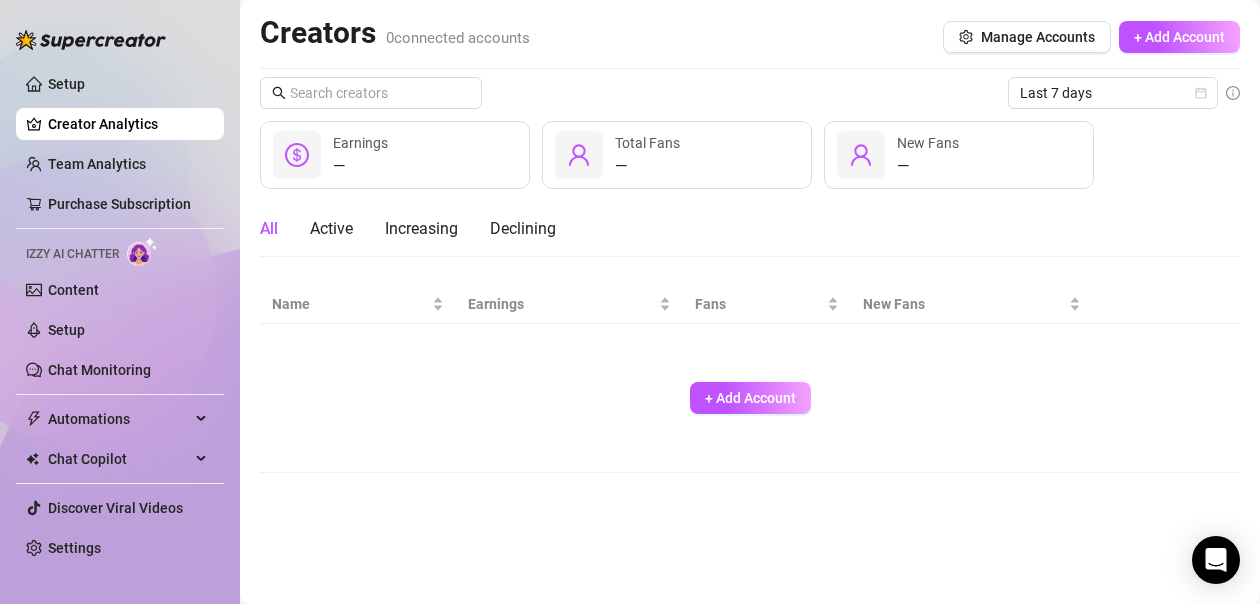 scroll, scrollTop: 0, scrollLeft: 0, axis: both 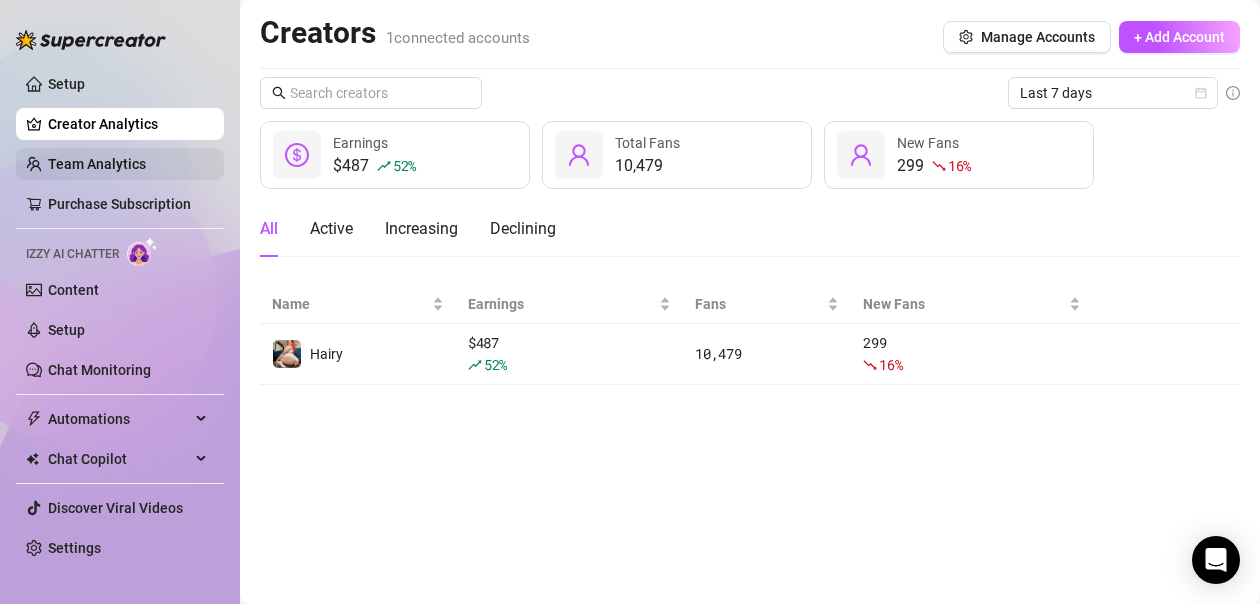 click on "Team Analytics" at bounding box center [97, 164] 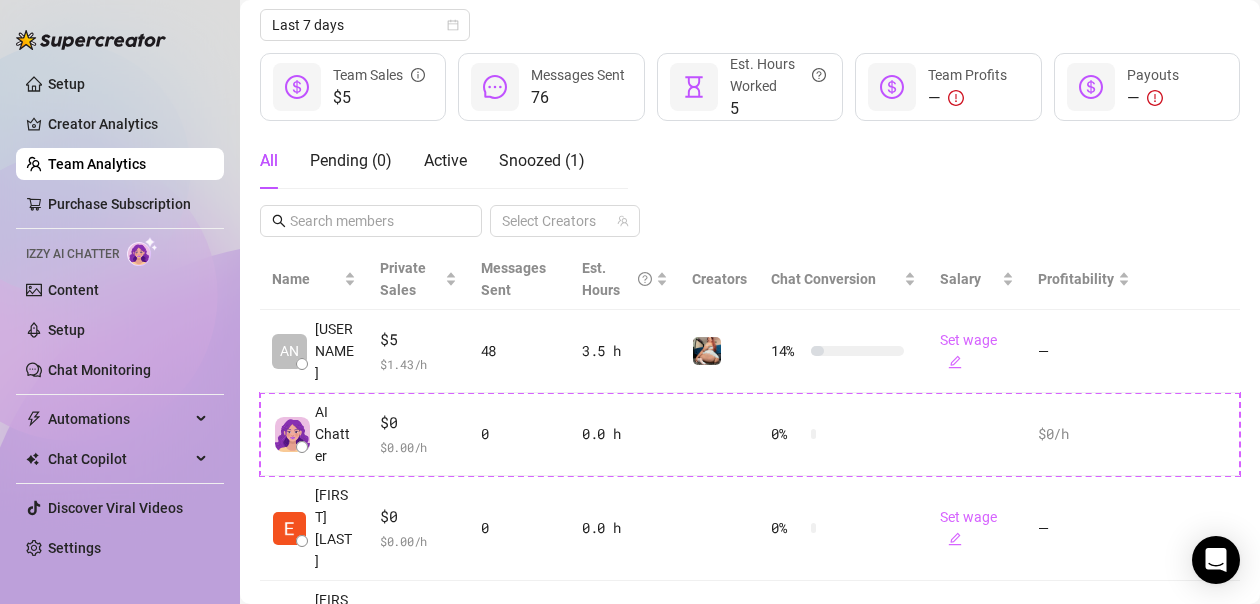 scroll, scrollTop: 300, scrollLeft: 0, axis: vertical 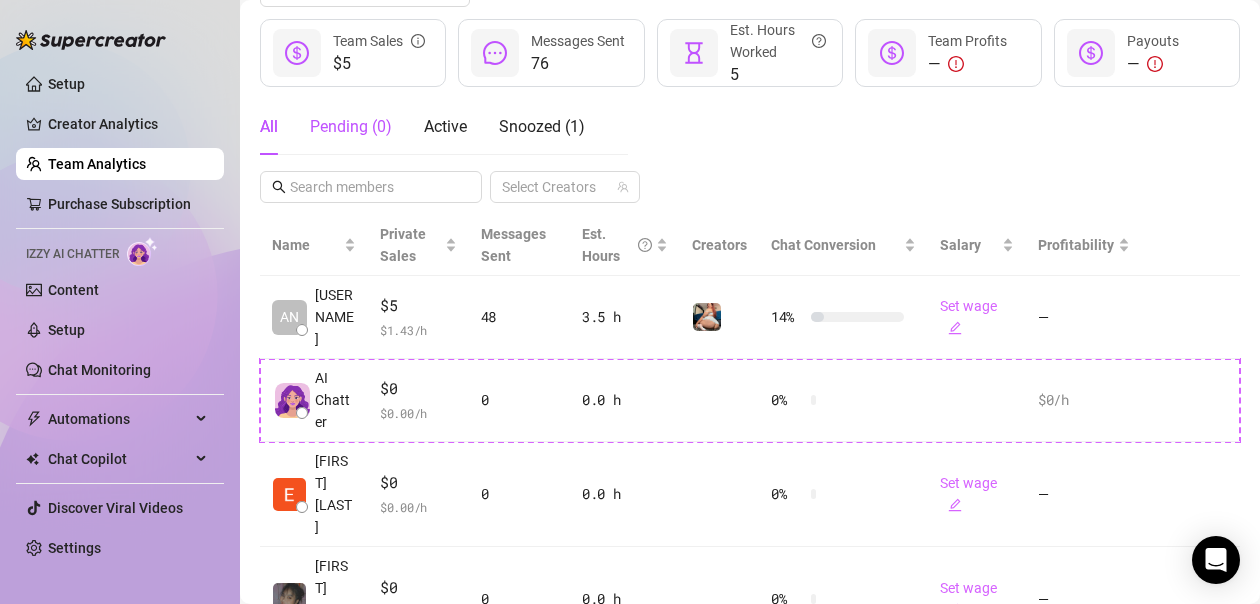 click on "Pending ( 0 )" at bounding box center (351, 127) 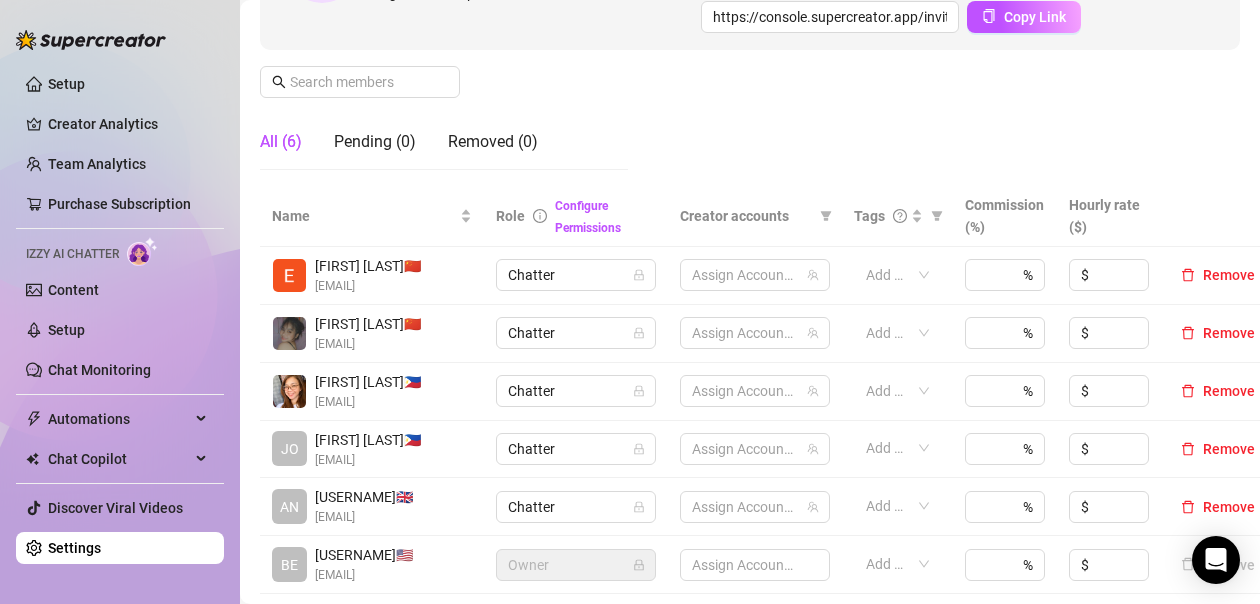 scroll, scrollTop: 300, scrollLeft: 0, axis: vertical 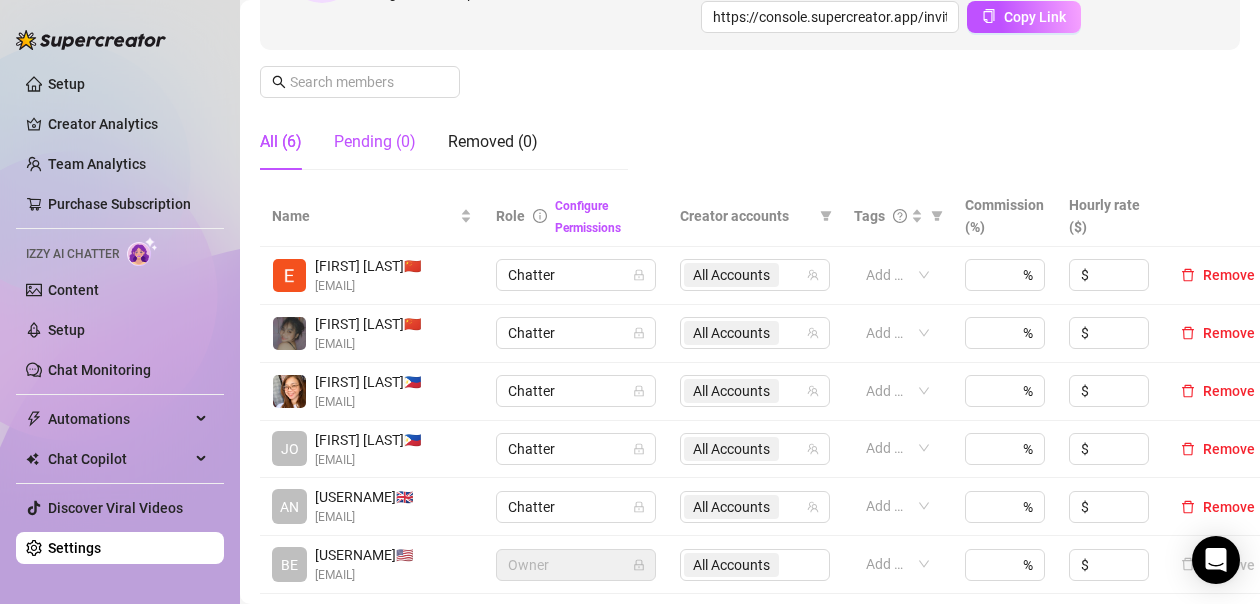 click on "Pending (0)" at bounding box center [375, 142] 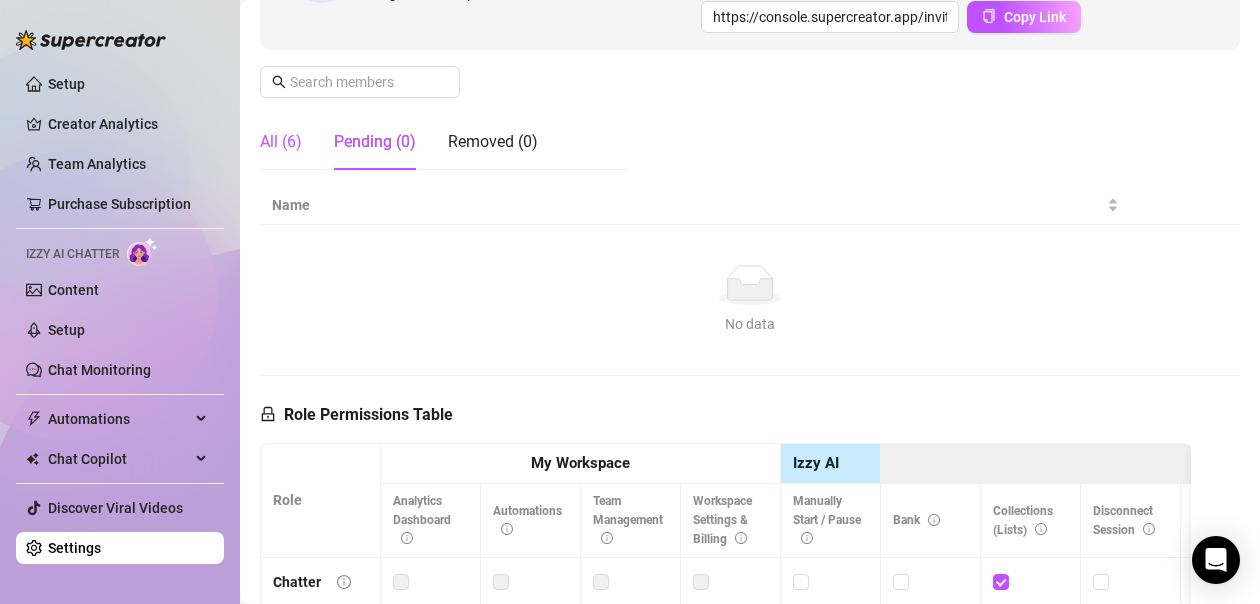 click on "All (6)" at bounding box center [281, 142] 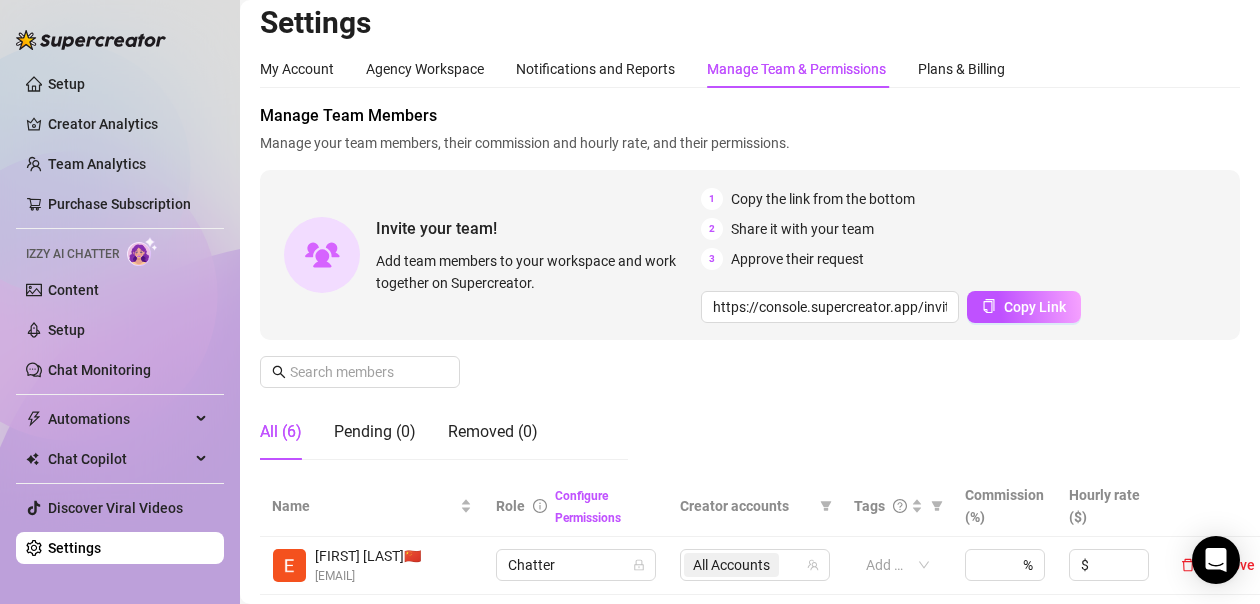 scroll, scrollTop: 0, scrollLeft: 0, axis: both 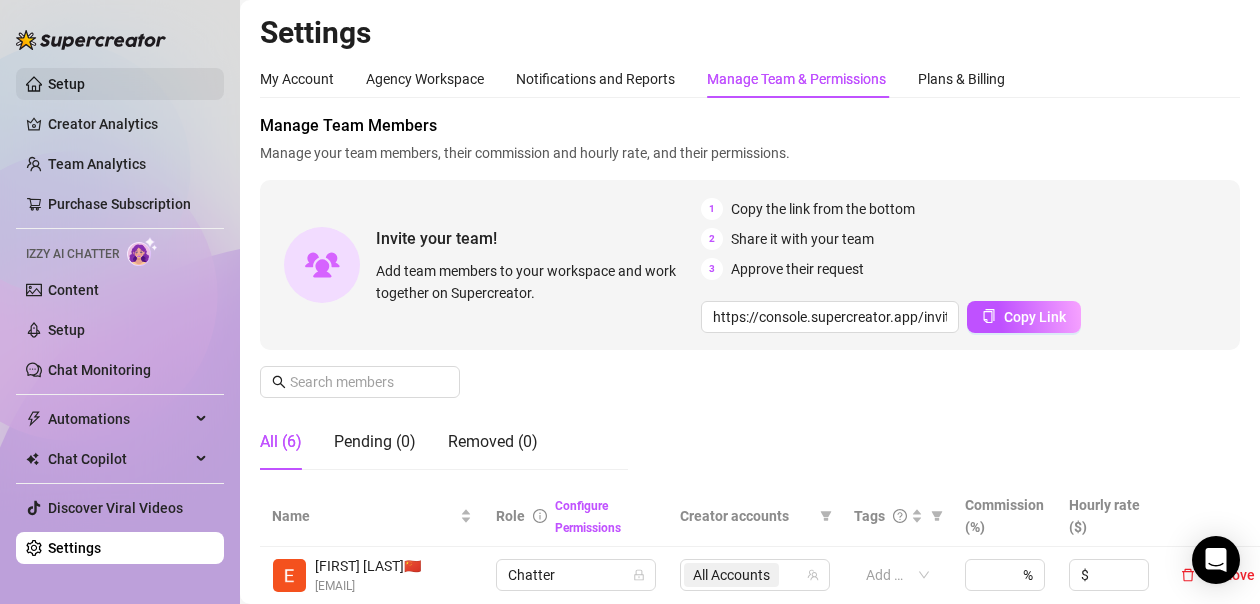 click on "Setup" at bounding box center [66, 84] 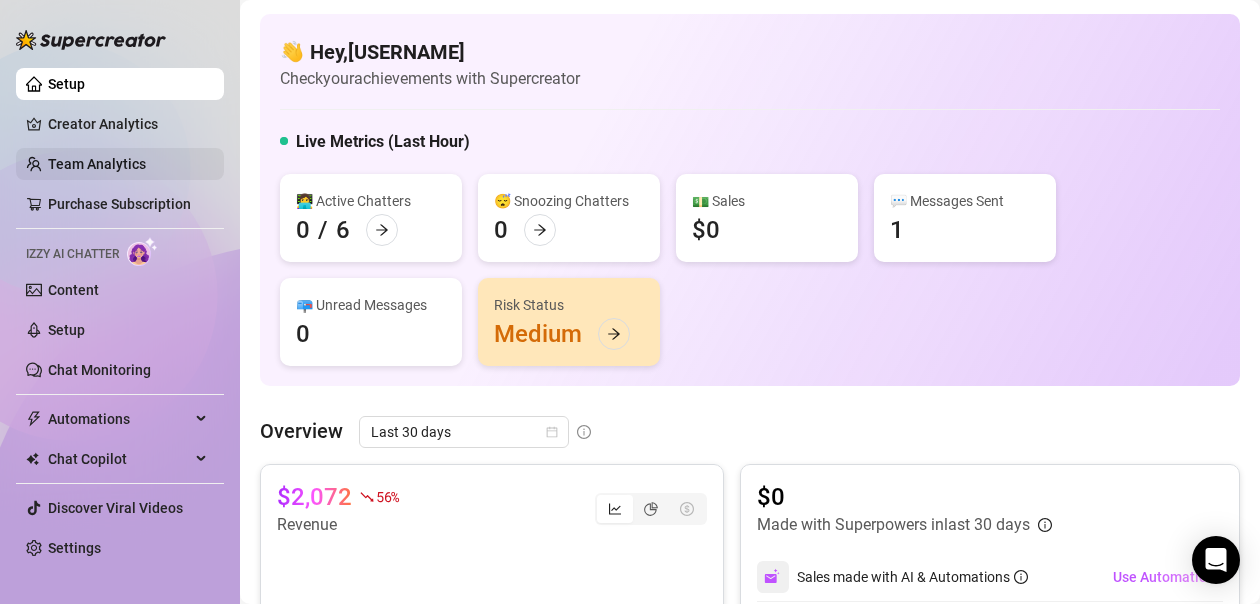 click on "Team Analytics" at bounding box center (97, 164) 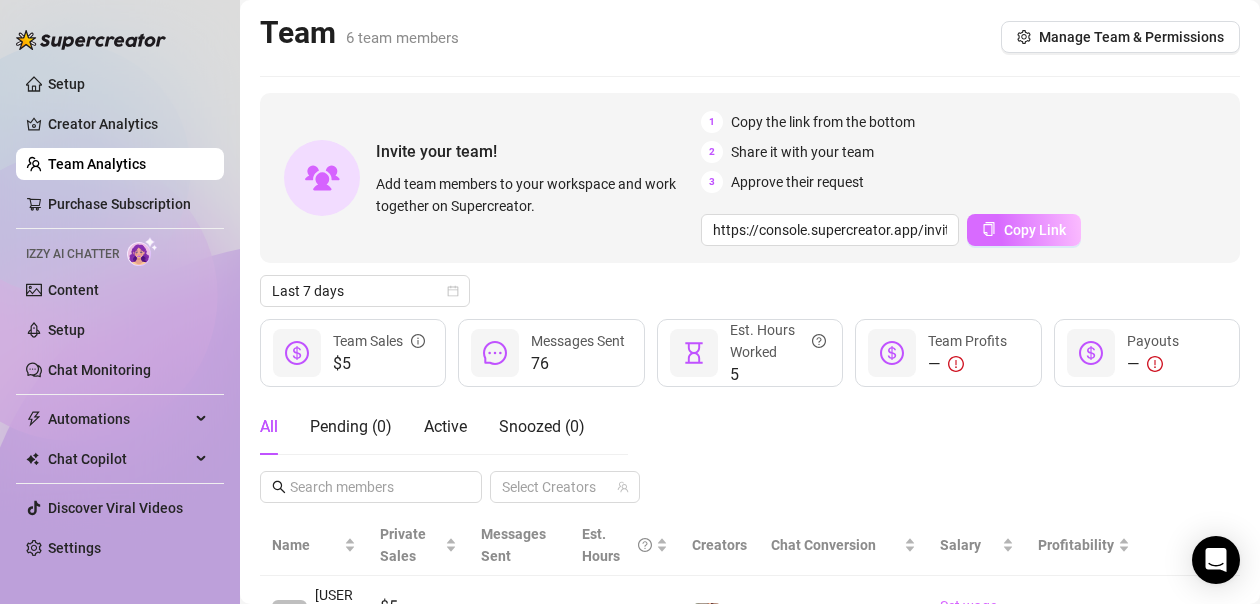 click on "Copy Link" at bounding box center [1035, 230] 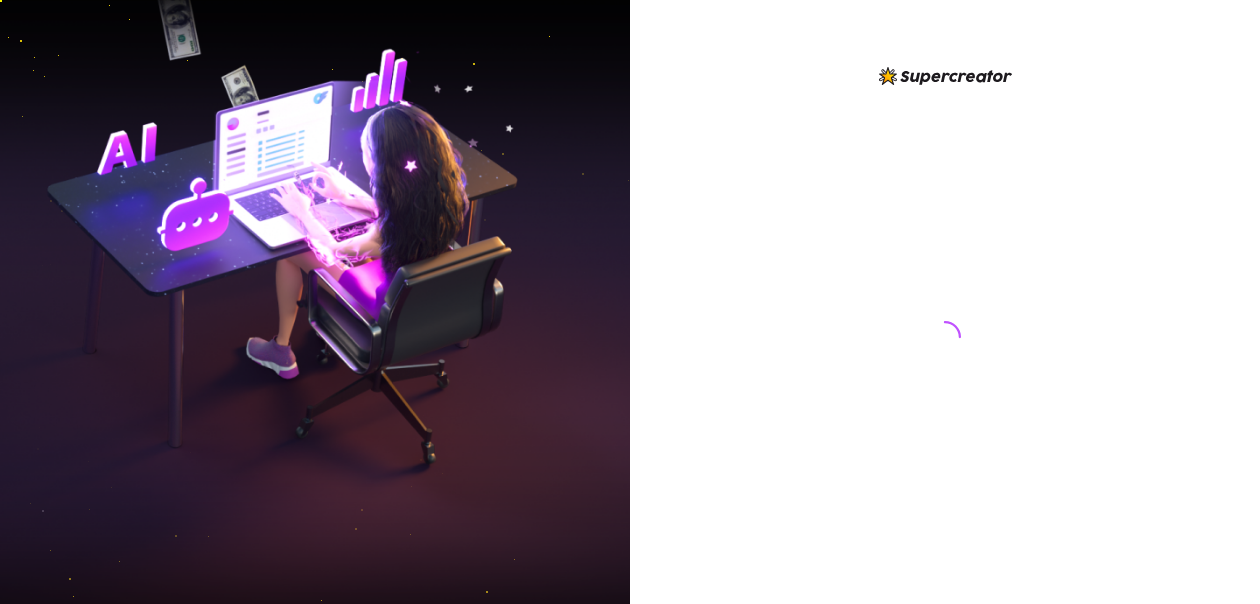 scroll, scrollTop: 0, scrollLeft: 0, axis: both 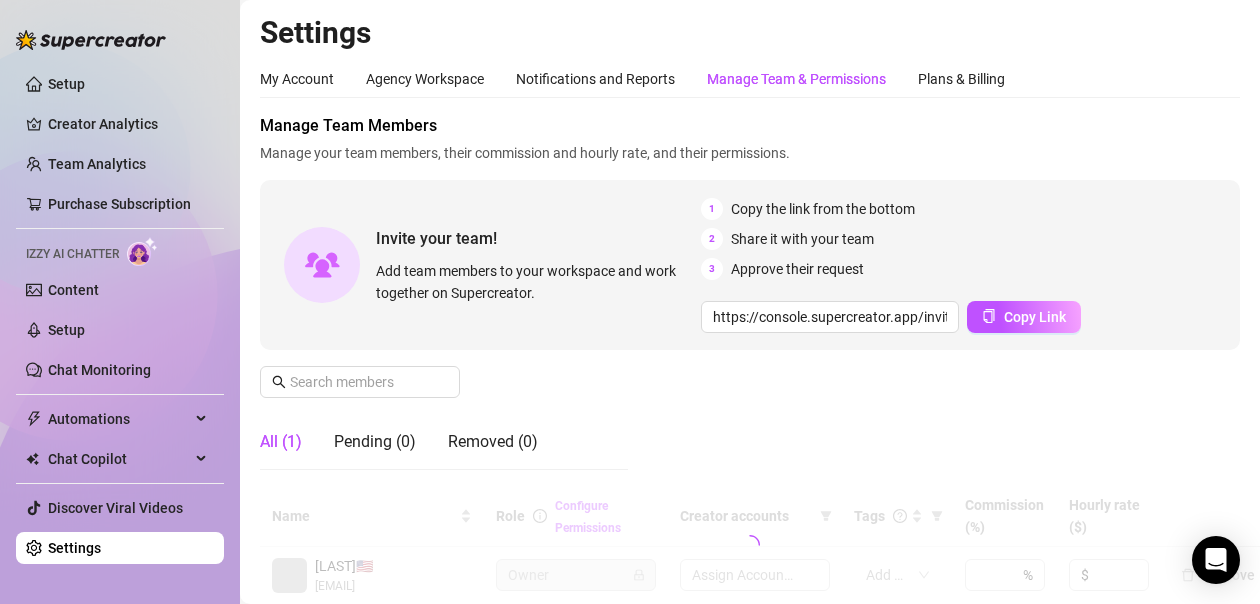 drag, startPoint x: 632, startPoint y: 429, endPoint x: 575, endPoint y: 358, distance: 91.04944 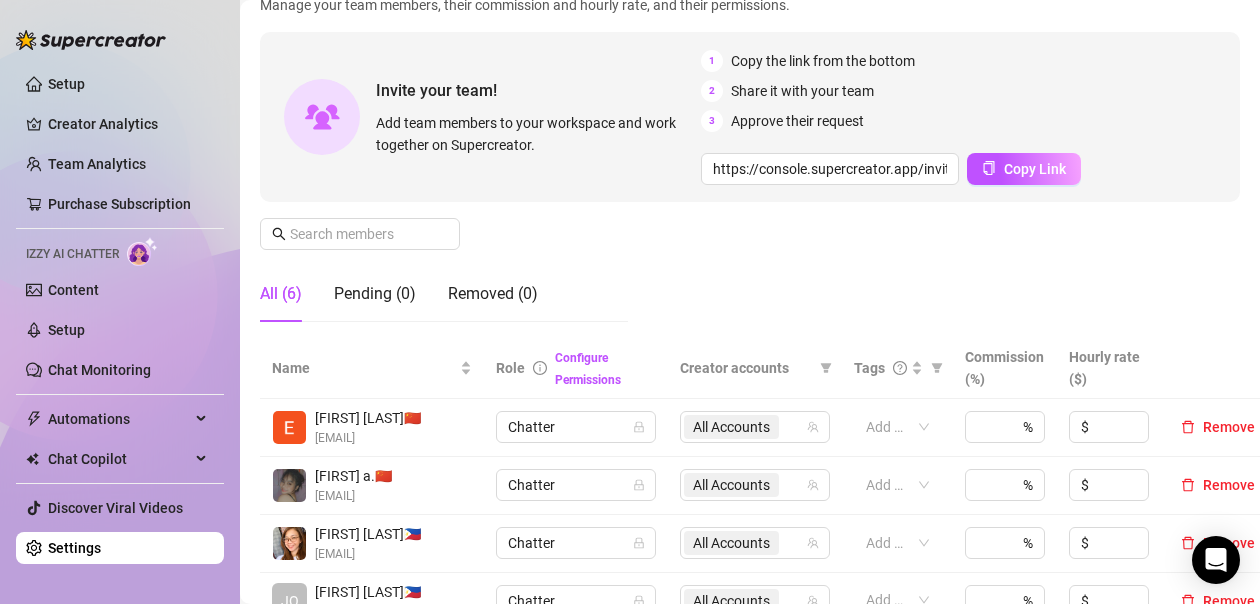 scroll, scrollTop: 100, scrollLeft: 0, axis: vertical 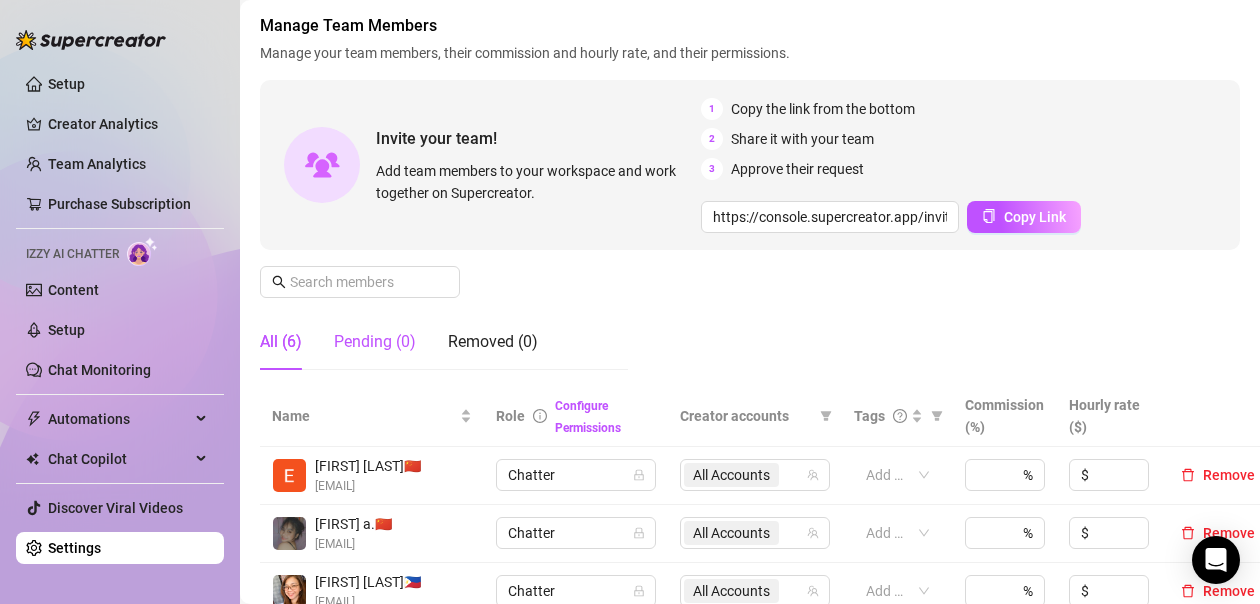 click on "Pending (0)" at bounding box center [375, 342] 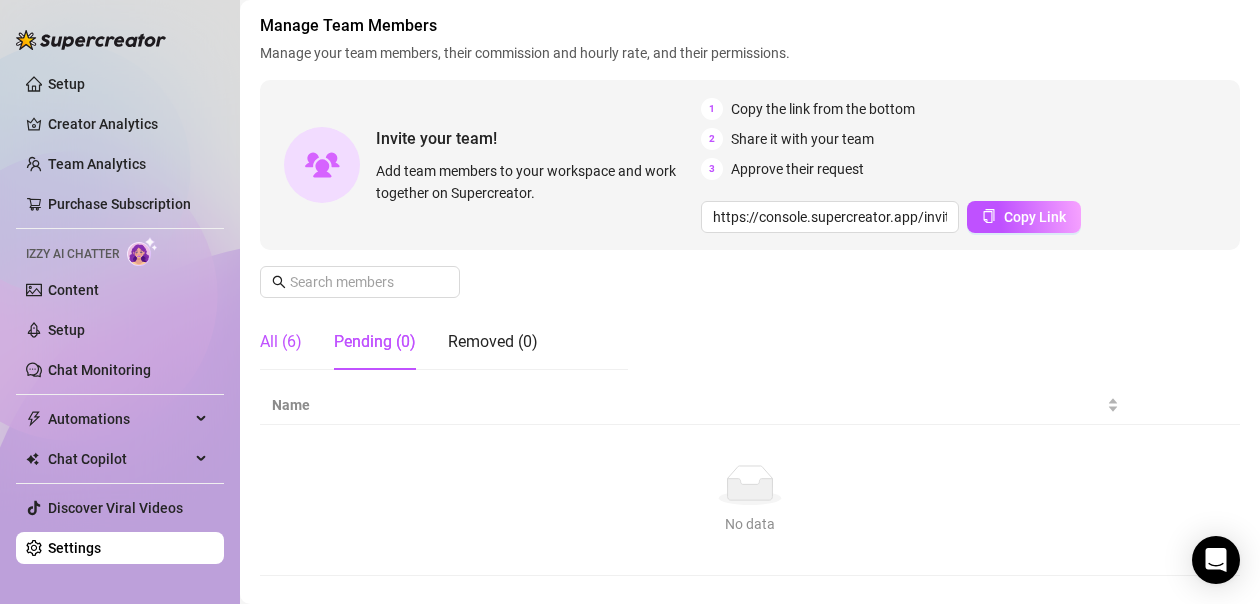 click on "All (6)" at bounding box center (281, 342) 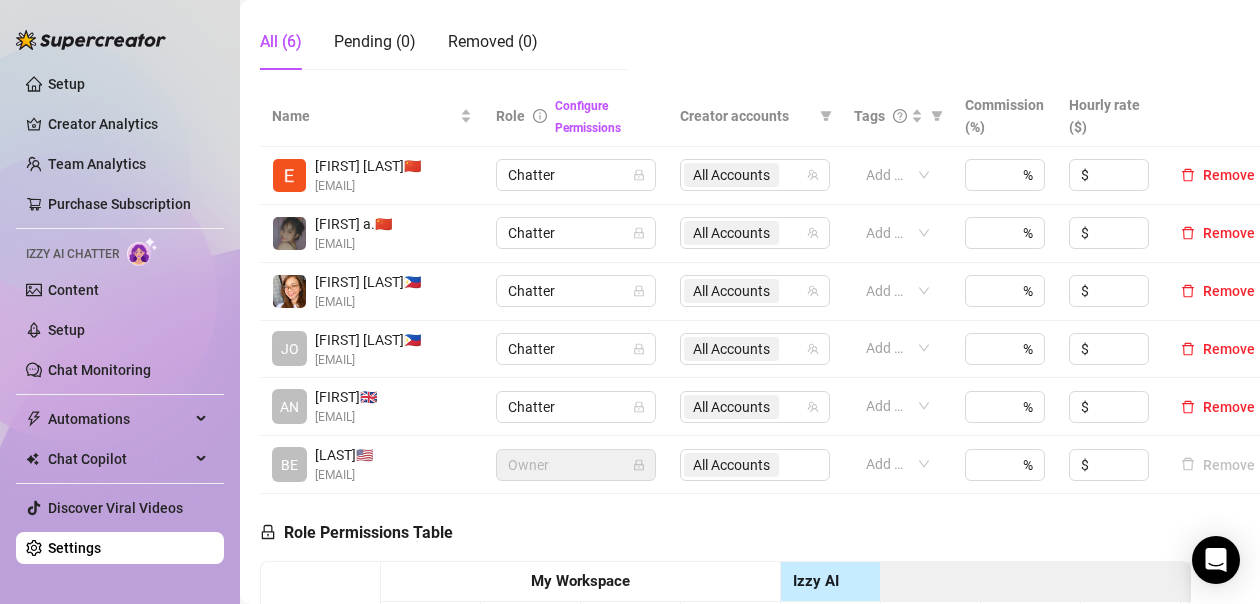 scroll, scrollTop: 500, scrollLeft: 0, axis: vertical 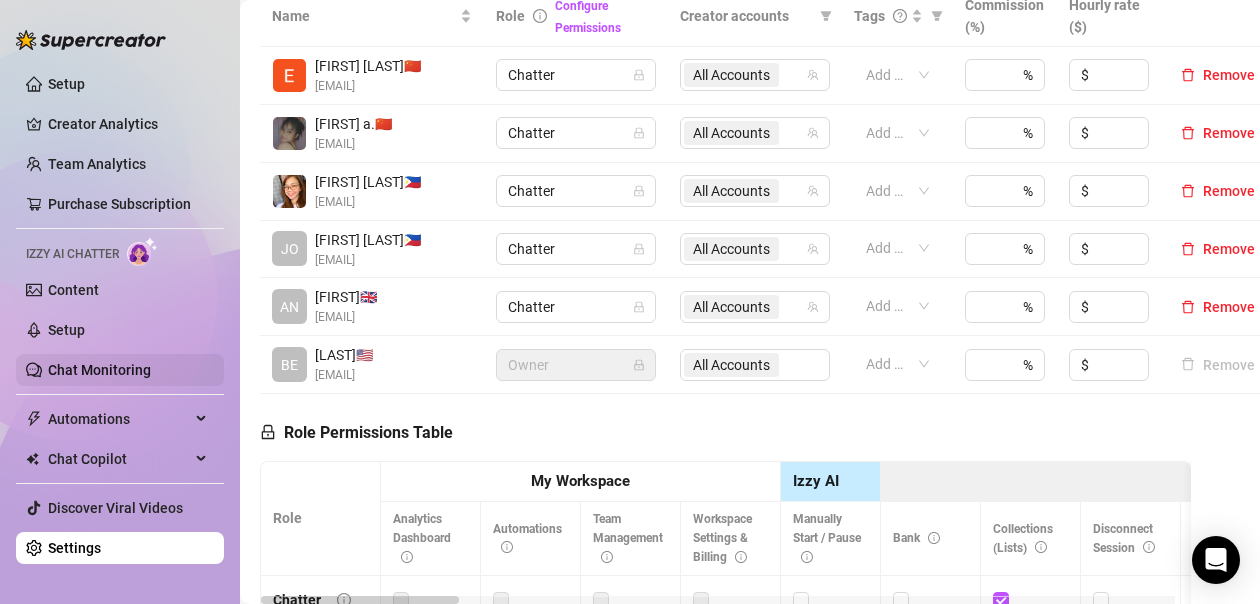 click on "Chat Monitoring" at bounding box center [99, 370] 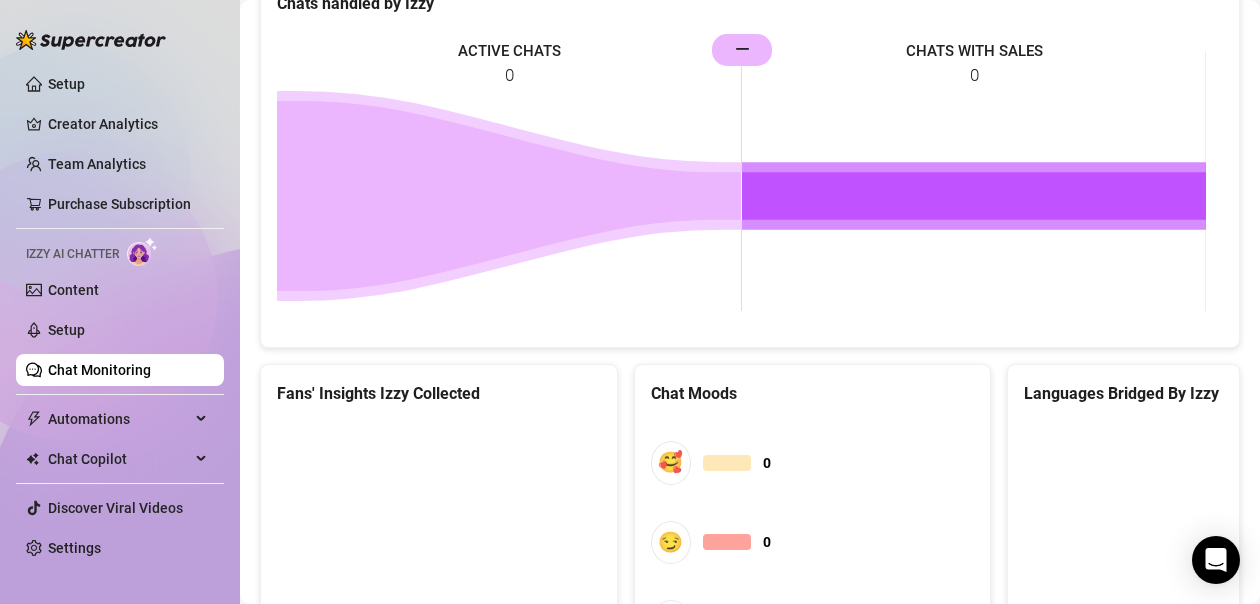 scroll, scrollTop: 1195, scrollLeft: 0, axis: vertical 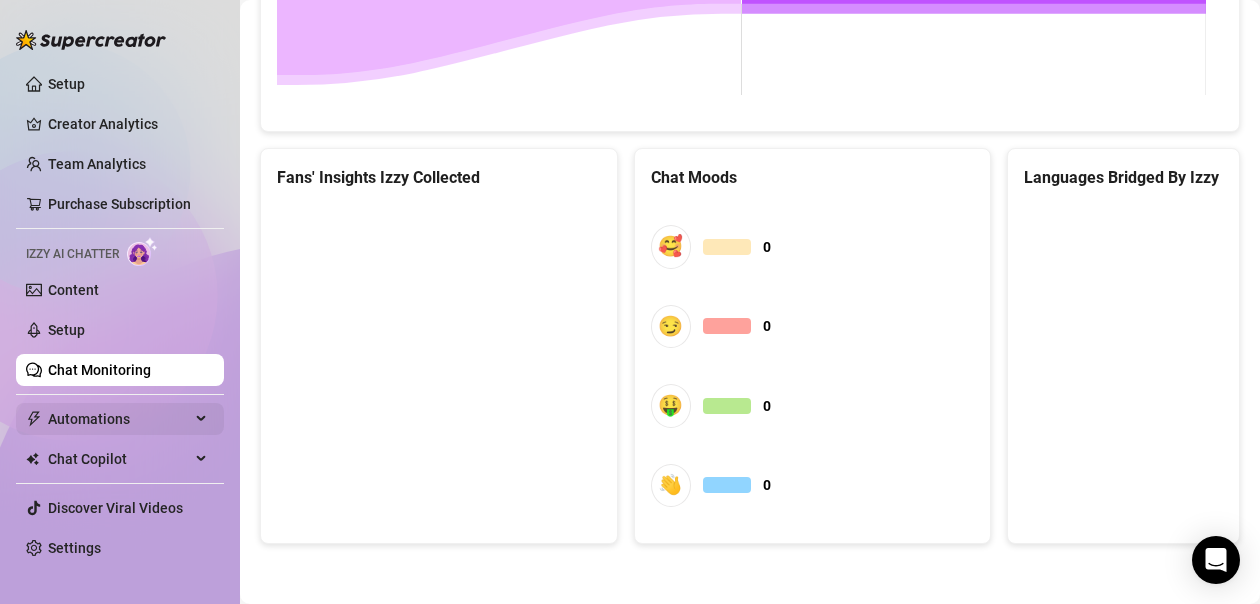 click on "Automations" at bounding box center [119, 419] 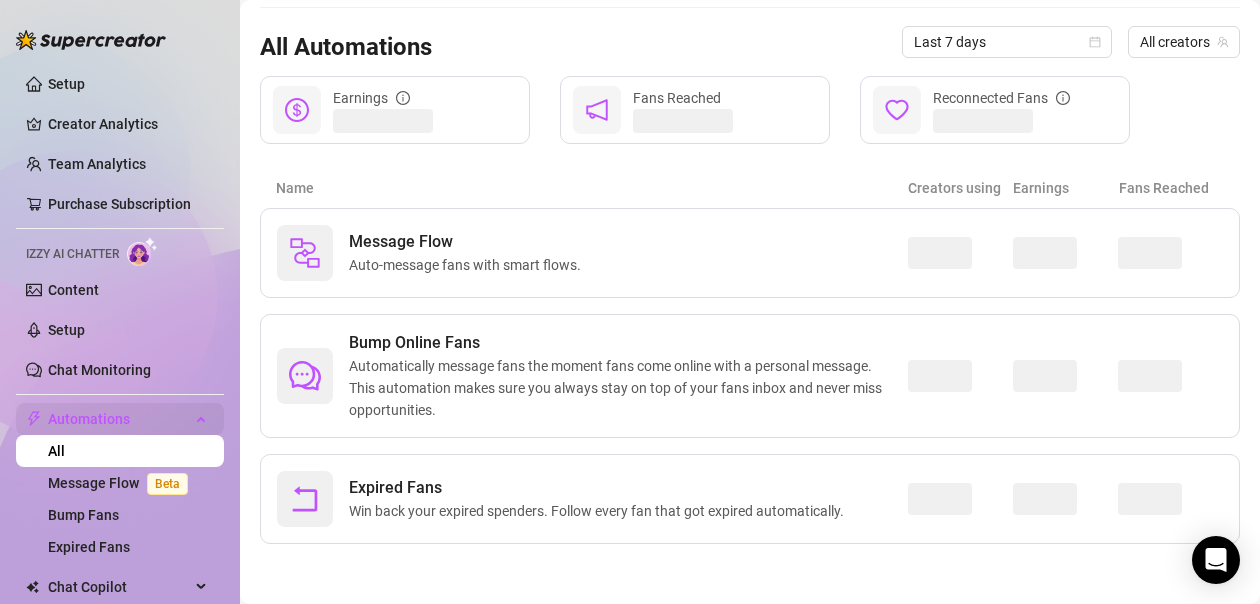 scroll, scrollTop: 183, scrollLeft: 0, axis: vertical 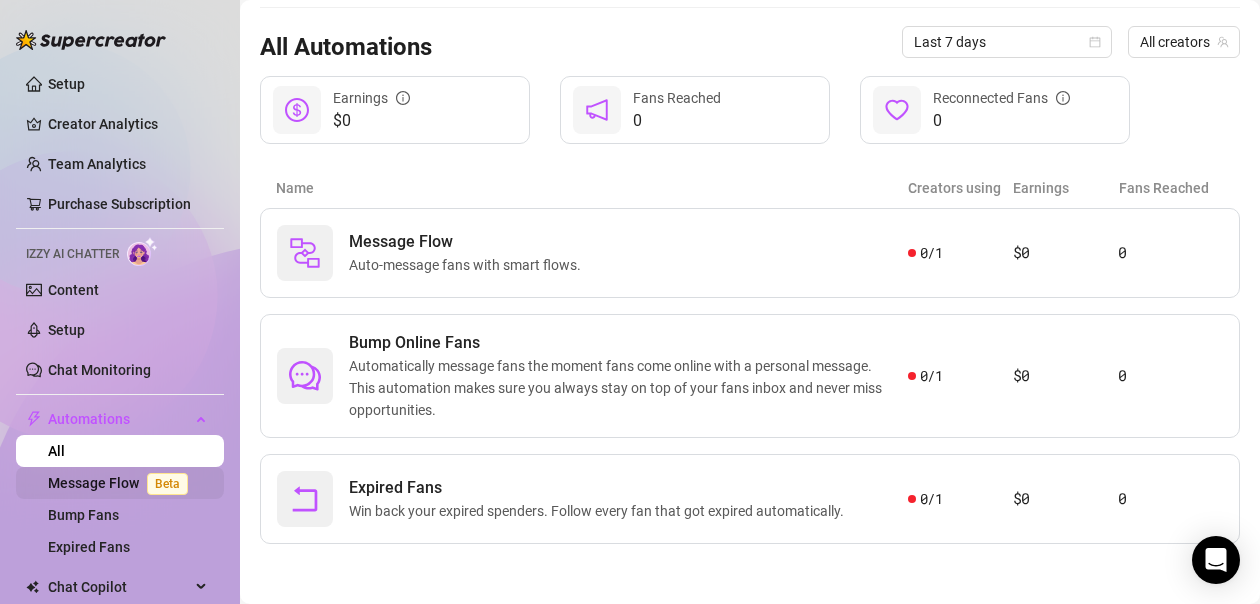 click on "Message Flow Beta" at bounding box center (122, 483) 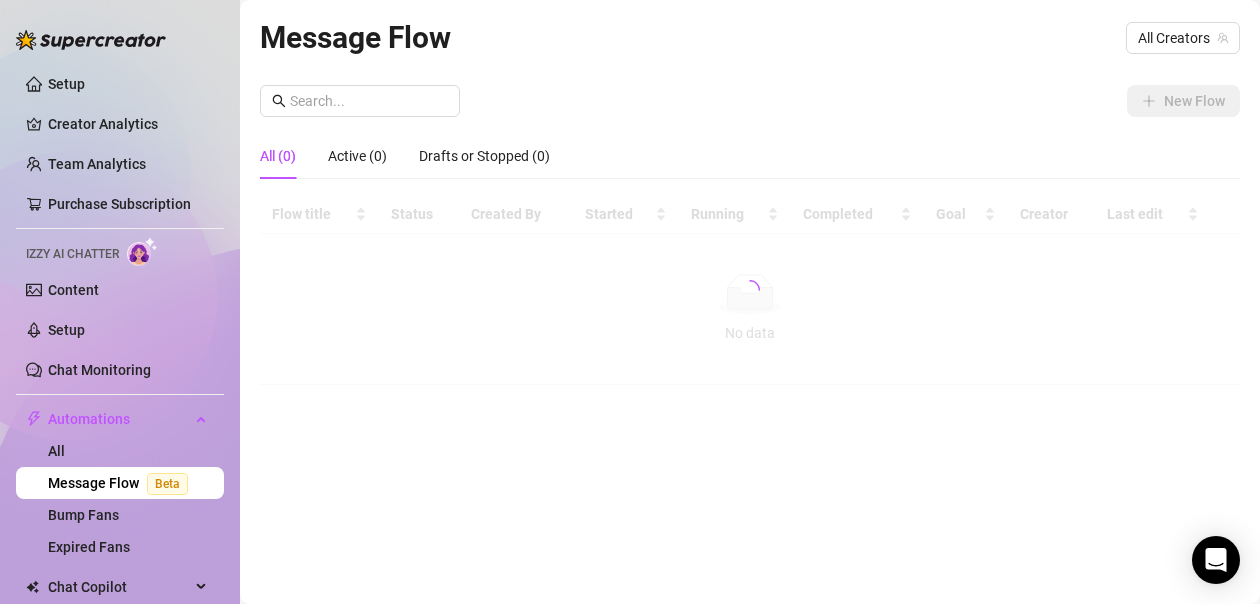 scroll, scrollTop: 0, scrollLeft: 0, axis: both 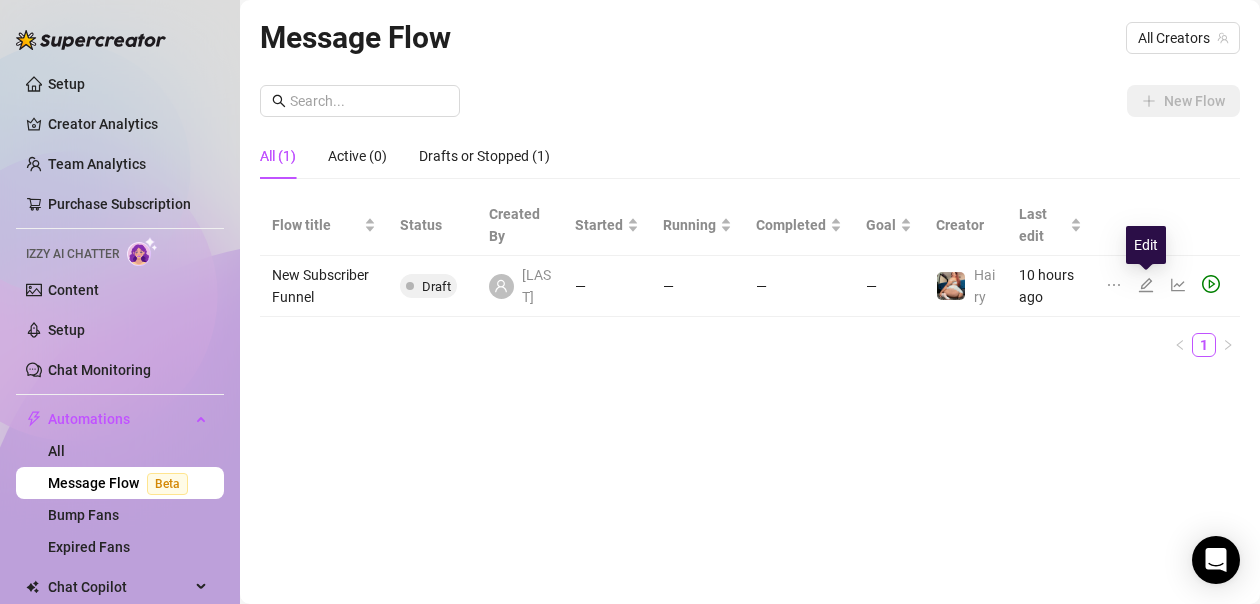 click 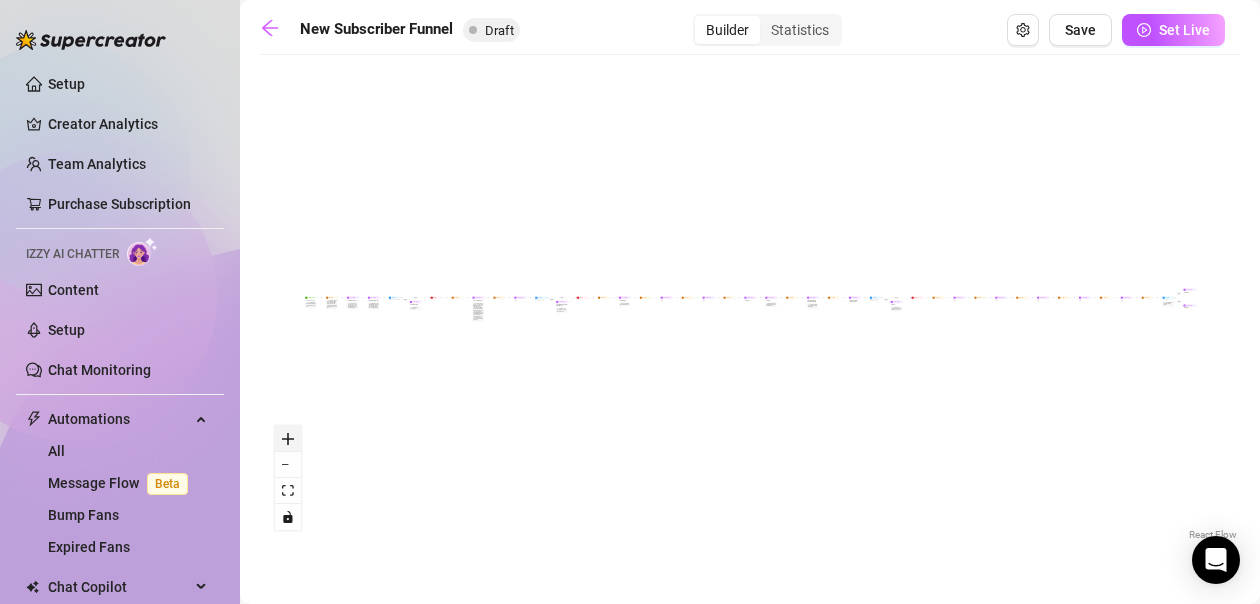 click 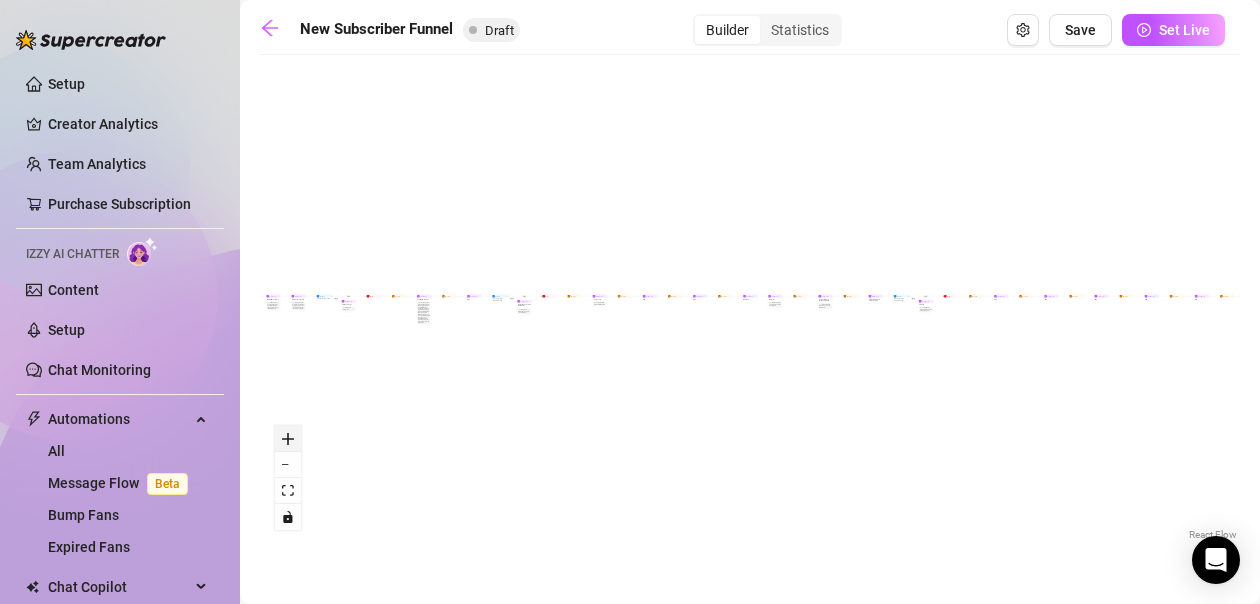 click 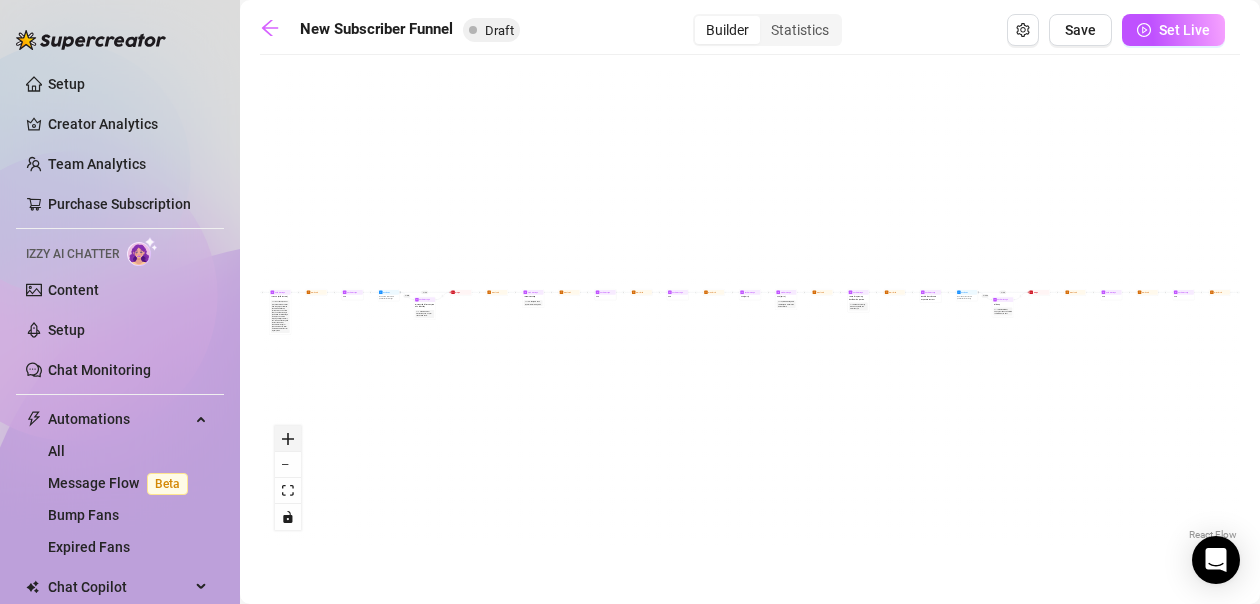 click 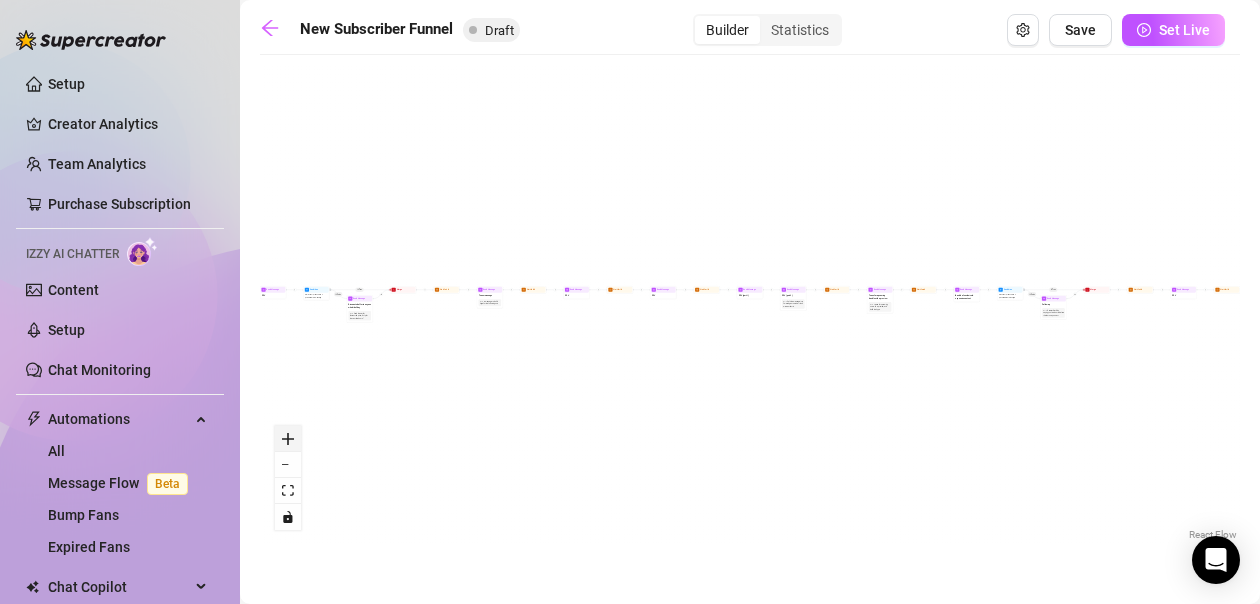 click 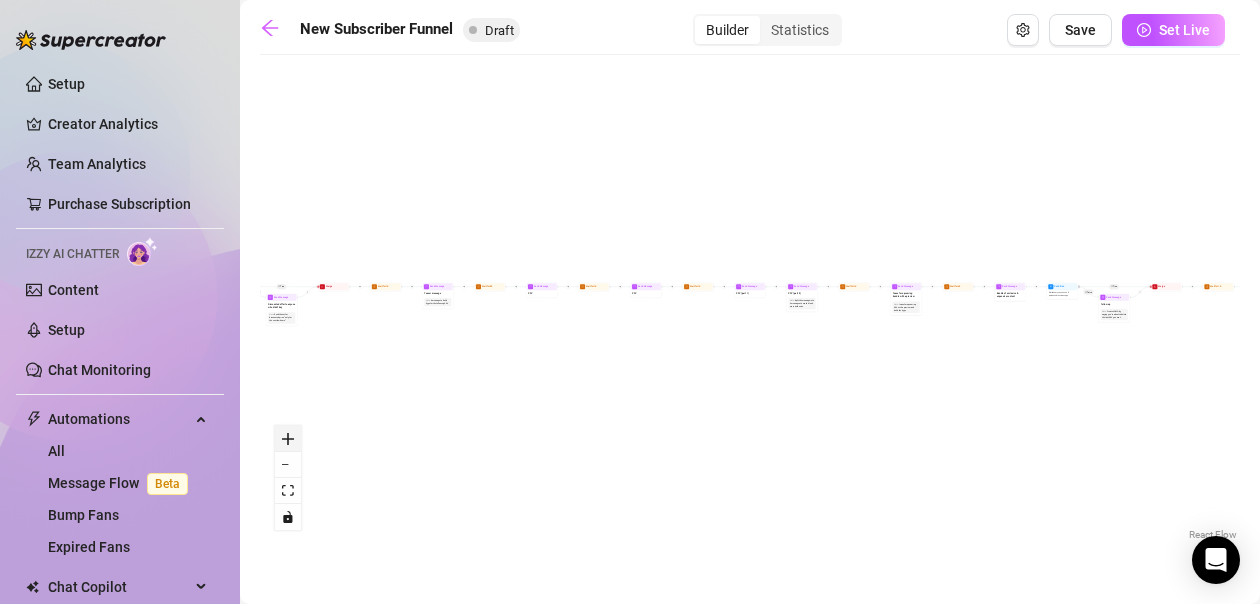 click 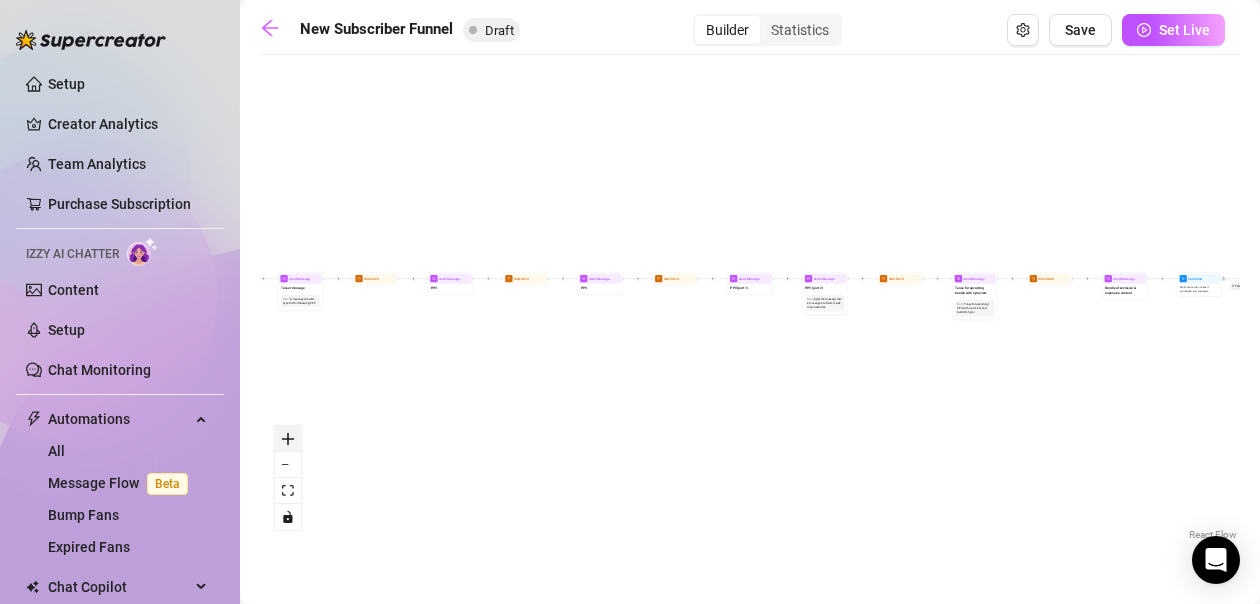 click 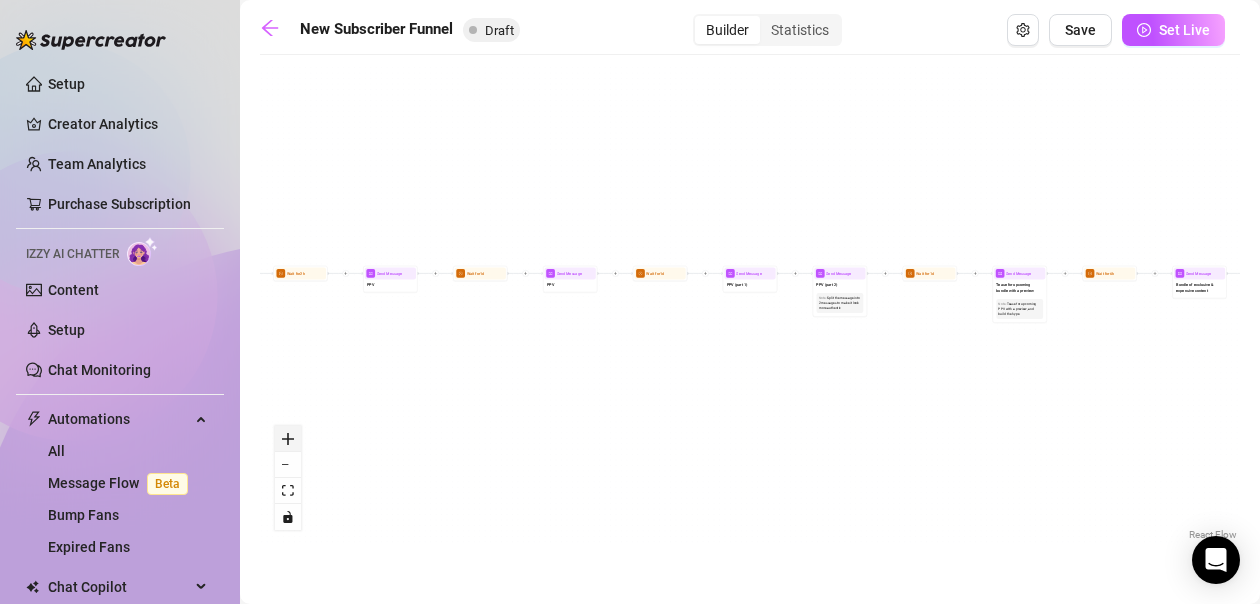 click 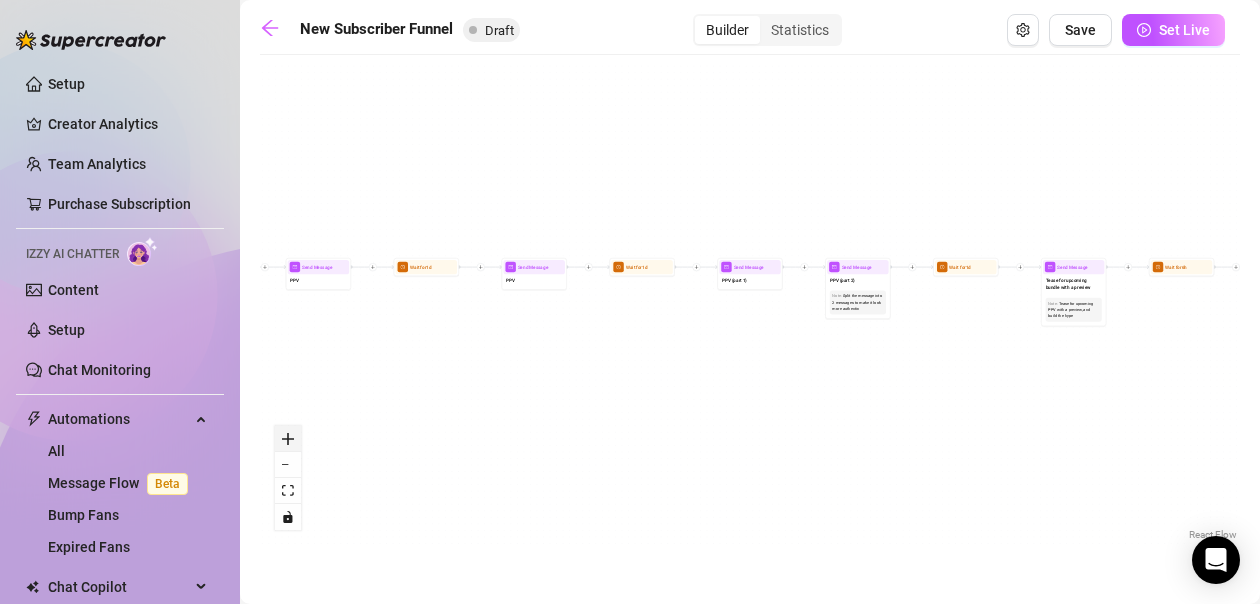 click 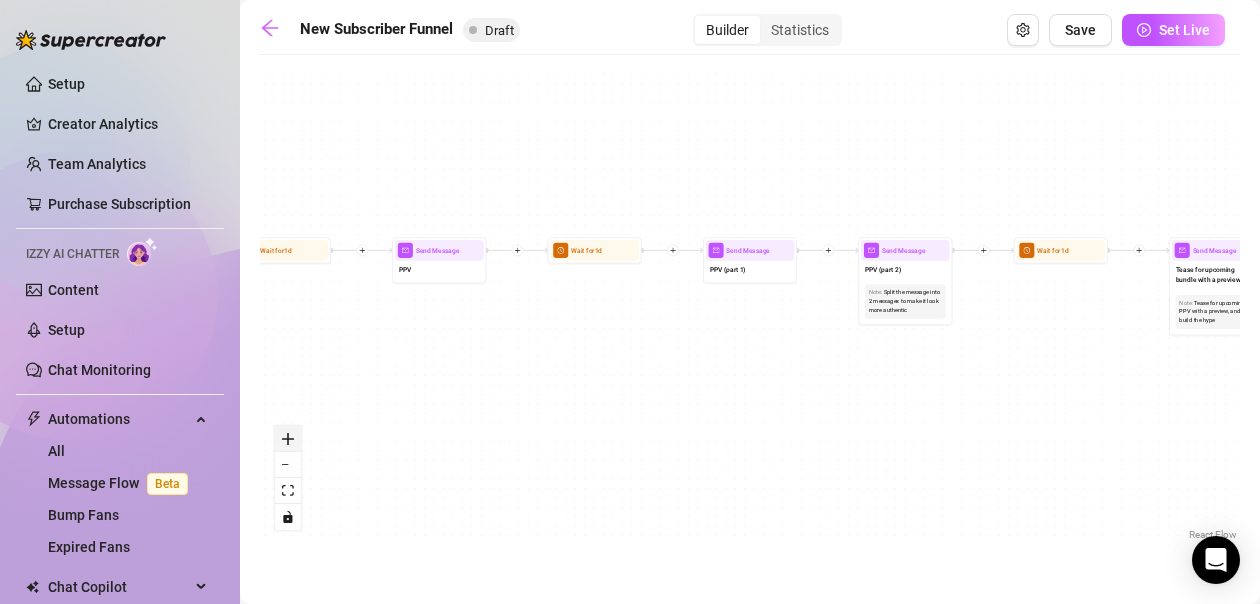 click 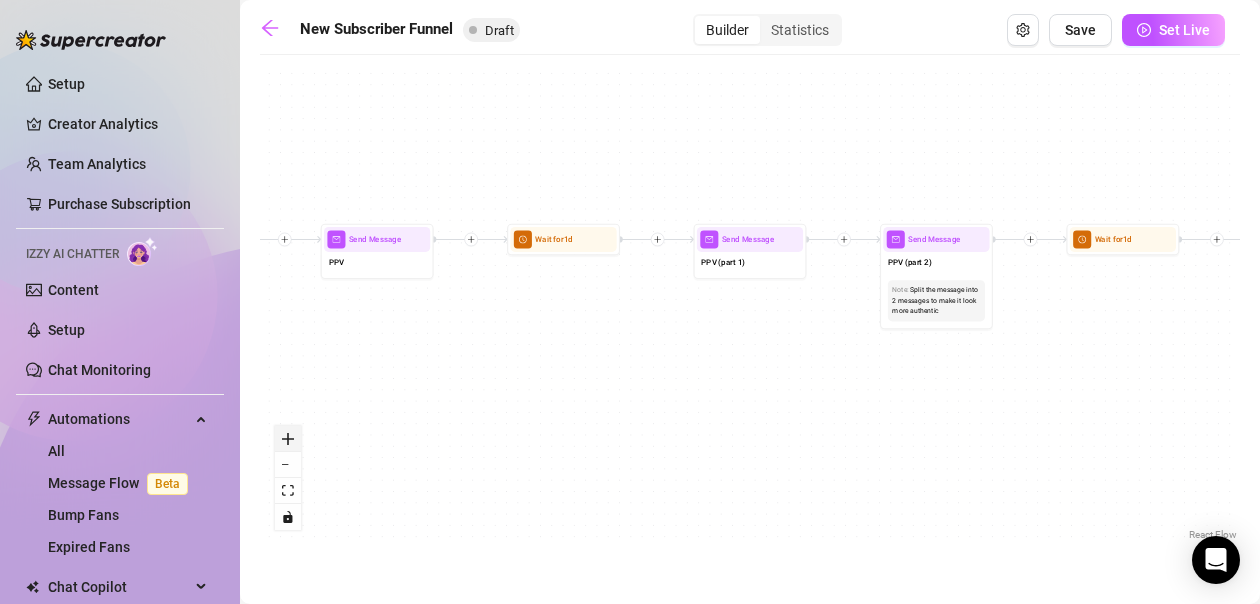 click 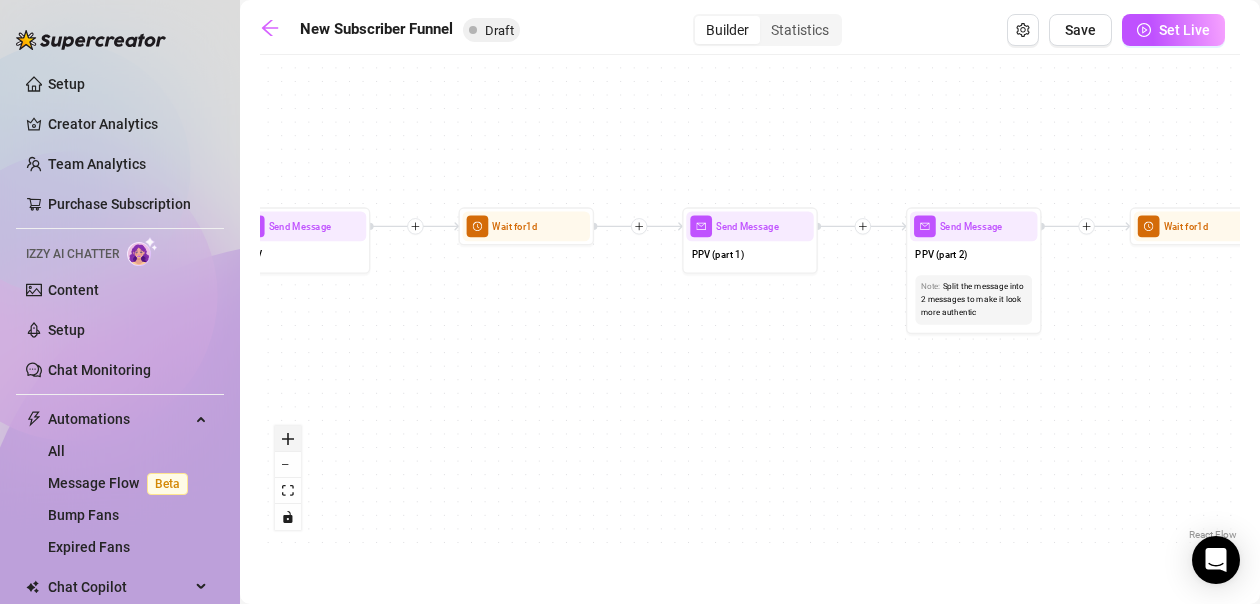 click 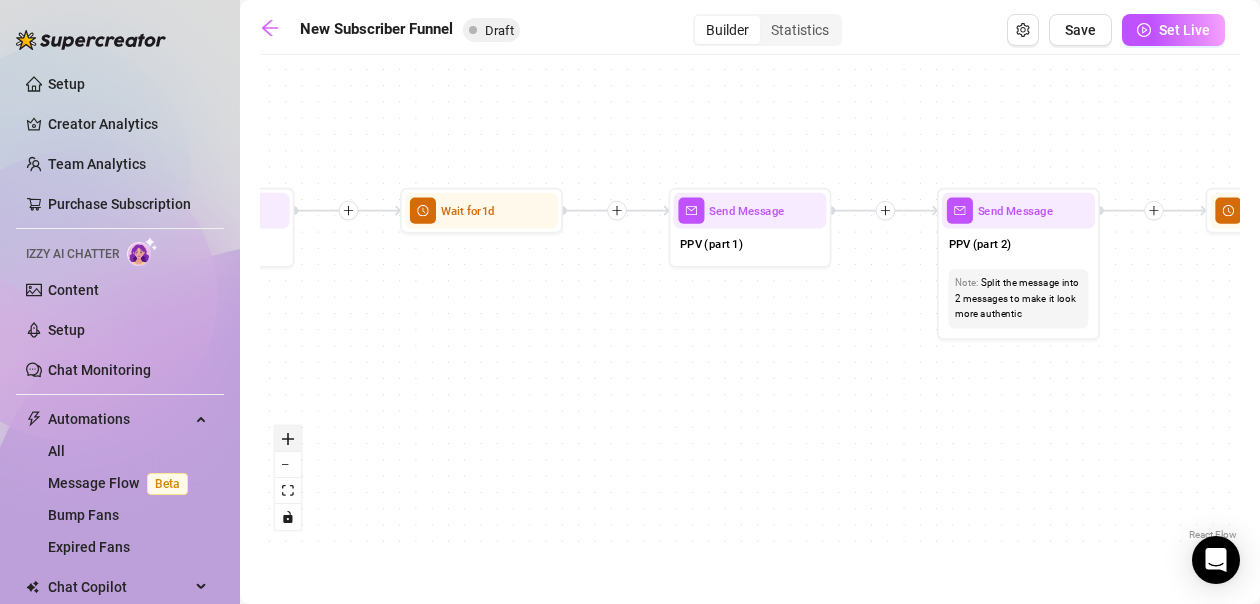 click 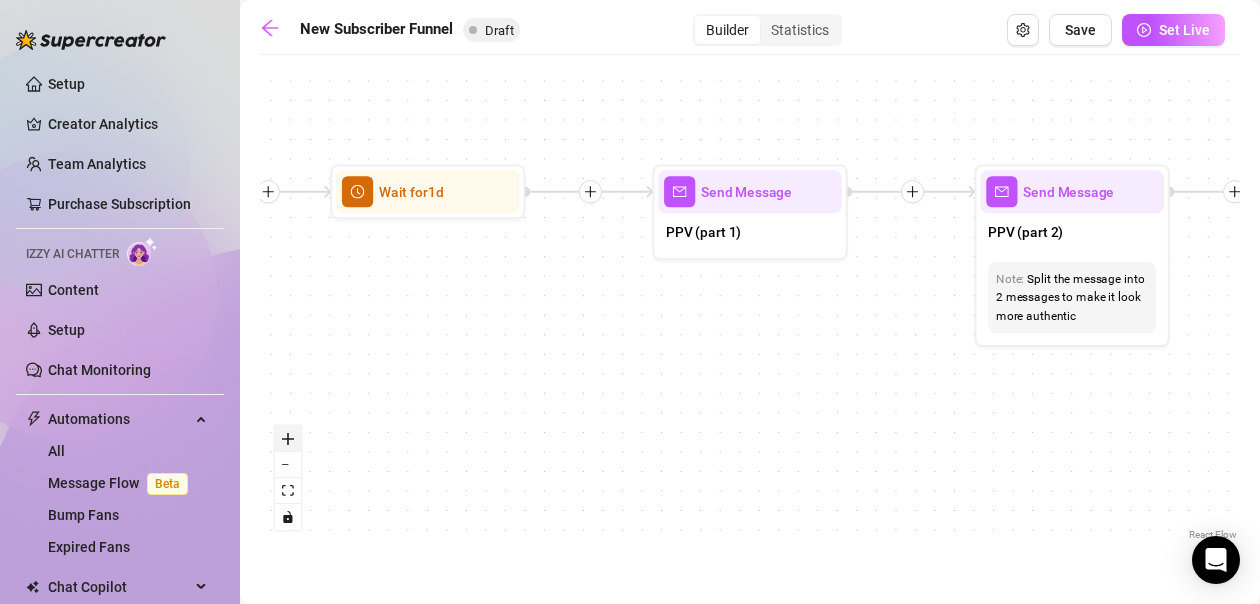 click 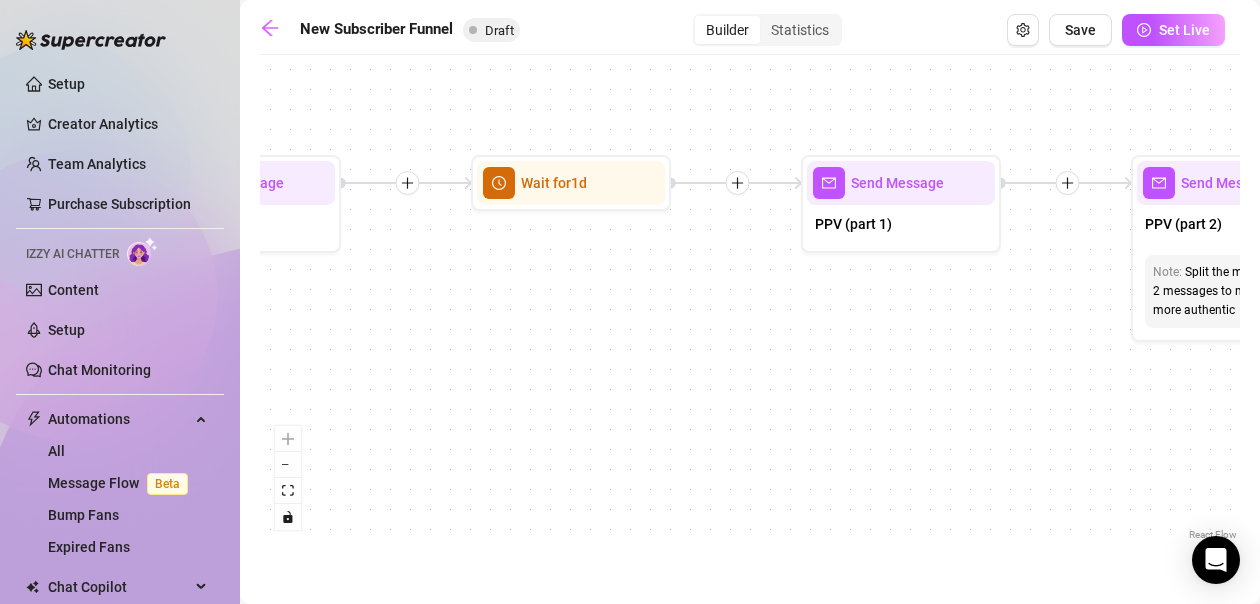 drag, startPoint x: 266, startPoint y: 194, endPoint x: 778, endPoint y: 214, distance: 512.3905 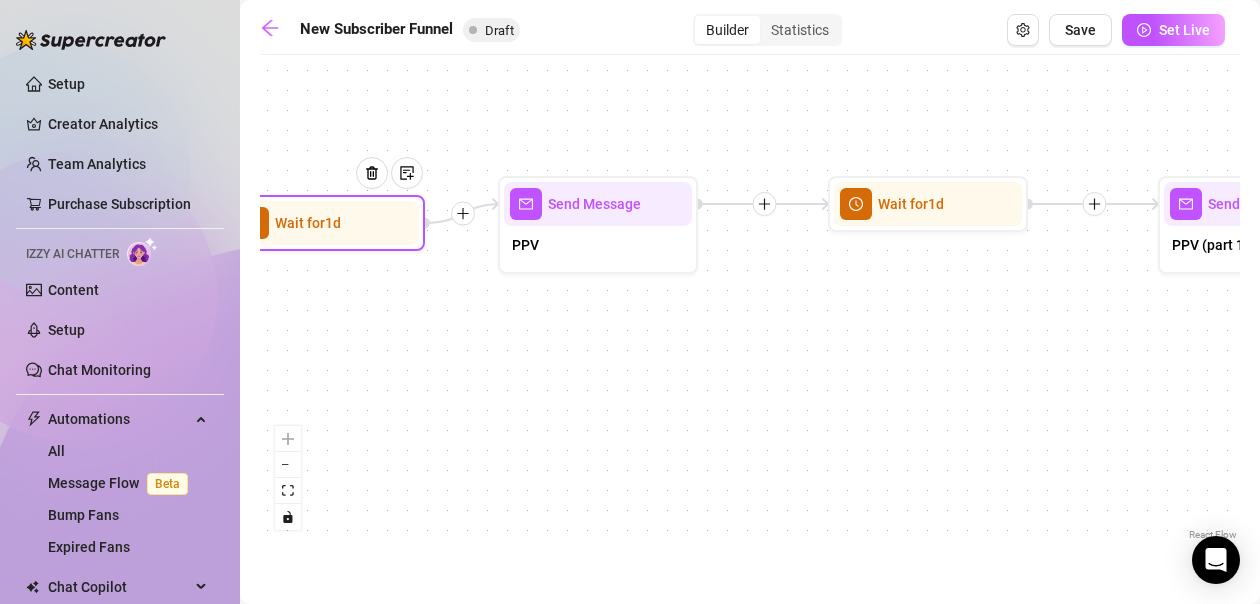 drag, startPoint x: 321, startPoint y: 212, endPoint x: 369, endPoint y: 228, distance: 50.596443 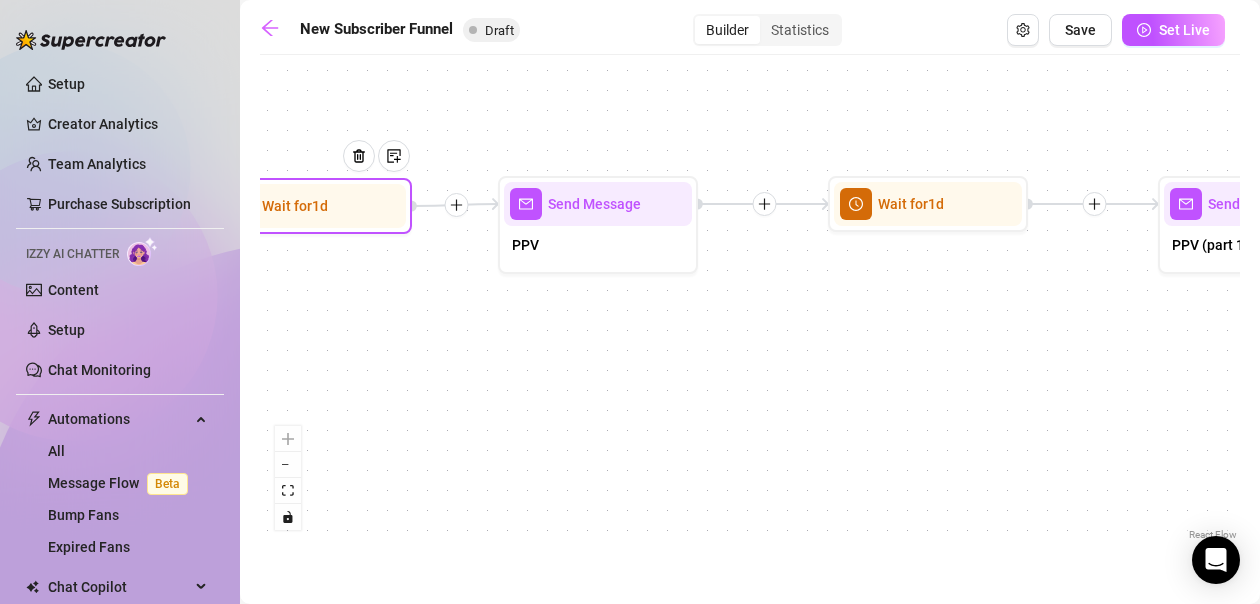 click on "Wait for  1d" at bounding box center (312, 206) 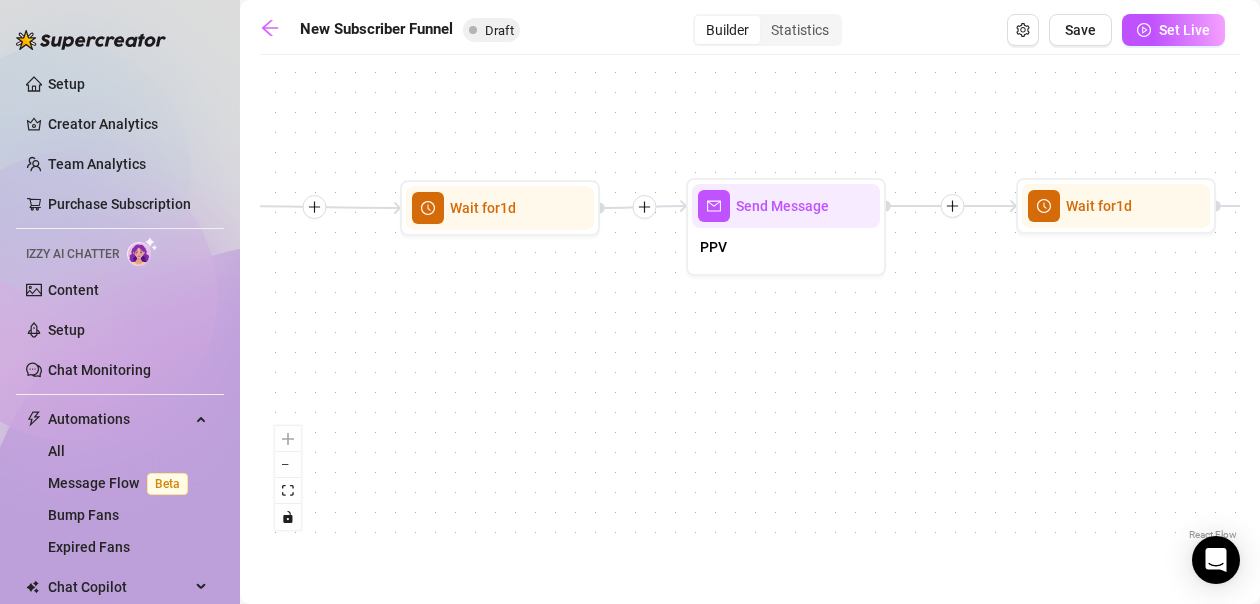 drag, startPoint x: 344, startPoint y: 302, endPoint x: 871, endPoint y: 283, distance: 527.3424 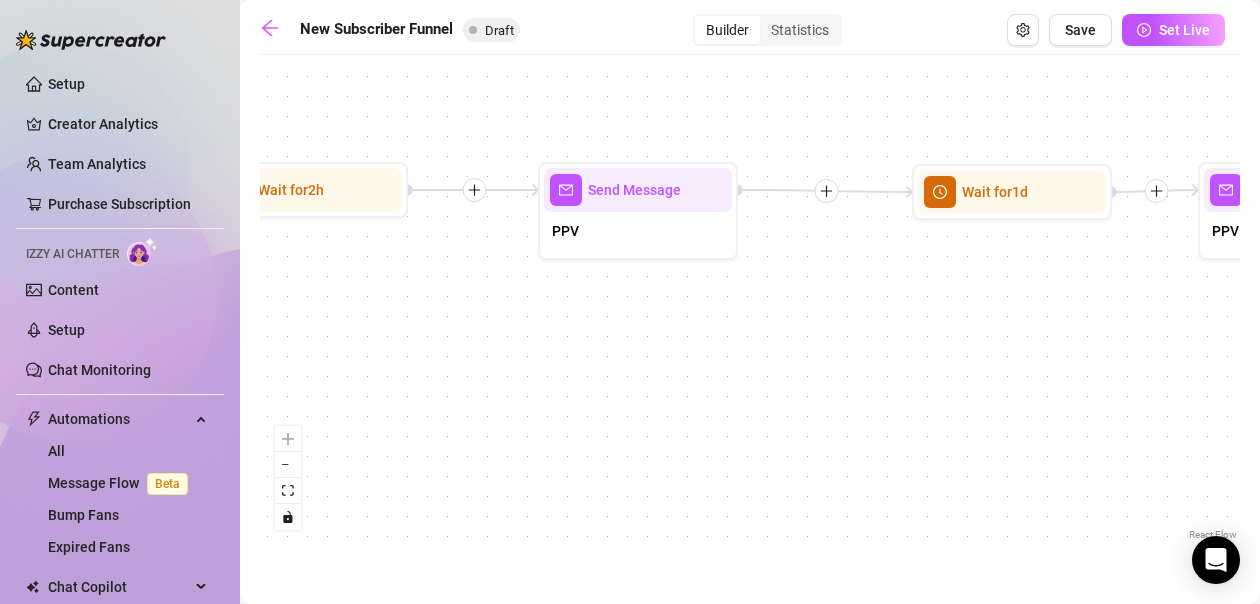 drag, startPoint x: 452, startPoint y: 309, endPoint x: 922, endPoint y: 298, distance: 470.1287 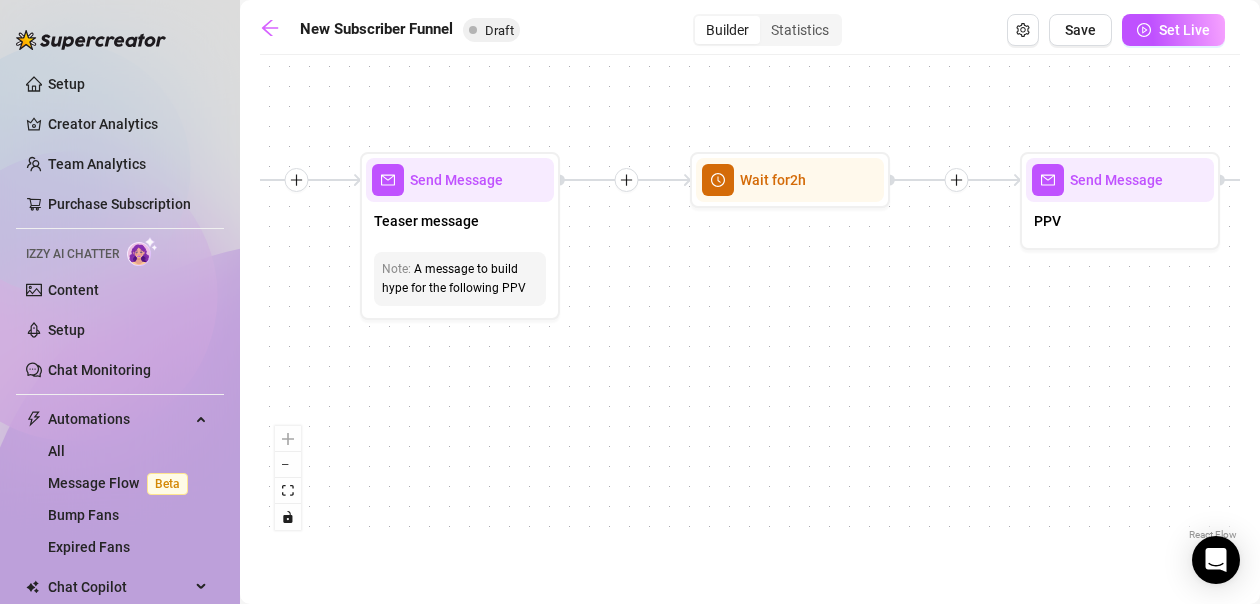 drag, startPoint x: 290, startPoint y: 362, endPoint x: 1049, endPoint y: 323, distance: 760.00134 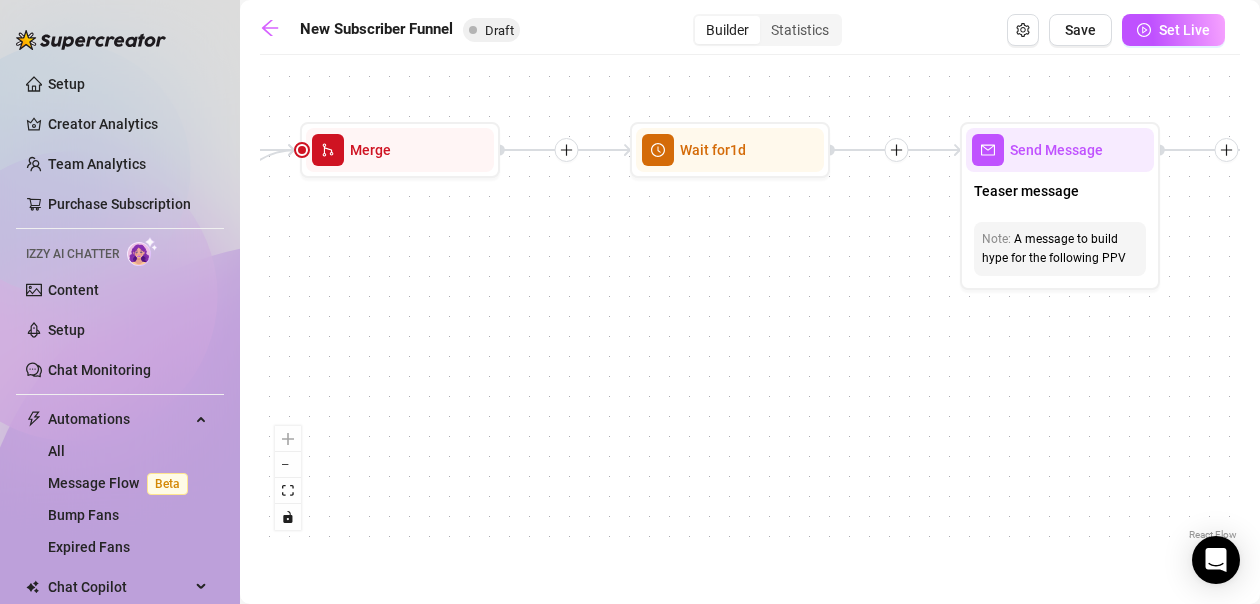 drag, startPoint x: 341, startPoint y: 314, endPoint x: 1210, endPoint y: 409, distance: 874.1773 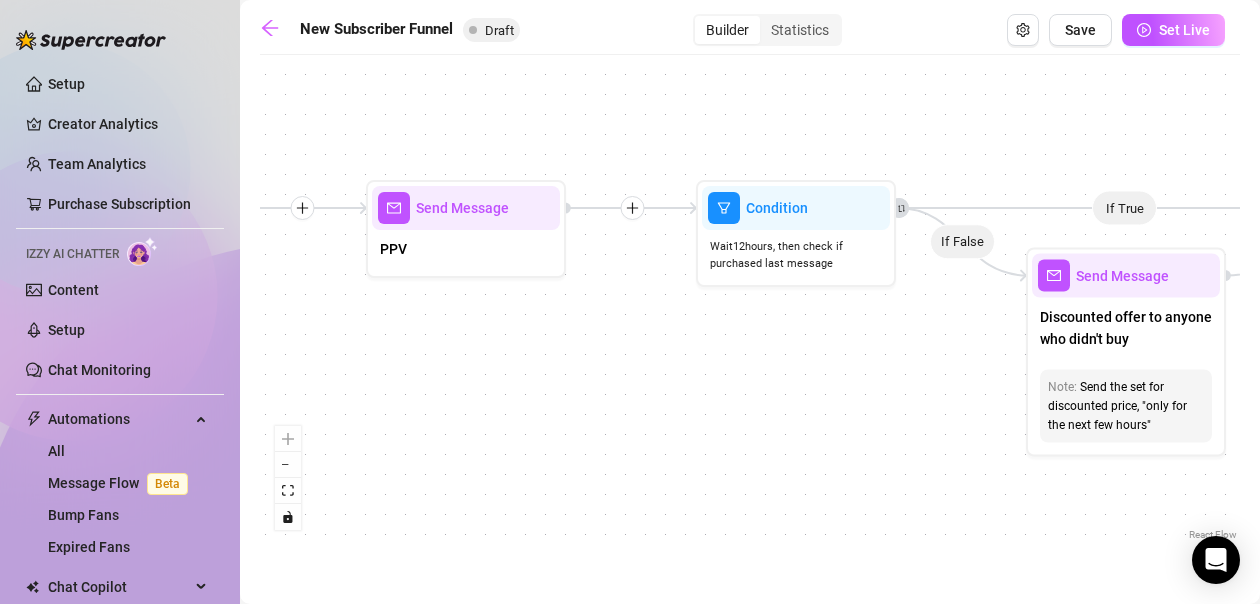 drag, startPoint x: 420, startPoint y: 410, endPoint x: 872, endPoint y: 357, distance: 455.09668 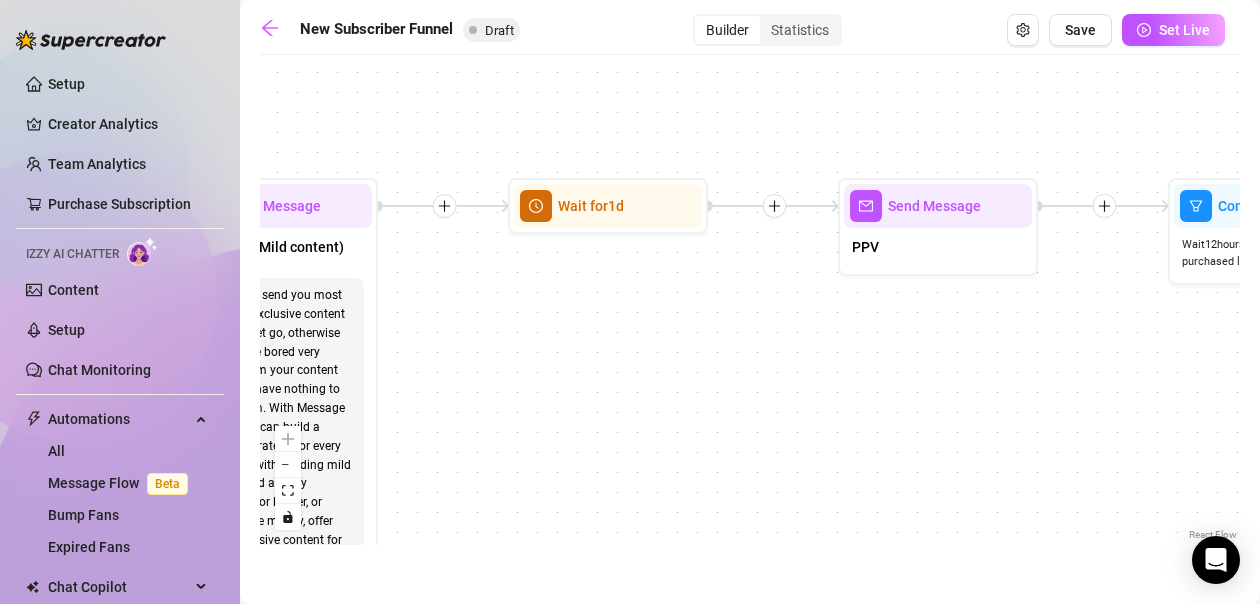 drag, startPoint x: 329, startPoint y: 379, endPoint x: 1060, endPoint y: 404, distance: 731.42737 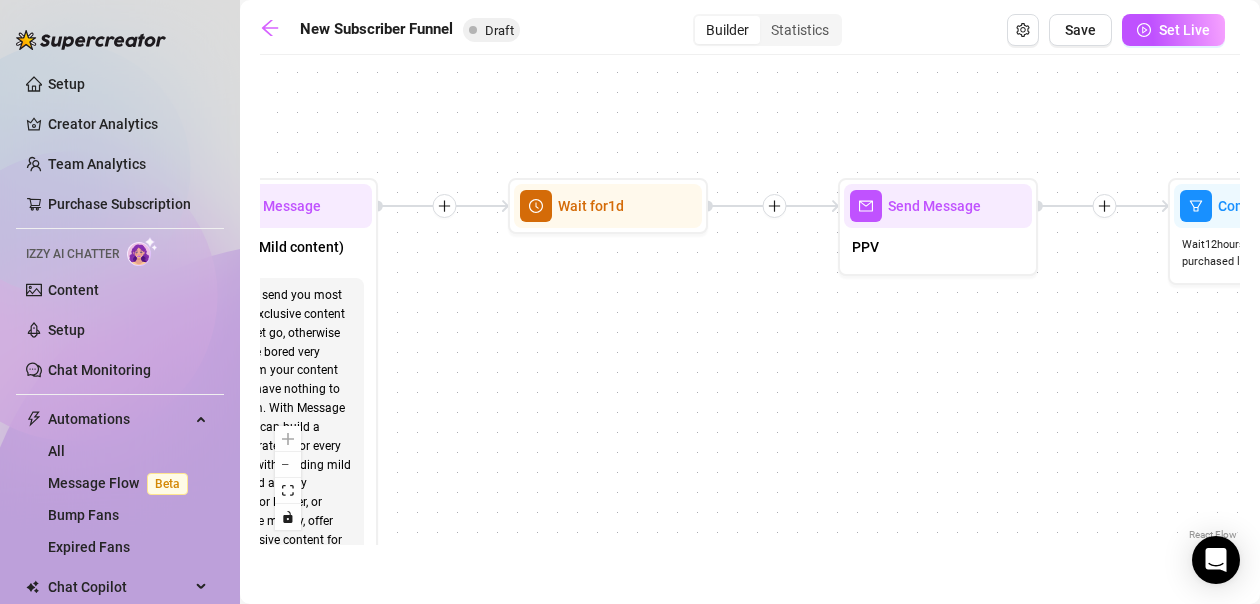 click on "If True If True If True If False If False If False If True If False Merge Merge Merge Send Message Regular set Send Message Exclusive set Condition Spent  above  $ 100 Note:     Send 2 different sets for spenders and low-spenders Wait for  1d  Send Message PPV Wait for  2d  Send Message PPV Wait for  1d  Send Message PPV Wait for  1d  Send Message PPV Wait for  1d  Send Message PPV Send Message Follow up Note: Create FOMO by saying you're about to delete the last PPV you sent Condition Wait  4  hours, then check if purchased last message Wait for  1d  Send Message PPV (part 2) Note: Split the message into 2 messages to make it look more authentic Send Message Follow up message Note: Nudge fans to message you Condition Wait  1  hours, then check if replied Send Message Discounted offer to anyone who didn't buy Note: Send the set for discounted price, "only for the next few hours" Condition Wait  12  hours, then check if purchased last message Starting Event New Subscriber Trigger Note: Wait for  4m Note: Note:" at bounding box center [750, 305] 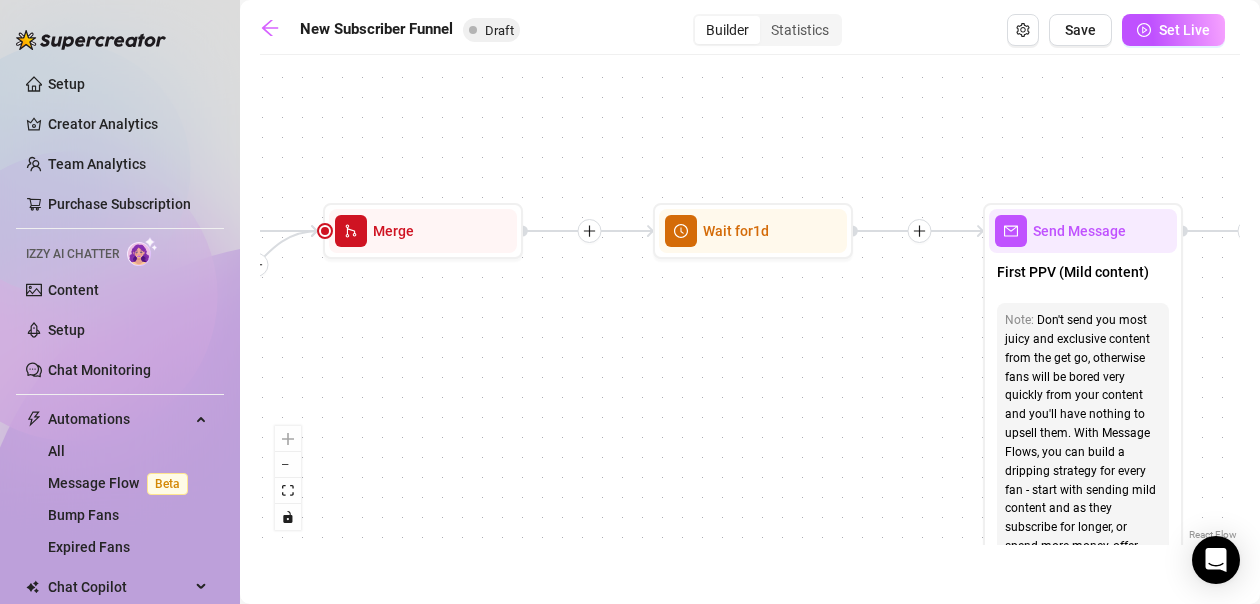 drag, startPoint x: 348, startPoint y: 364, endPoint x: 1005, endPoint y: 366, distance: 657.00305 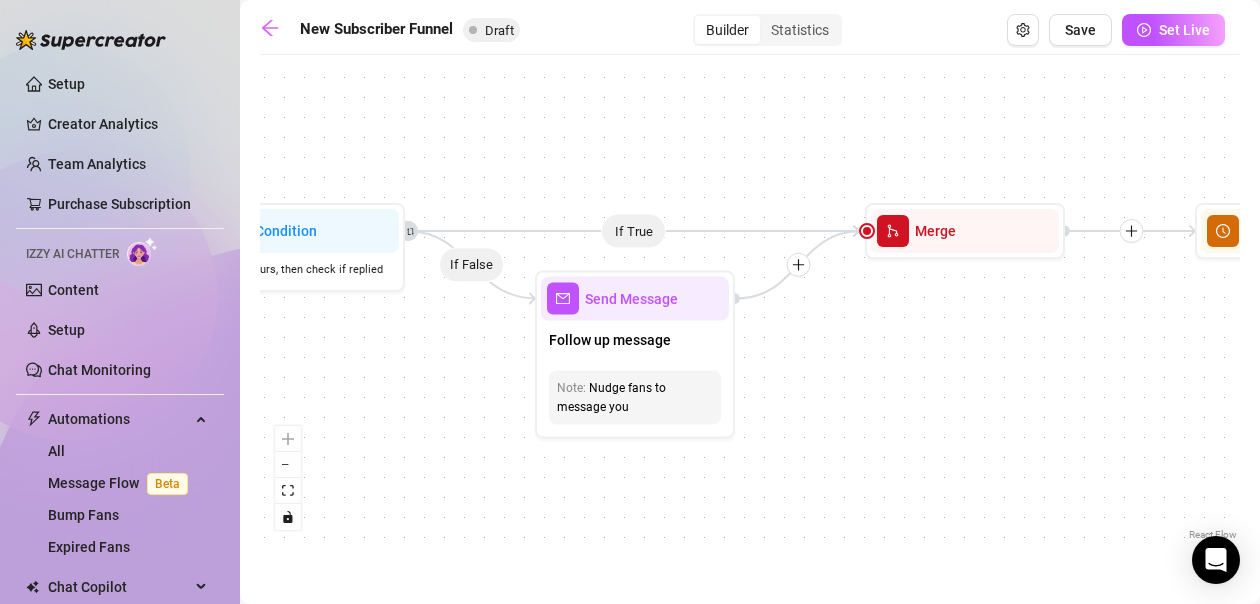 drag, startPoint x: 294, startPoint y: 355, endPoint x: 999, endPoint y: 344, distance: 705.0858 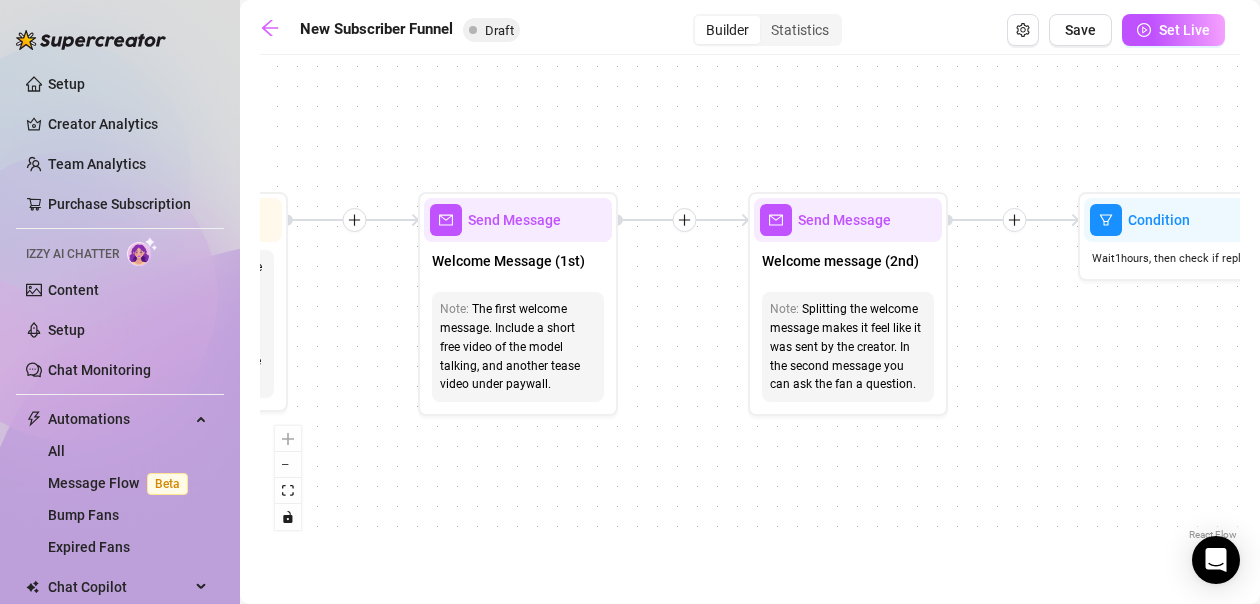 drag, startPoint x: 435, startPoint y: 340, endPoint x: 960, endPoint y: 338, distance: 525.0038 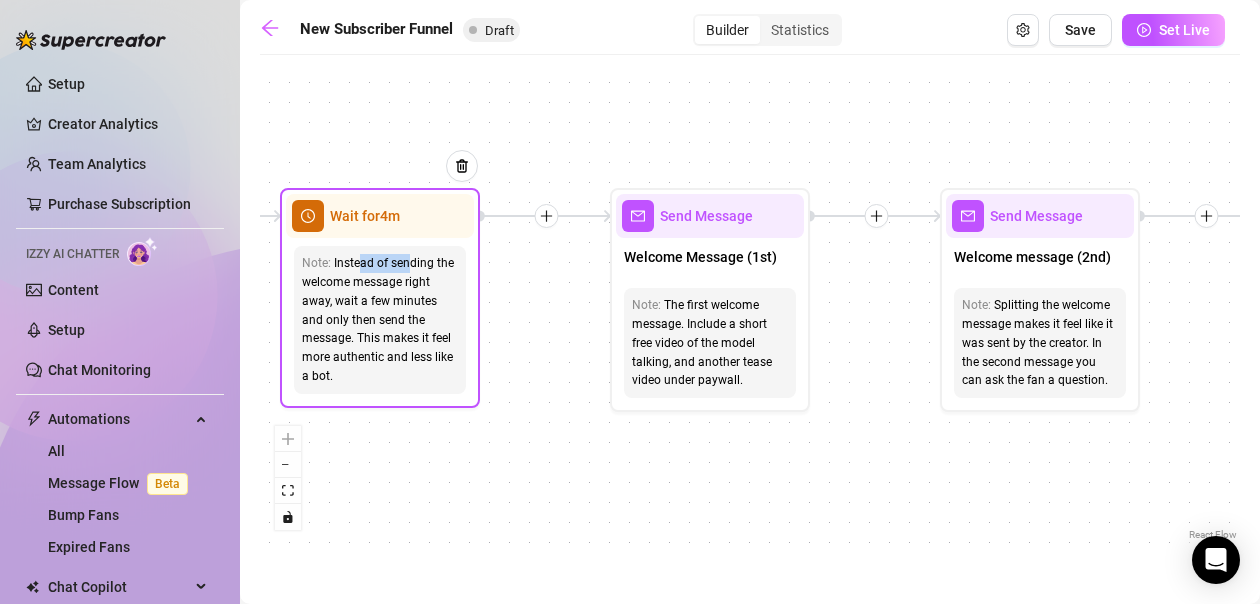 drag, startPoint x: 363, startPoint y: 259, endPoint x: 413, endPoint y: 268, distance: 50.803543 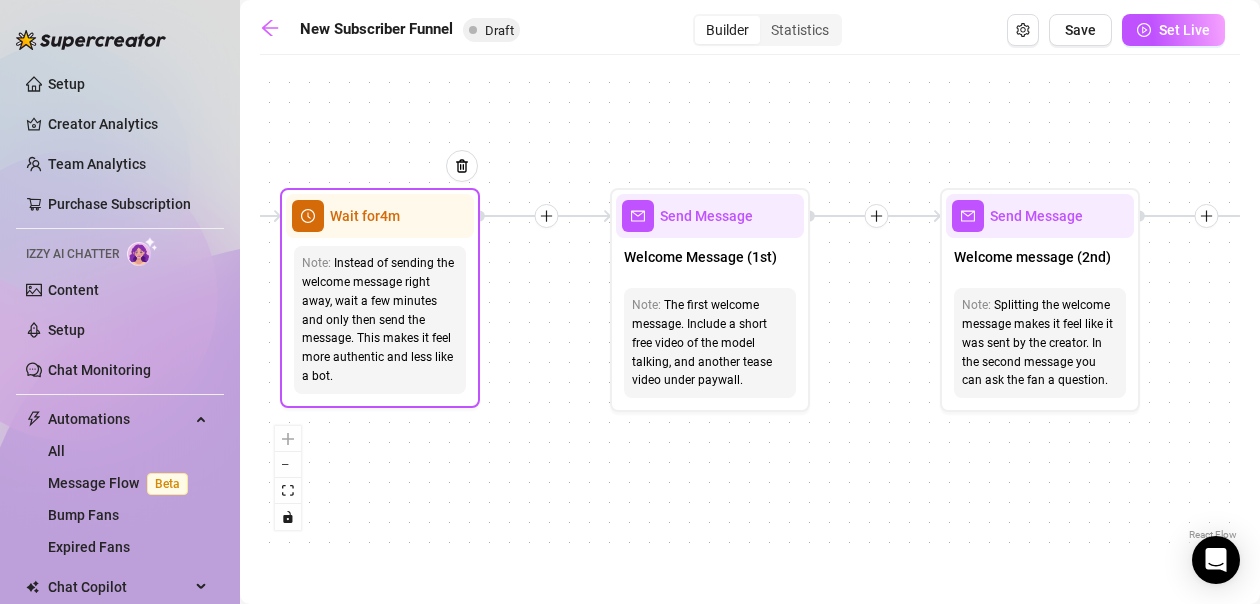 drag, startPoint x: 254, startPoint y: 311, endPoint x: 293, endPoint y: 313, distance: 39.051247 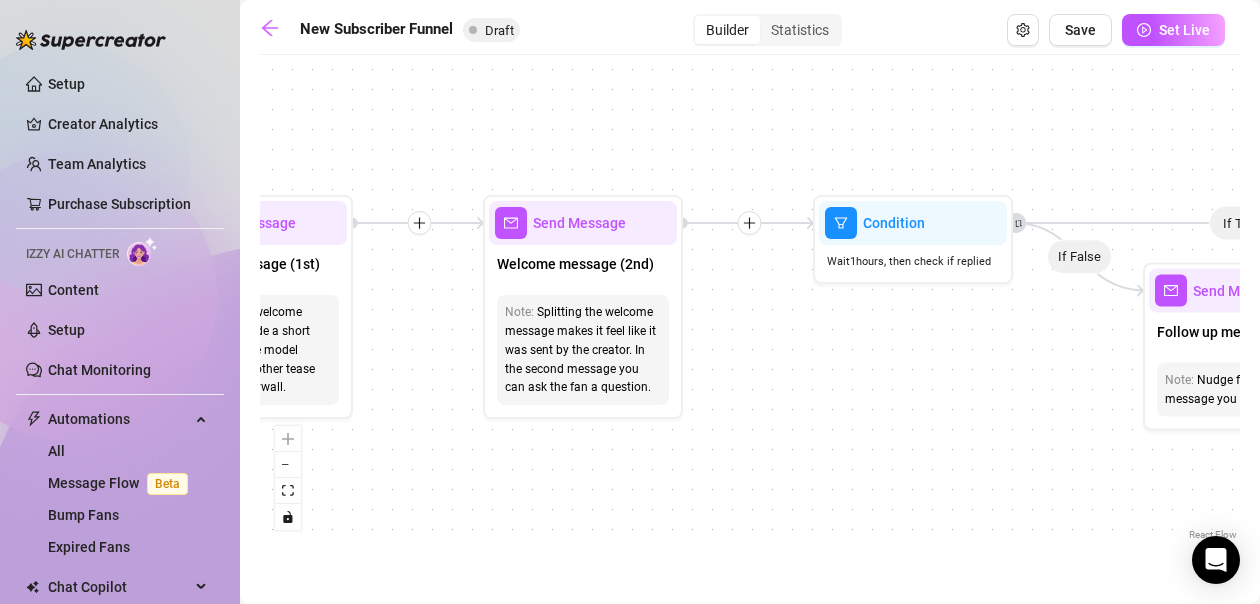 drag, startPoint x: 1066, startPoint y: 487, endPoint x: 608, endPoint y: 504, distance: 458.3154 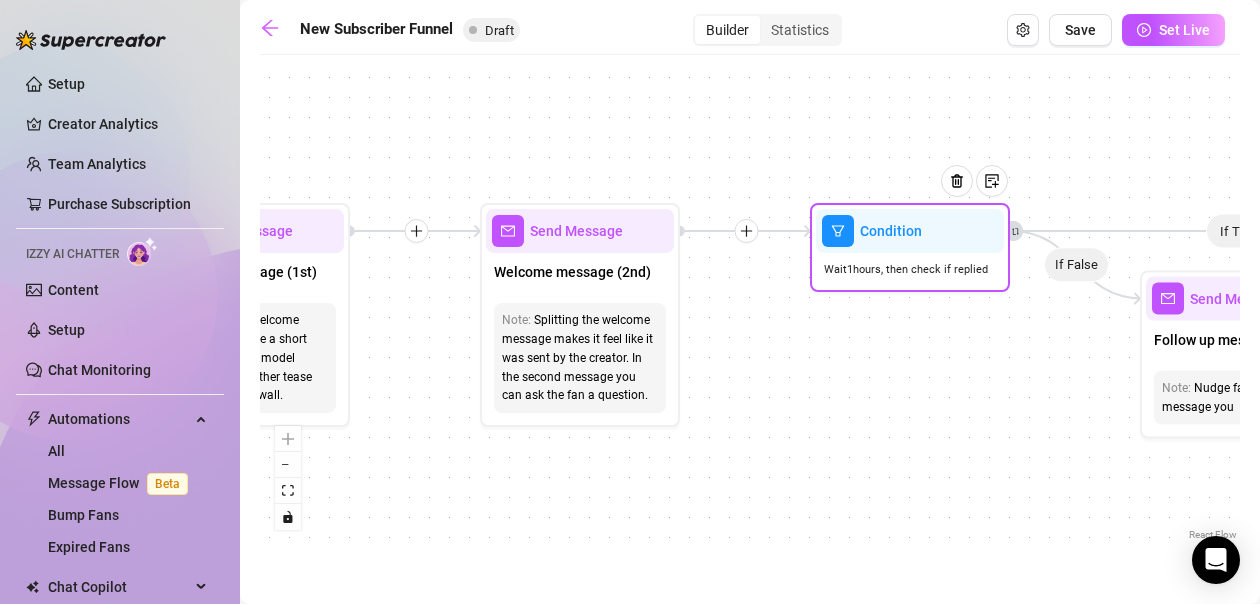 click at bounding box center [964, 196] 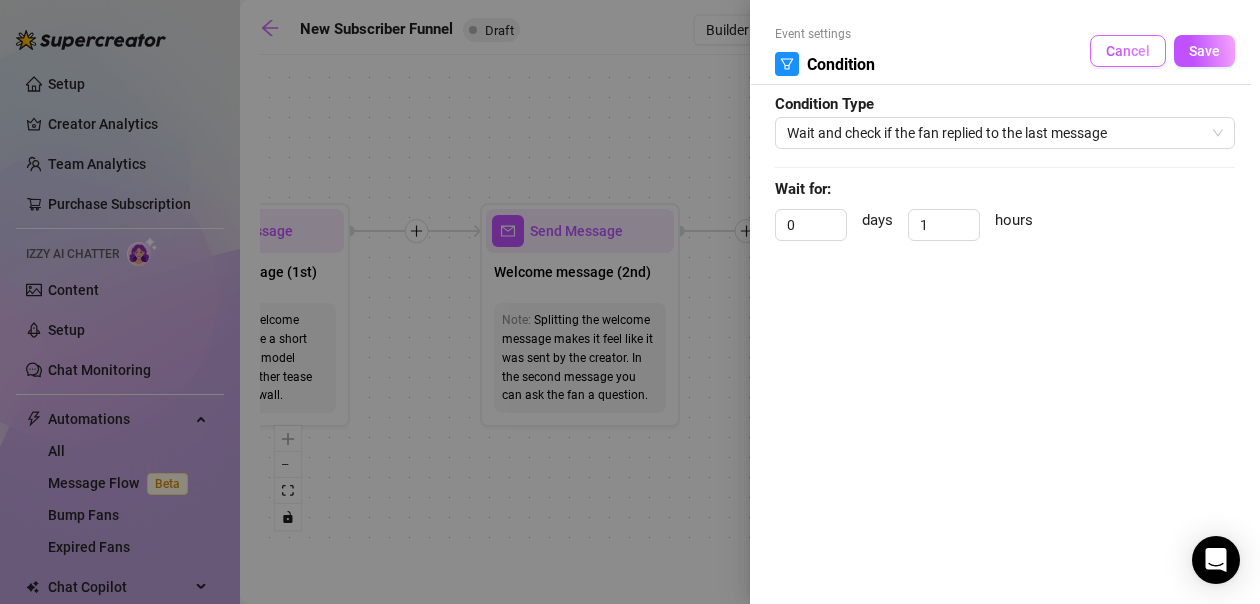 click on "Cancel" at bounding box center [1128, 51] 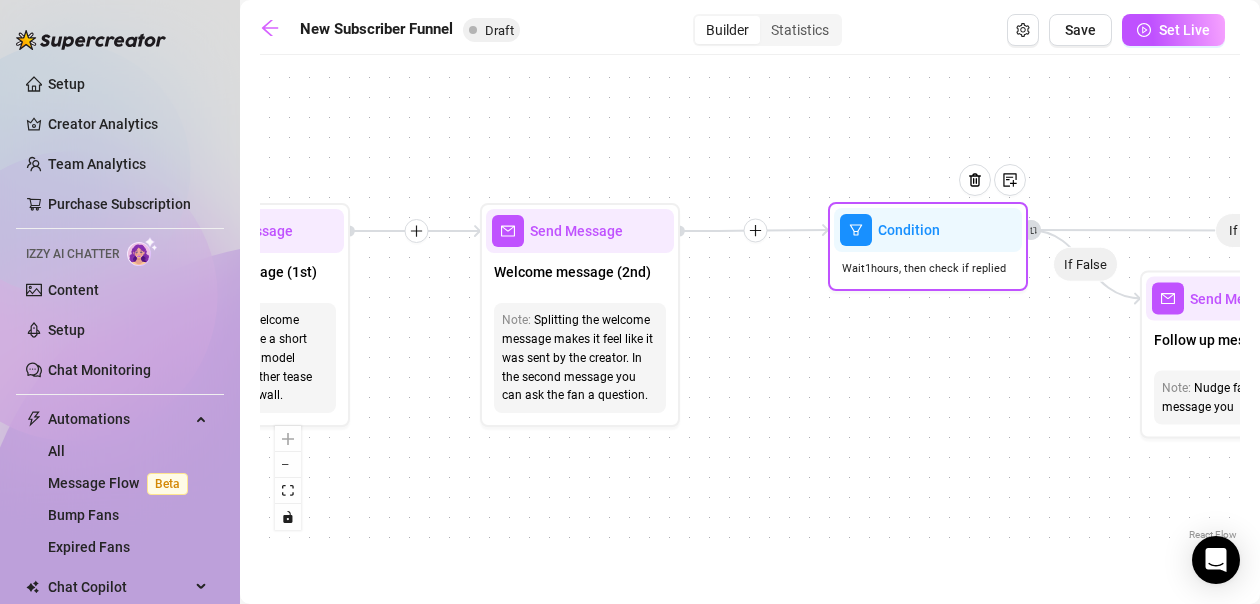 drag, startPoint x: 940, startPoint y: 246, endPoint x: 966, endPoint y: 223, distance: 34.713108 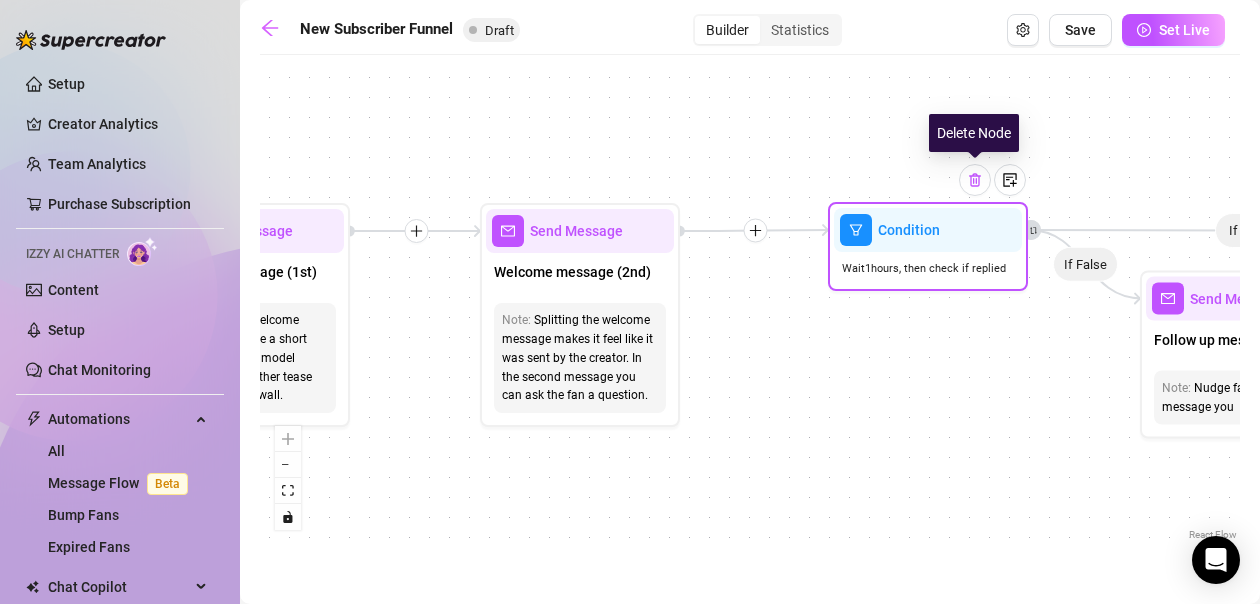 click at bounding box center (975, 180) 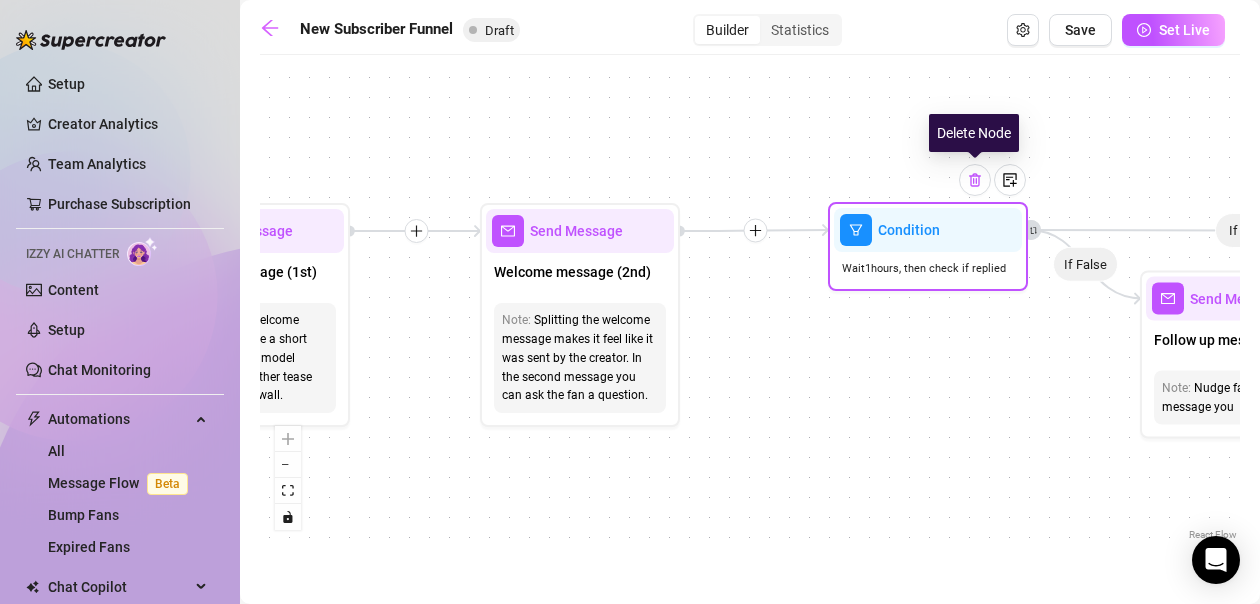 click at bounding box center (975, 180) 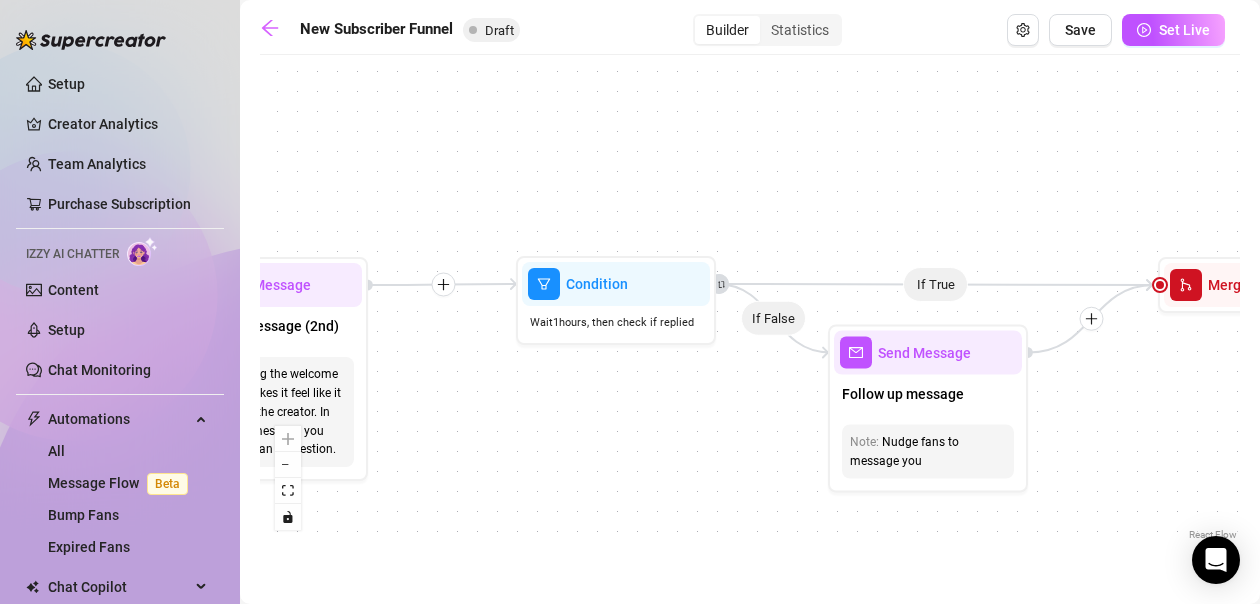 drag, startPoint x: 1070, startPoint y: 419, endPoint x: 759, endPoint y: 479, distance: 316.7349 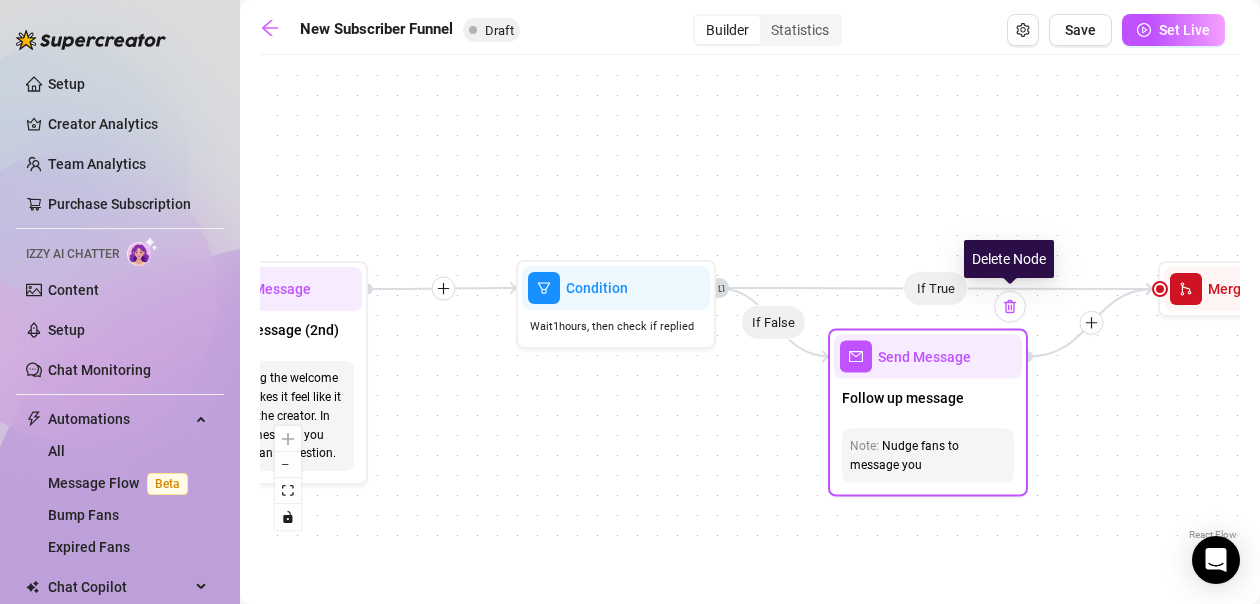 click at bounding box center [1010, 307] 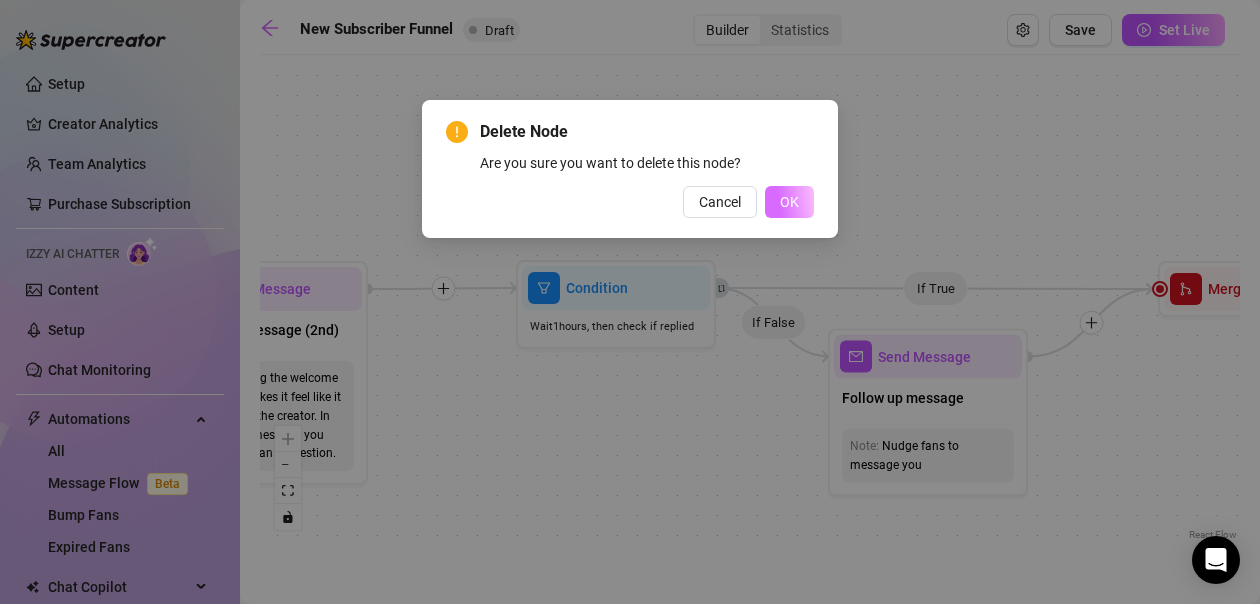 click on "OK" at bounding box center (789, 202) 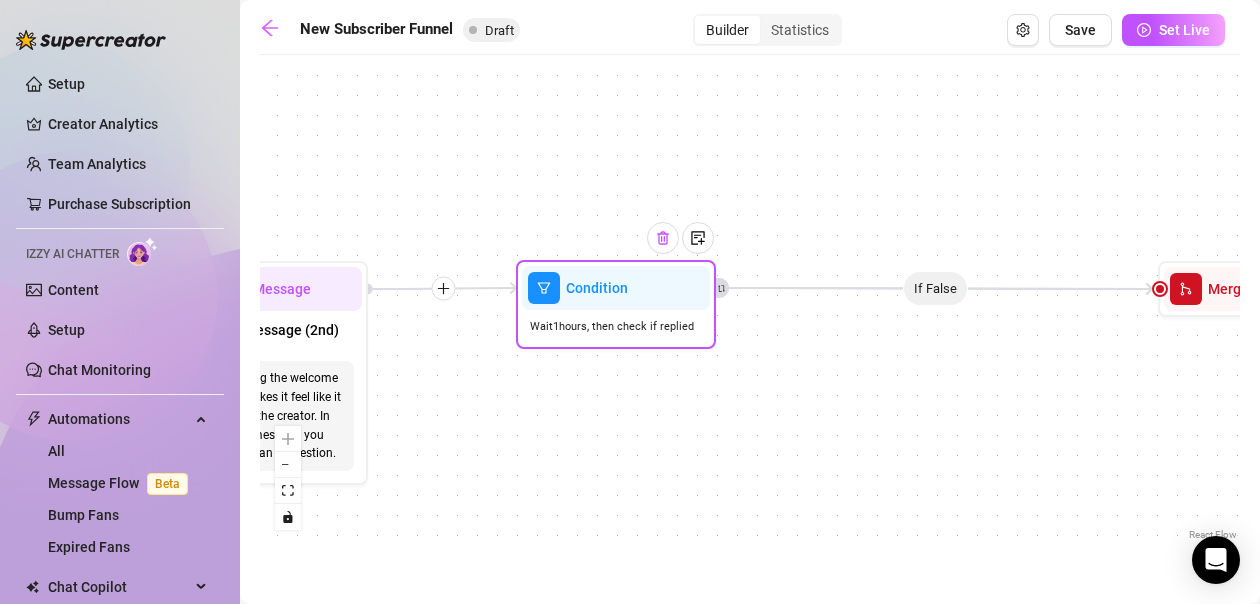 click at bounding box center [663, 238] 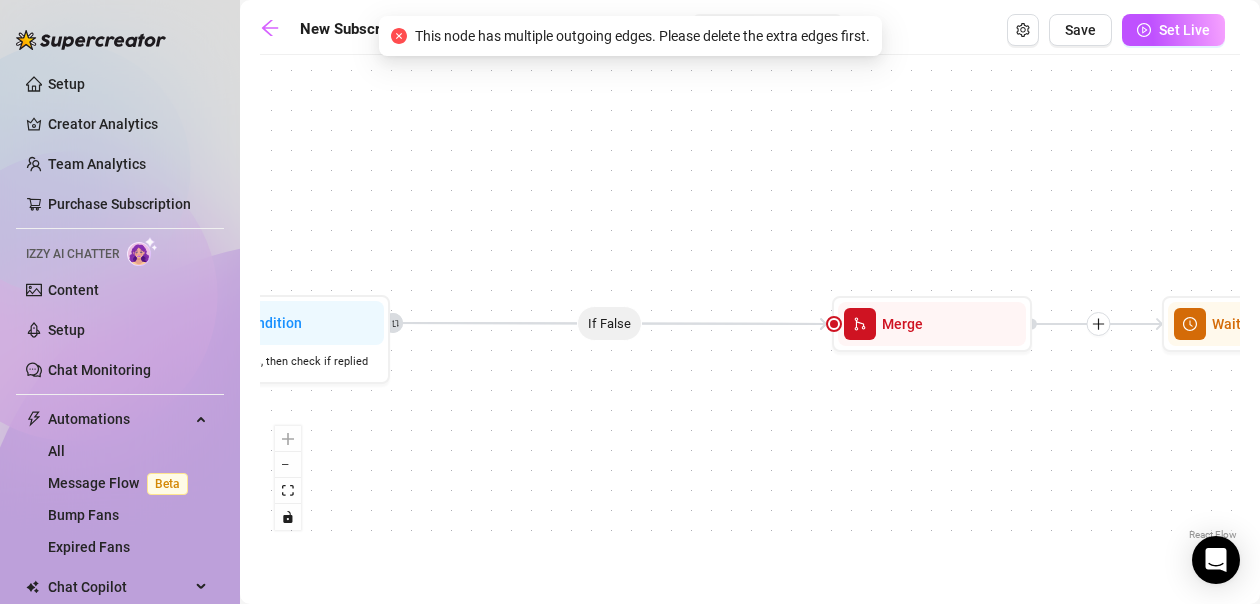 drag, startPoint x: 1004, startPoint y: 388, endPoint x: 678, endPoint y: 423, distance: 327.87344 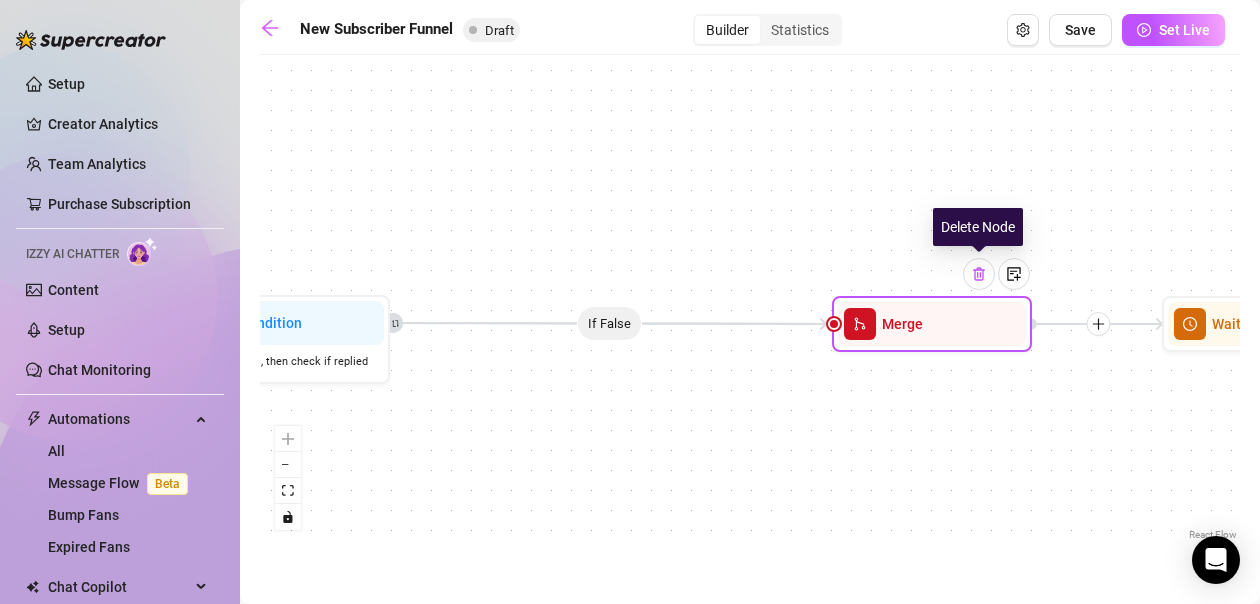 click at bounding box center (979, 274) 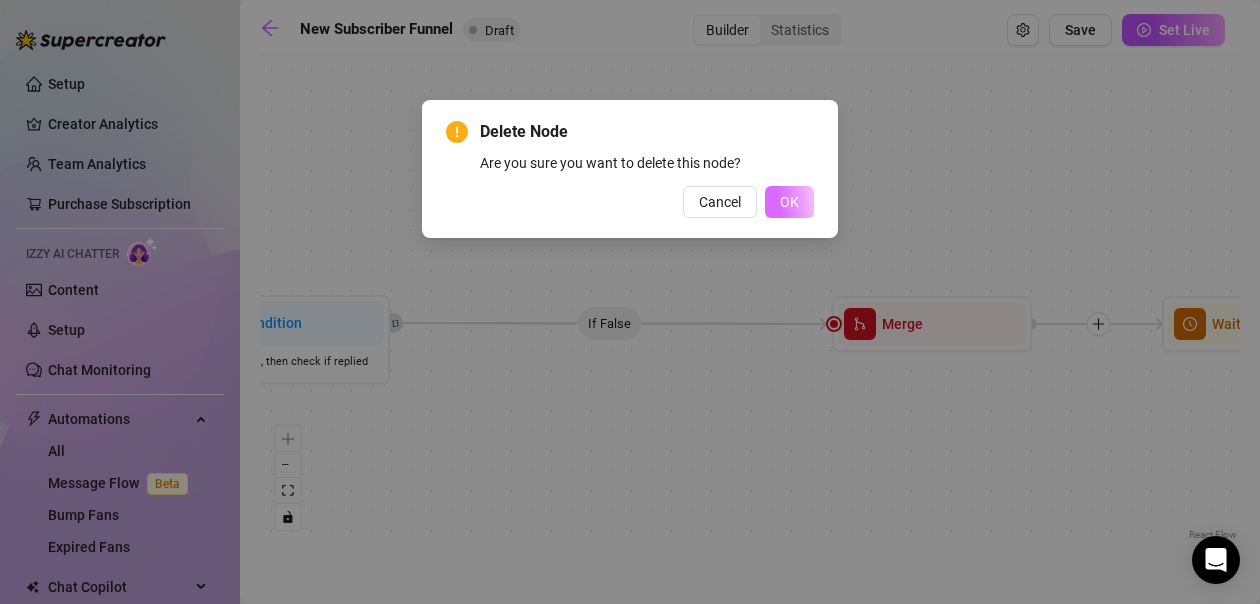 click on "OK" at bounding box center (789, 202) 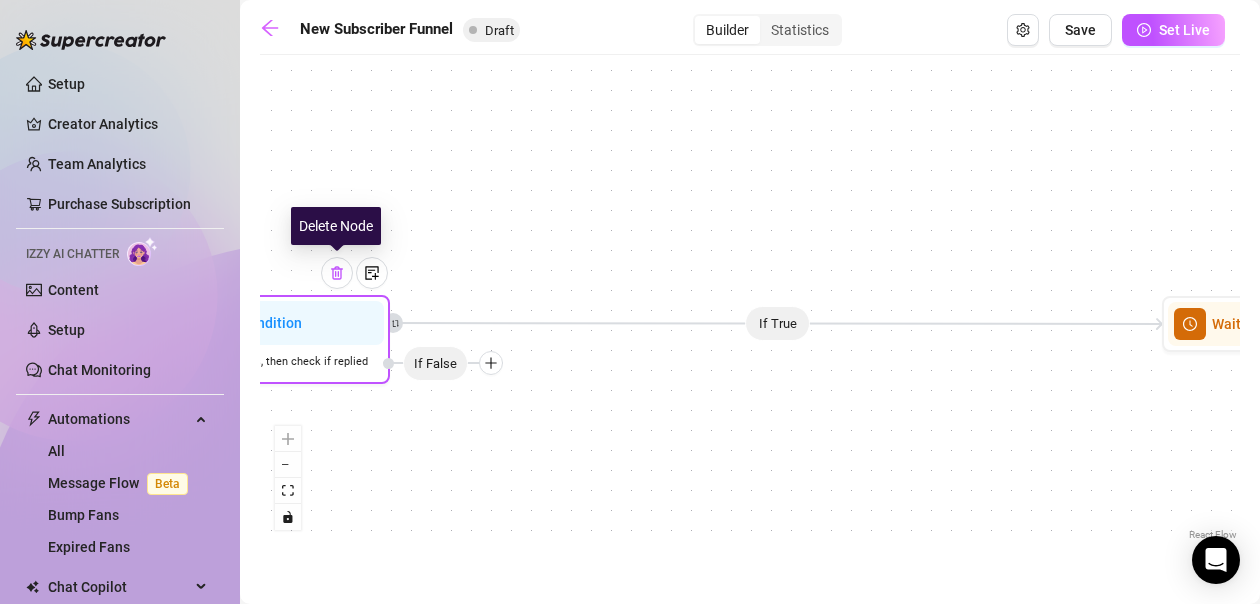 click at bounding box center (337, 273) 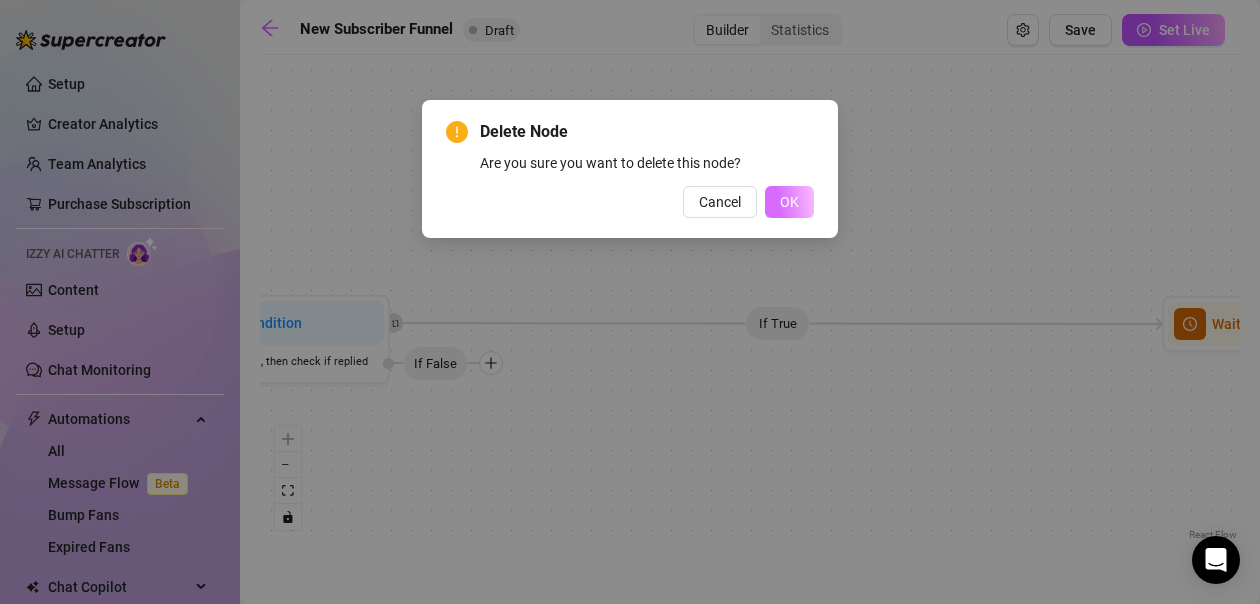 click on "OK" at bounding box center (789, 202) 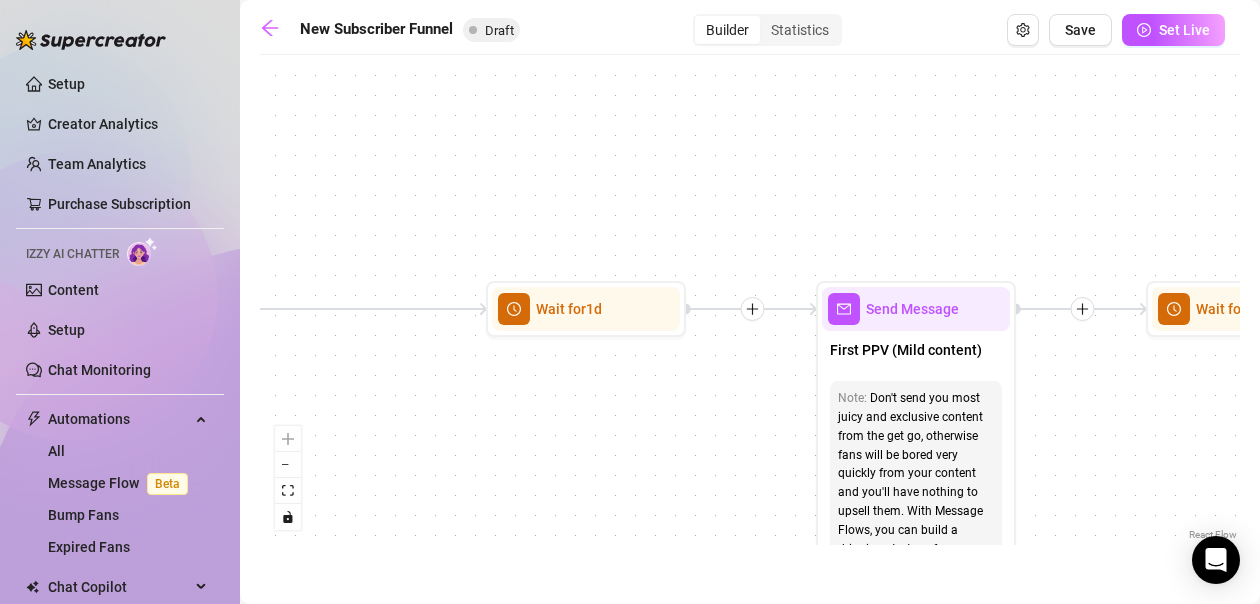 drag, startPoint x: 1038, startPoint y: 449, endPoint x: 365, endPoint y: 436, distance: 673.12555 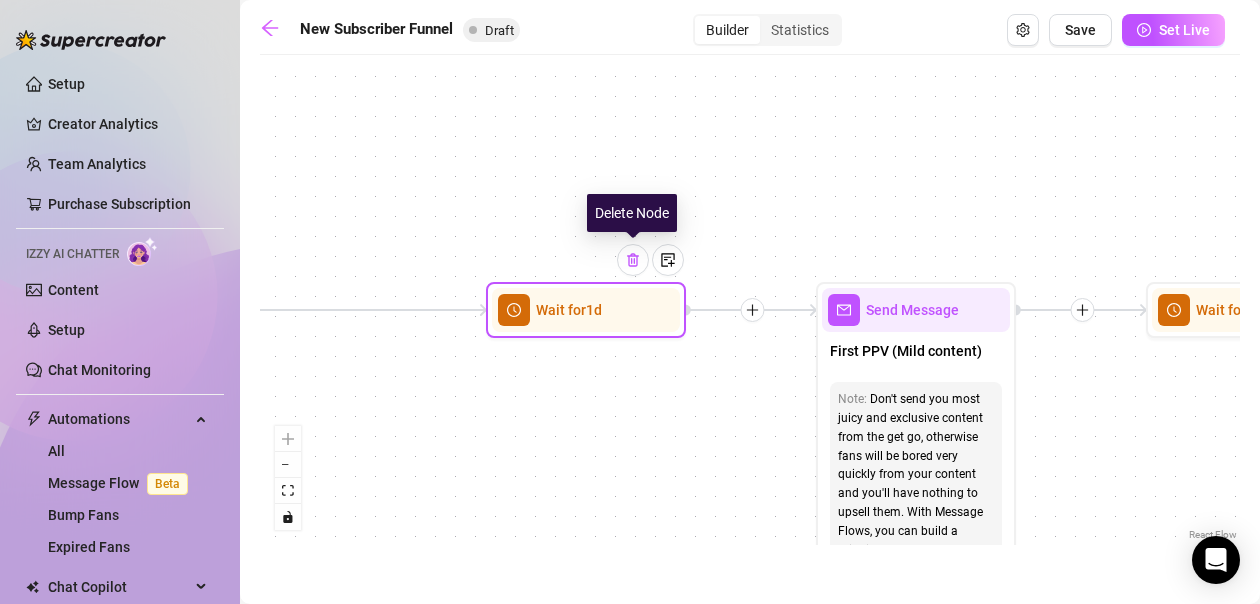 click at bounding box center (633, 260) 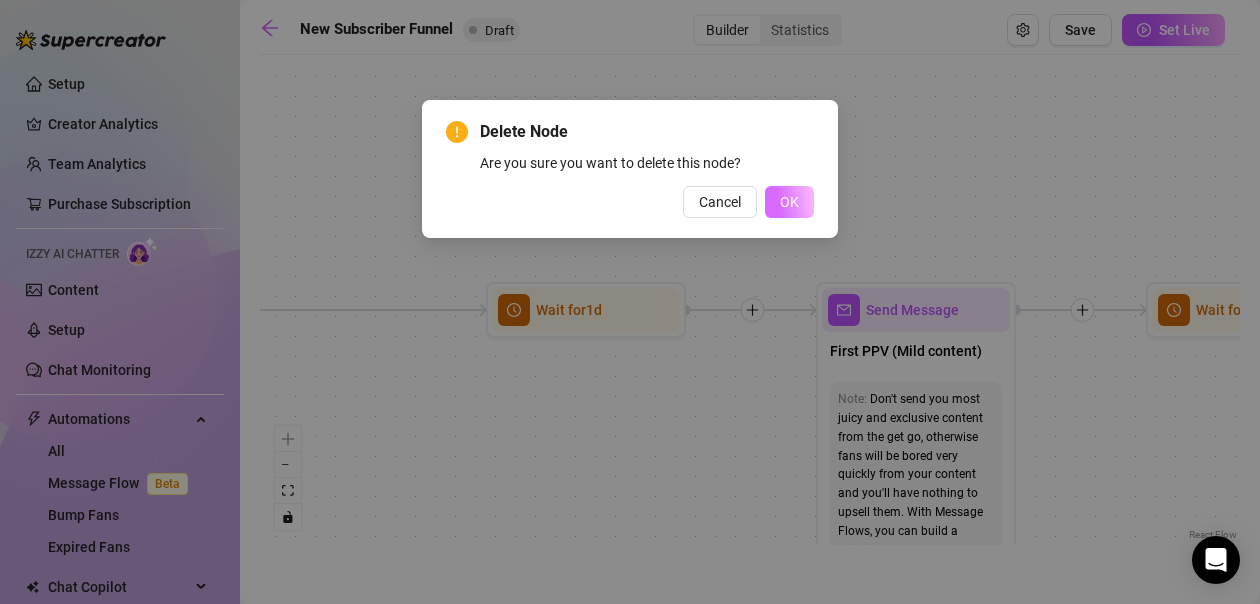 click on "OK" at bounding box center [789, 202] 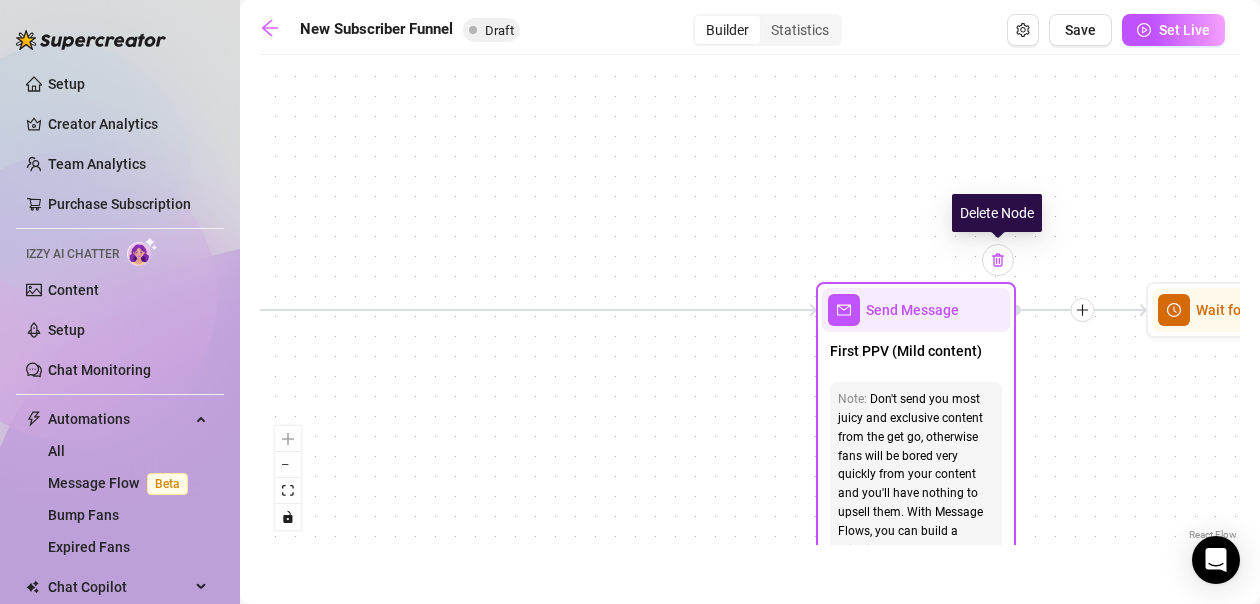 click at bounding box center (998, 260) 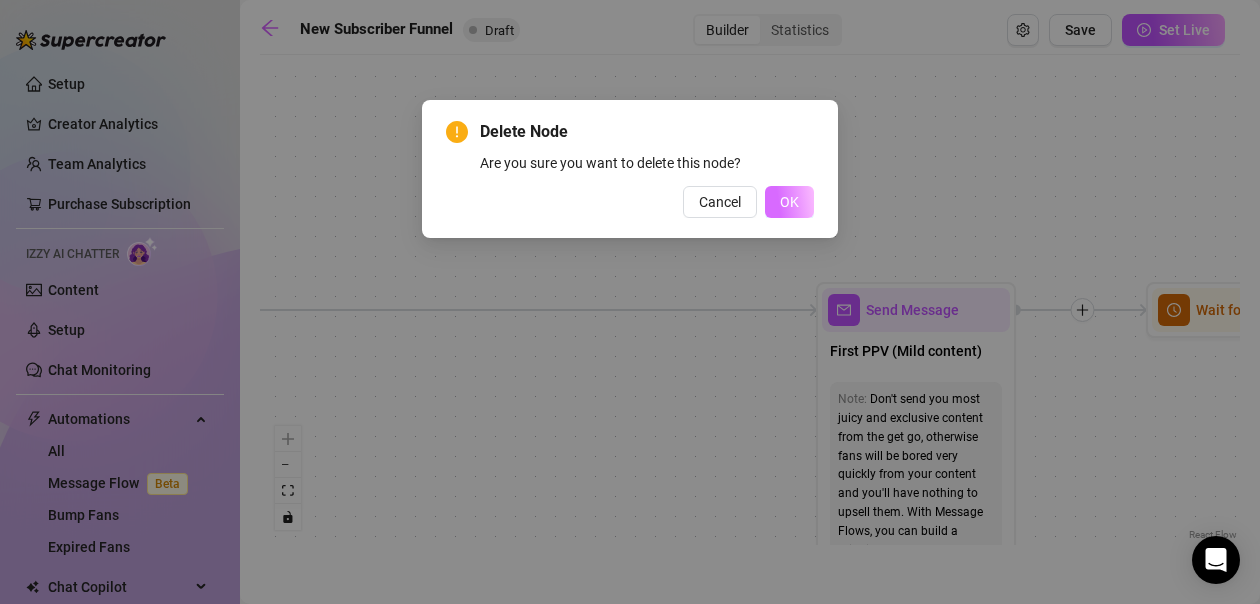 click on "OK" at bounding box center [789, 202] 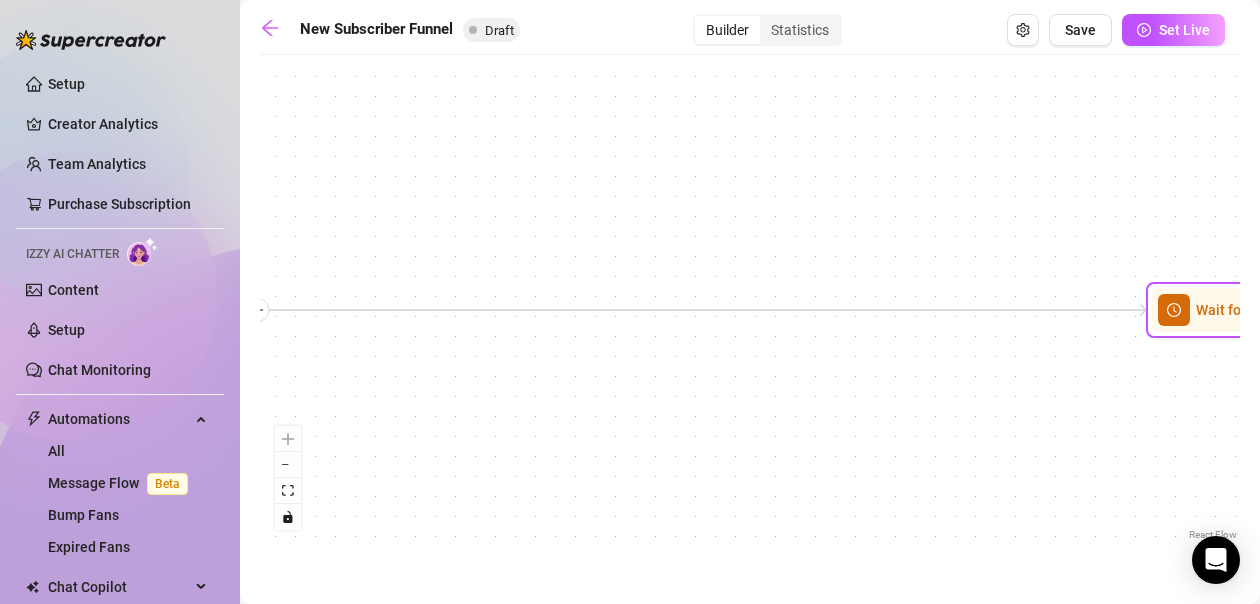 click on "Wait for  1d" at bounding box center (1246, 310) 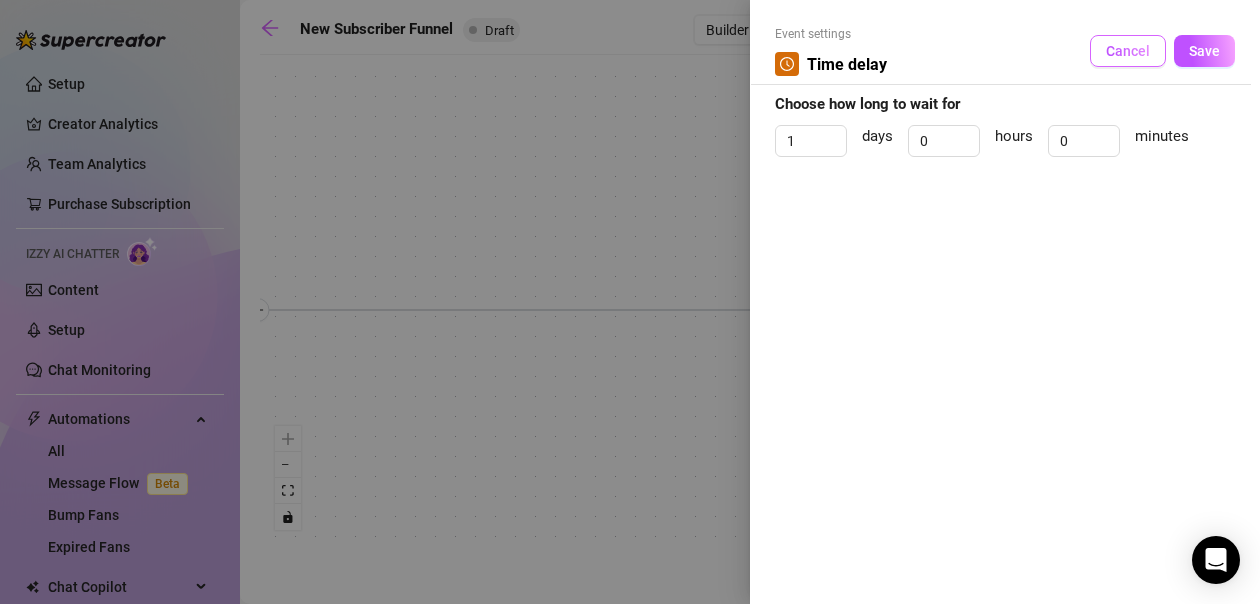 click on "Cancel" at bounding box center [1128, 51] 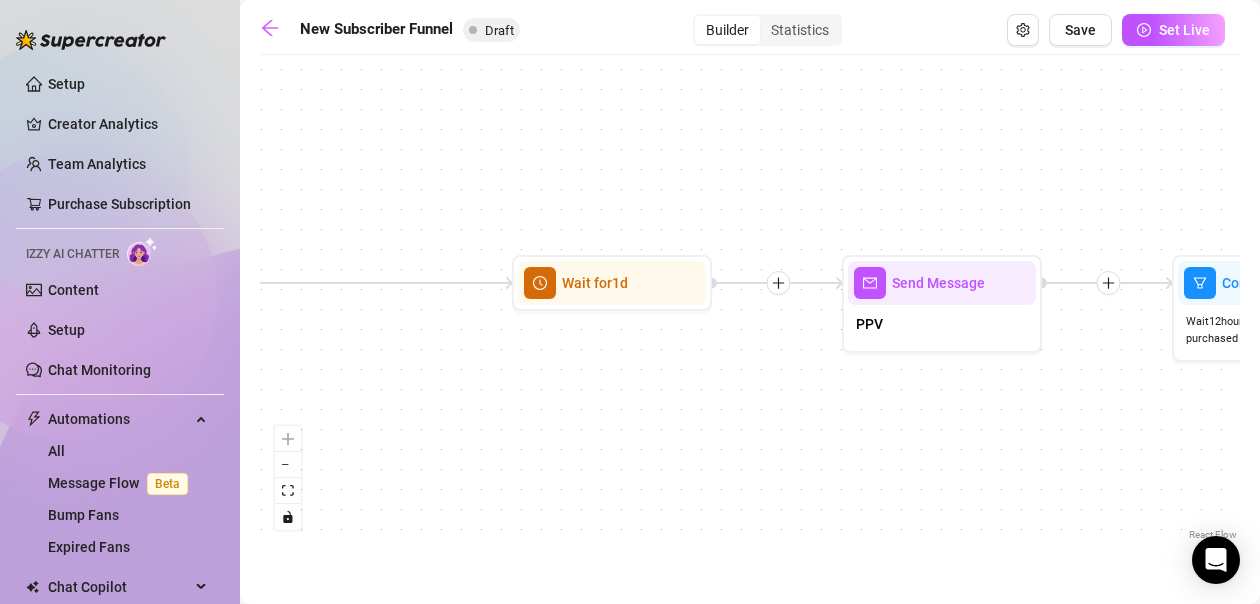 drag, startPoint x: 906, startPoint y: 403, endPoint x: 419, endPoint y: 365, distance: 488.4803 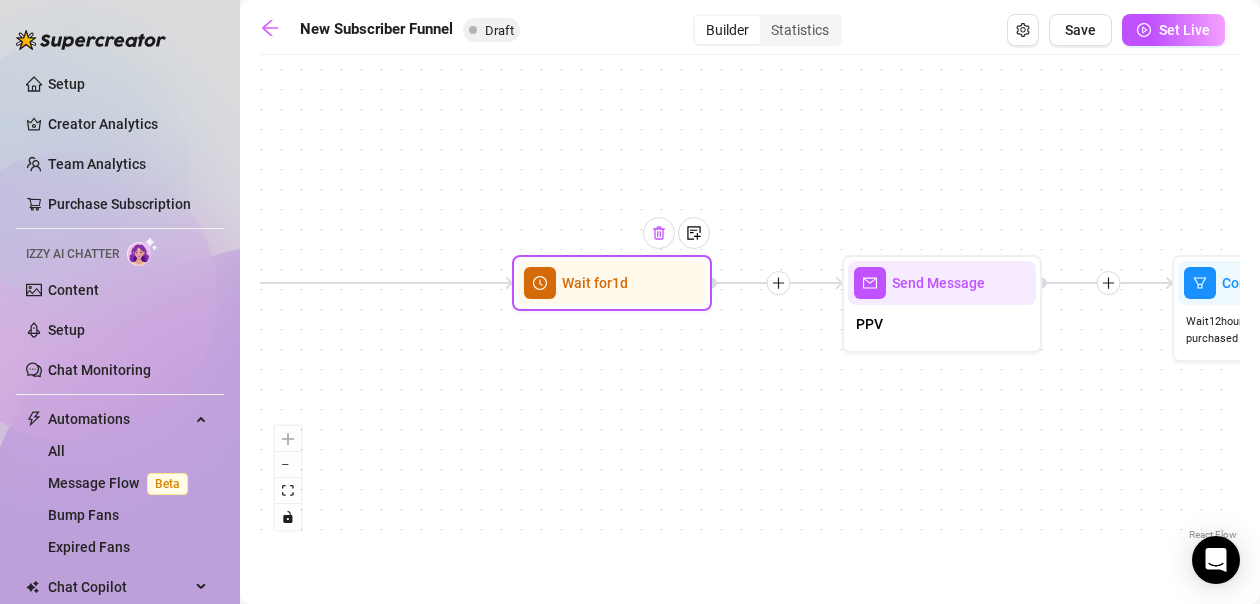 click at bounding box center [659, 233] 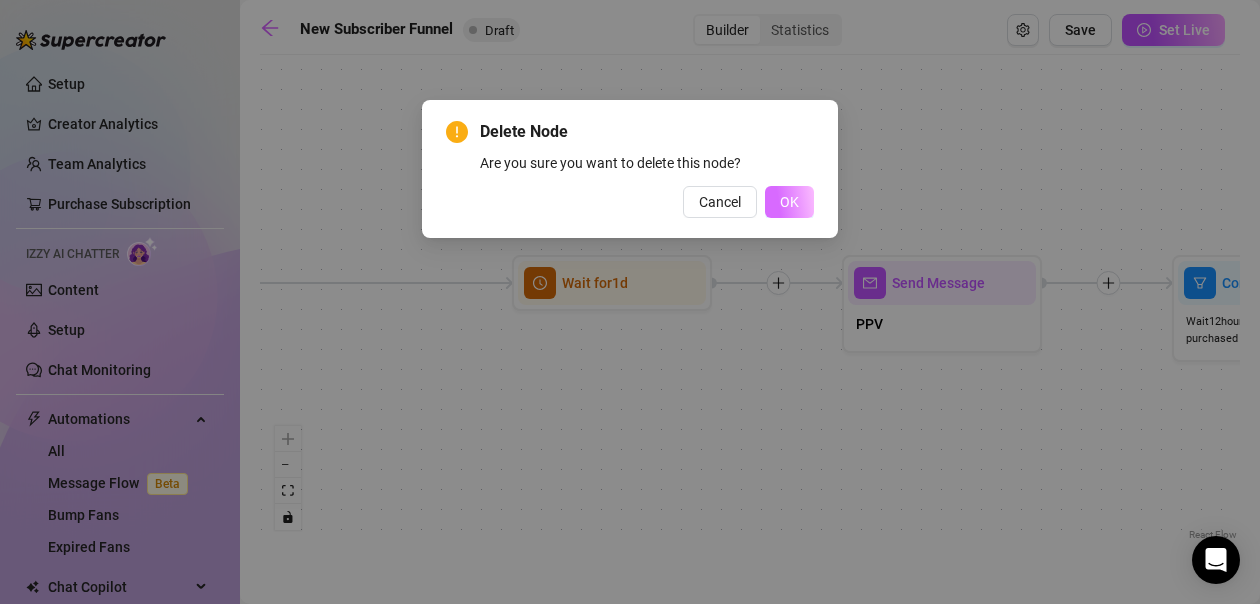click on "OK" at bounding box center [789, 202] 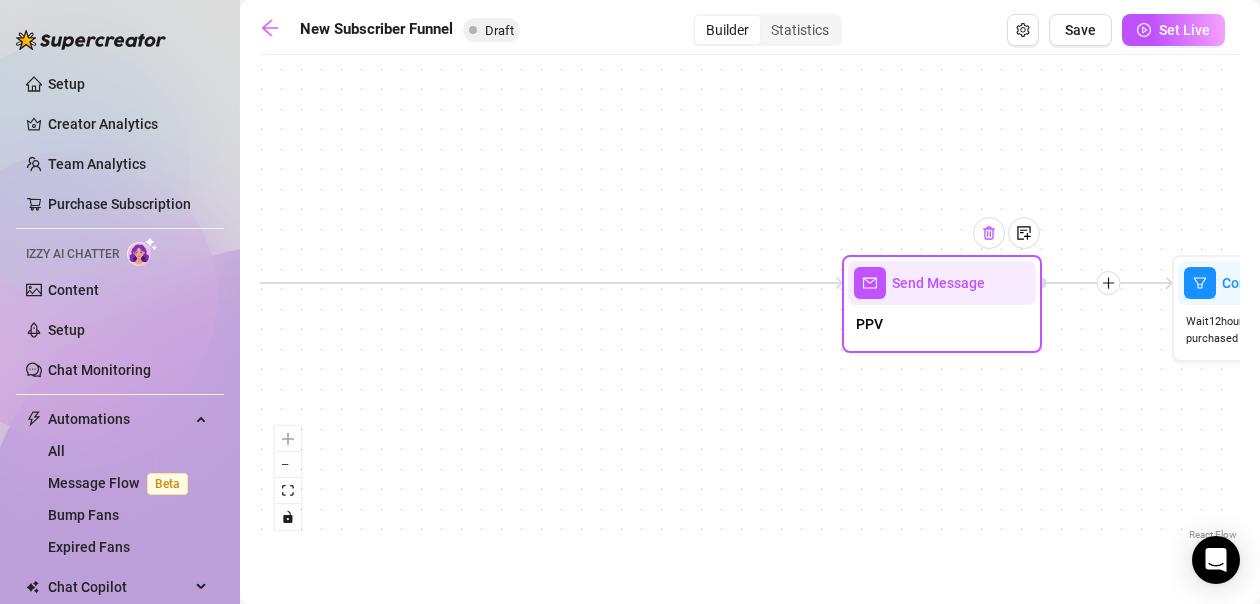 click at bounding box center (989, 233) 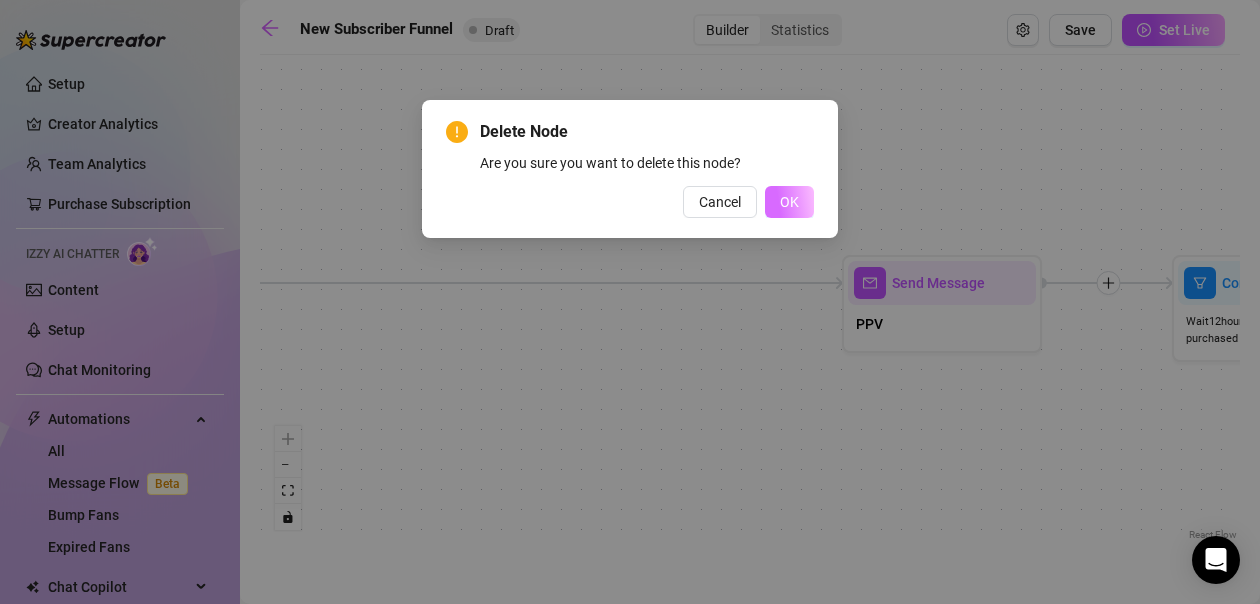 click on "OK" at bounding box center [789, 202] 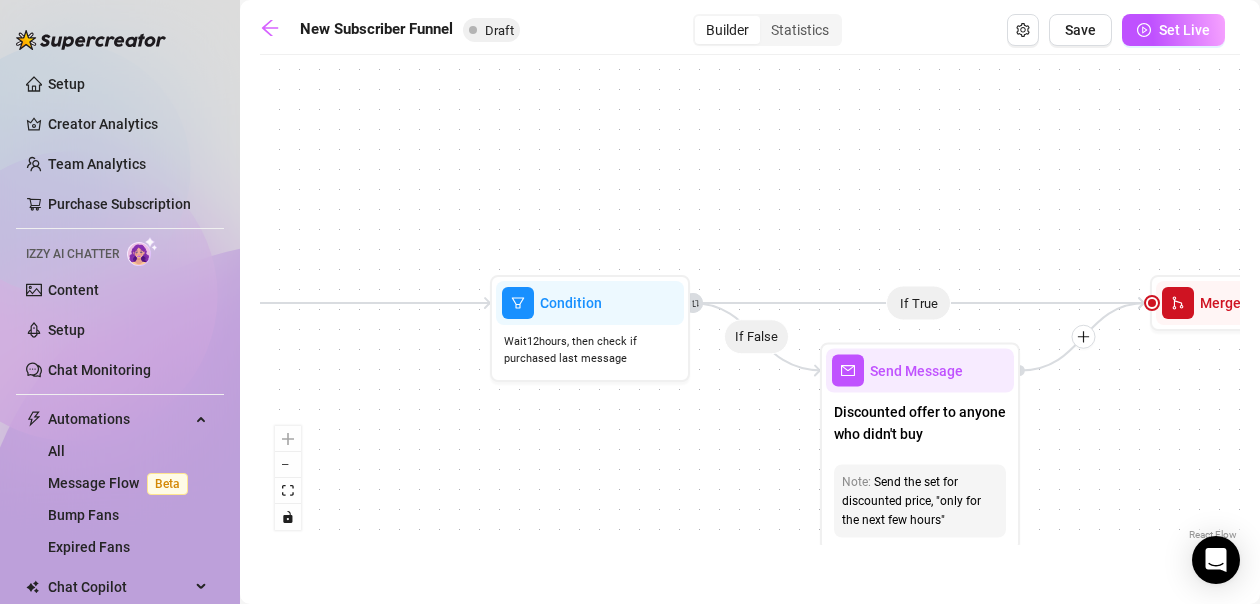 drag, startPoint x: 1012, startPoint y: 384, endPoint x: 328, endPoint y: 408, distance: 684.4209 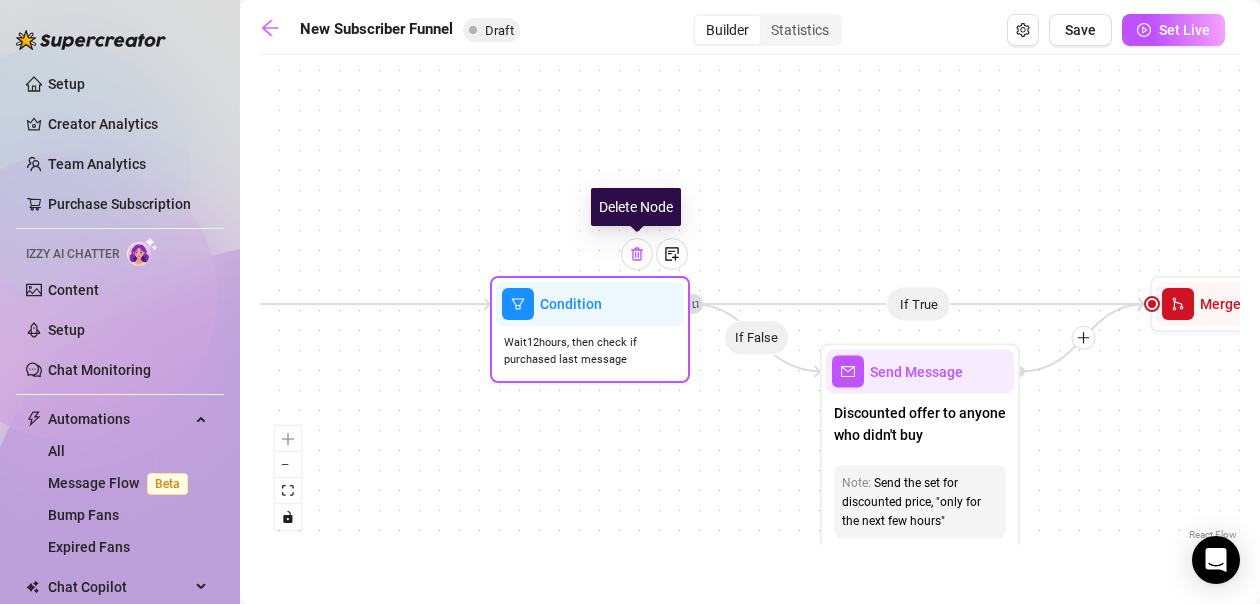 click at bounding box center [637, 254] 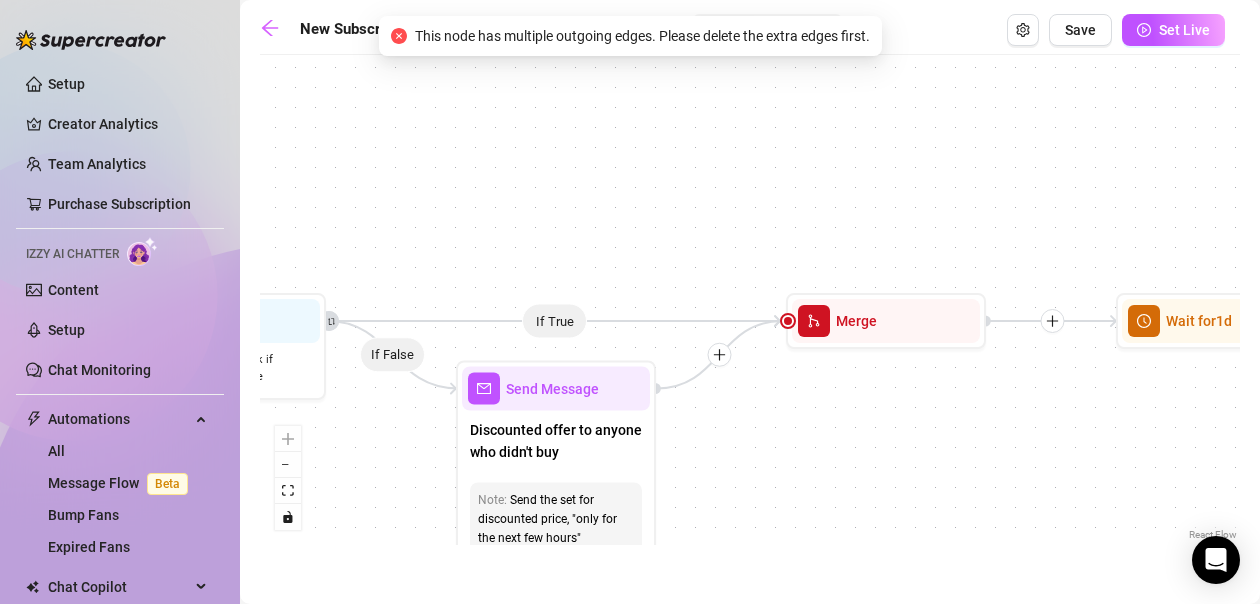 drag, startPoint x: 1133, startPoint y: 445, endPoint x: 766, endPoint y: 463, distance: 367.44116 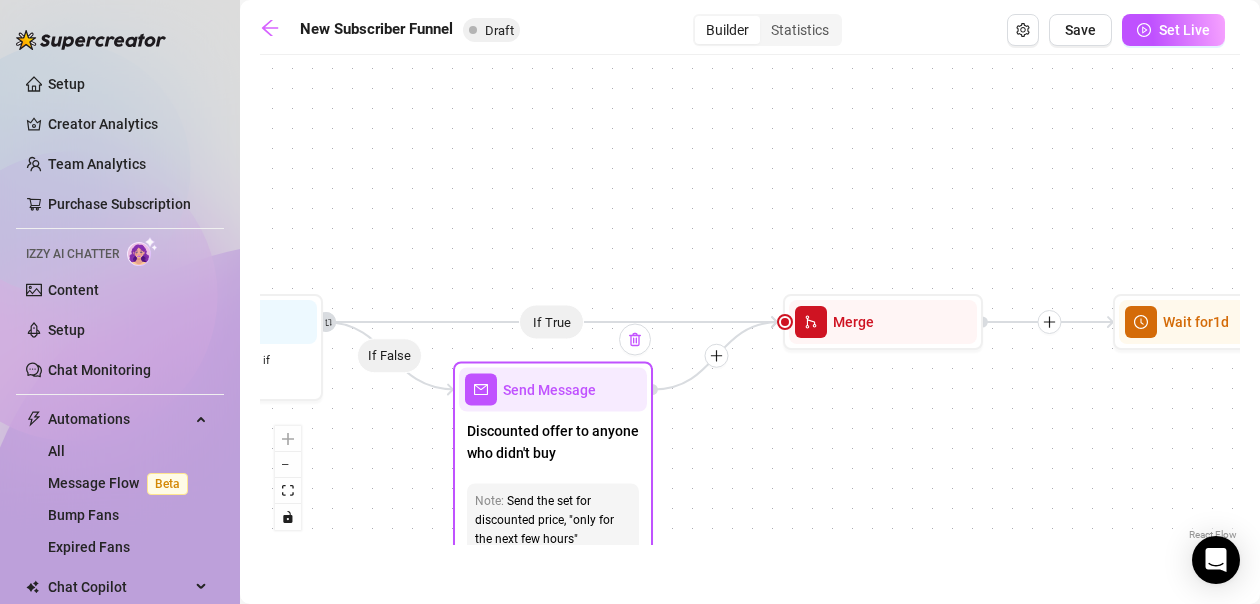click at bounding box center (635, 340) 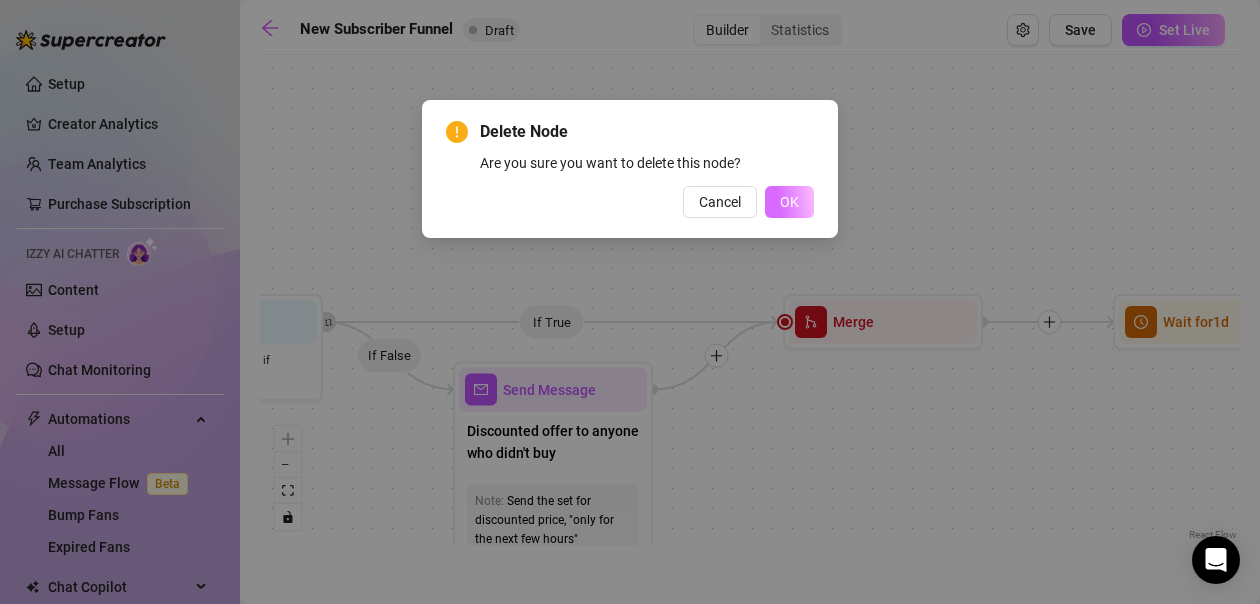 click on "OK" at bounding box center [789, 202] 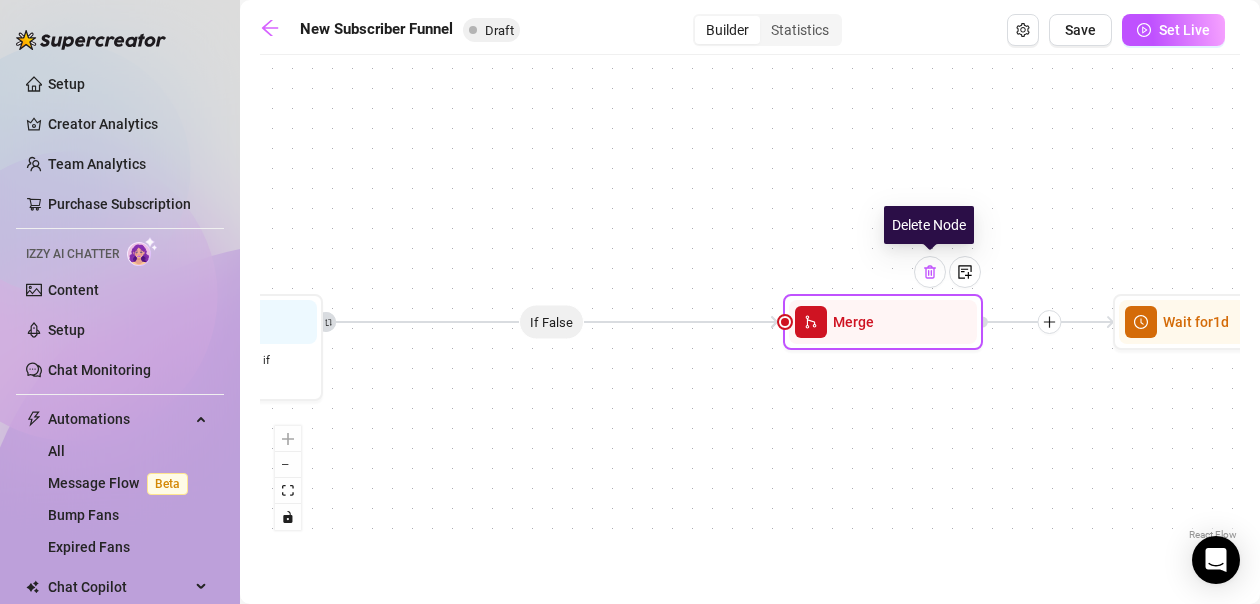 click at bounding box center (930, 272) 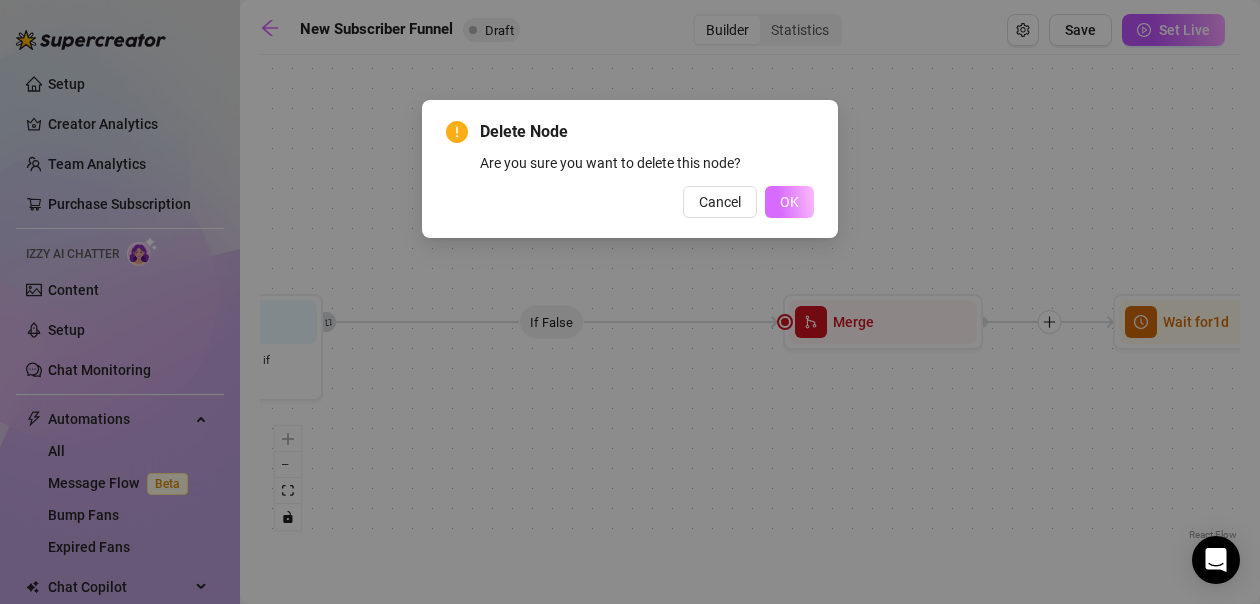 click on "OK" at bounding box center (789, 202) 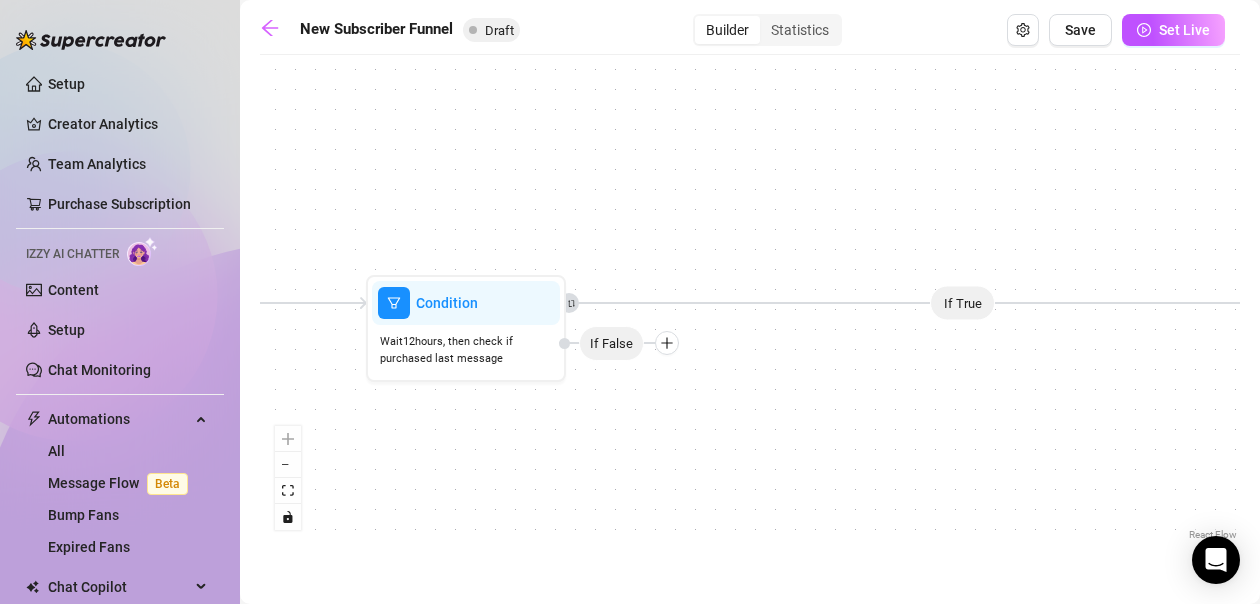 drag, startPoint x: 527, startPoint y: 453, endPoint x: 770, endPoint y: 434, distance: 243.74167 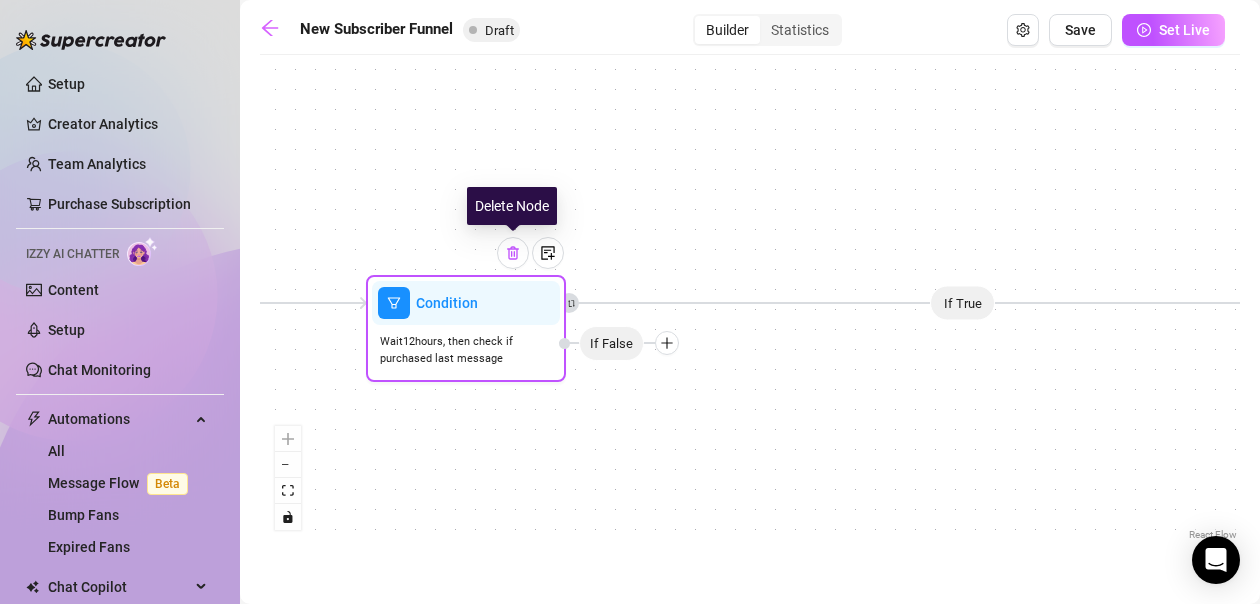 click at bounding box center [513, 253] 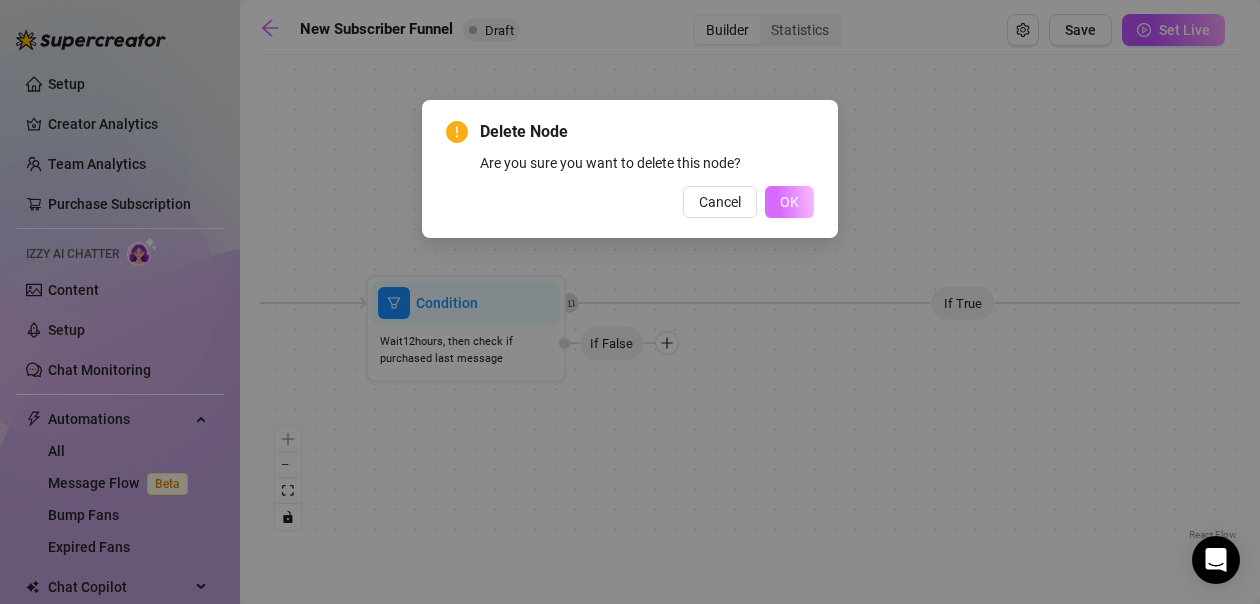 click on "OK" at bounding box center (789, 202) 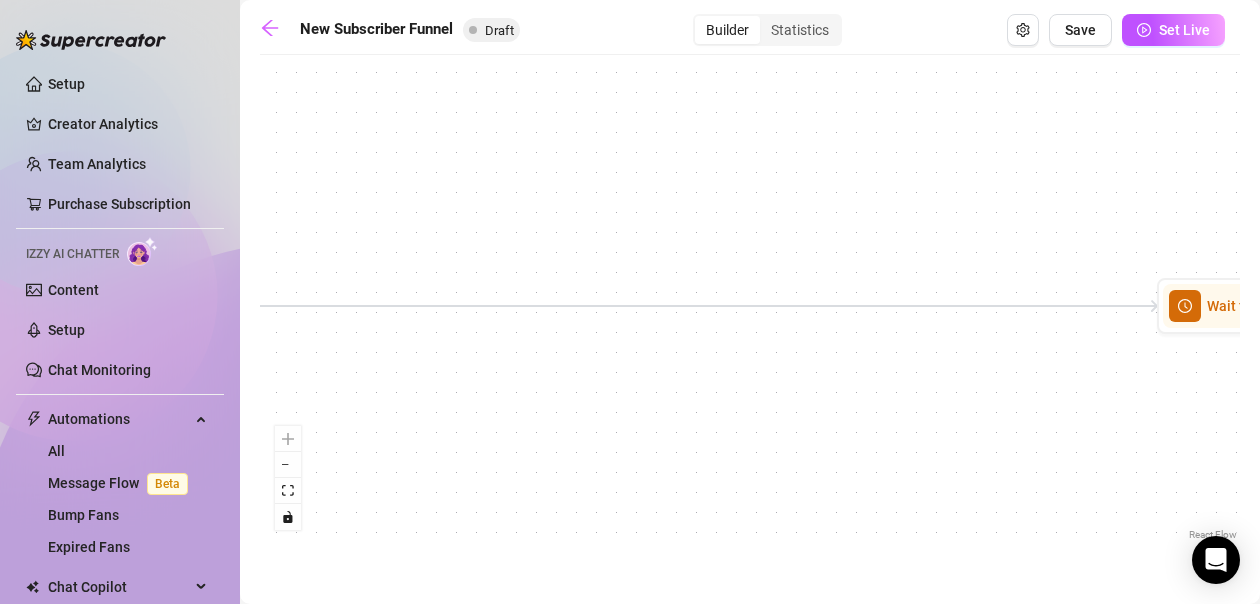 drag, startPoint x: 879, startPoint y: 446, endPoint x: 423, endPoint y: 446, distance: 456 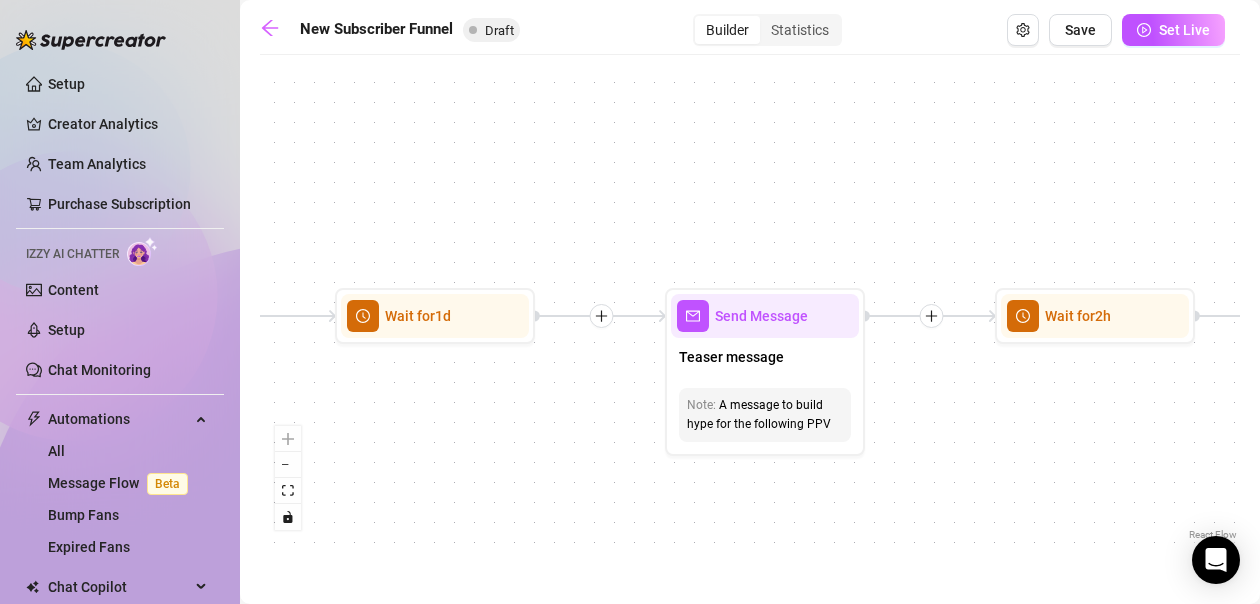 drag, startPoint x: 1026, startPoint y: 428, endPoint x: 459, endPoint y: 441, distance: 567.149 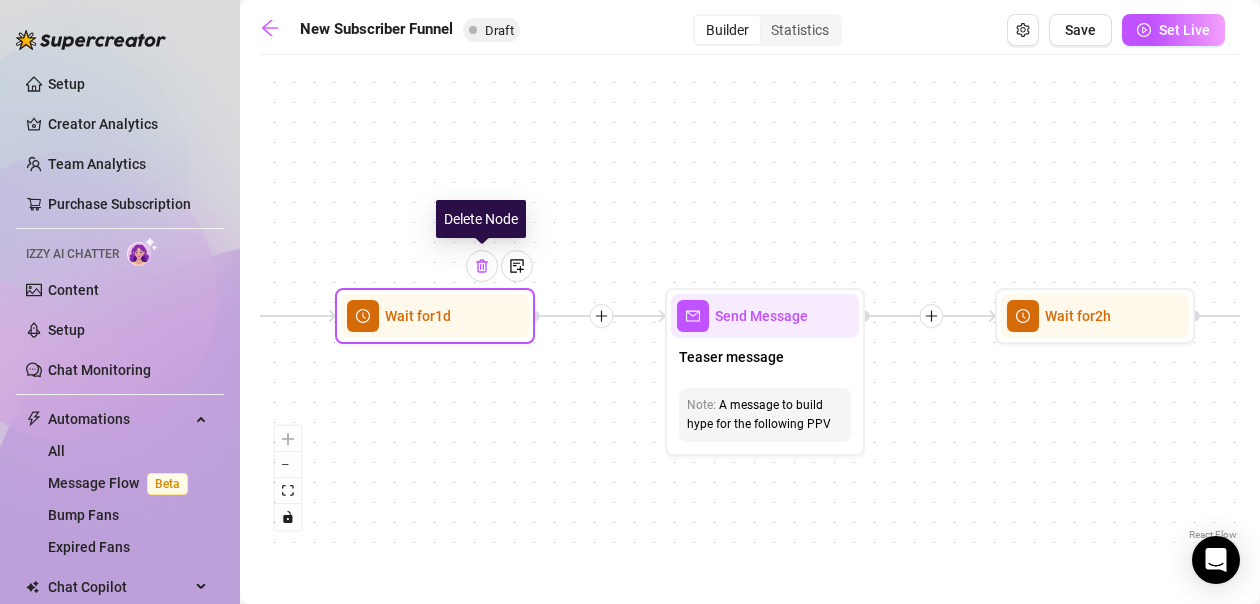 click at bounding box center (482, 266) 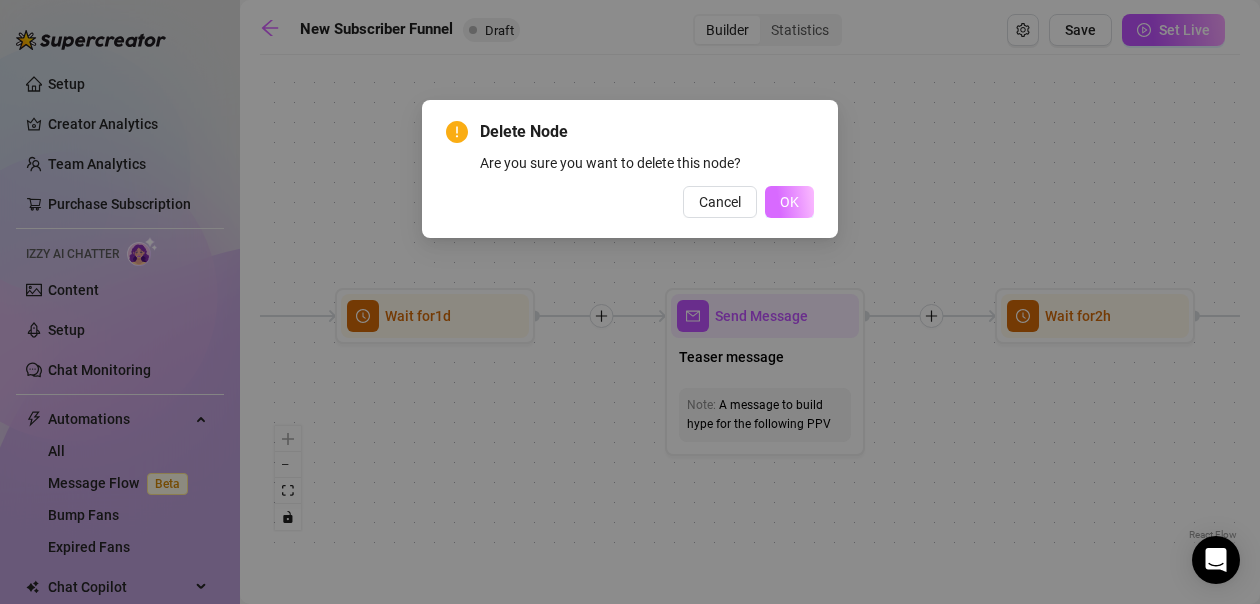 click on "OK" at bounding box center (789, 202) 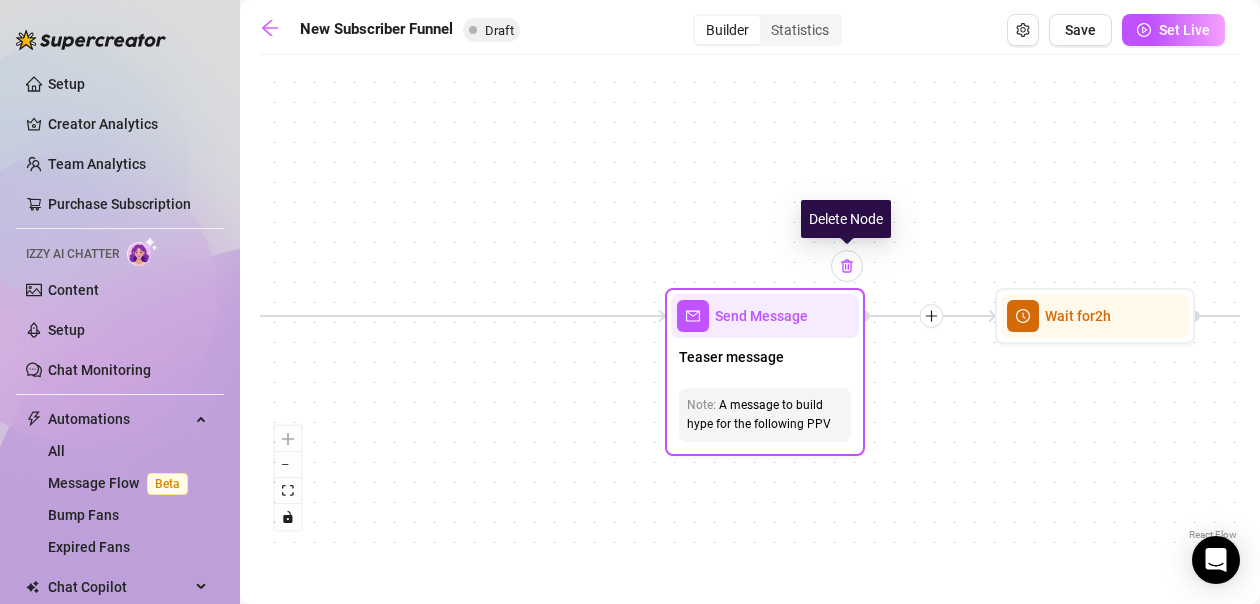 click at bounding box center (847, 266) 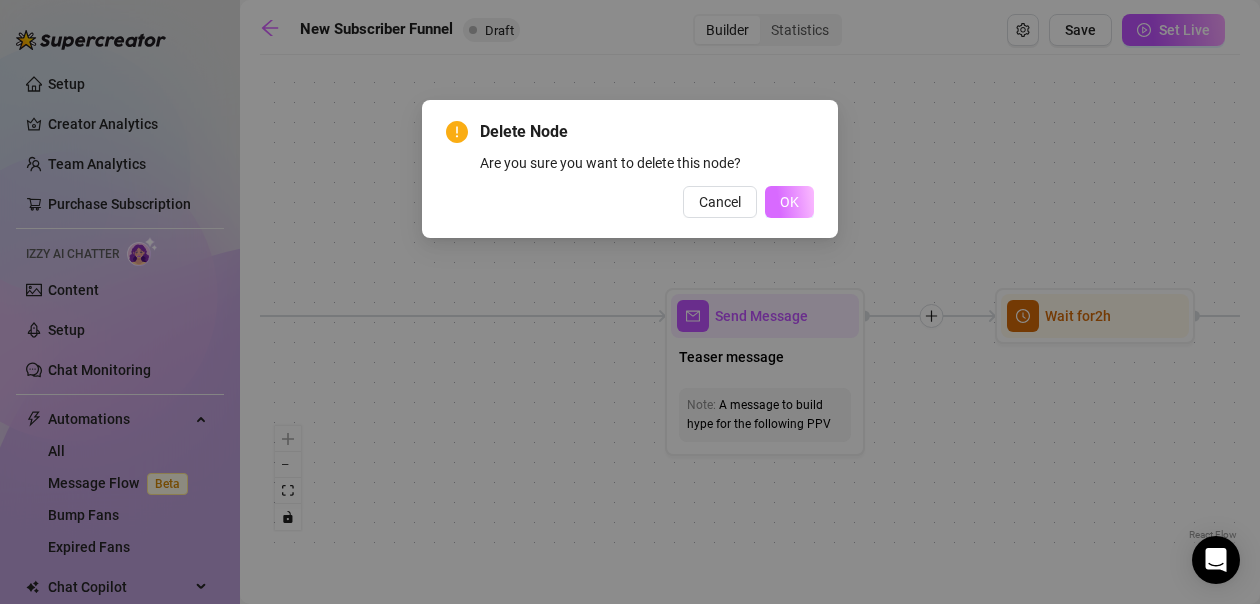 click on "OK" at bounding box center (789, 202) 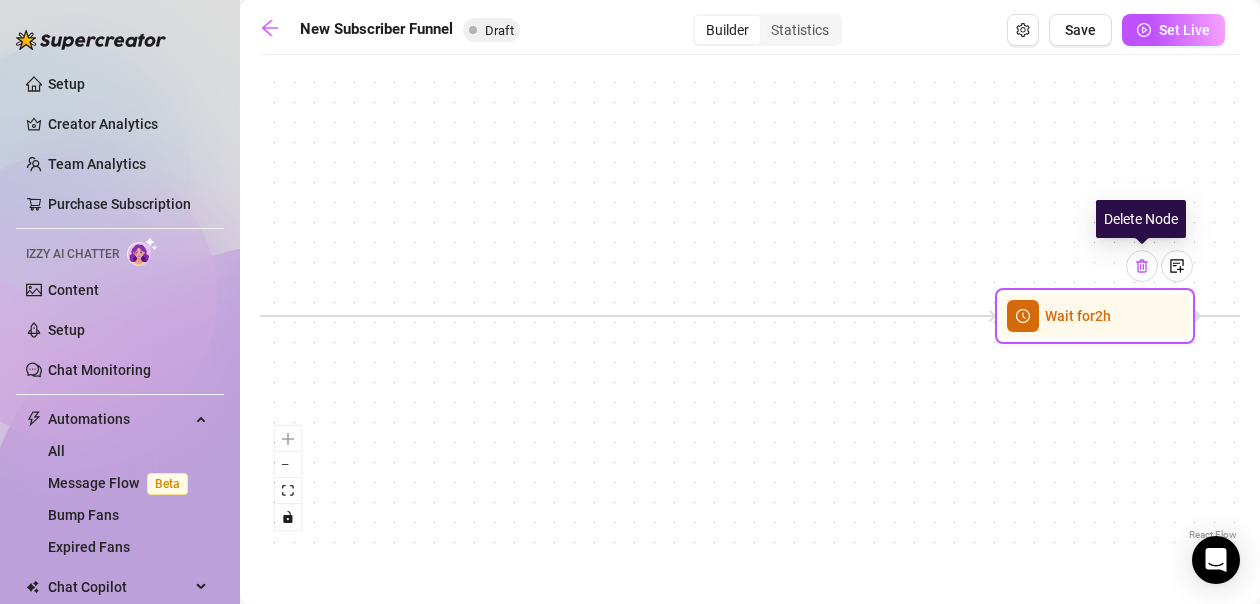 click at bounding box center (1142, 266) 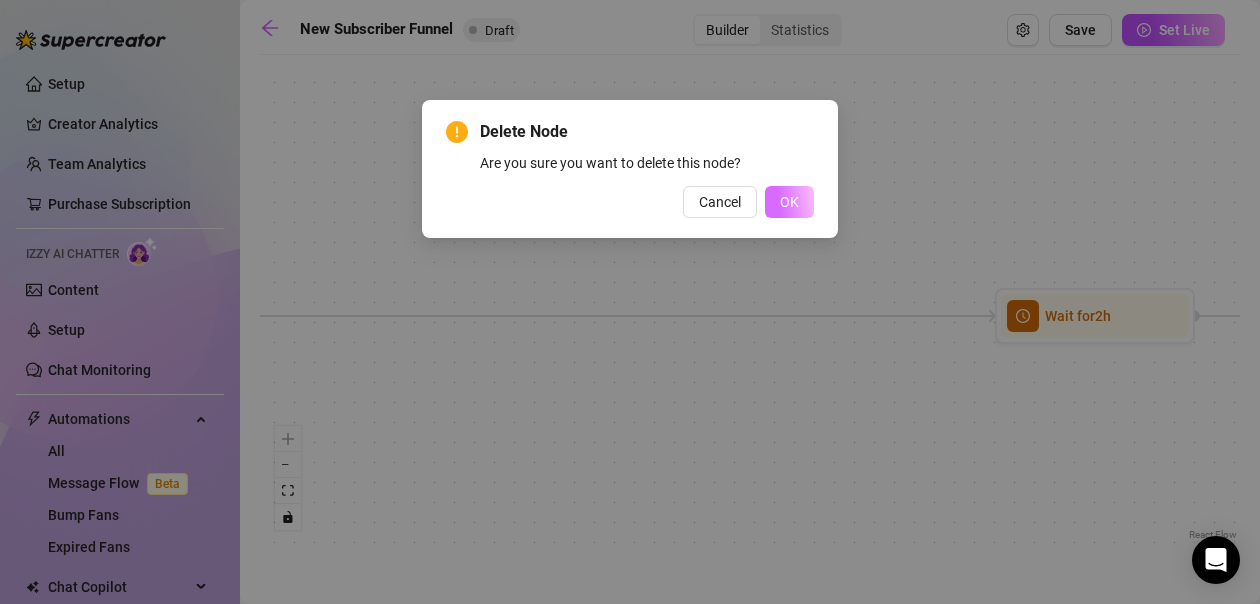 click on "OK" at bounding box center [789, 202] 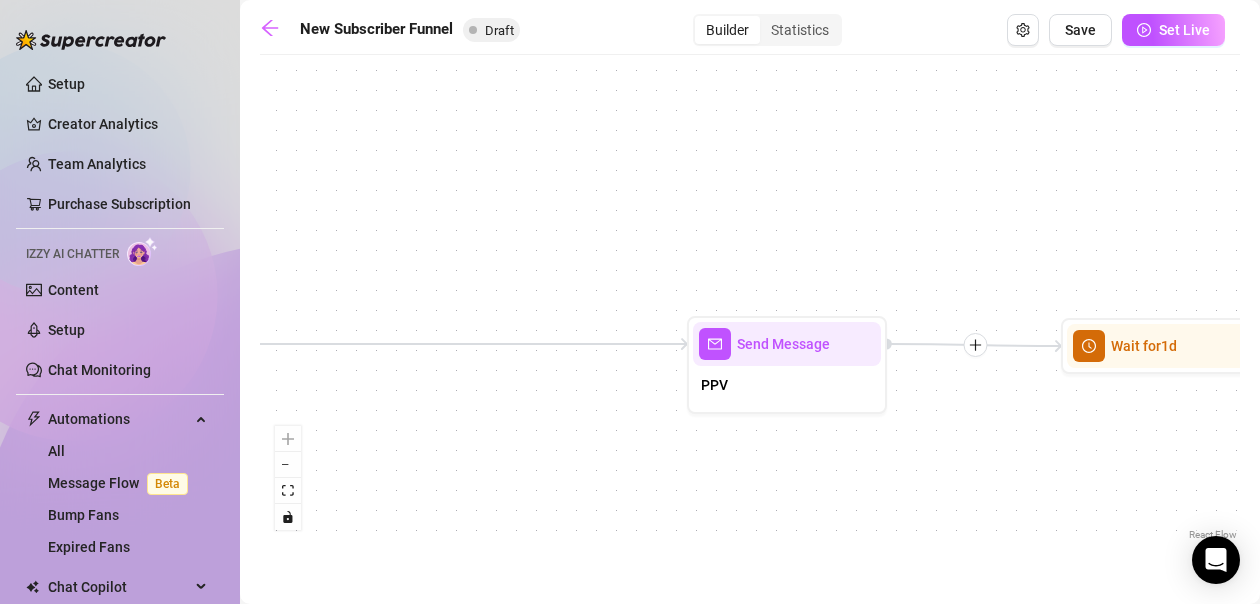 drag, startPoint x: 1098, startPoint y: 452, endPoint x: 388, endPoint y: 481, distance: 710.592 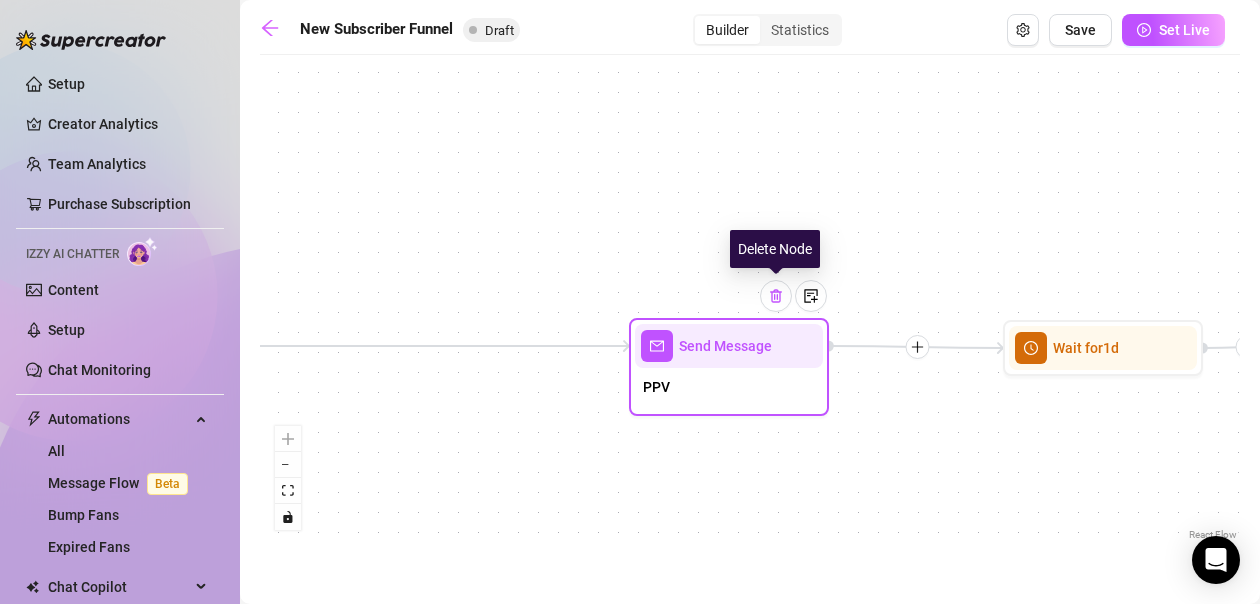 click at bounding box center (776, 296) 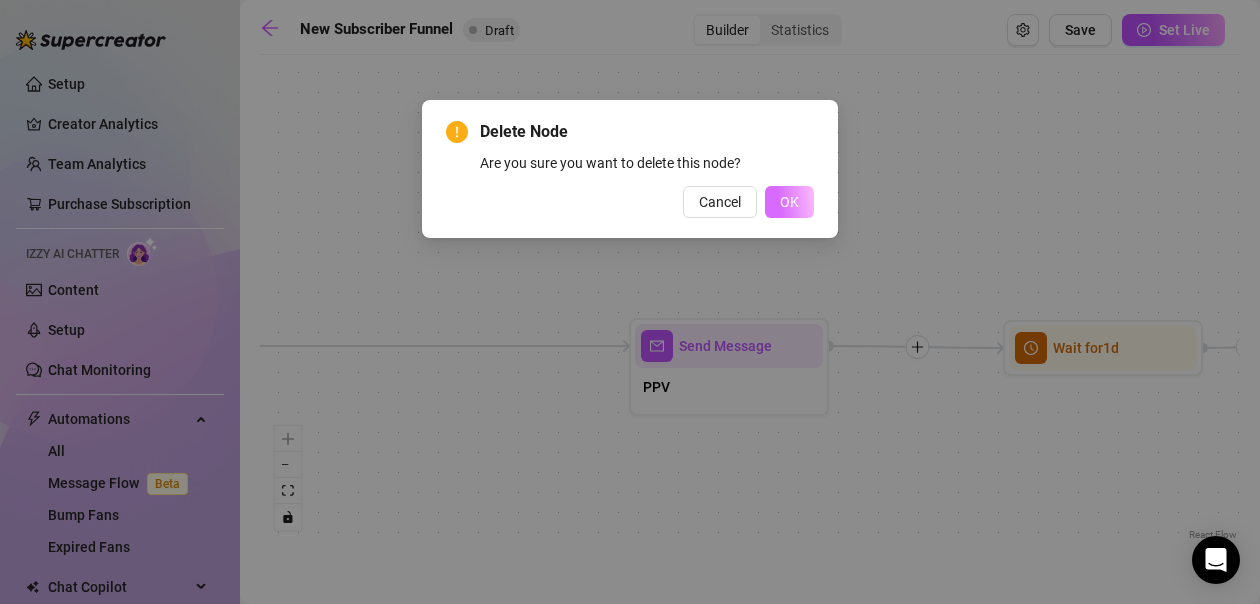 click on "OK" at bounding box center [789, 202] 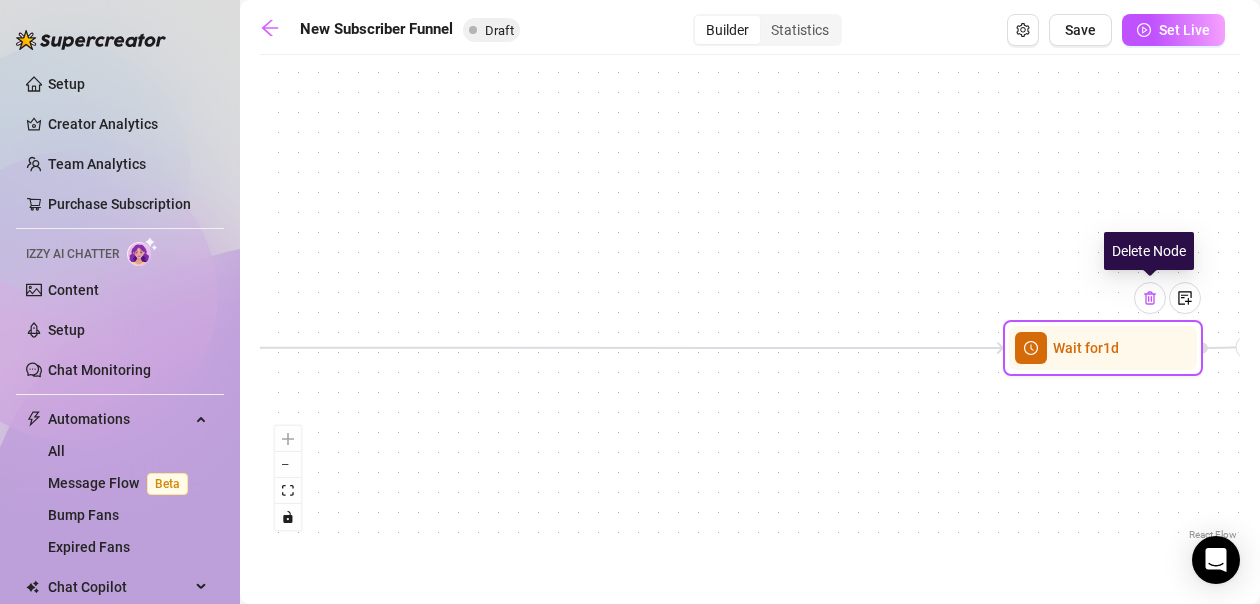 click at bounding box center [1150, 298] 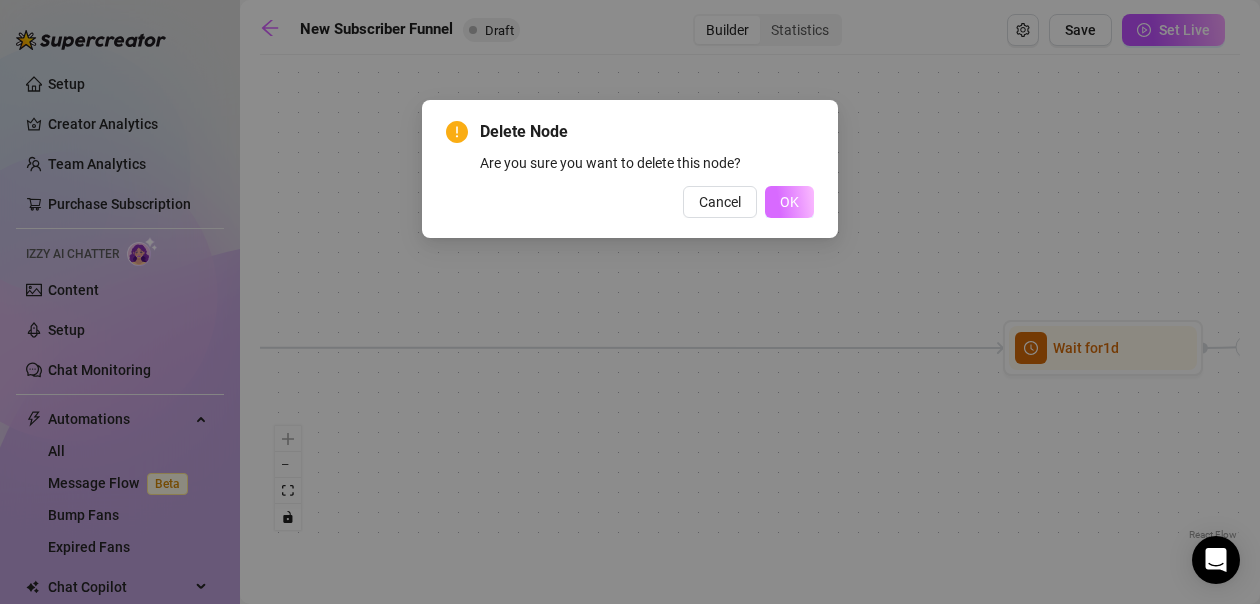 click on "OK" at bounding box center [789, 202] 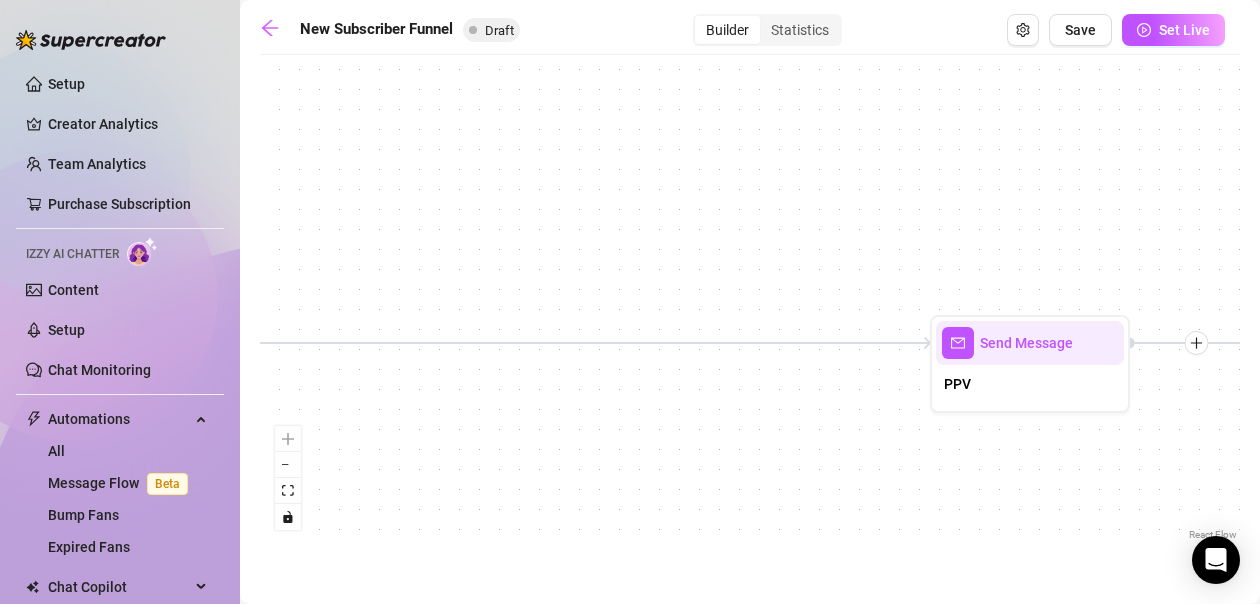 drag, startPoint x: 713, startPoint y: 479, endPoint x: 397, endPoint y: 486, distance: 316.0775 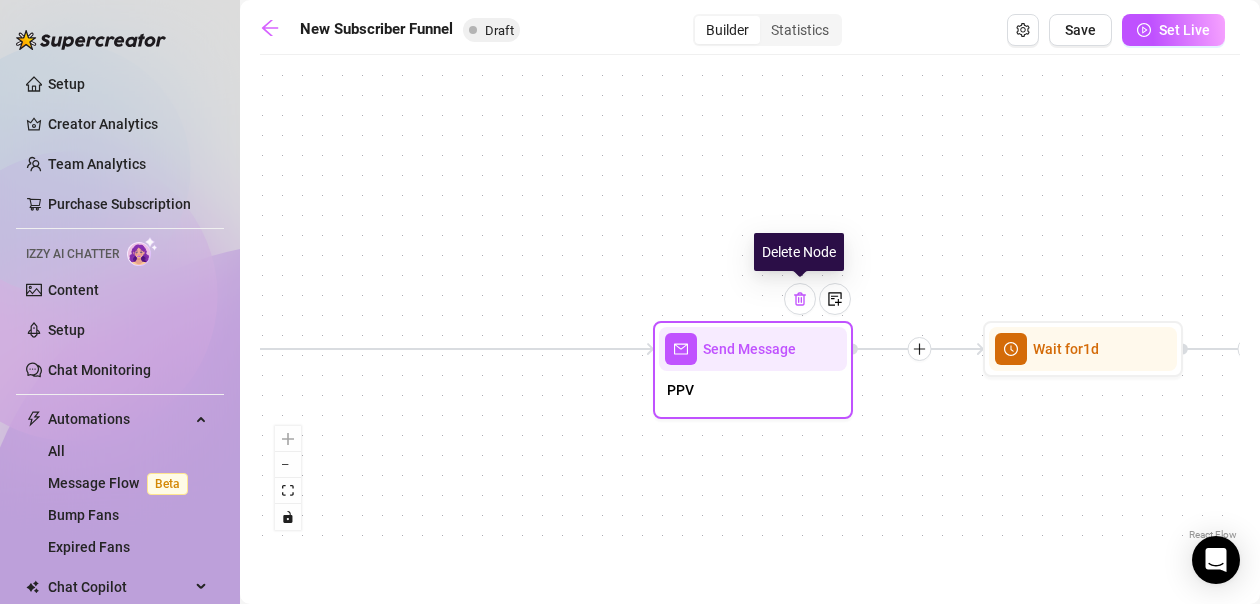 click at bounding box center [800, 299] 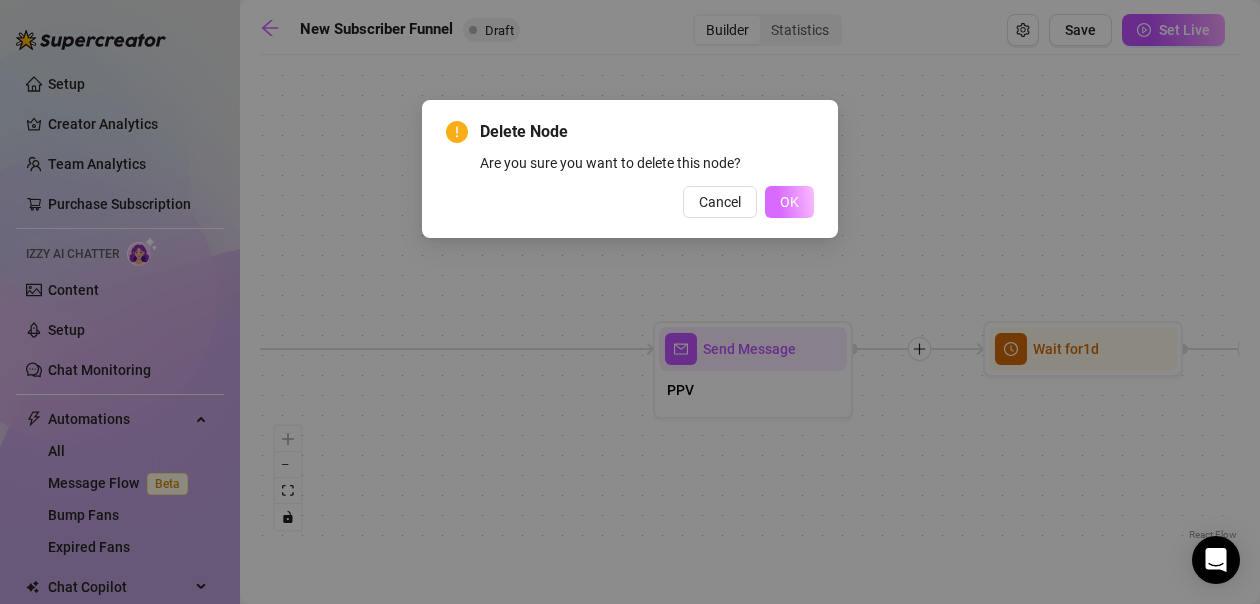 click on "OK" at bounding box center [789, 202] 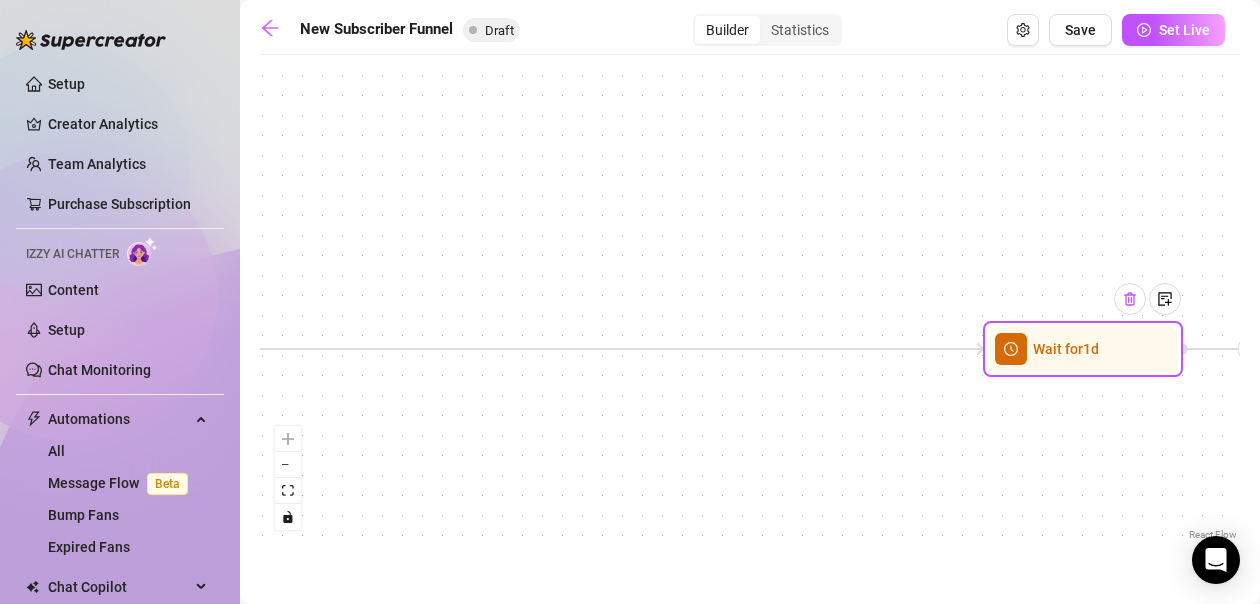 click at bounding box center [1130, 299] 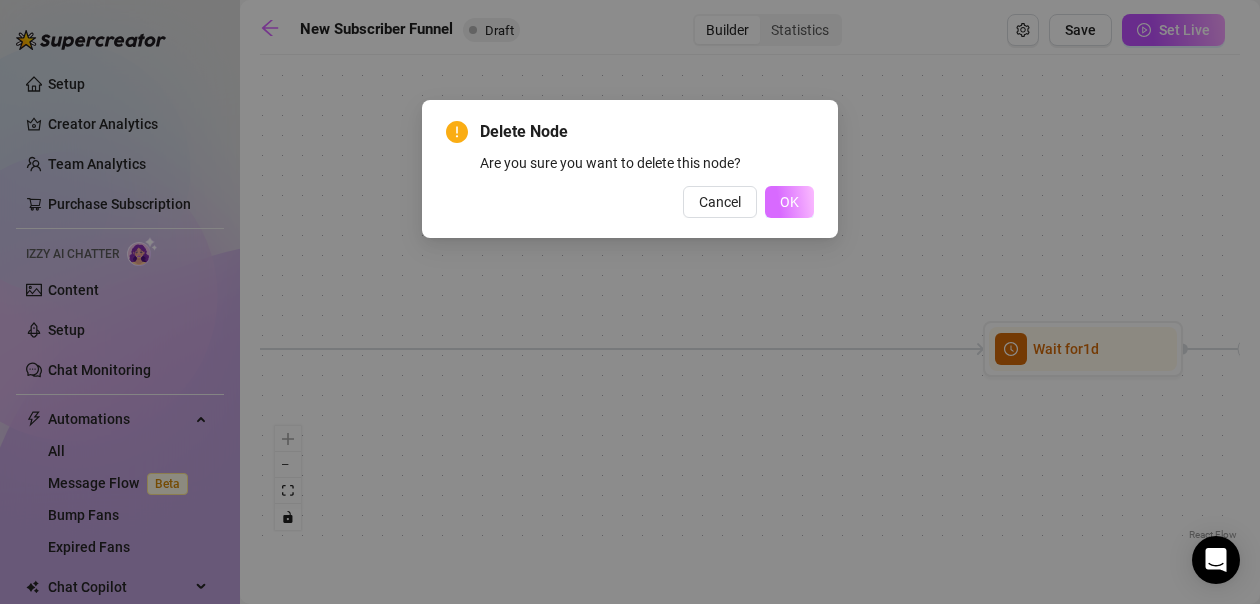 click on "OK" at bounding box center (789, 202) 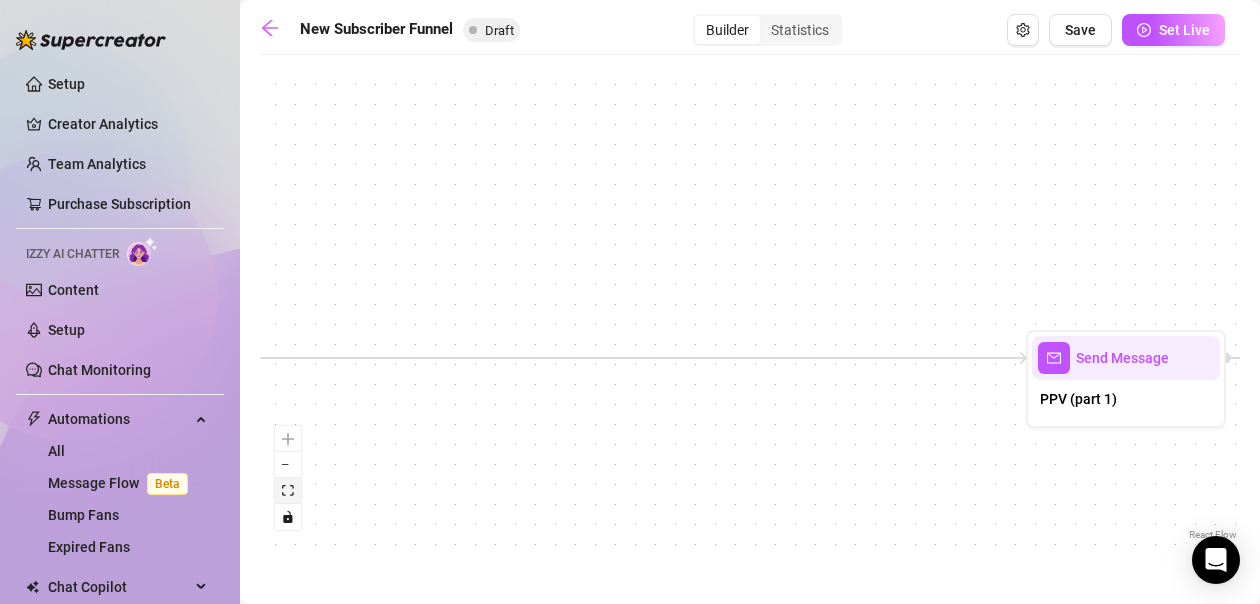 drag, startPoint x: 1071, startPoint y: 448, endPoint x: 298, endPoint y: 491, distance: 774.19507 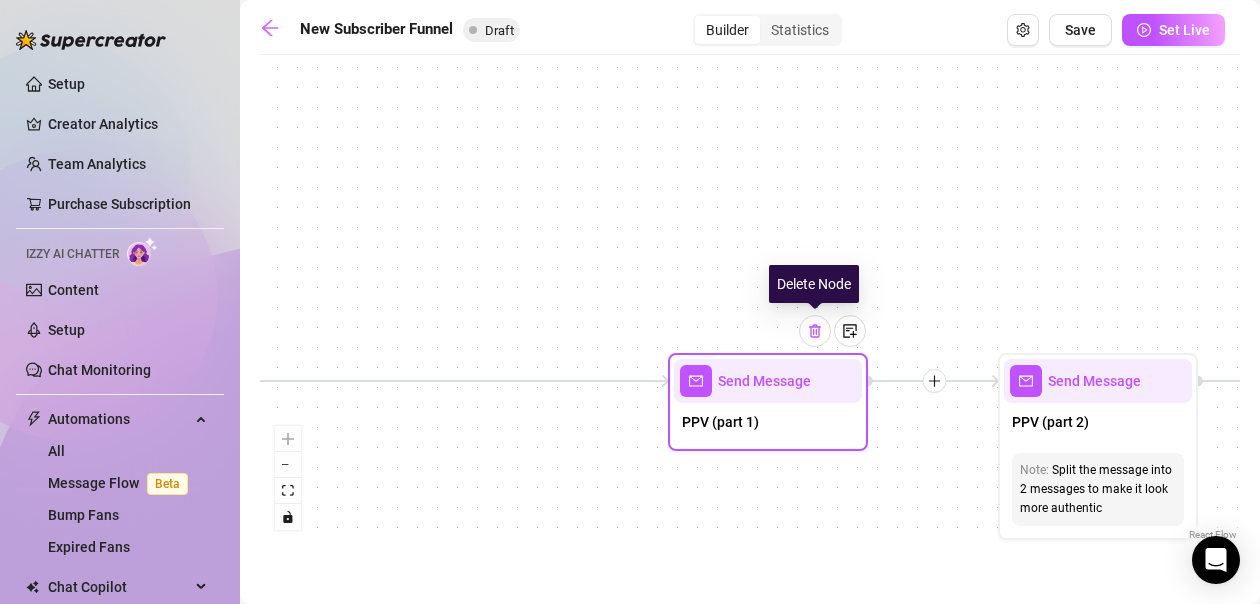 click at bounding box center (815, 331) 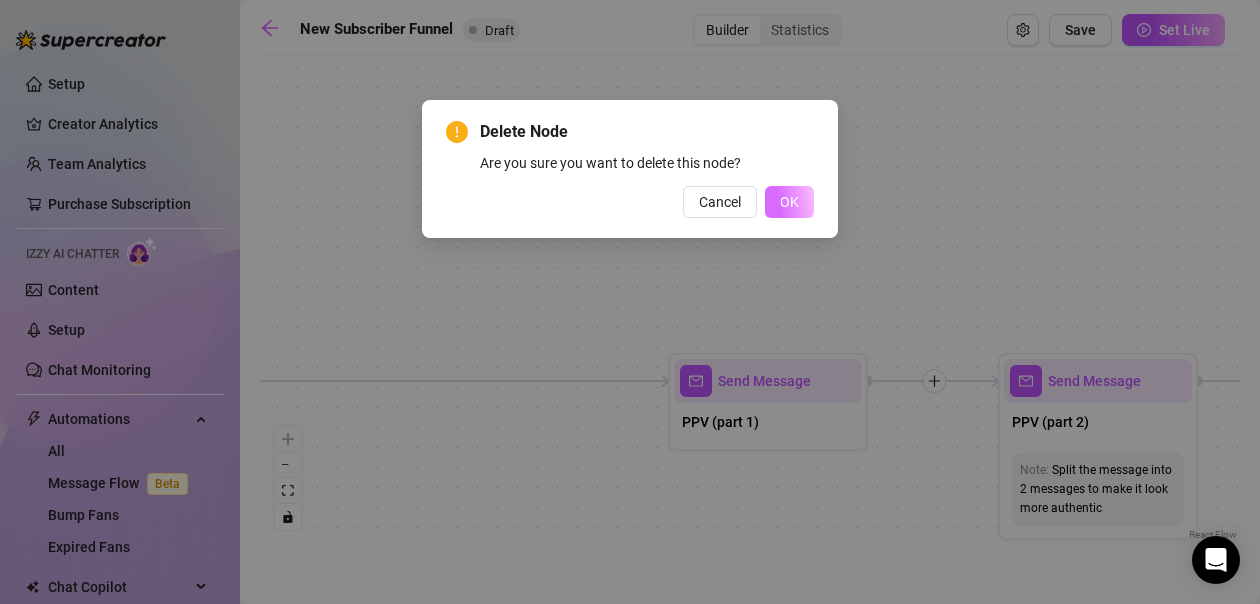 click on "OK" at bounding box center (789, 202) 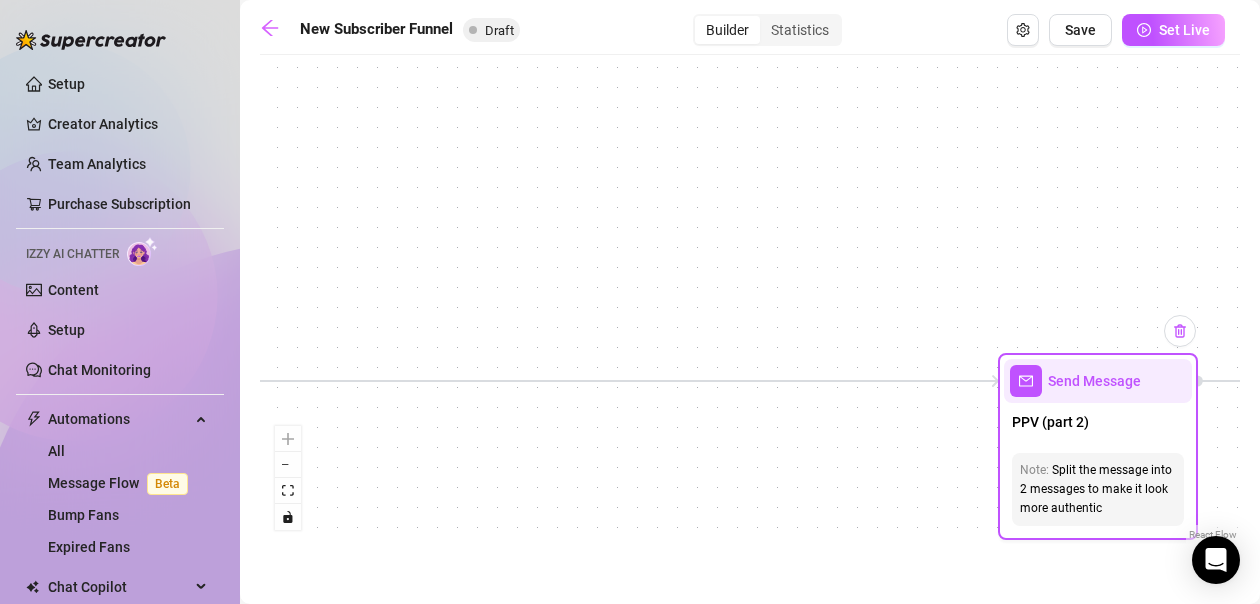 click at bounding box center (1180, 331) 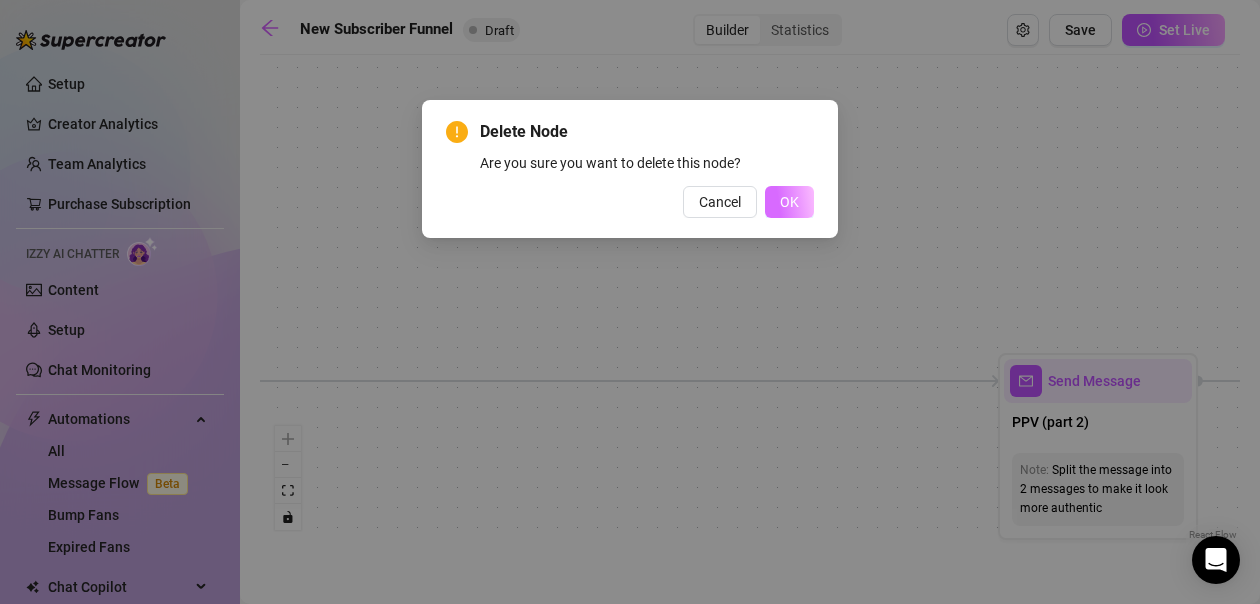 click on "OK" at bounding box center (789, 202) 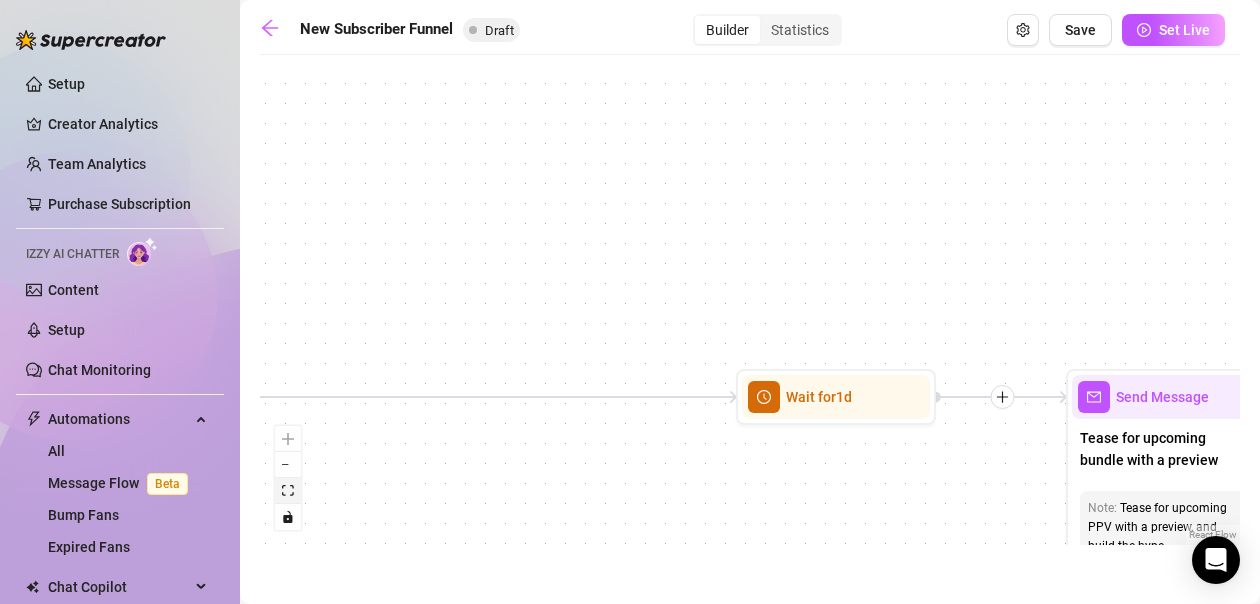 drag, startPoint x: 981, startPoint y: 469, endPoint x: 298, endPoint y: 490, distance: 683.32275 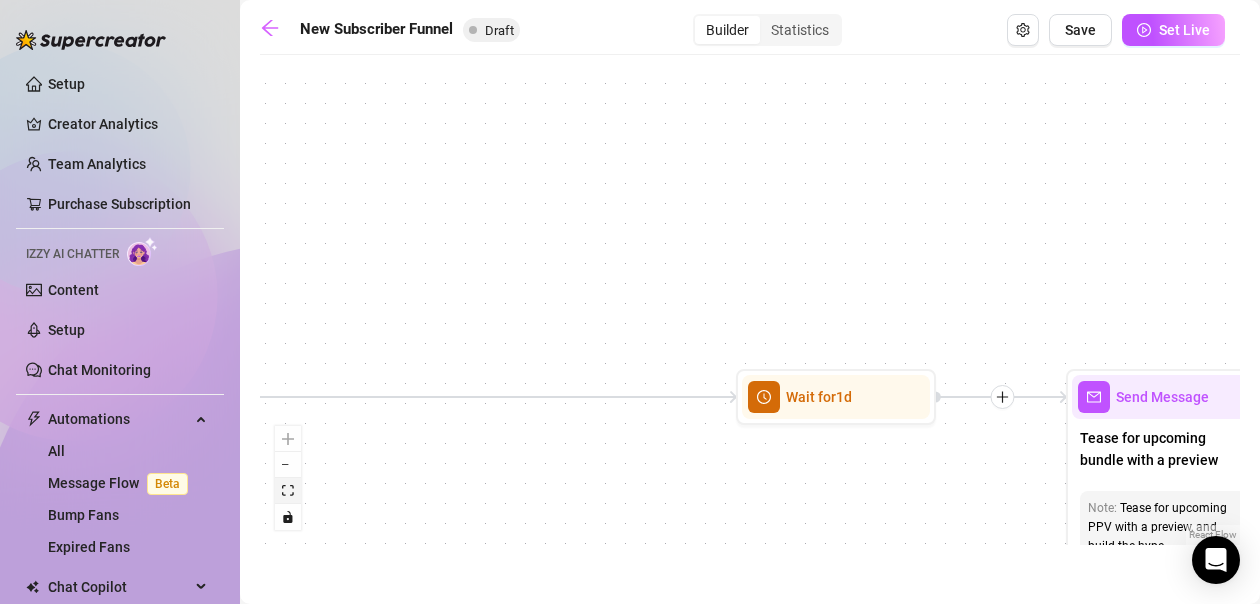 click on "If True If False If True If False Merge Send Message Regular set Send Message Exclusive set Condition Spent  above  $ 100 Note:     Send 2 different sets for spenders and low-spenders Wait for  1d  Send Message PPV Wait for  2d  Send Message PPV Wait for  1d  Send Message PPV Wait for  1d  Send Message PPV Wait for  1d  Send Message PPV Send Message Follow up Note: Create FOMO by saying you're about to delete the last PPV you sent Condition Wait  4  hours, then check if purchased last message Wait for  1d  Starting Event New Subscriber Trigger Note: Sell content to new fans - from the moment they subscribe until they spend $300 Wait for  4m Note: Instead of sending the welcome message right away, wait a few minutes and only then send the message. This makes it feel more authentic and less like a bot. Send Message Welcome Message (1st) Note: The first welcome message. Include a short free video of the model talking, and another tease video under paywall. Send Message Welcome message (2nd) Note: Wait for  1d" at bounding box center [750, 305] 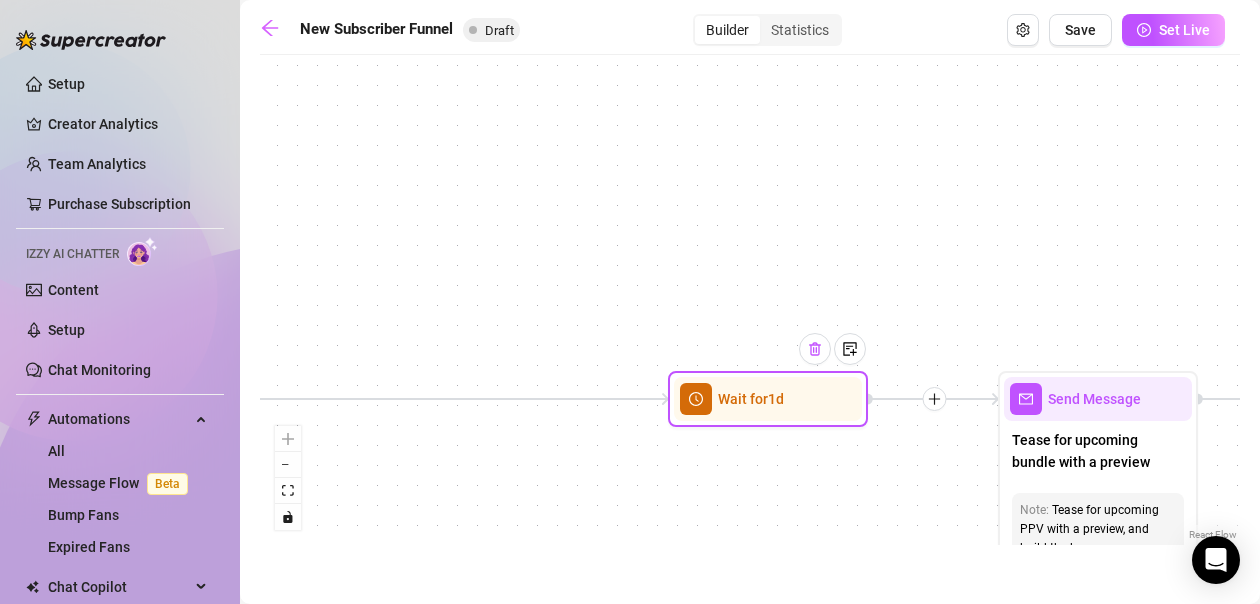 click at bounding box center [815, 349] 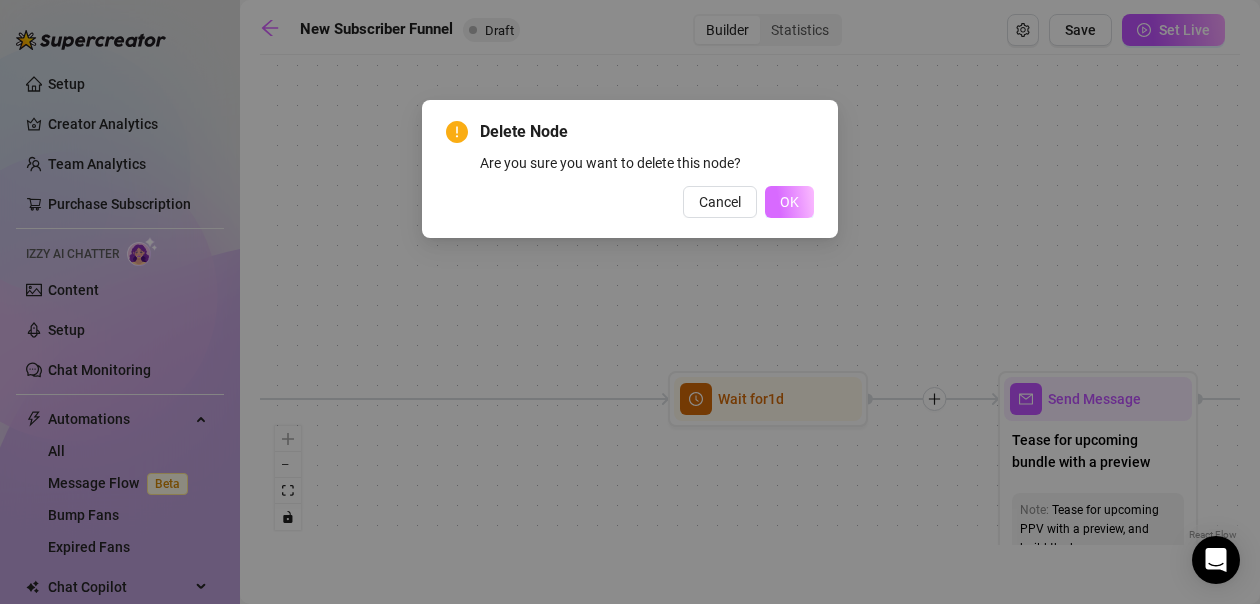 click on "OK" at bounding box center [789, 202] 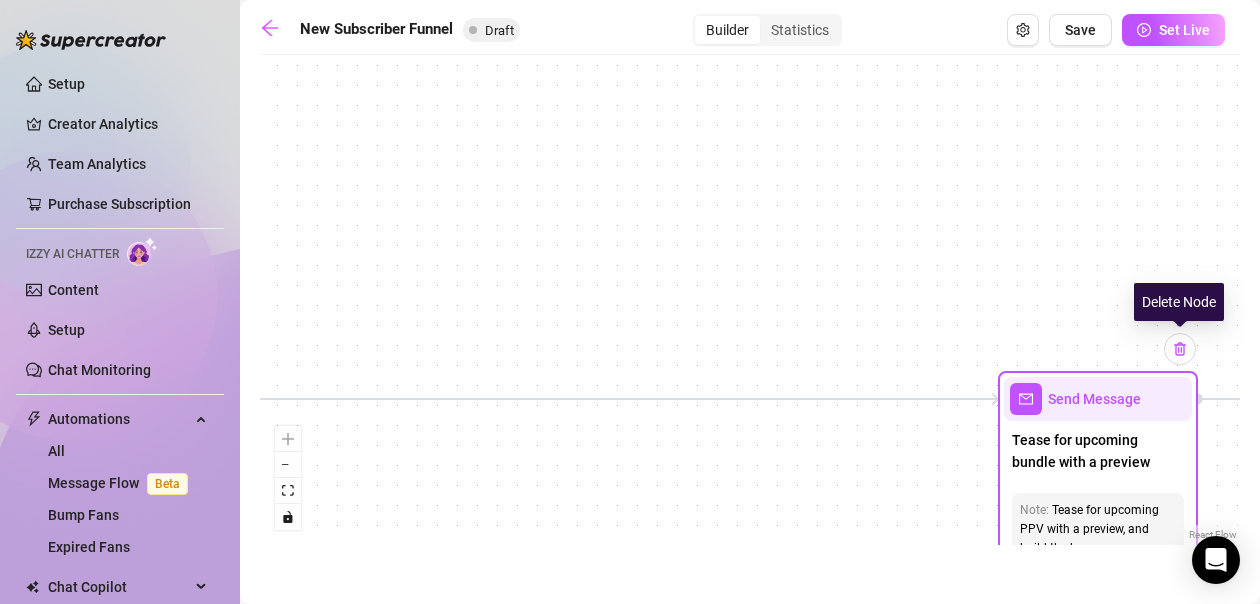 click at bounding box center (1180, 349) 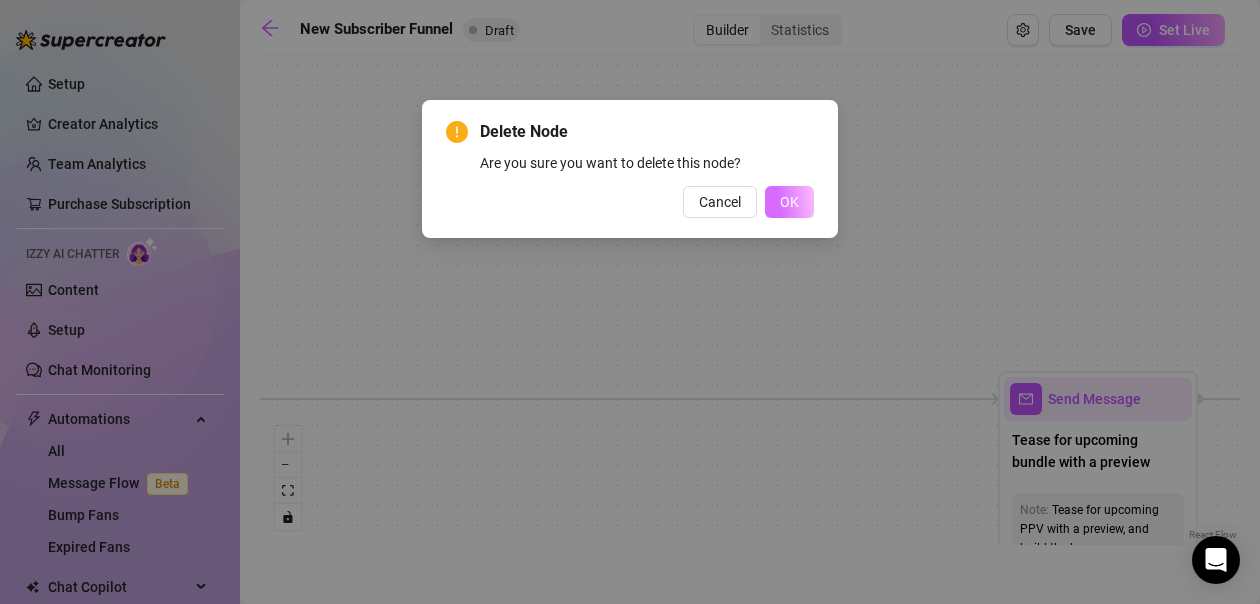 click on "OK" at bounding box center [789, 202] 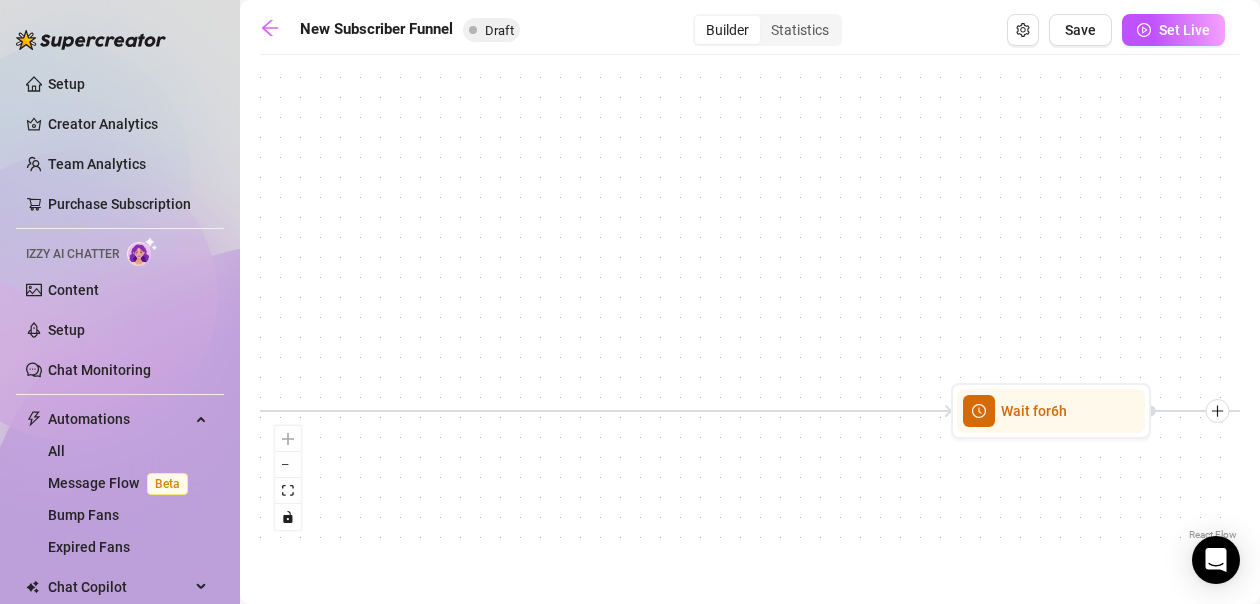 drag, startPoint x: 799, startPoint y: 493, endPoint x: 274, endPoint y: 503, distance: 525.0952 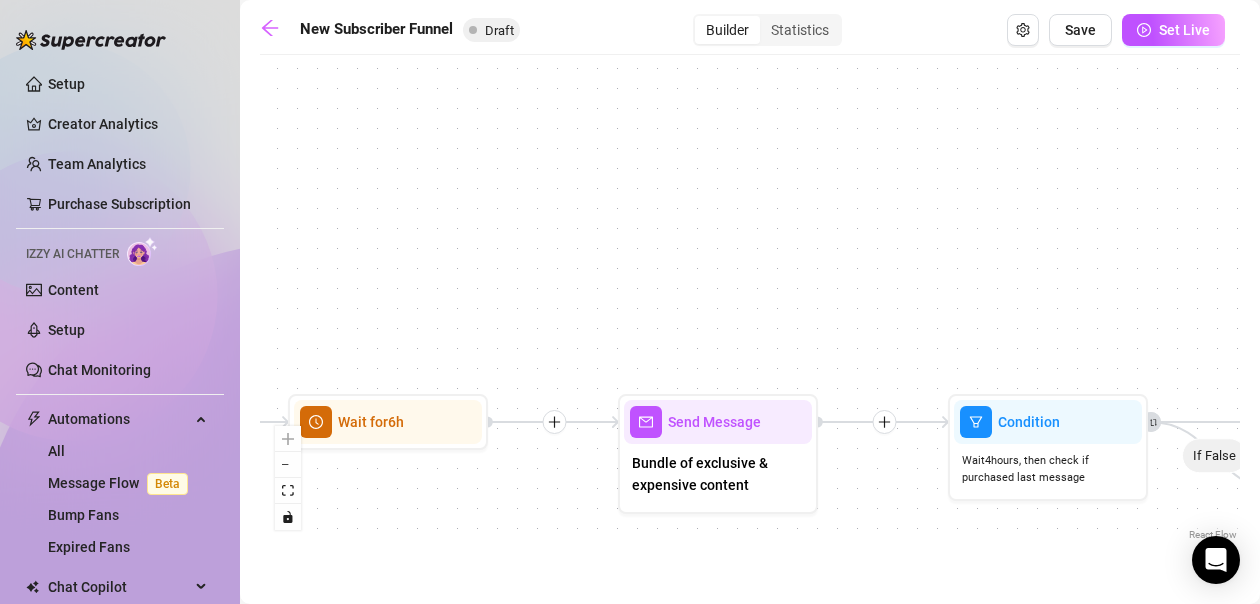 drag, startPoint x: 800, startPoint y: 533, endPoint x: 392, endPoint y: 541, distance: 408.07843 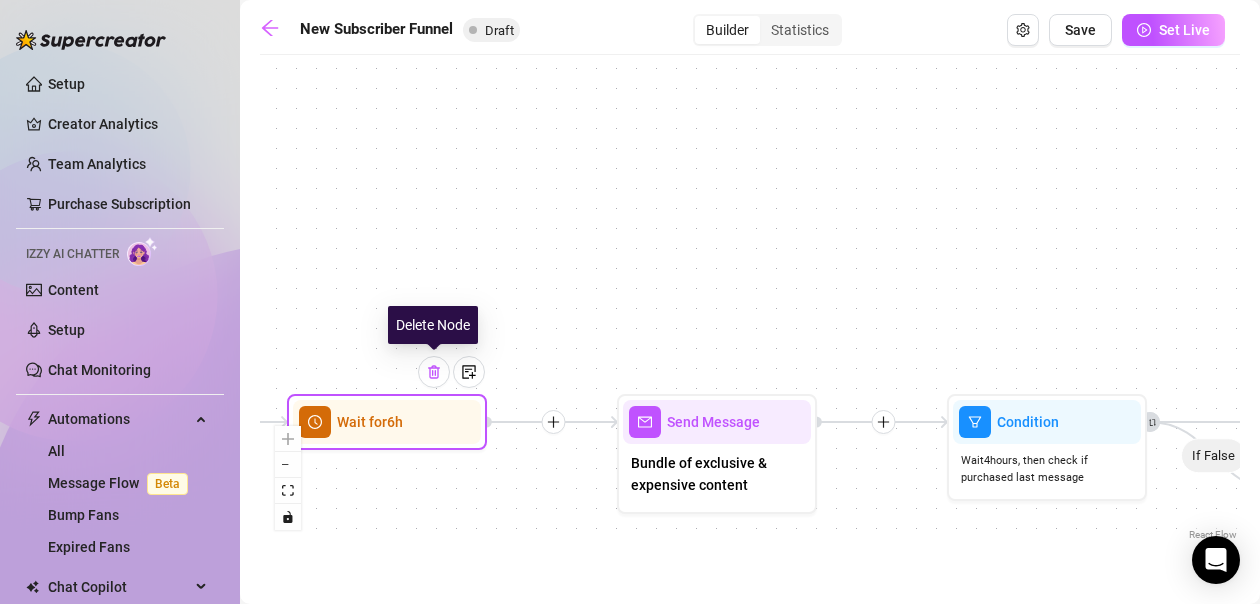click at bounding box center (434, 372) 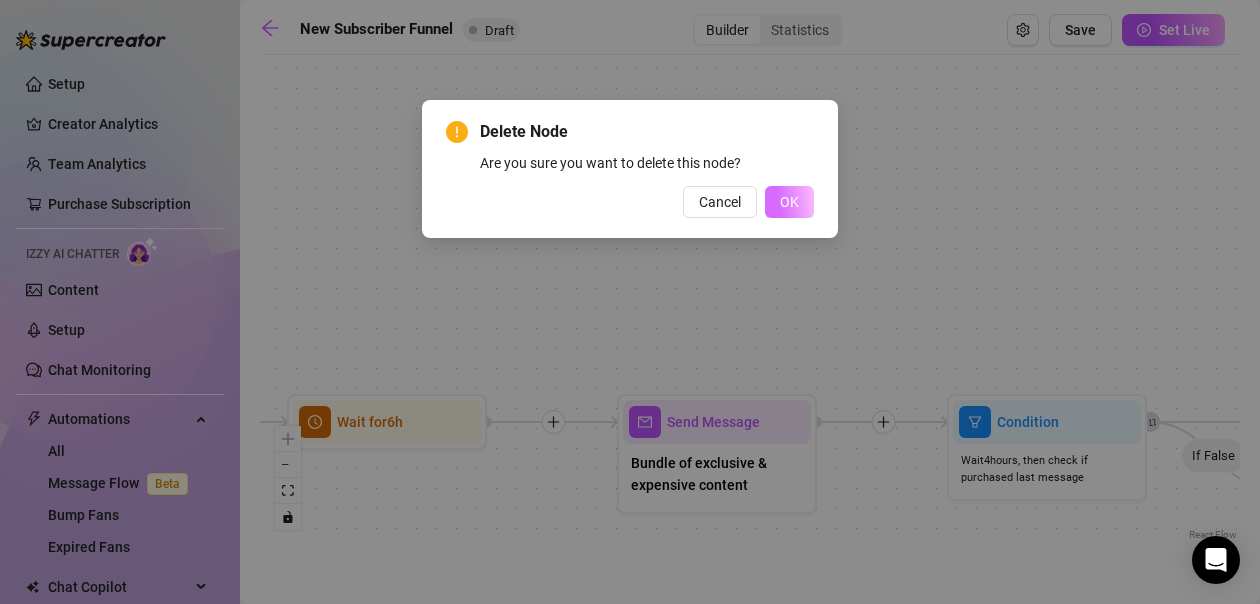 click on "OK" at bounding box center (789, 202) 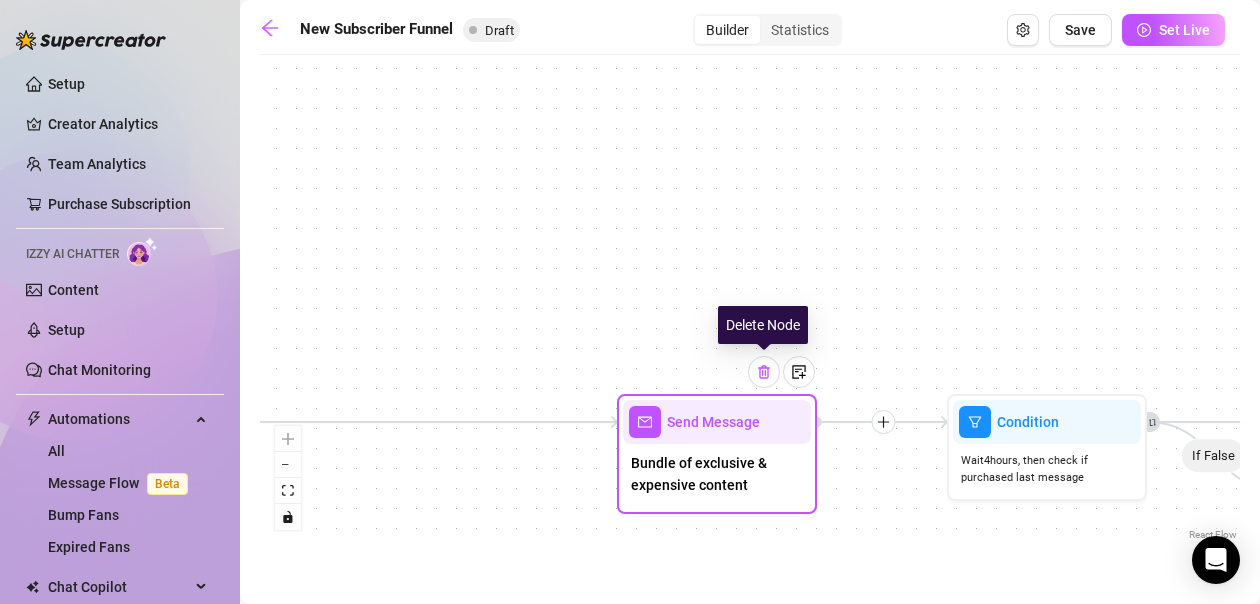 click at bounding box center (764, 372) 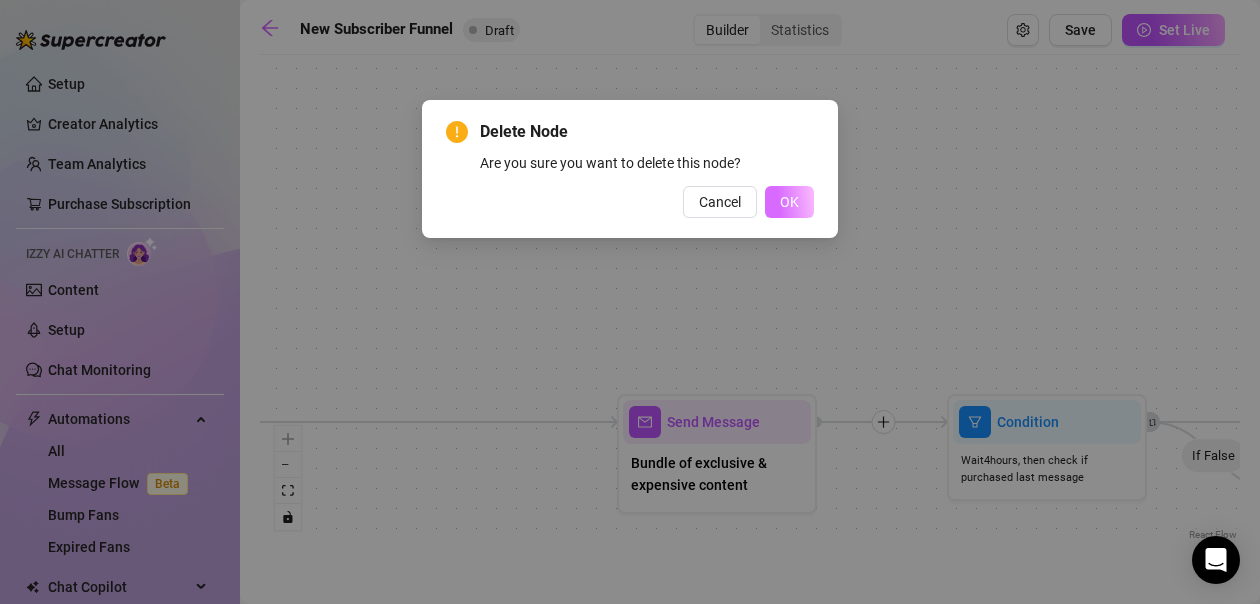 click on "OK" at bounding box center (789, 202) 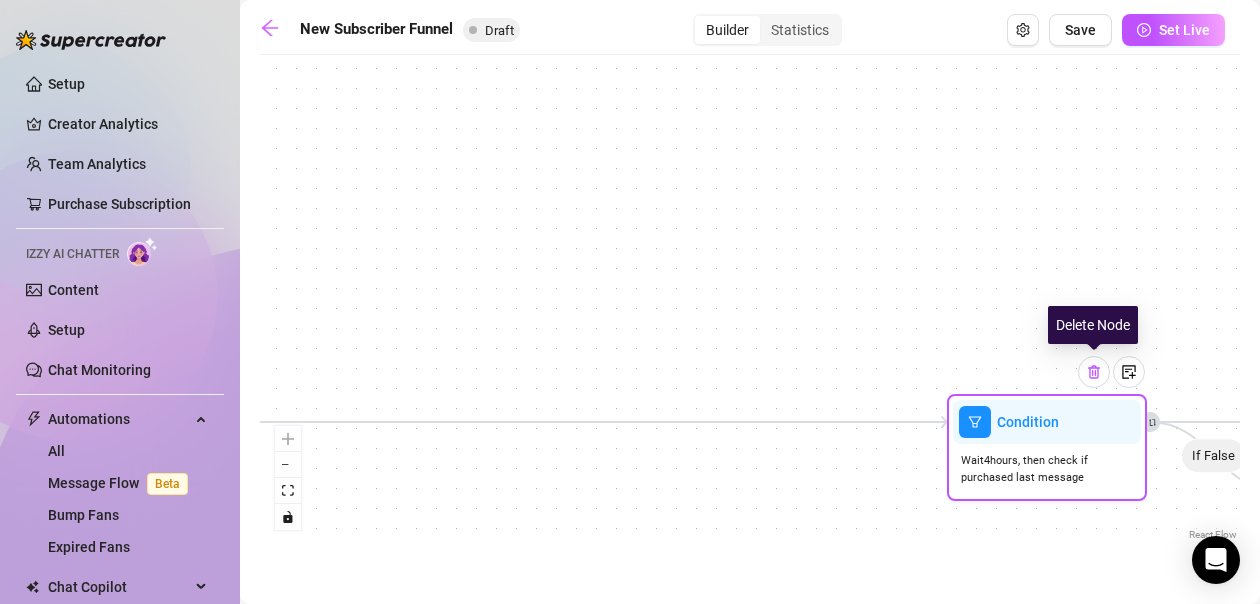 click at bounding box center (1094, 372) 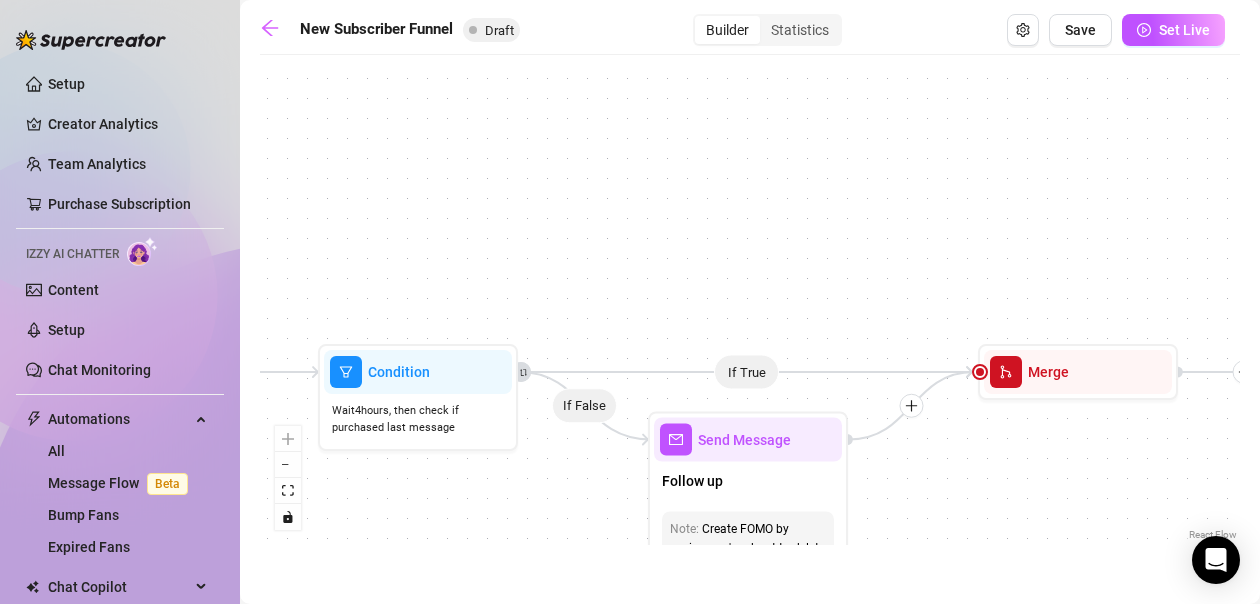 drag, startPoint x: 863, startPoint y: 508, endPoint x: 234, endPoint y: 459, distance: 630.9057 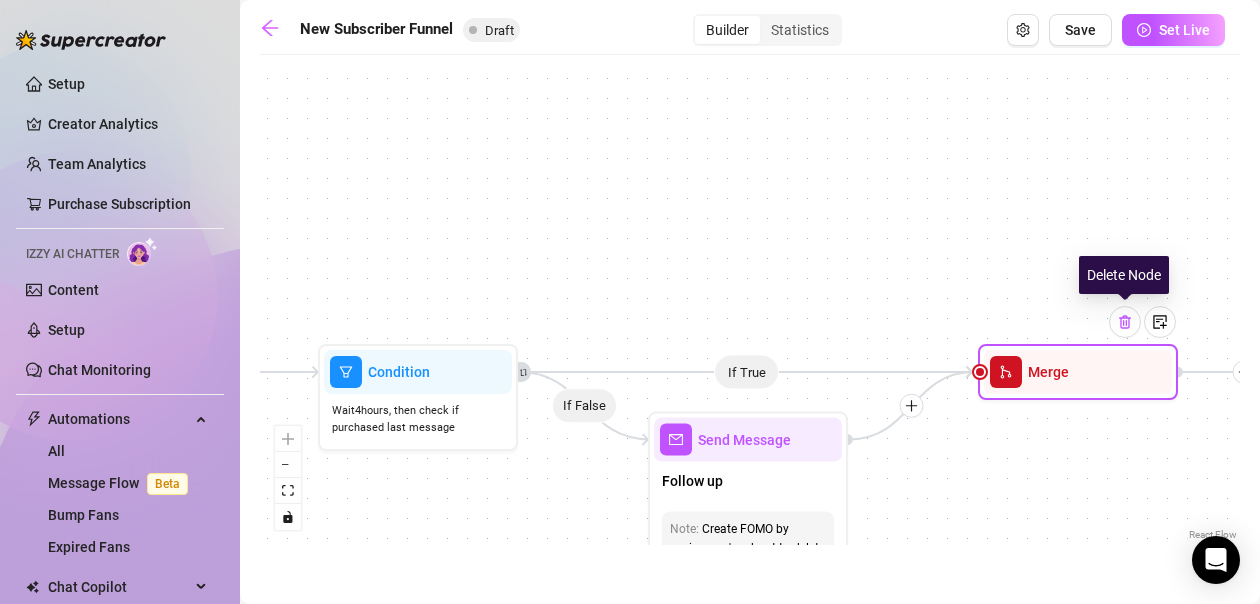 click at bounding box center (1125, 322) 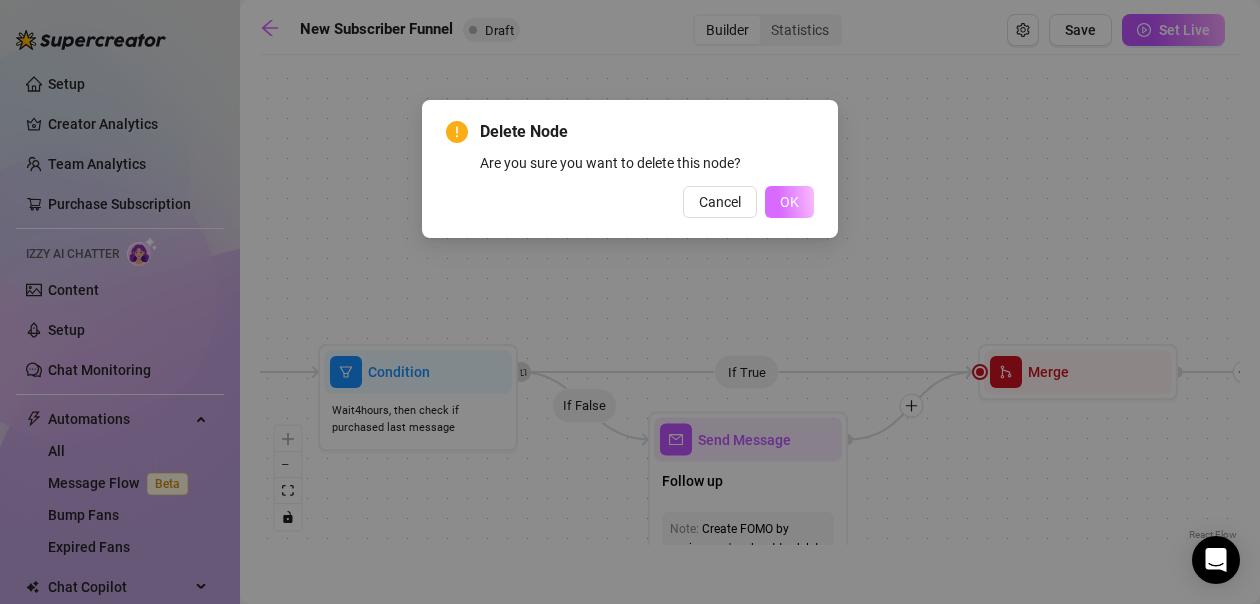 click on "OK" at bounding box center (789, 202) 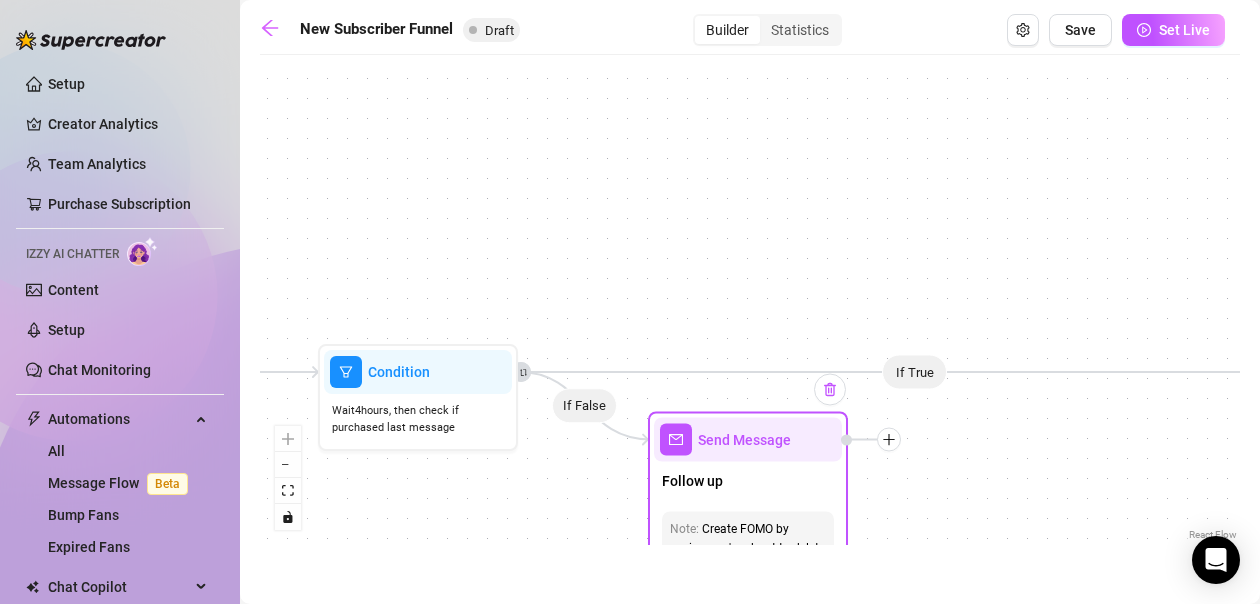 click at bounding box center [830, 390] 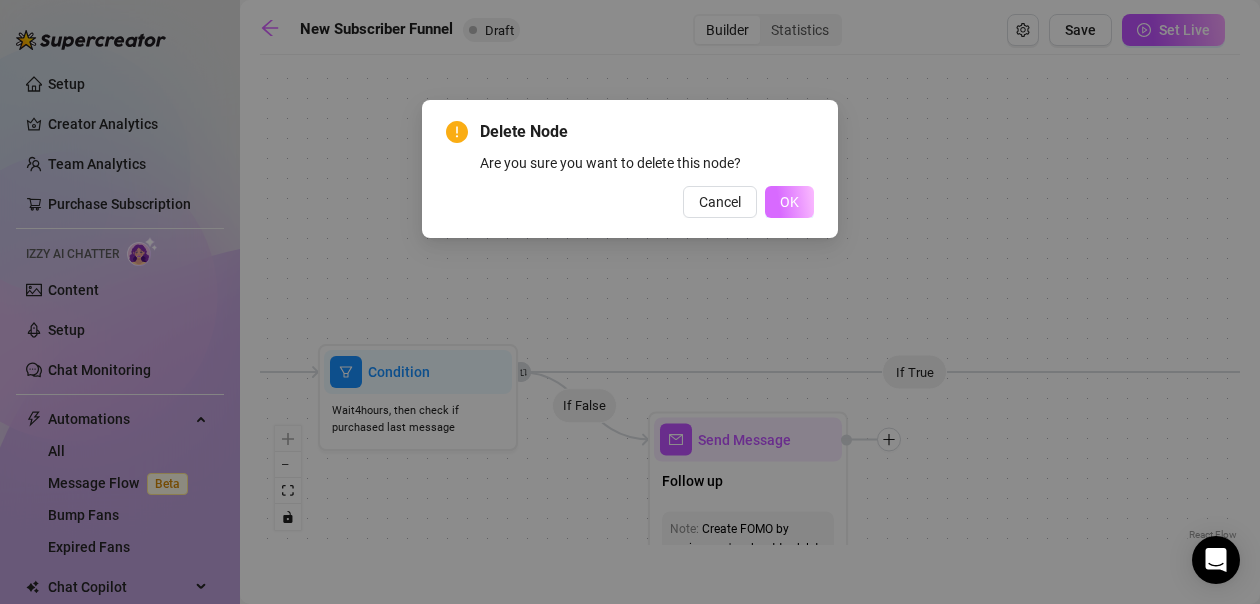 click on "OK" at bounding box center [789, 202] 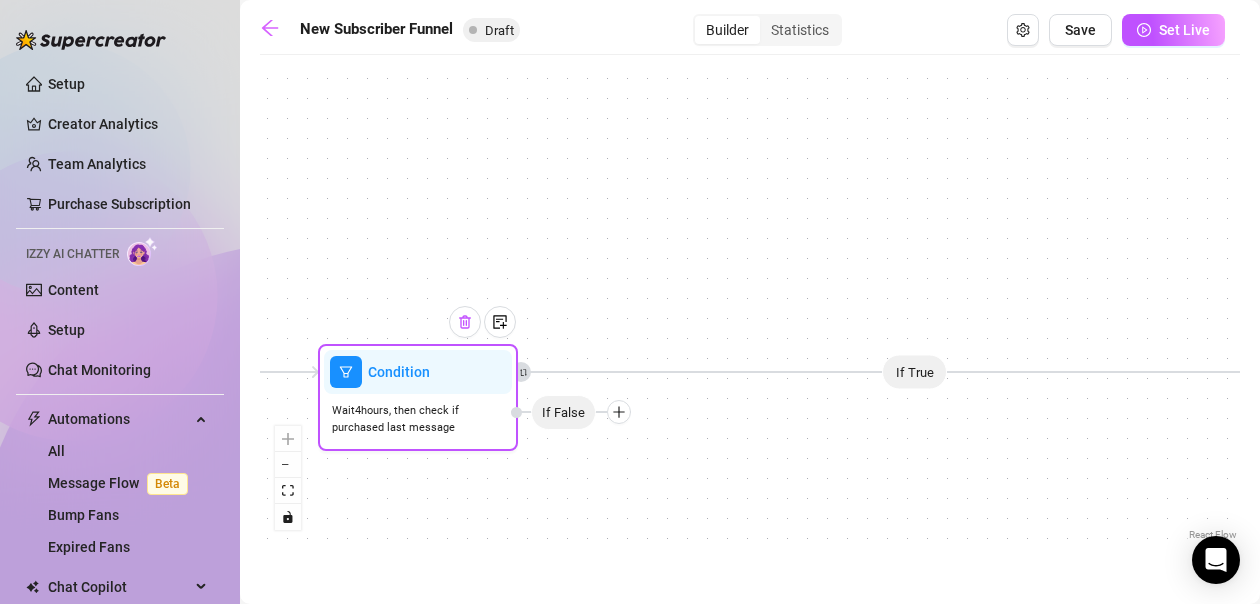 click at bounding box center [465, 322] 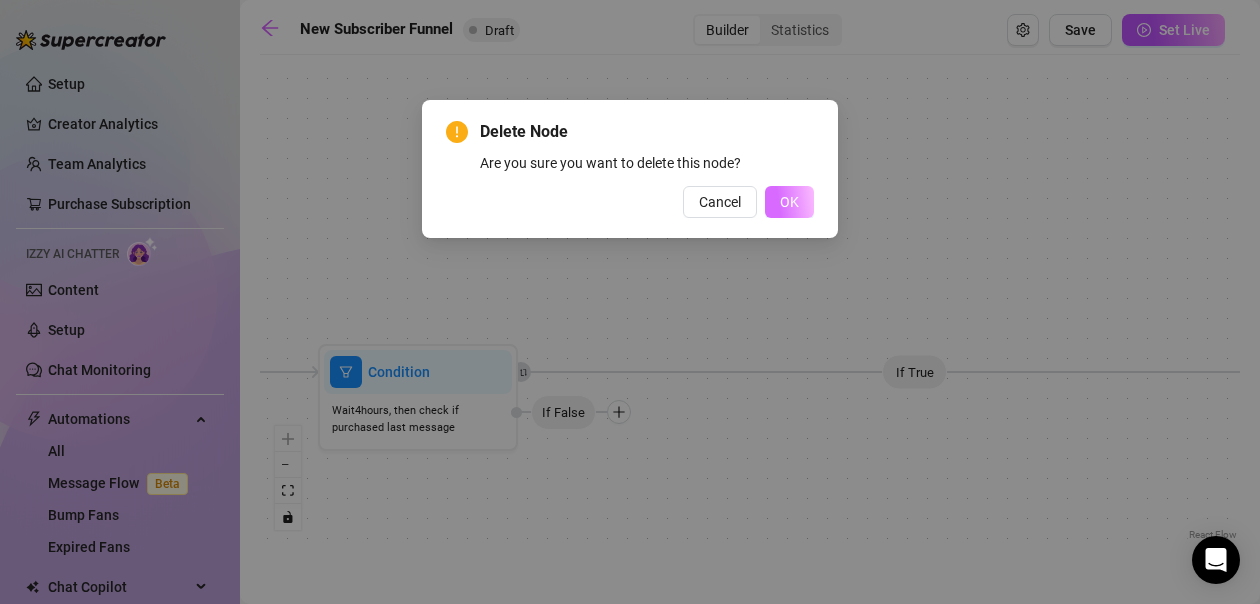 click on "OK" at bounding box center (789, 202) 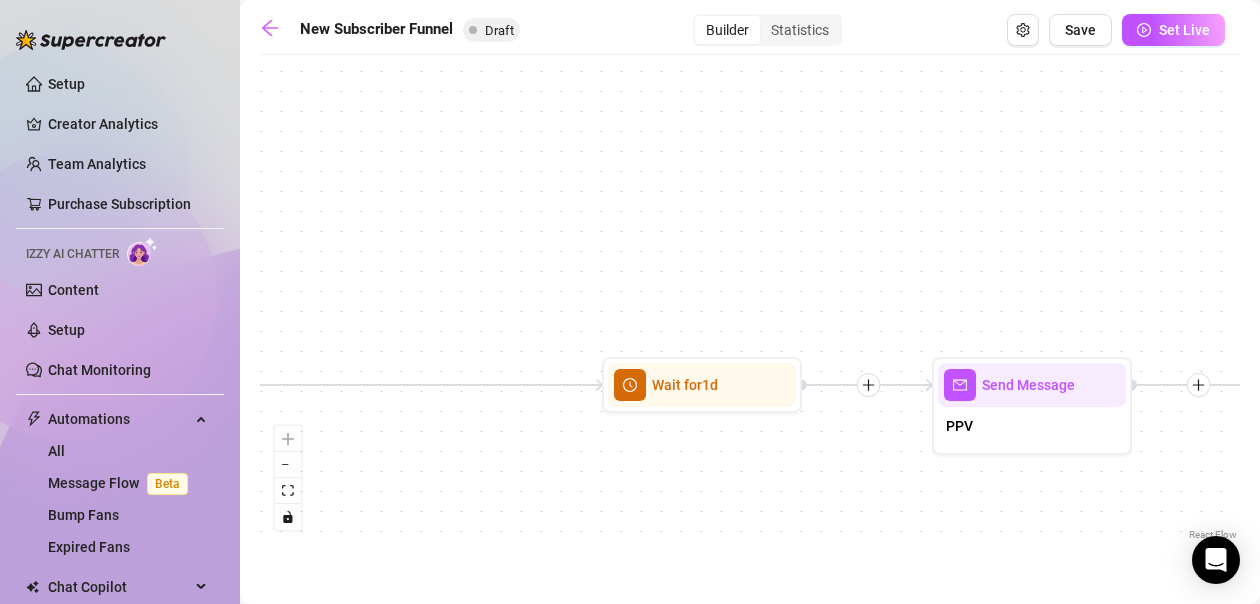 drag, startPoint x: 895, startPoint y: 457, endPoint x: 260, endPoint y: 470, distance: 635.13306 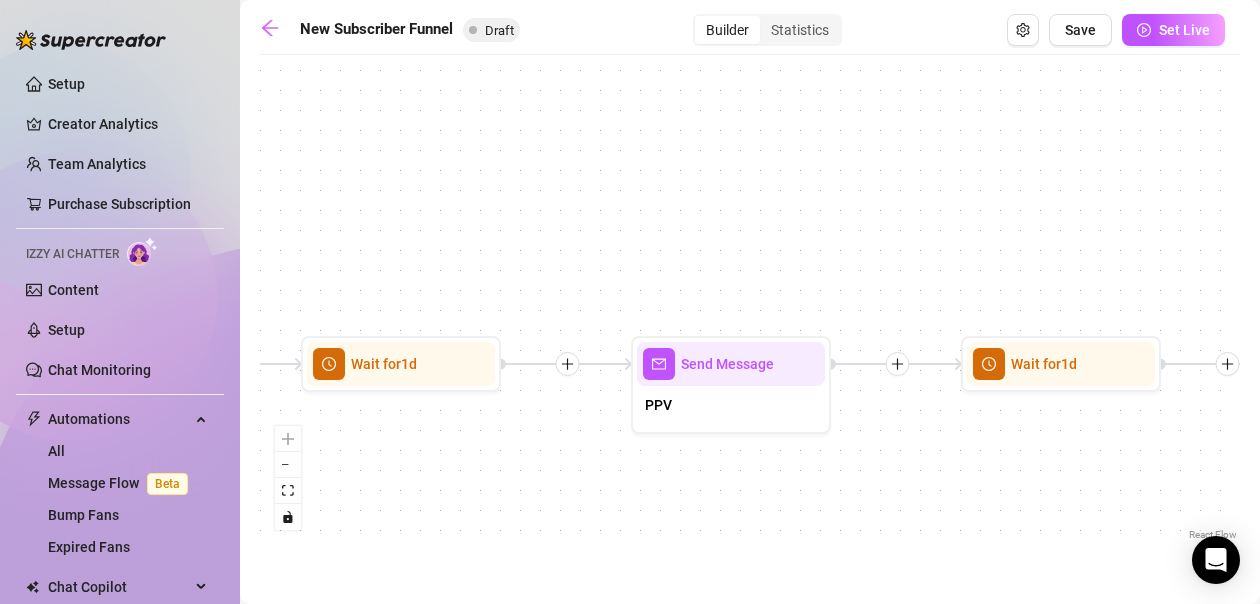 drag, startPoint x: 929, startPoint y: 516, endPoint x: 636, endPoint y: 497, distance: 293.6154 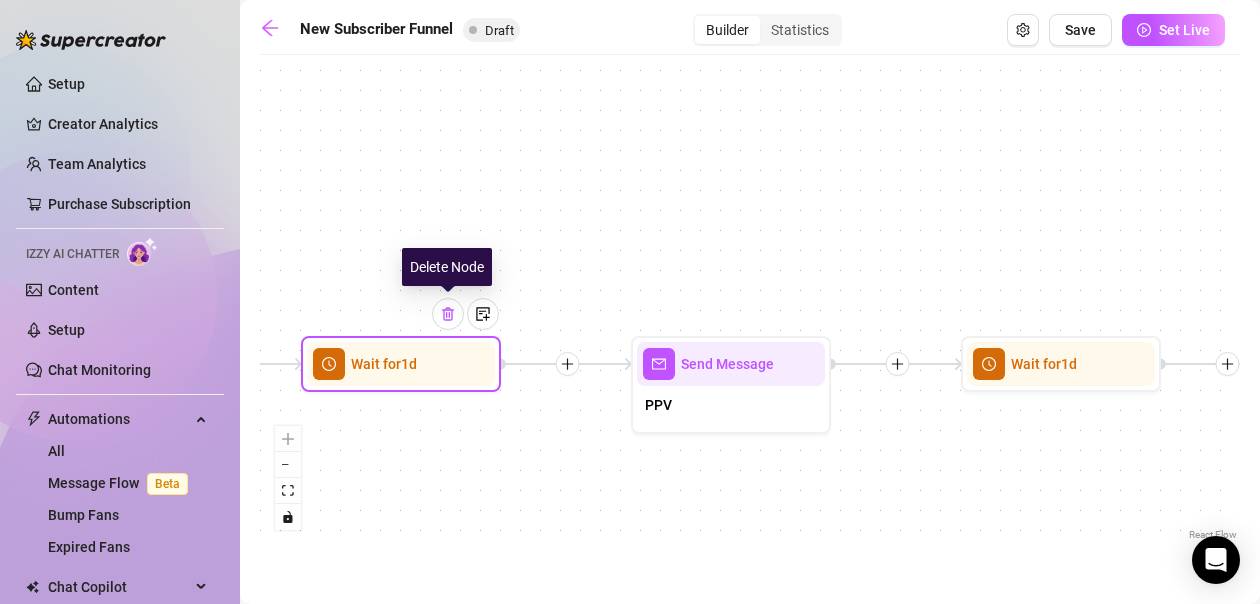 click at bounding box center [448, 314] 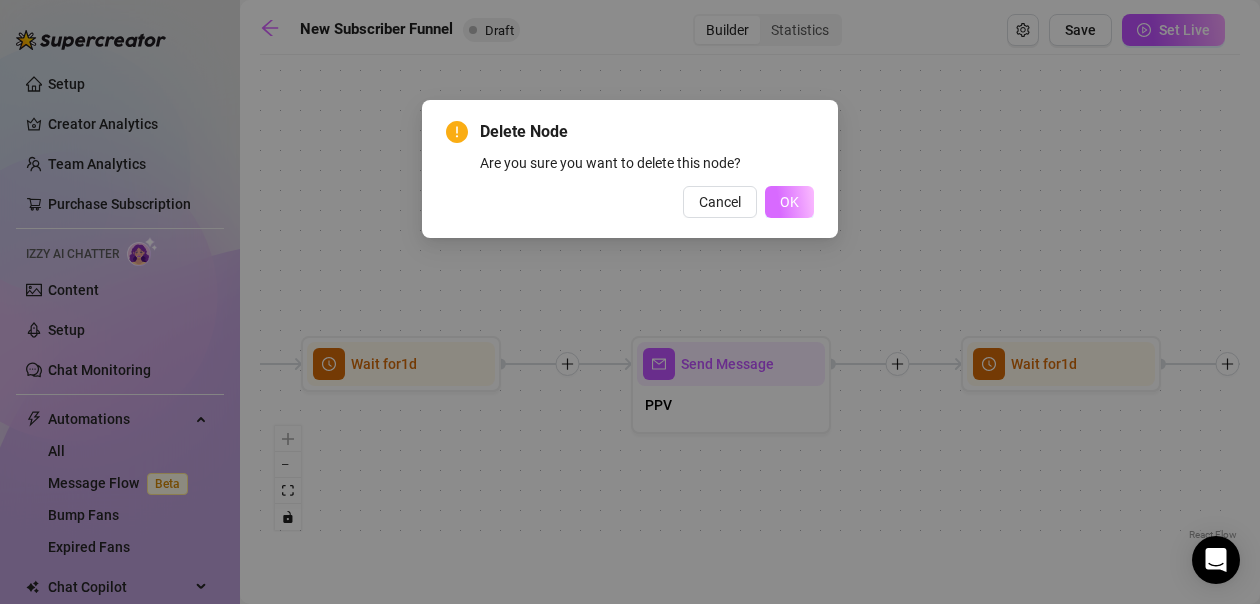 click on "OK" at bounding box center [789, 202] 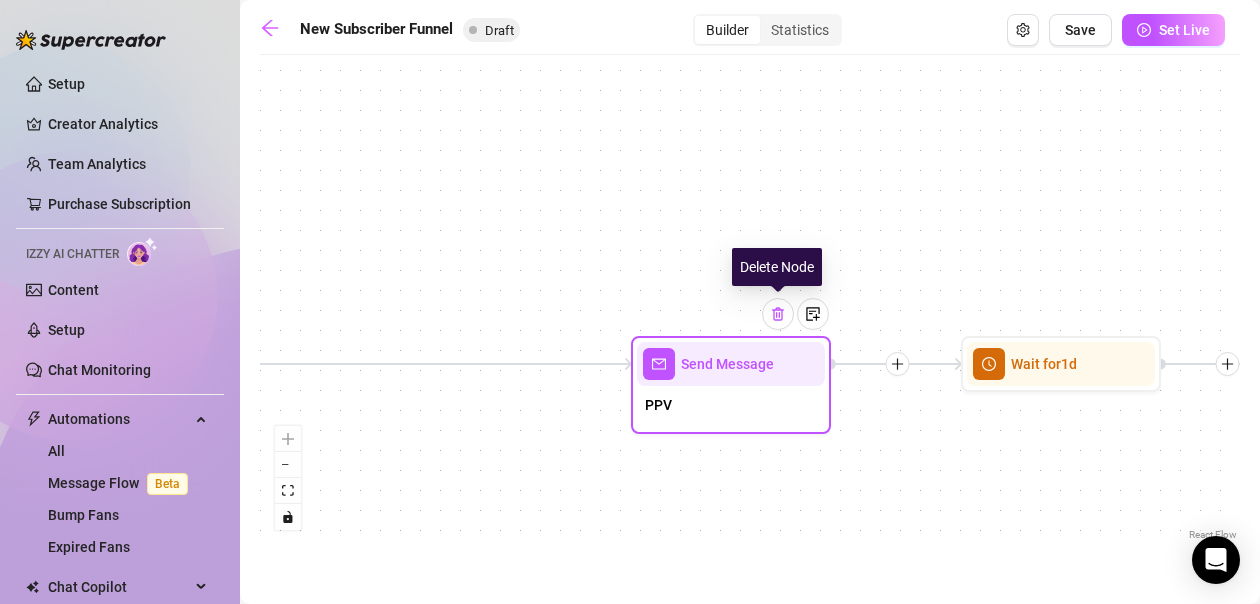 click at bounding box center (778, 314) 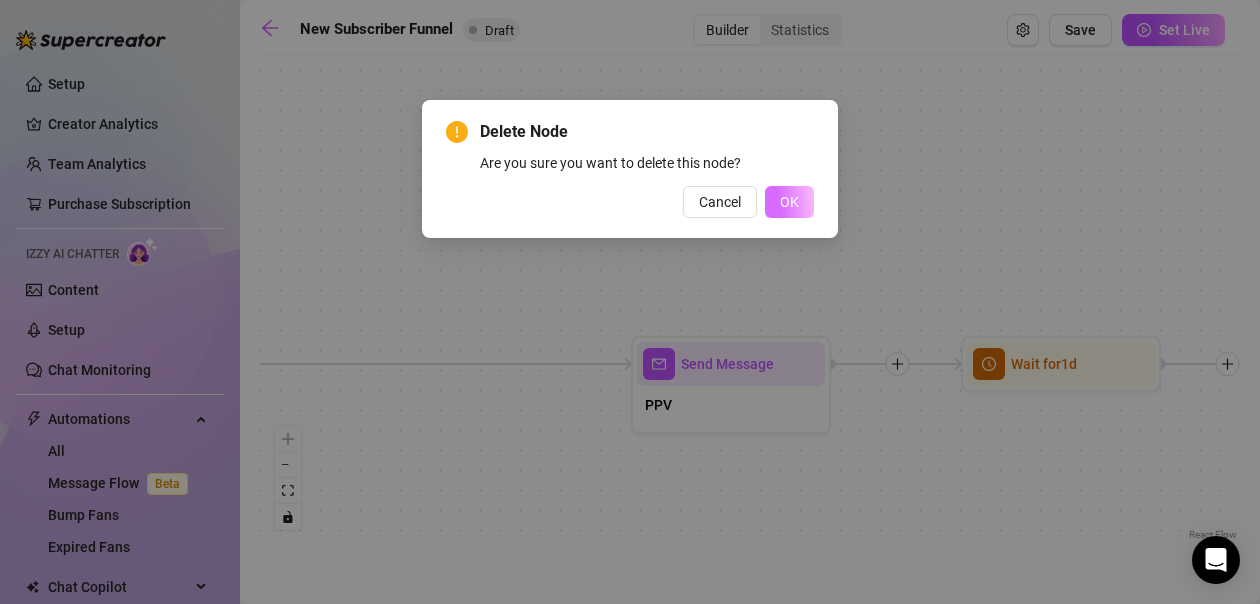 click on "OK" at bounding box center [789, 202] 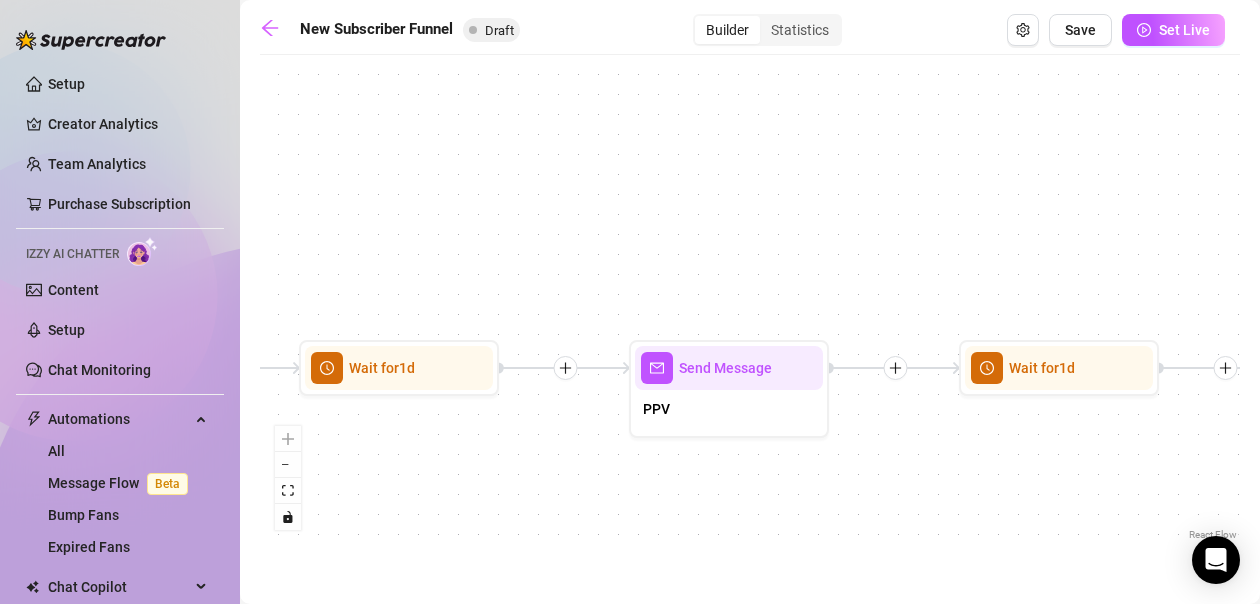 drag, startPoint x: 996, startPoint y: 464, endPoint x: 335, endPoint y: 468, distance: 661.0121 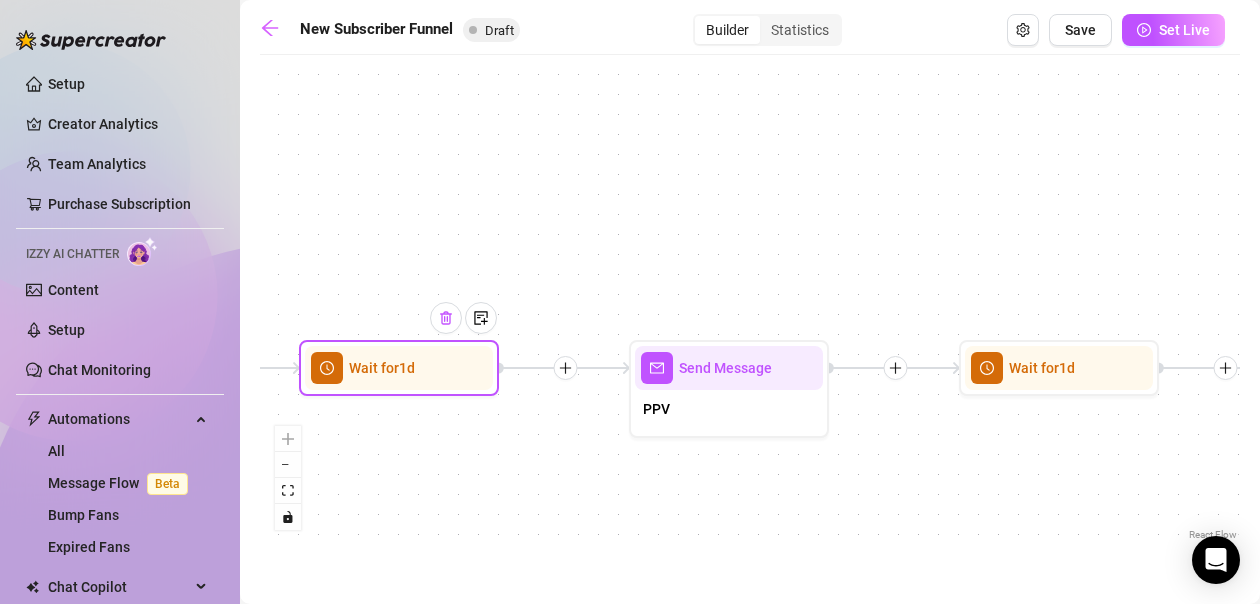 click at bounding box center [446, 318] 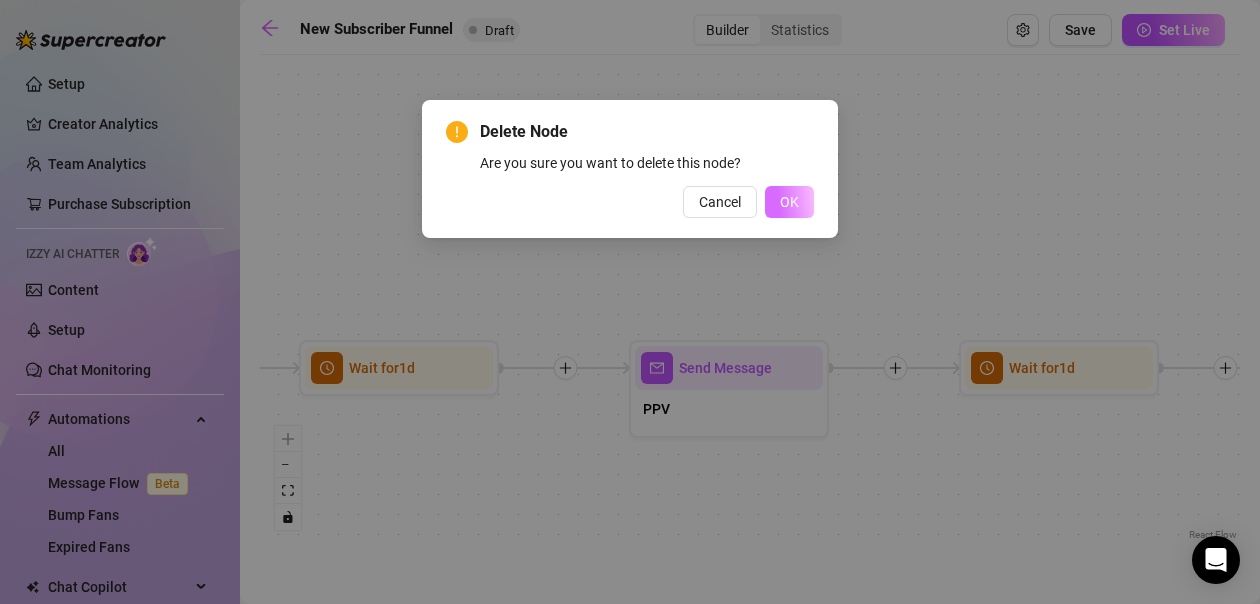 click on "OK" at bounding box center (789, 202) 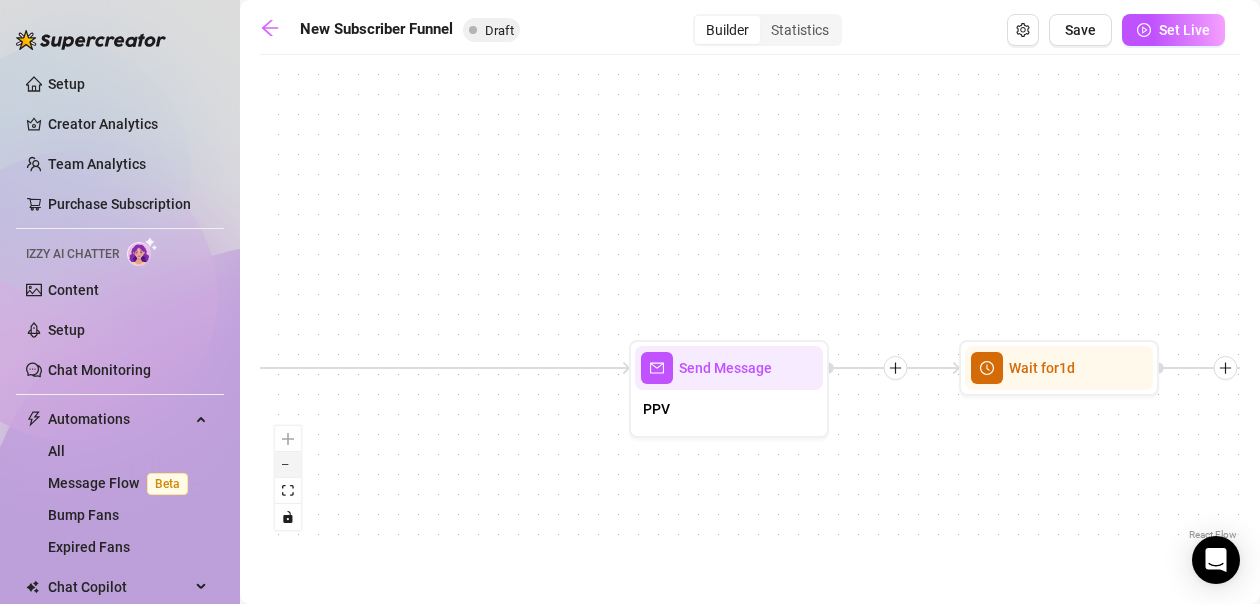 click 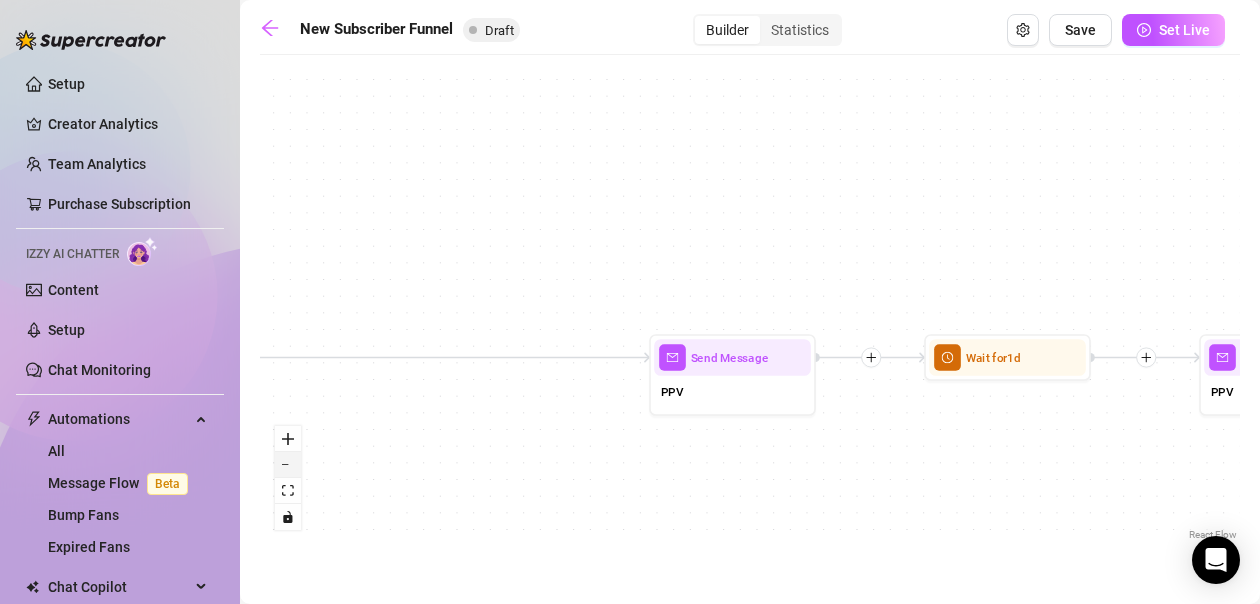 click 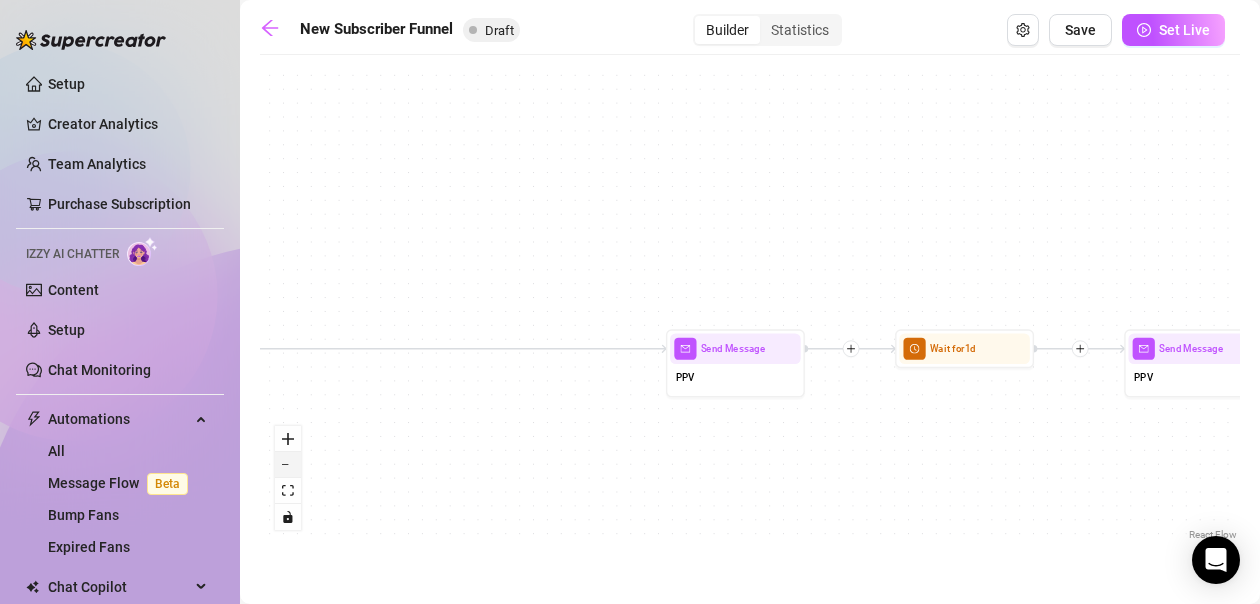 click 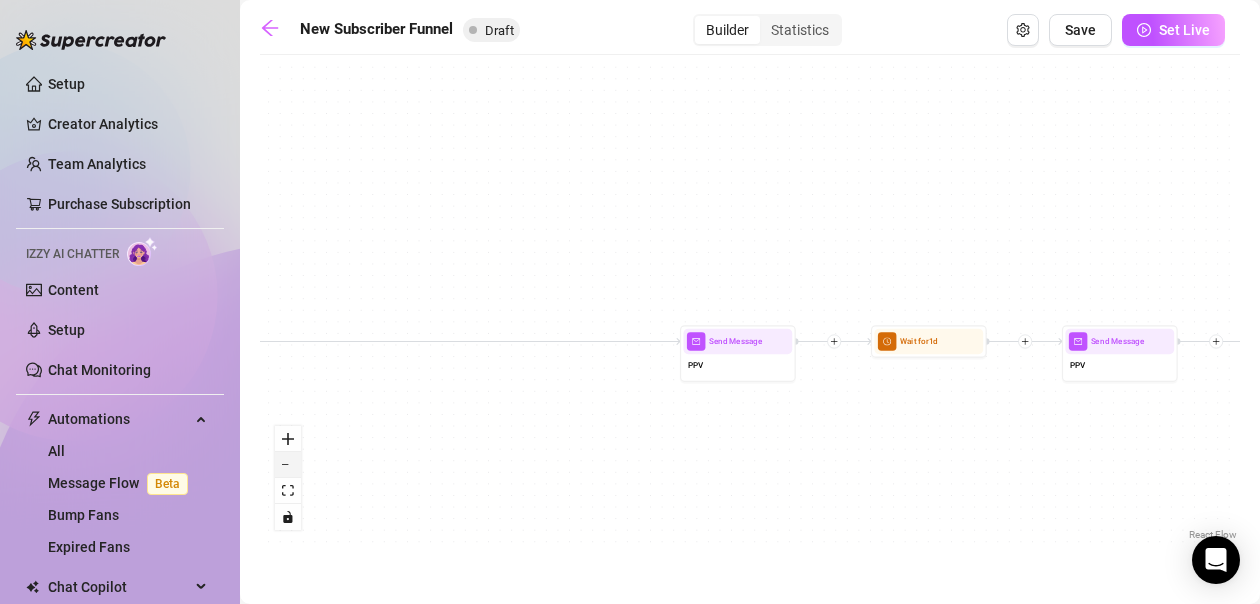 click 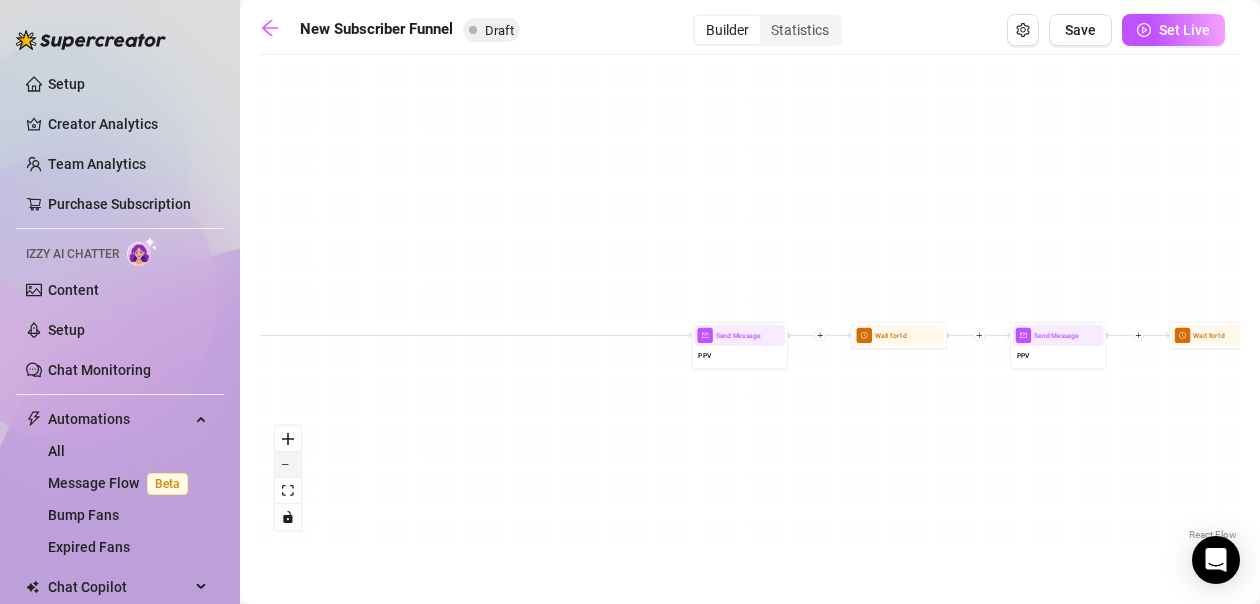 click 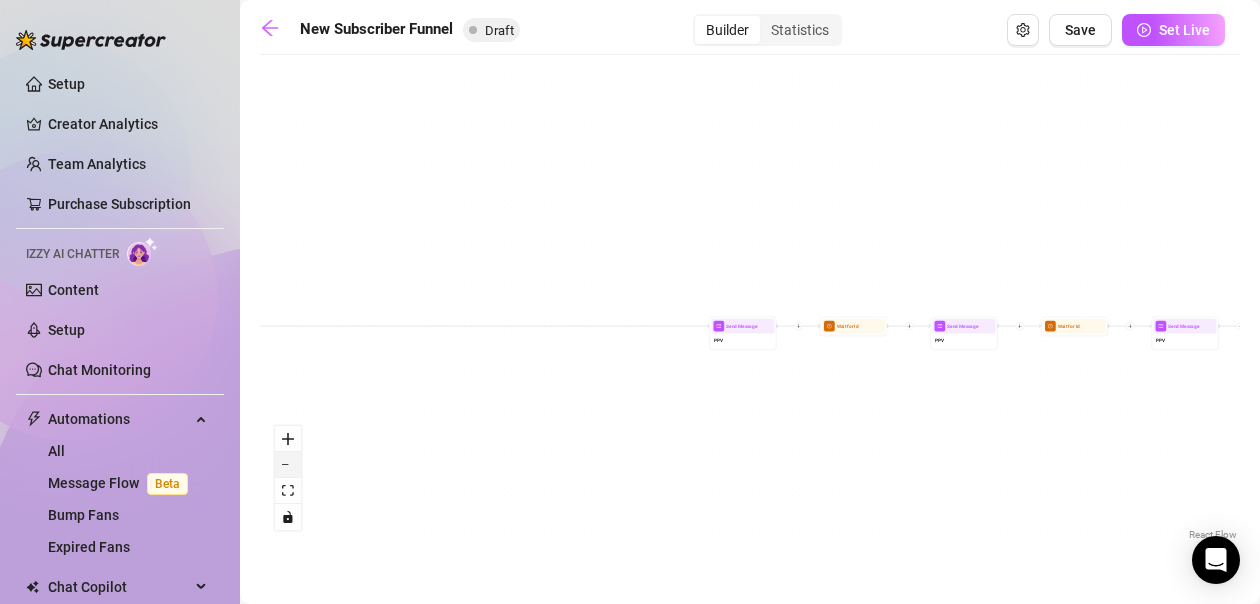 click 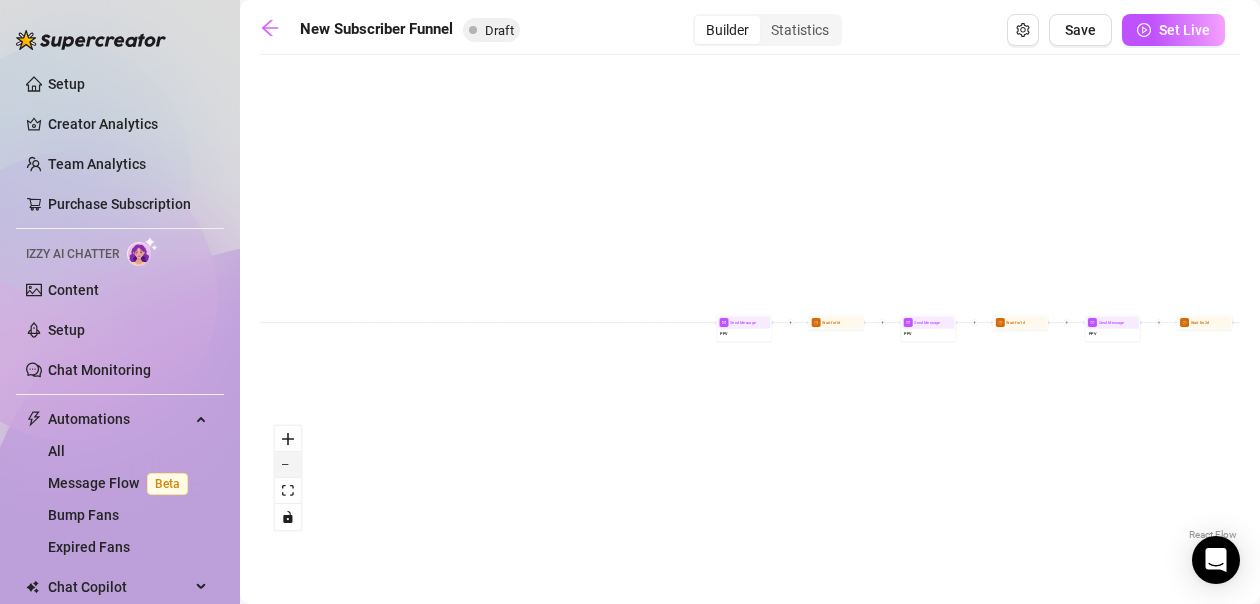 click 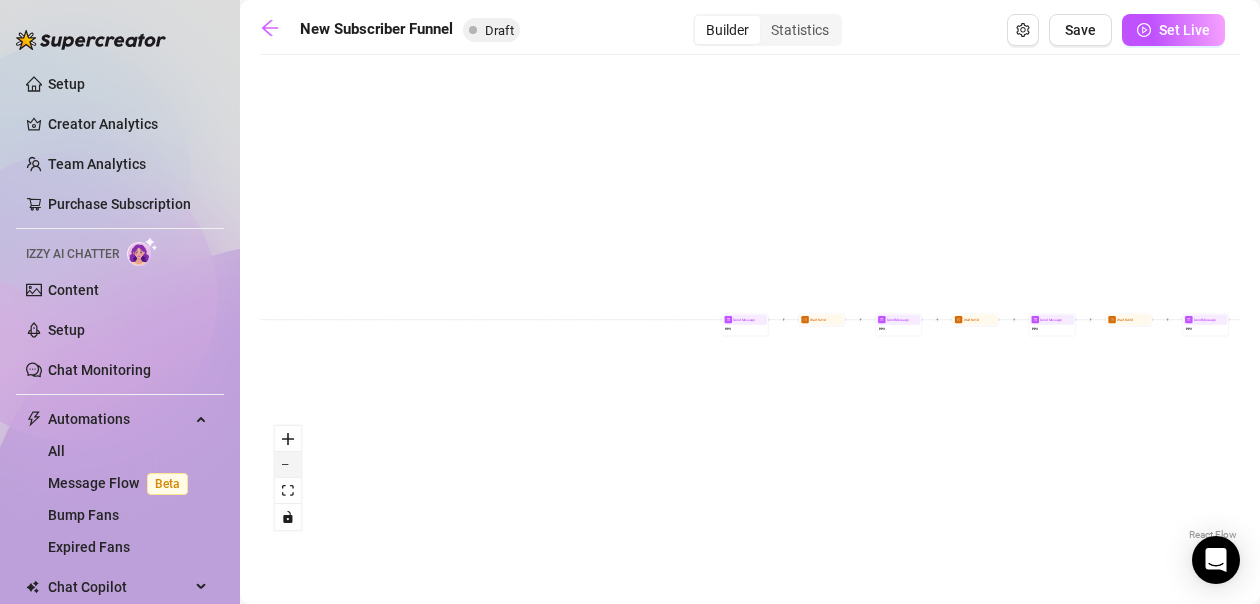 click 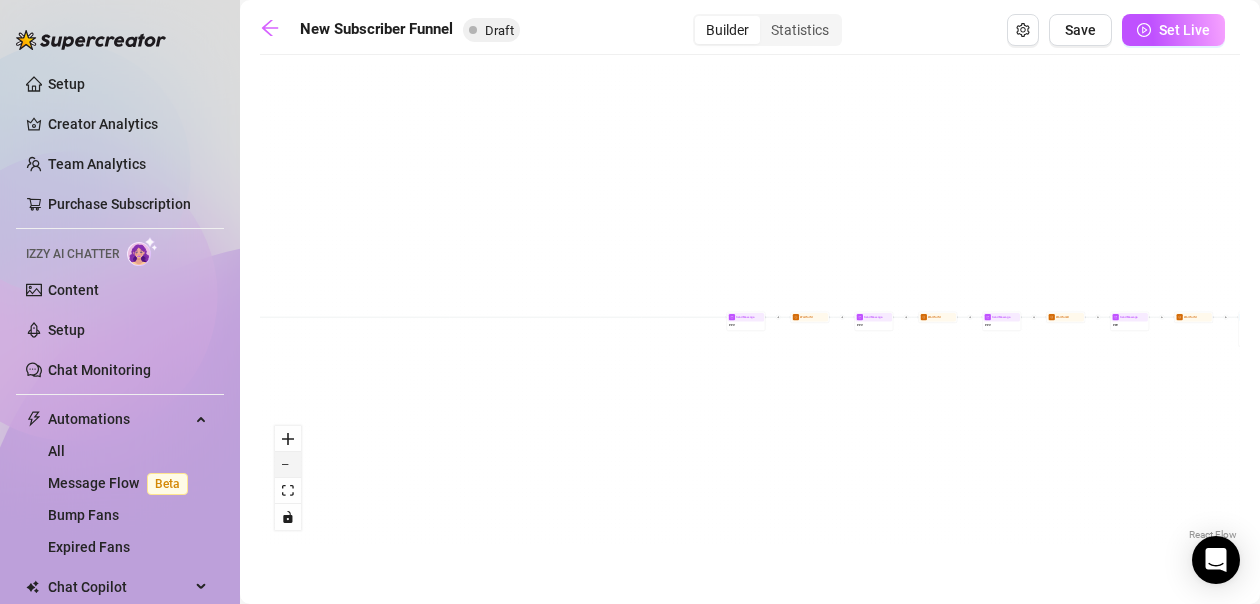 click 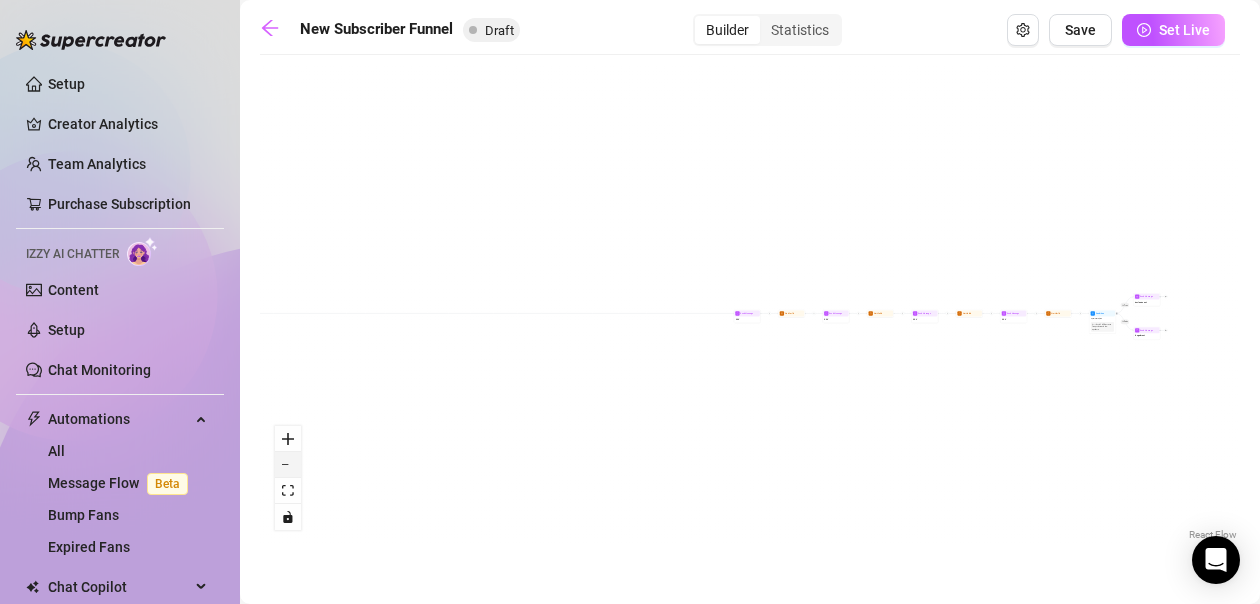 click 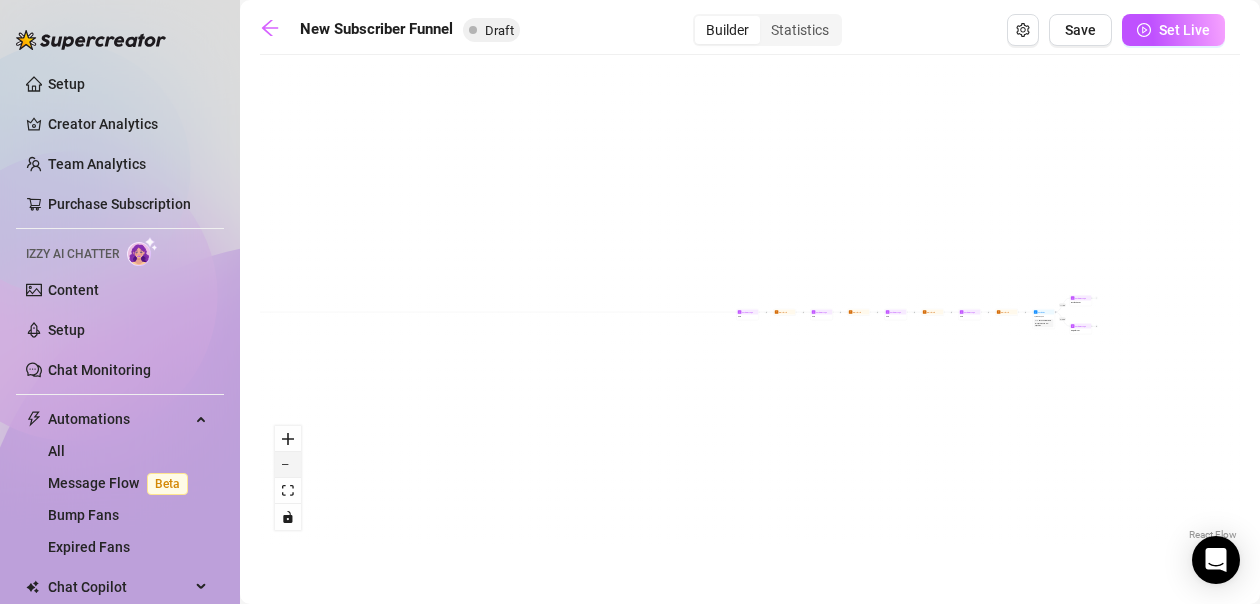 click 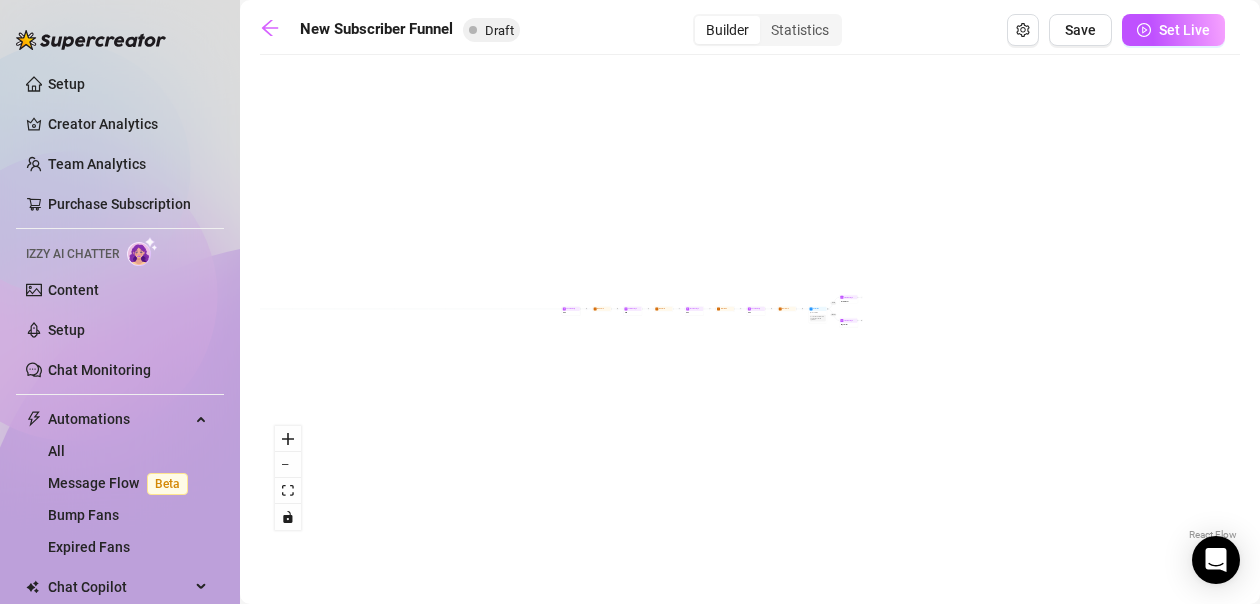drag, startPoint x: 419, startPoint y: 370, endPoint x: 237, endPoint y: 366, distance: 182.04395 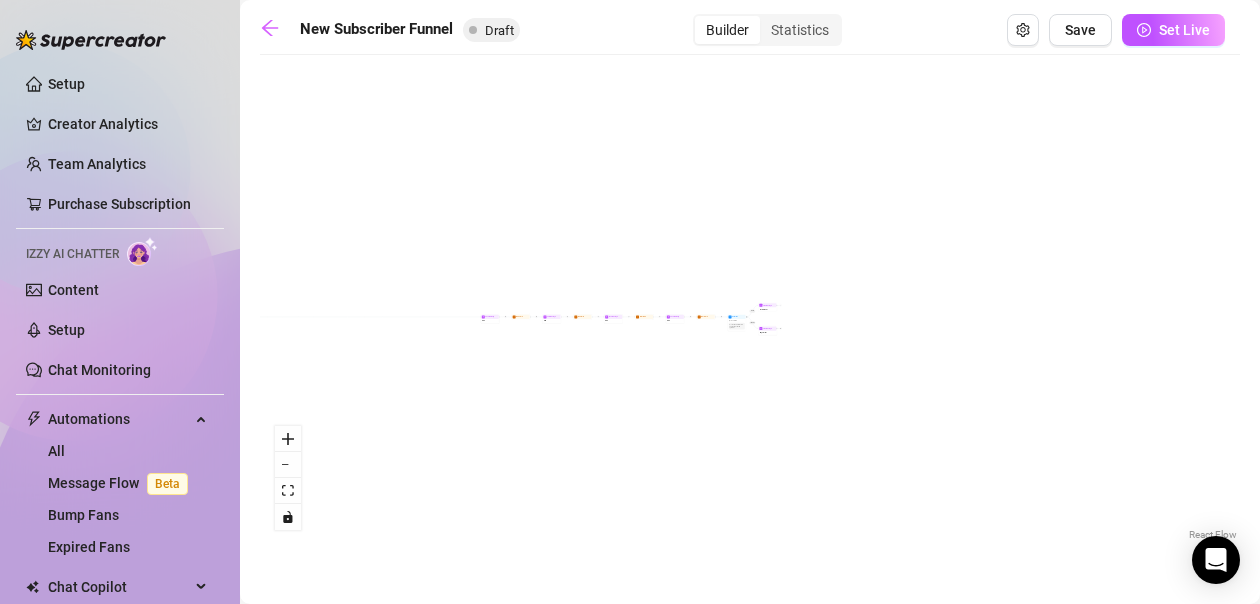 drag, startPoint x: 671, startPoint y: 374, endPoint x: 594, endPoint y: 384, distance: 77.64664 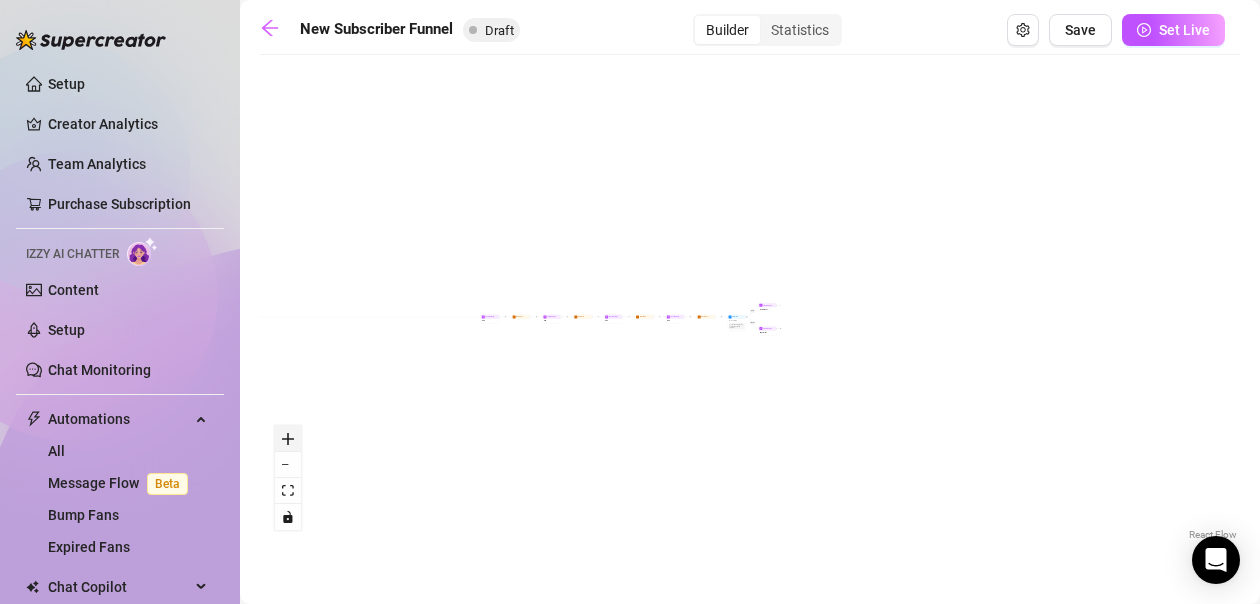 click 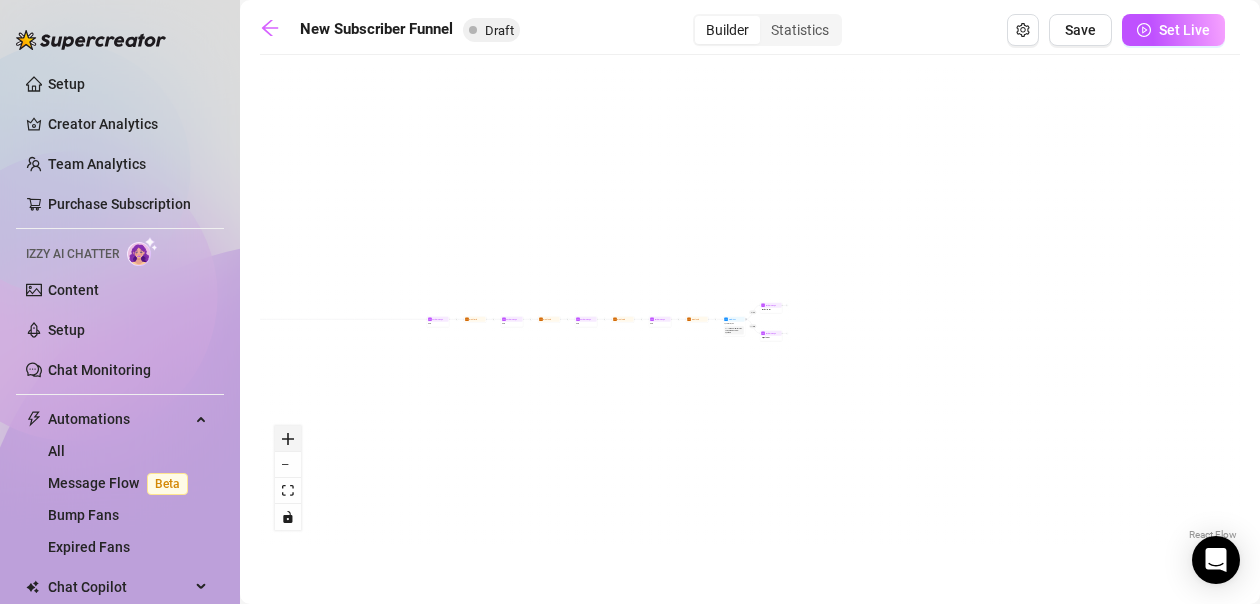 click 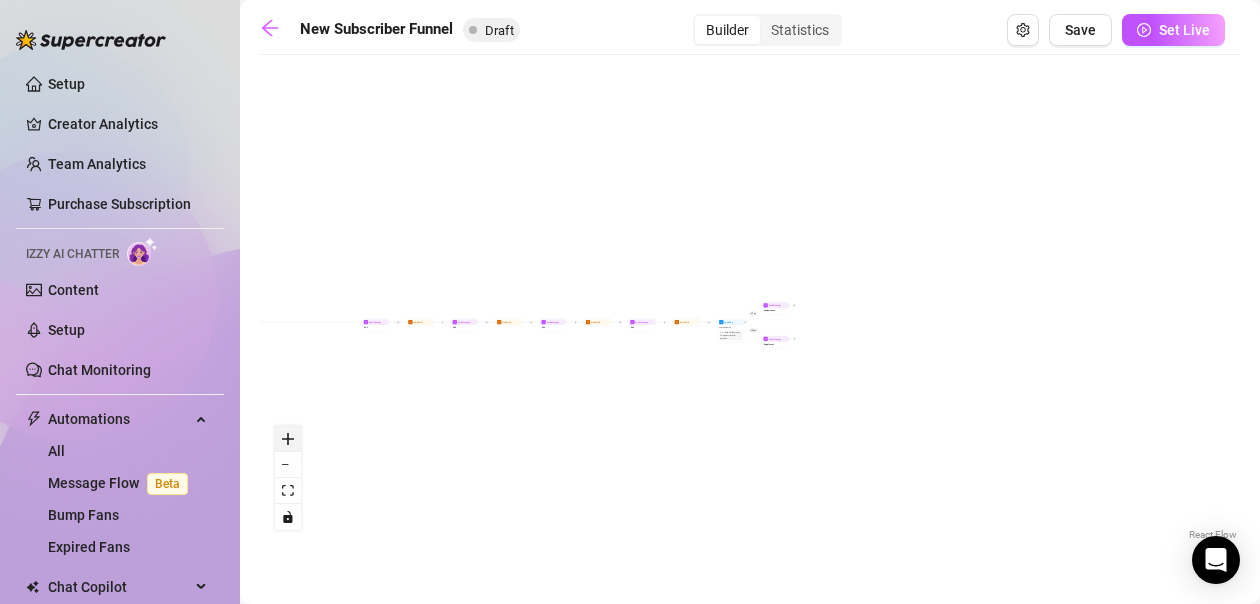 click 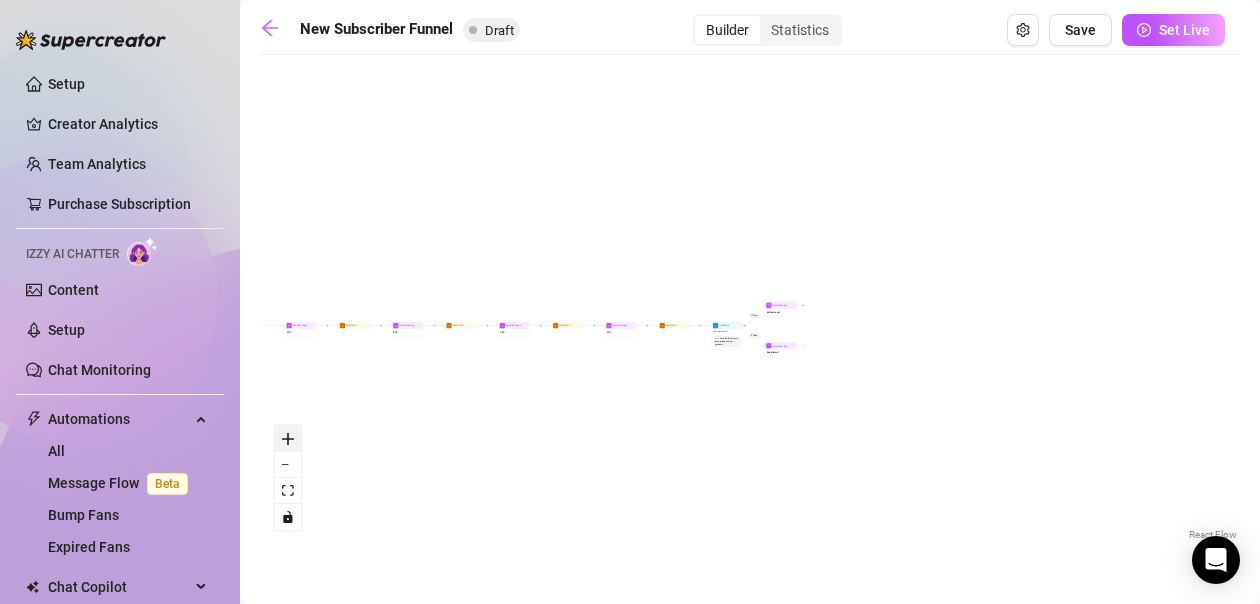 click 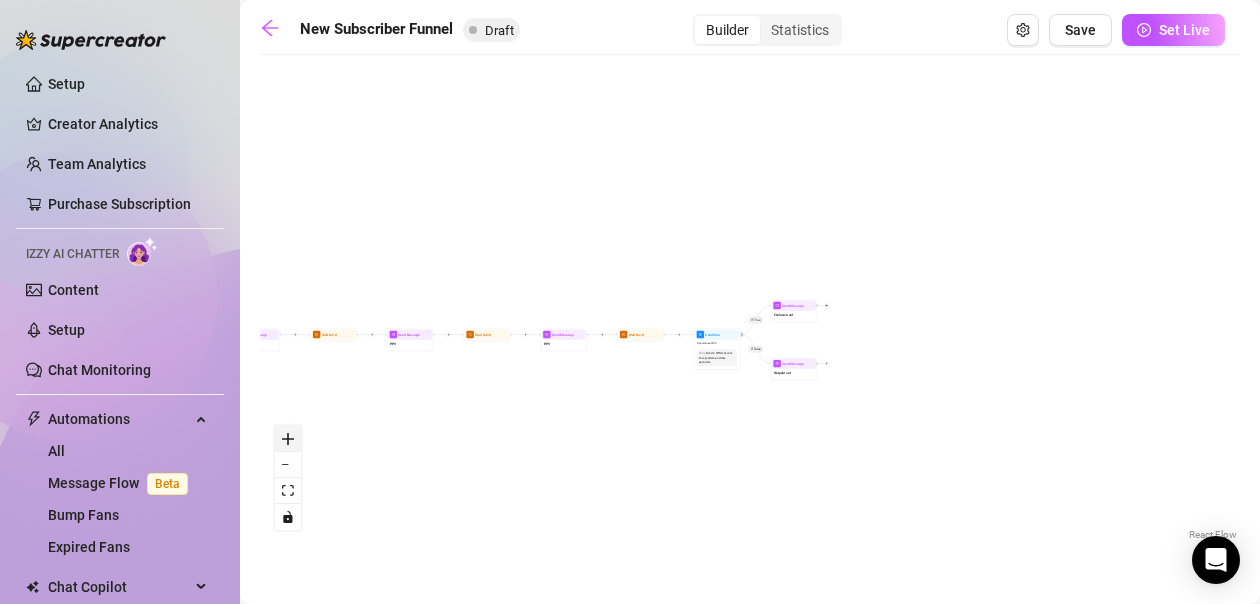 click 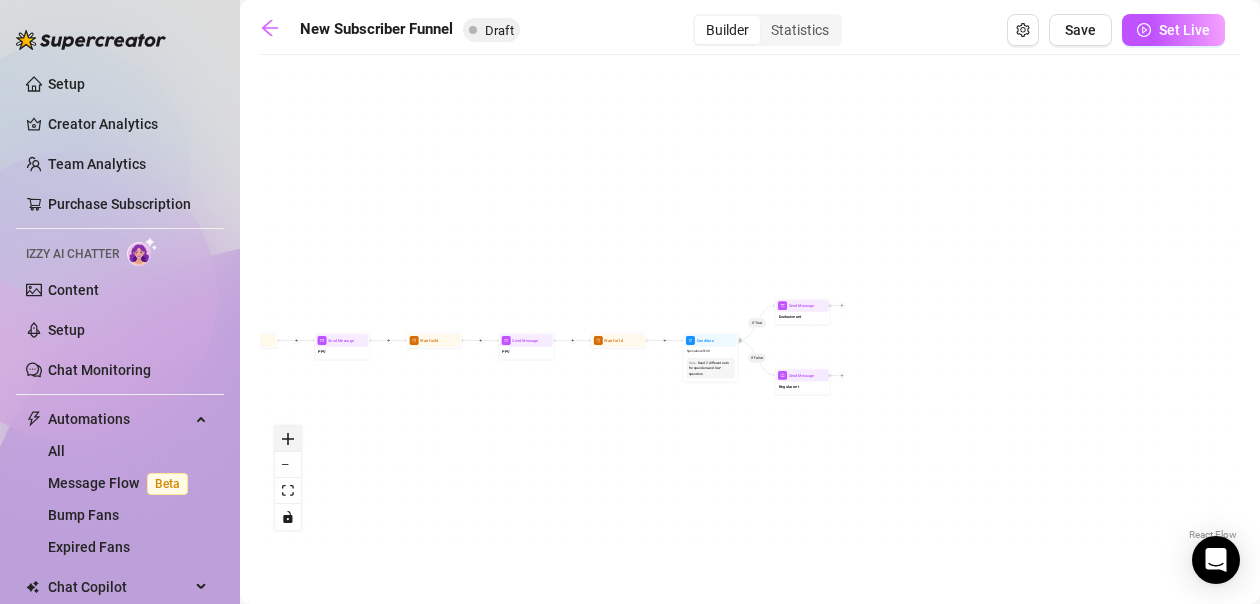 click 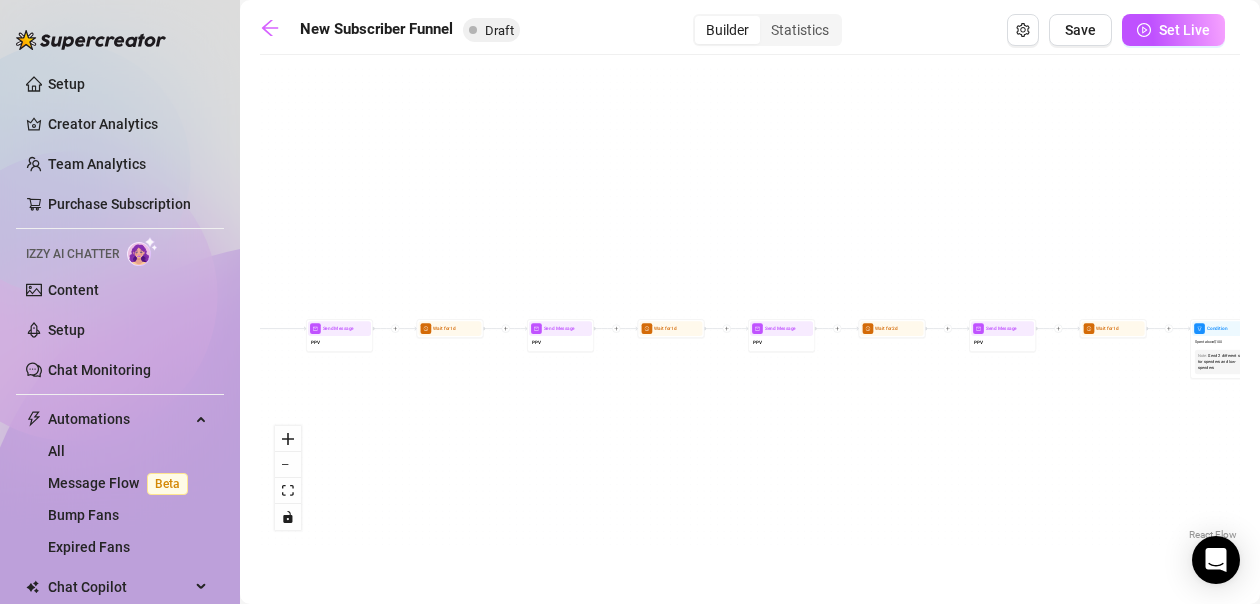 drag, startPoint x: 385, startPoint y: 393, endPoint x: 911, endPoint y: 373, distance: 526.38007 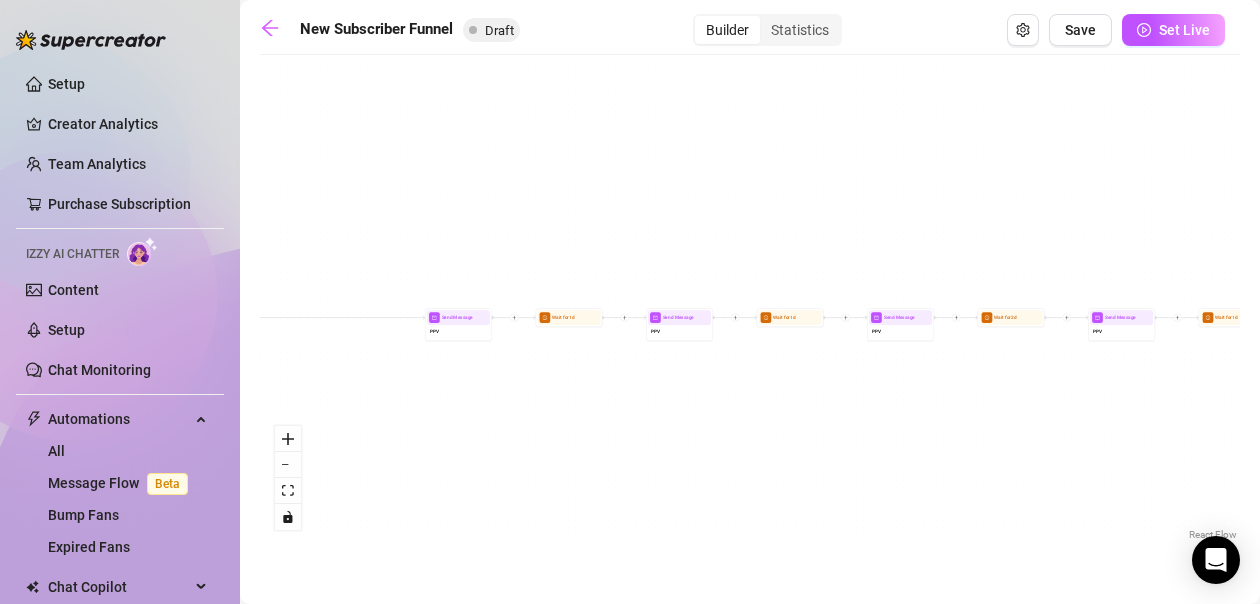 drag, startPoint x: 496, startPoint y: 399, endPoint x: 598, endPoint y: 388, distance: 102.59142 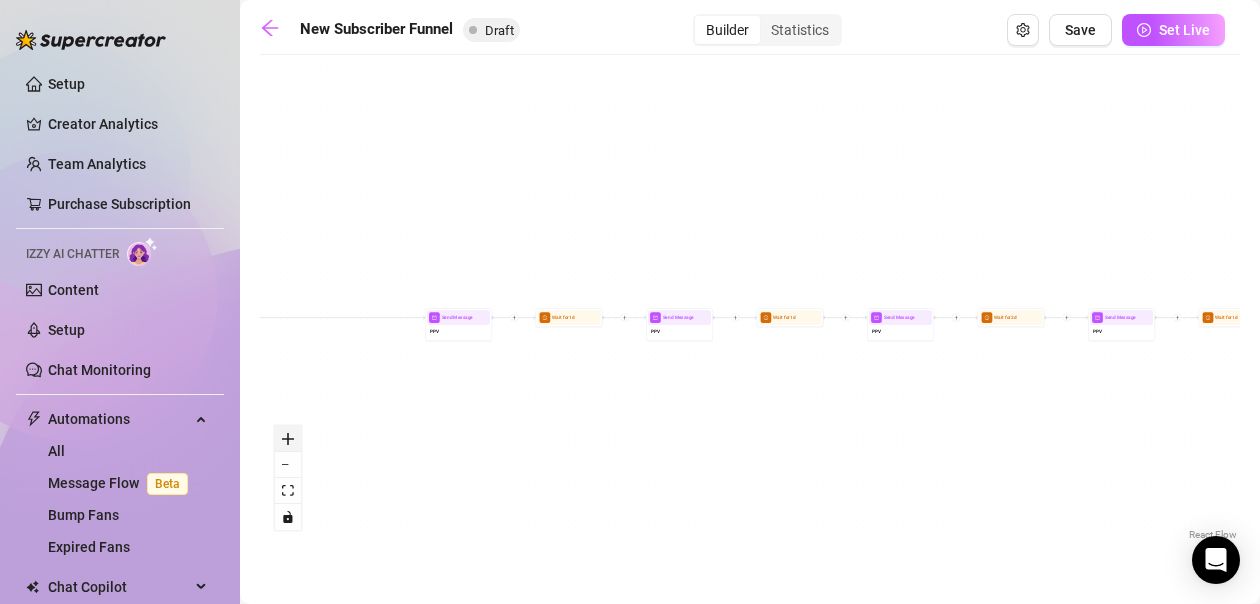 click at bounding box center (288, 439) 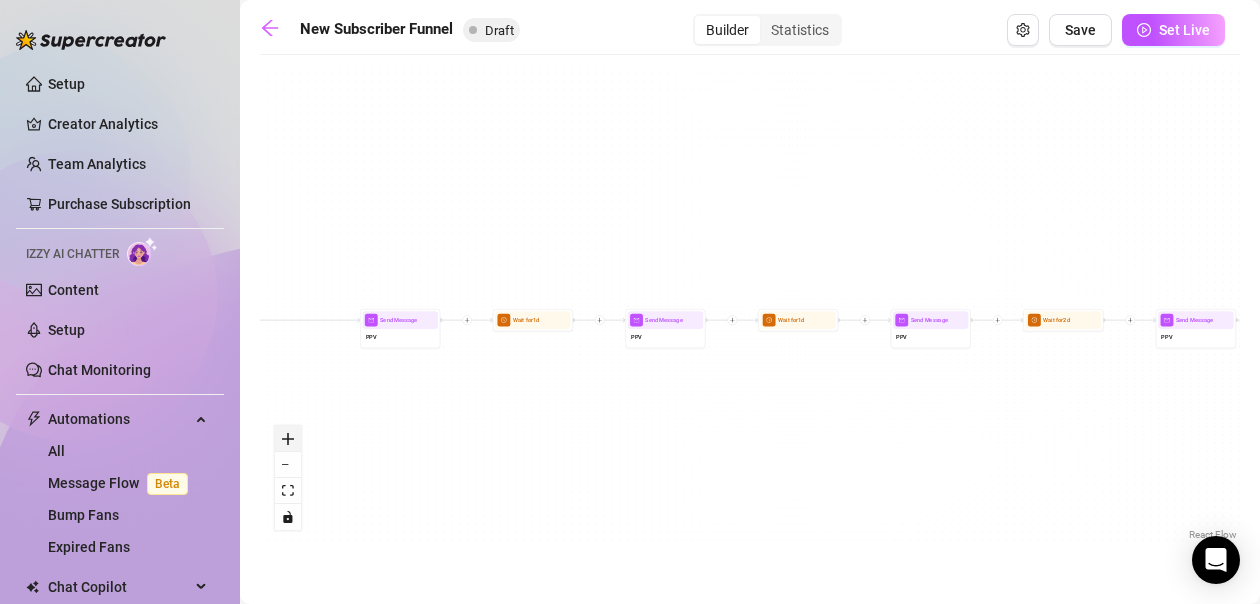 click at bounding box center (288, 439) 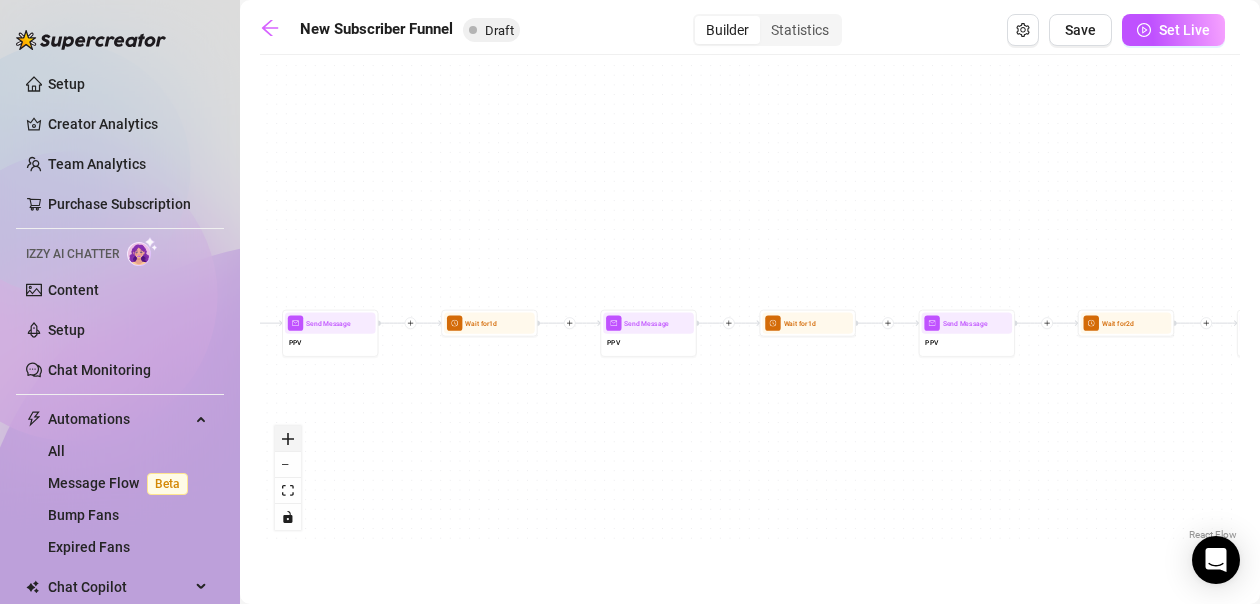 click at bounding box center (288, 439) 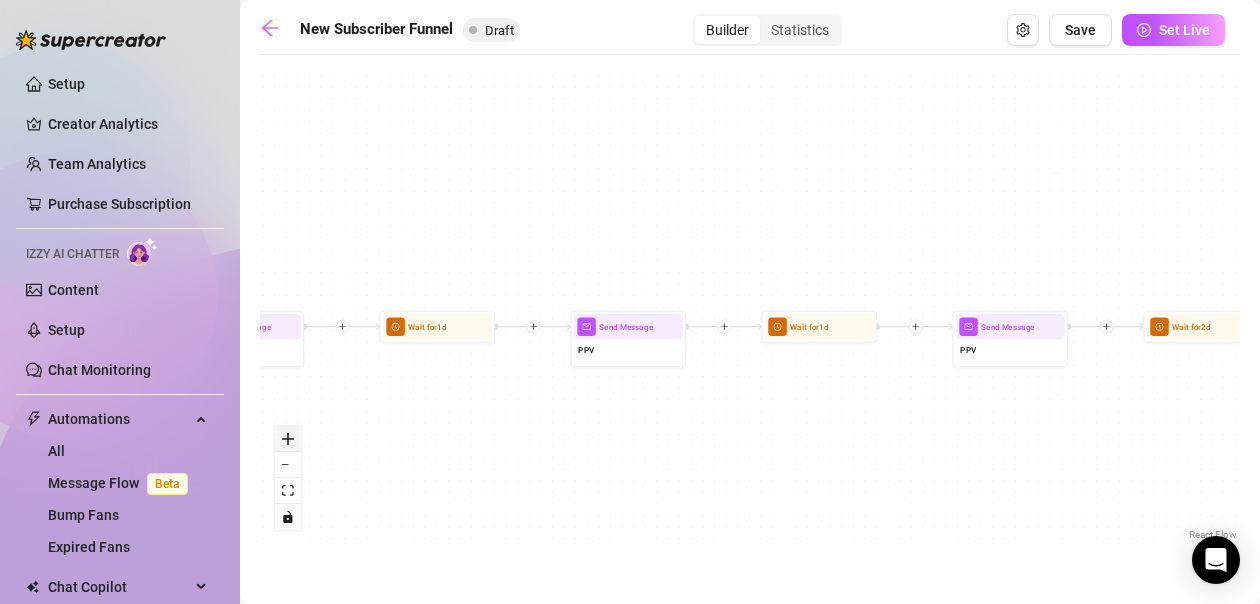 click at bounding box center (288, 439) 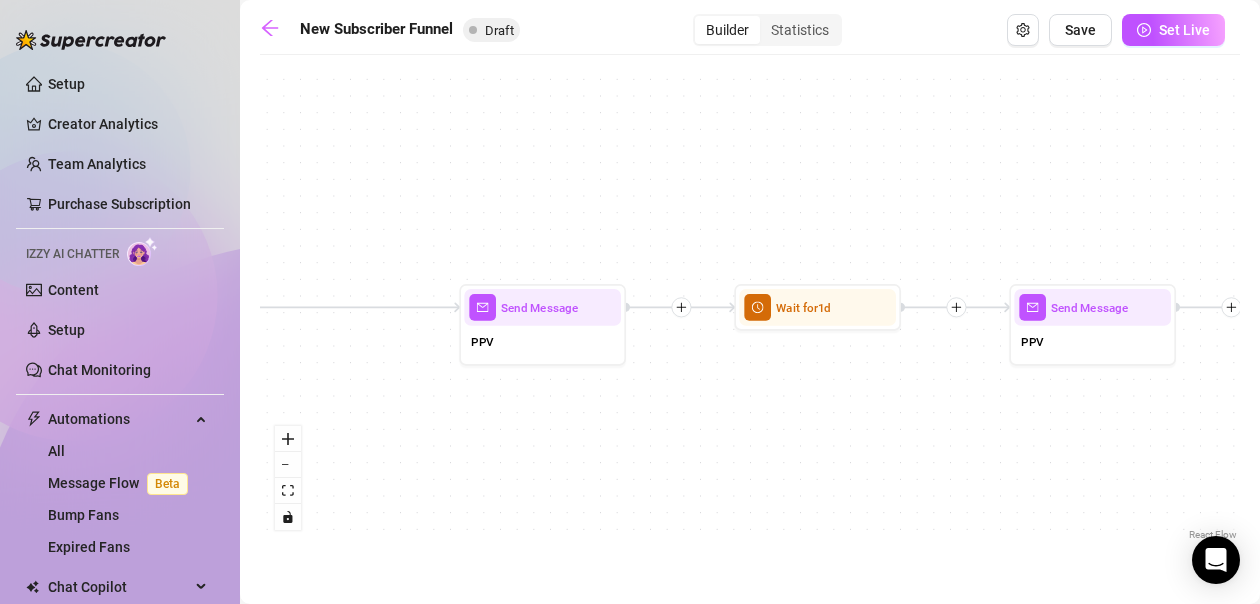 drag, startPoint x: 361, startPoint y: 421, endPoint x: 916, endPoint y: 383, distance: 556.2994 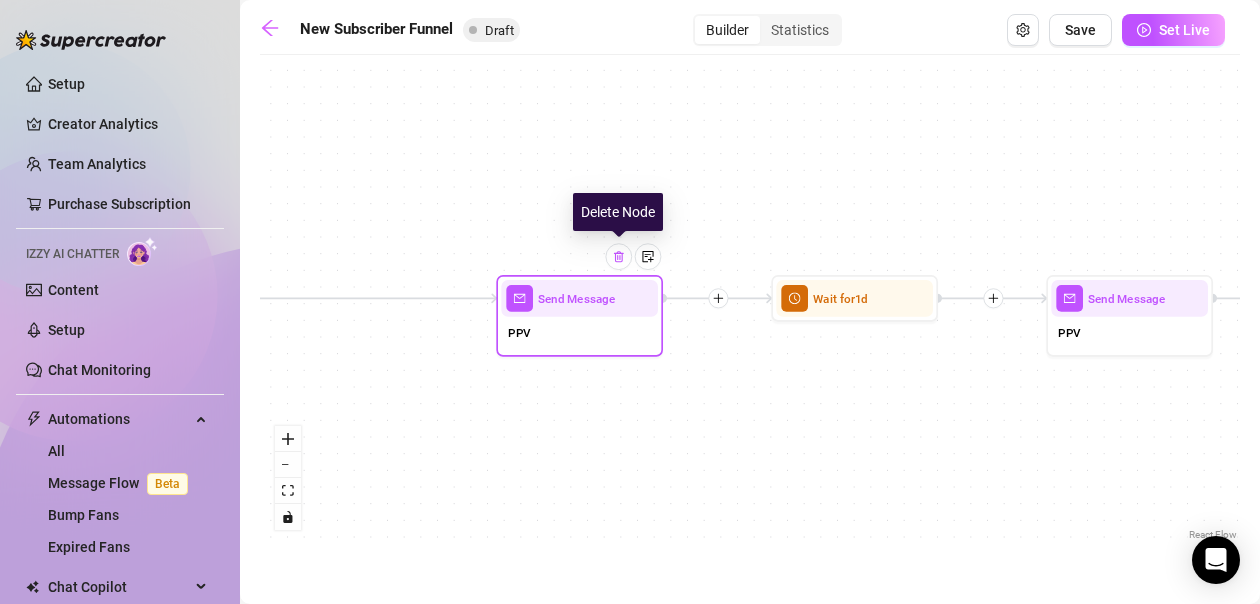 click at bounding box center [618, 256] 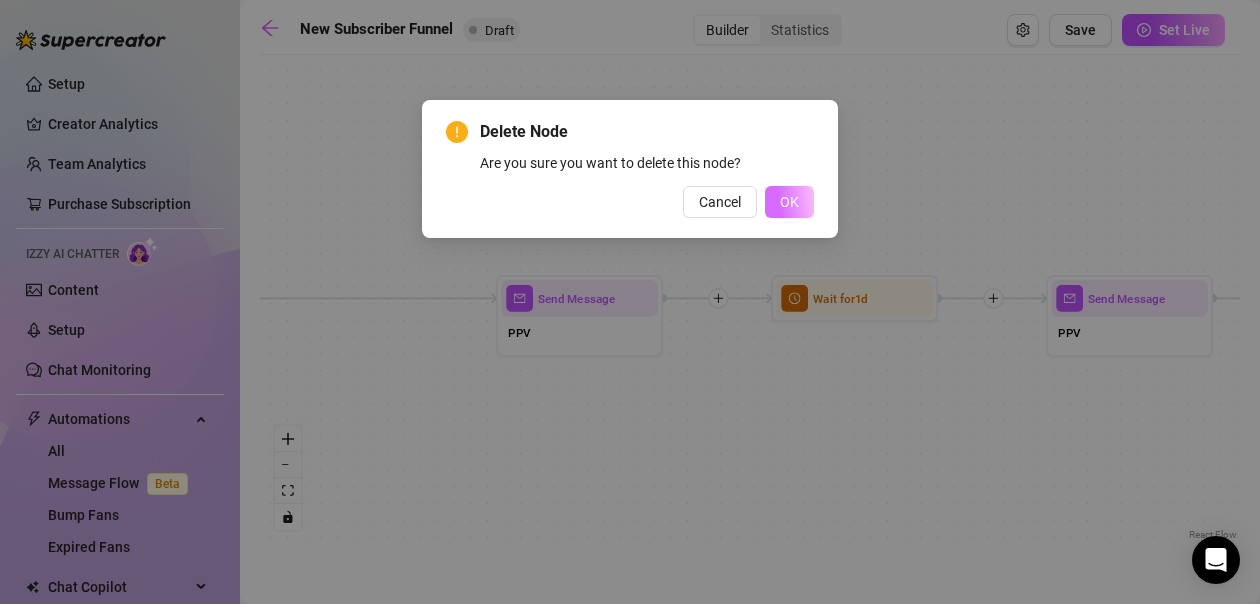click on "OK" at bounding box center (789, 202) 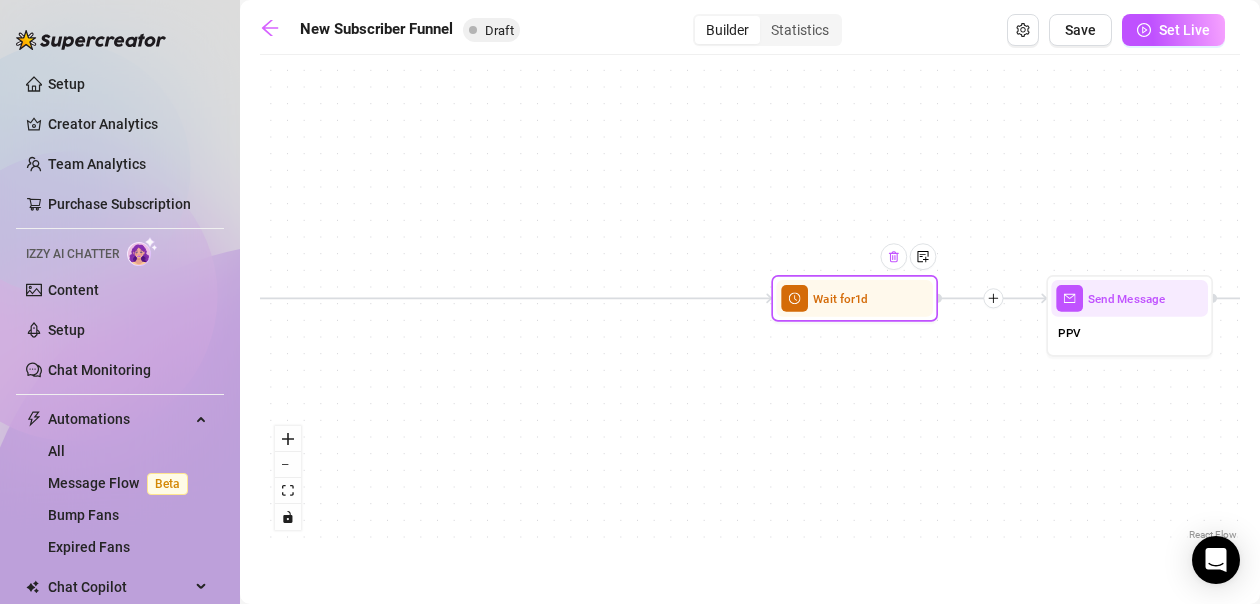 click at bounding box center (894, 256) 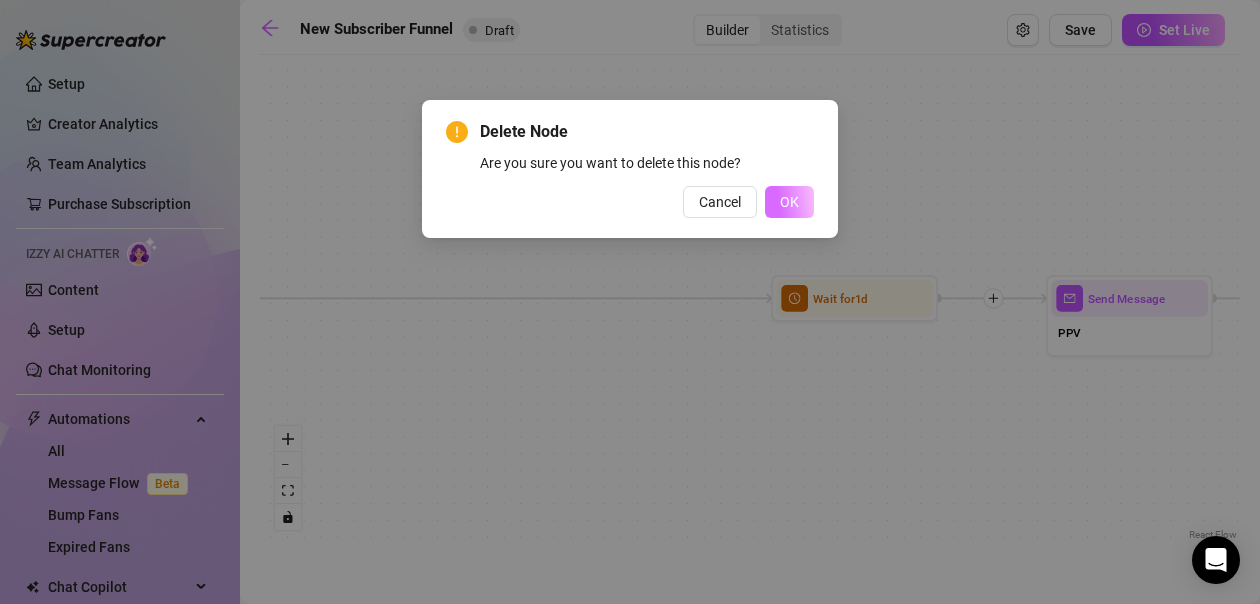 click on "OK" at bounding box center (789, 202) 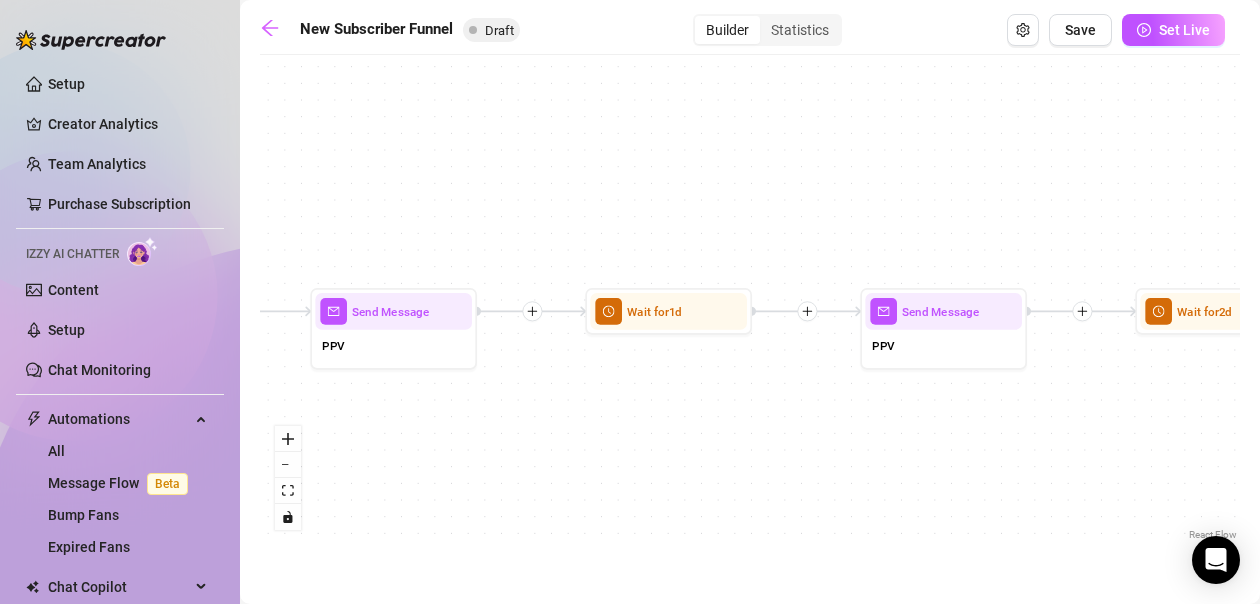 drag, startPoint x: 913, startPoint y: 410, endPoint x: 218, endPoint y: 429, distance: 695.25964 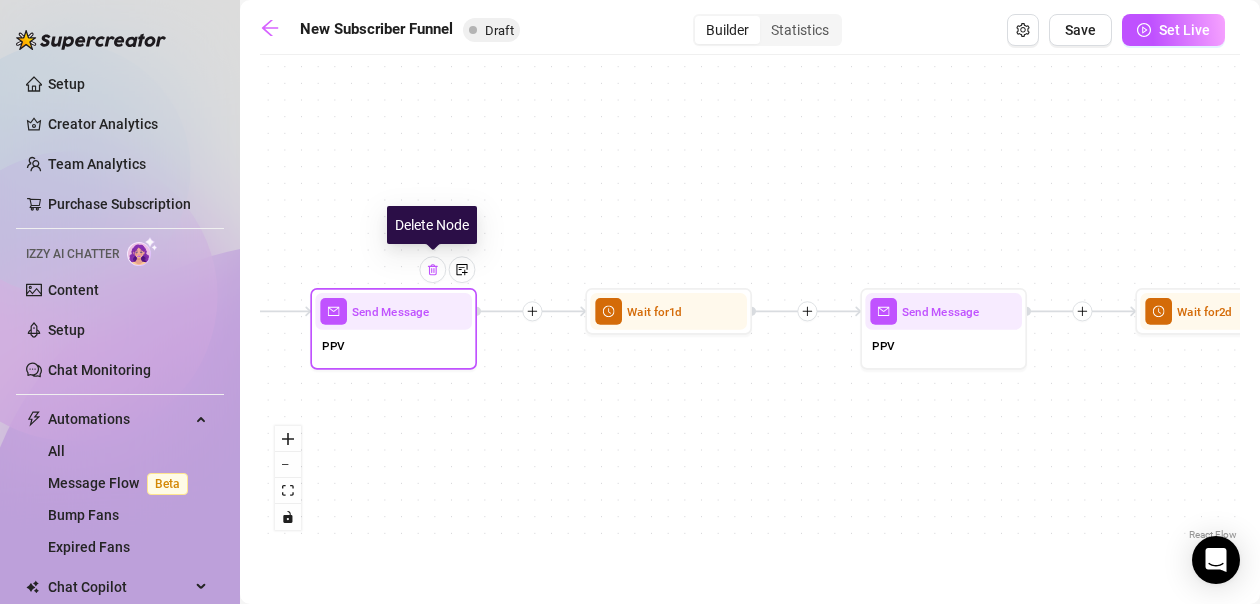 click at bounding box center (432, 269) 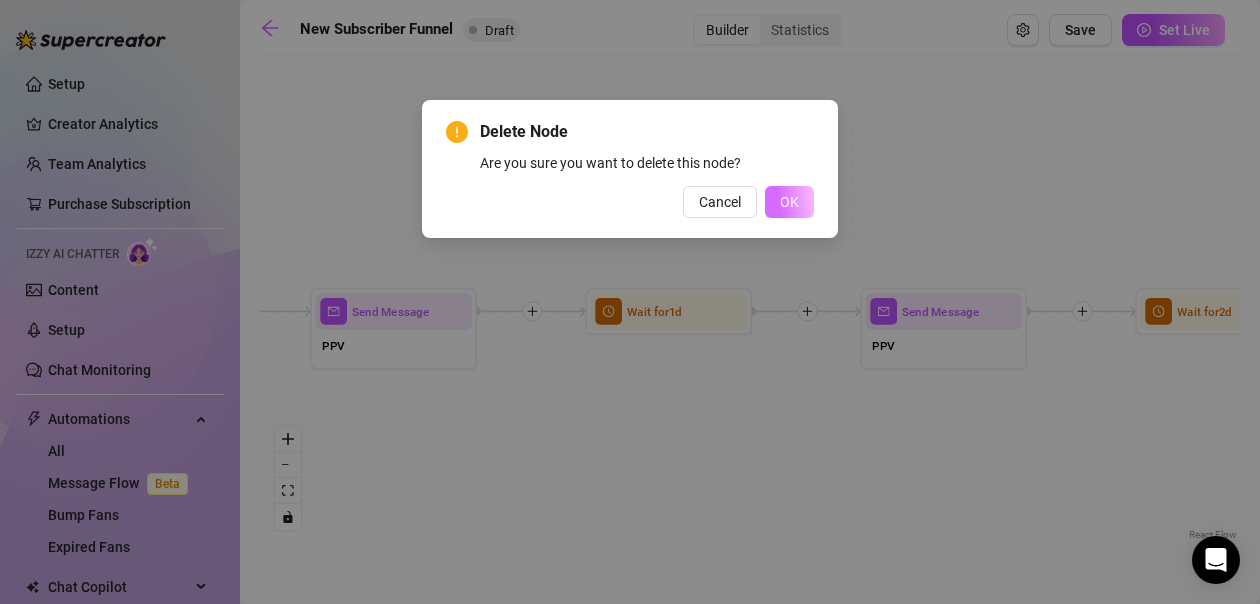 click on "OK" at bounding box center [789, 202] 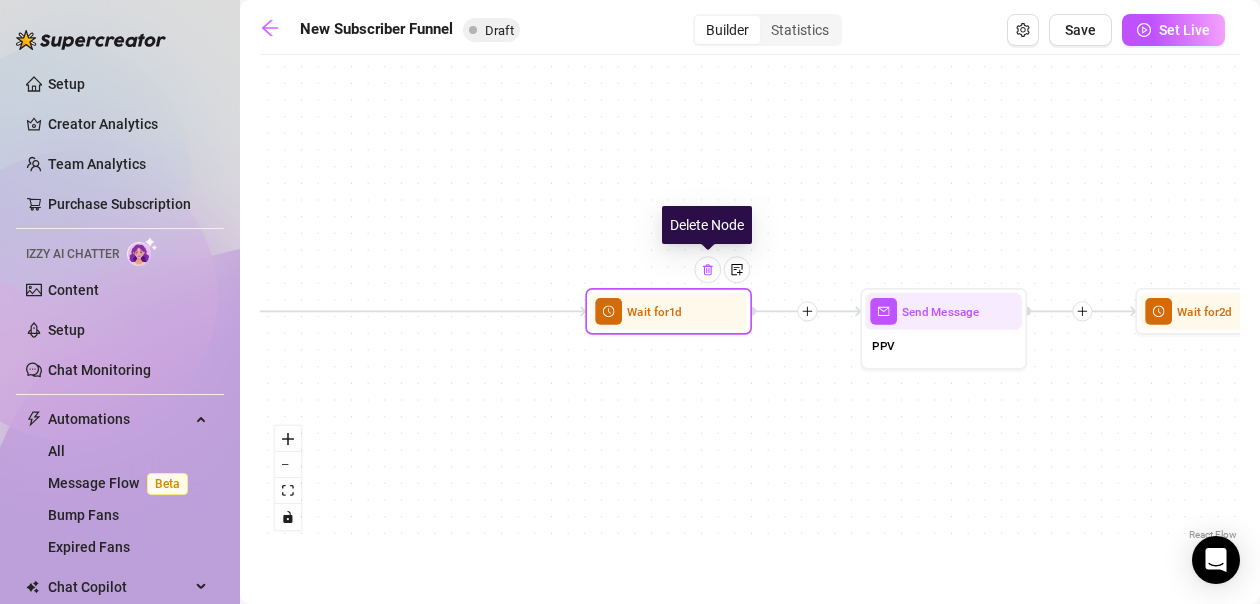 click at bounding box center [708, 269] 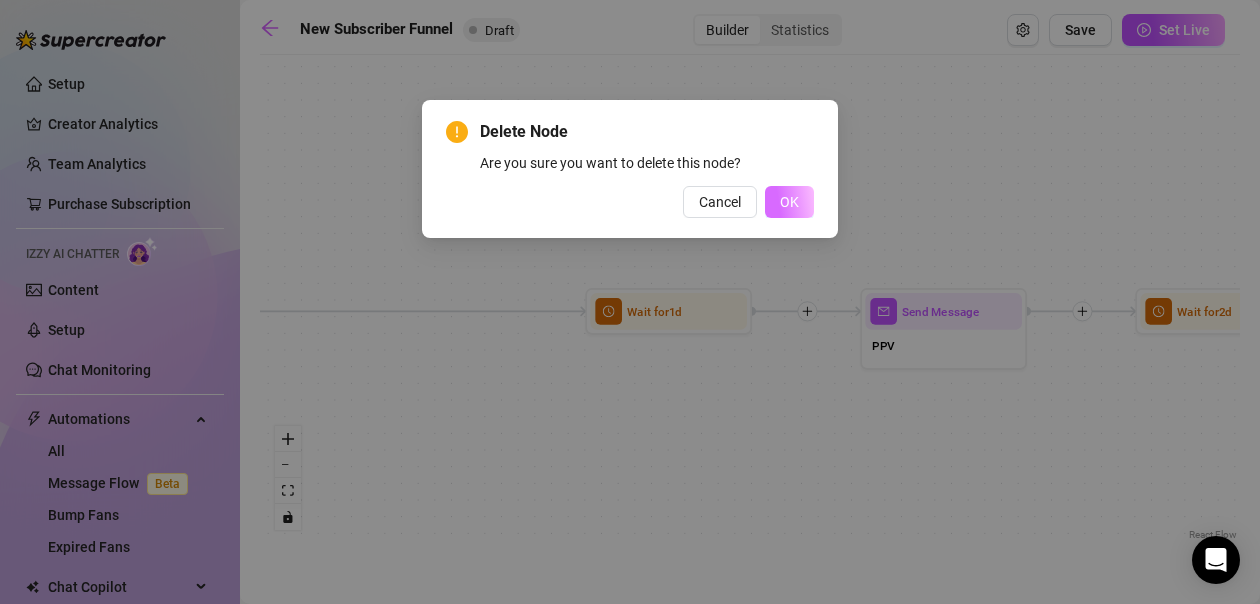 click on "OK" at bounding box center (789, 202) 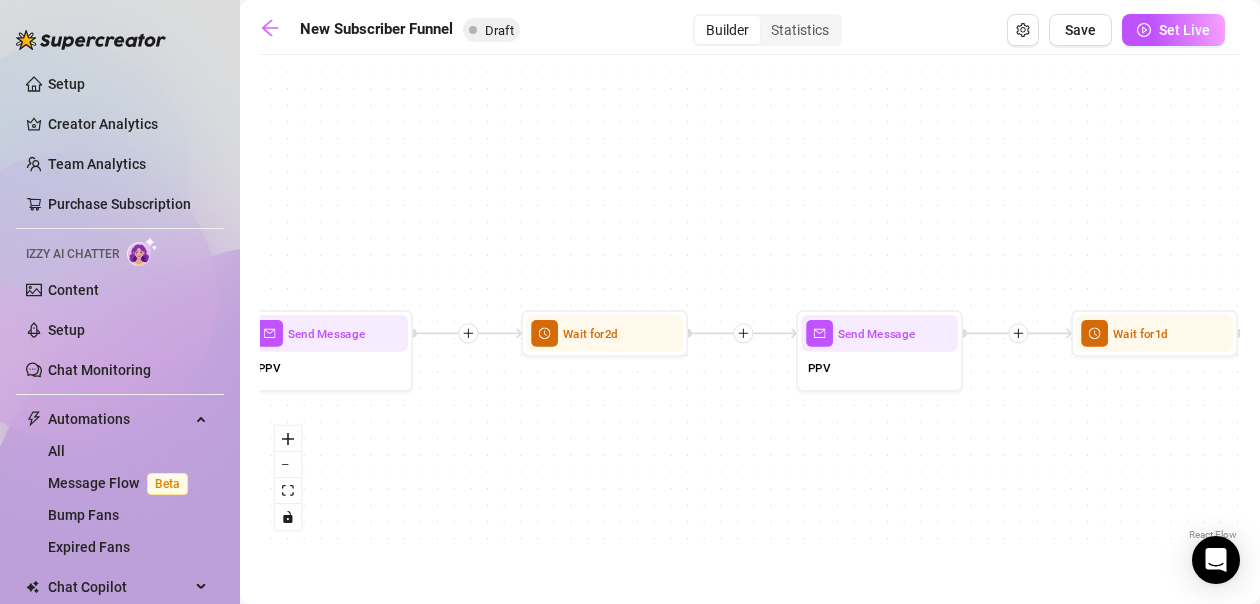 drag, startPoint x: 979, startPoint y: 440, endPoint x: 365, endPoint y: 462, distance: 614.394 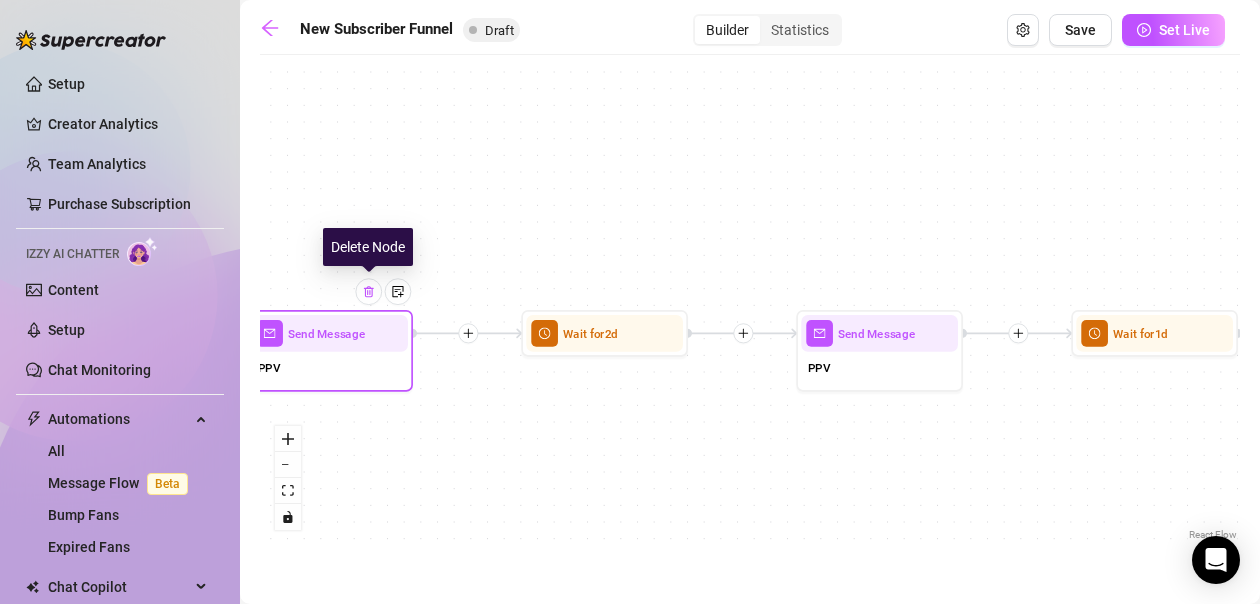 click at bounding box center (368, 291) 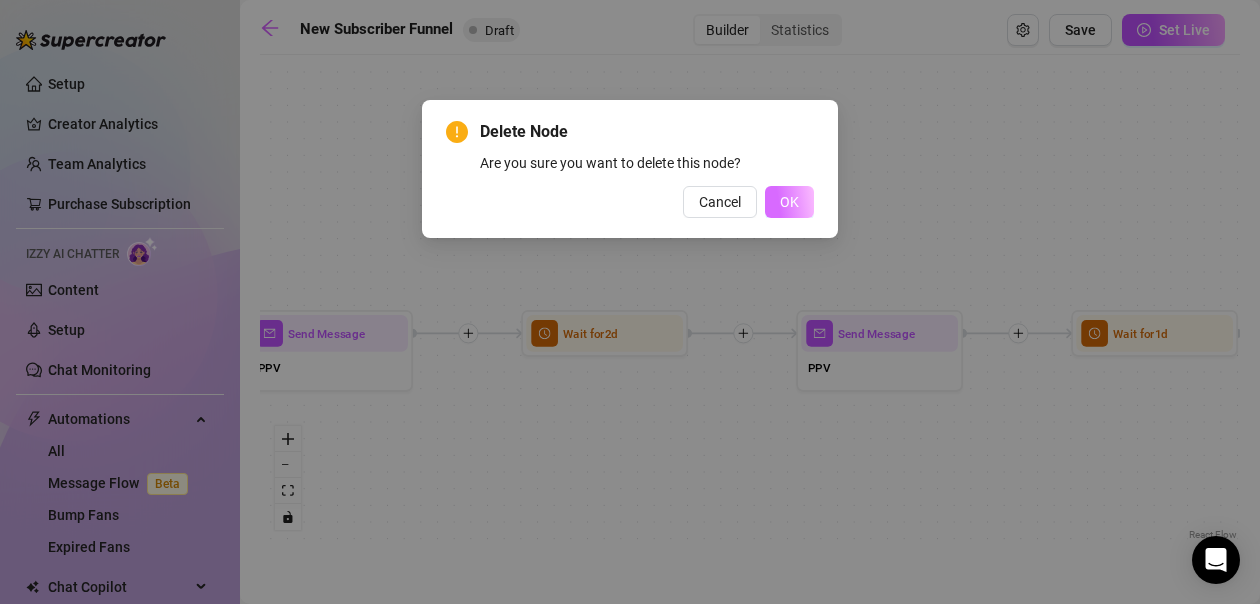 click on "OK" at bounding box center (789, 202) 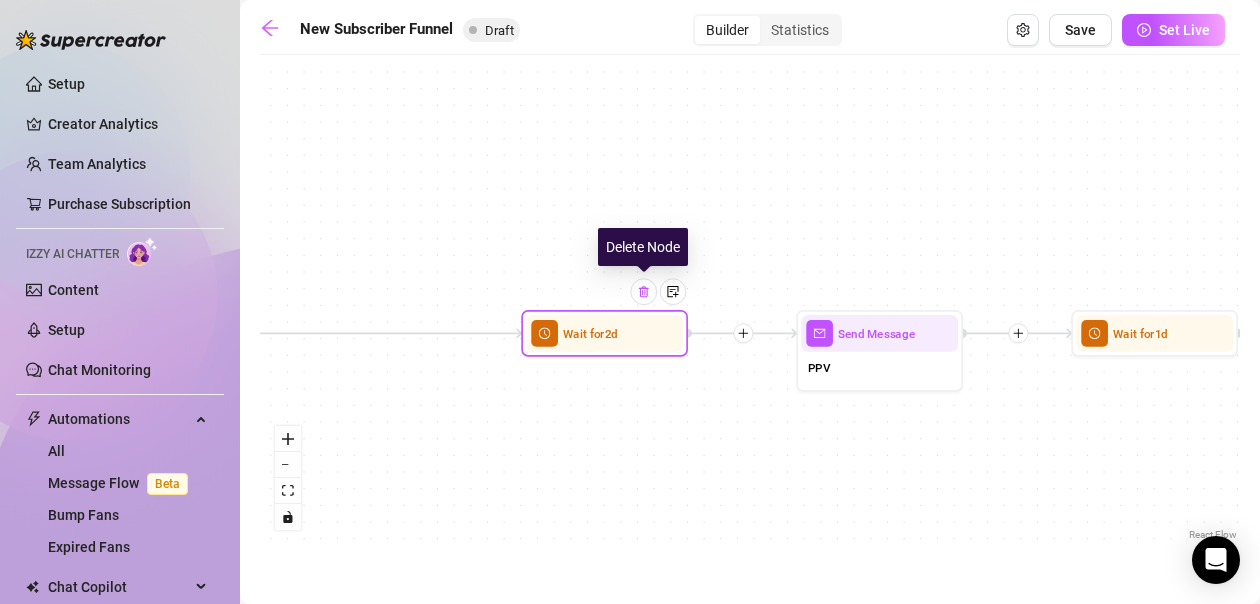 click at bounding box center (643, 291) 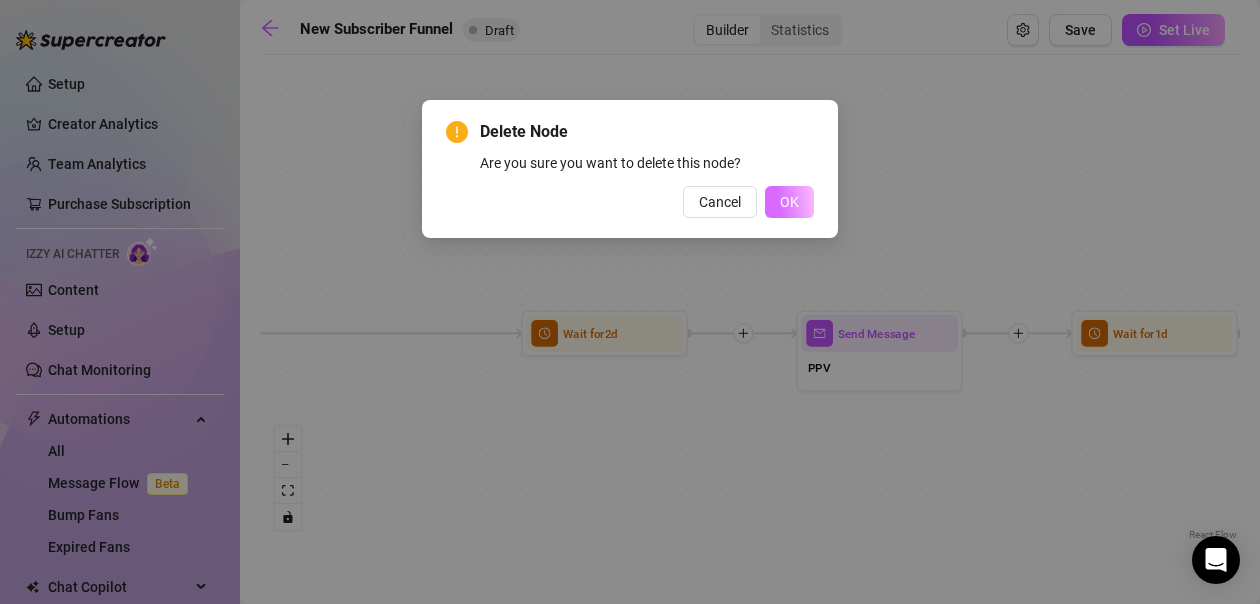 click on "OK" at bounding box center [789, 202] 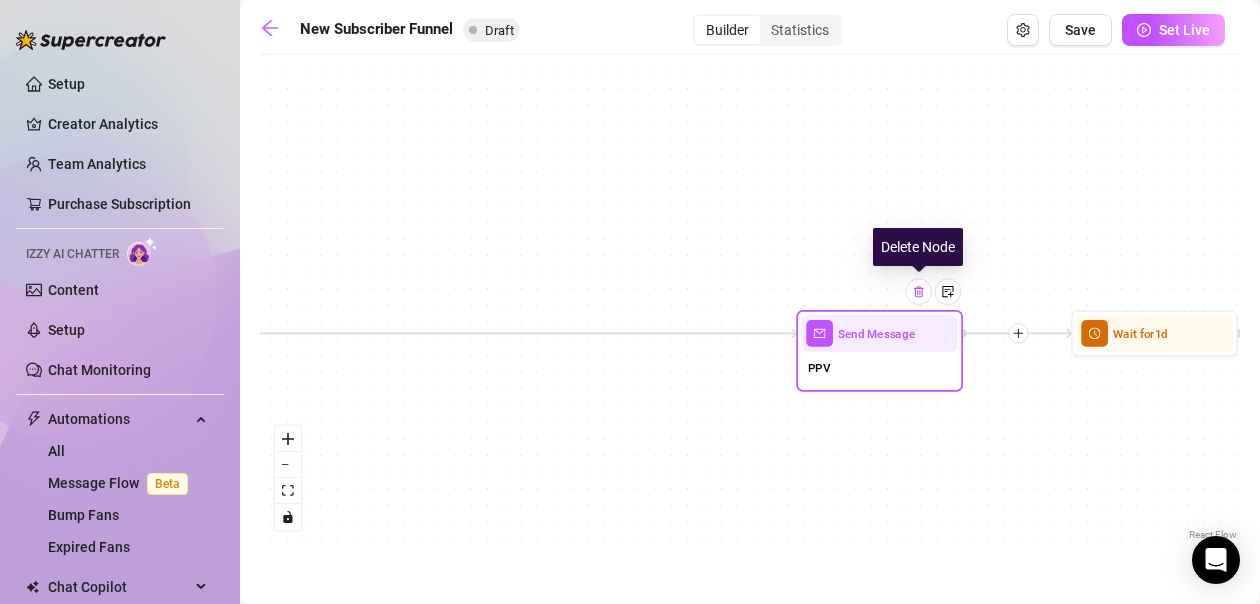 click at bounding box center [918, 291] 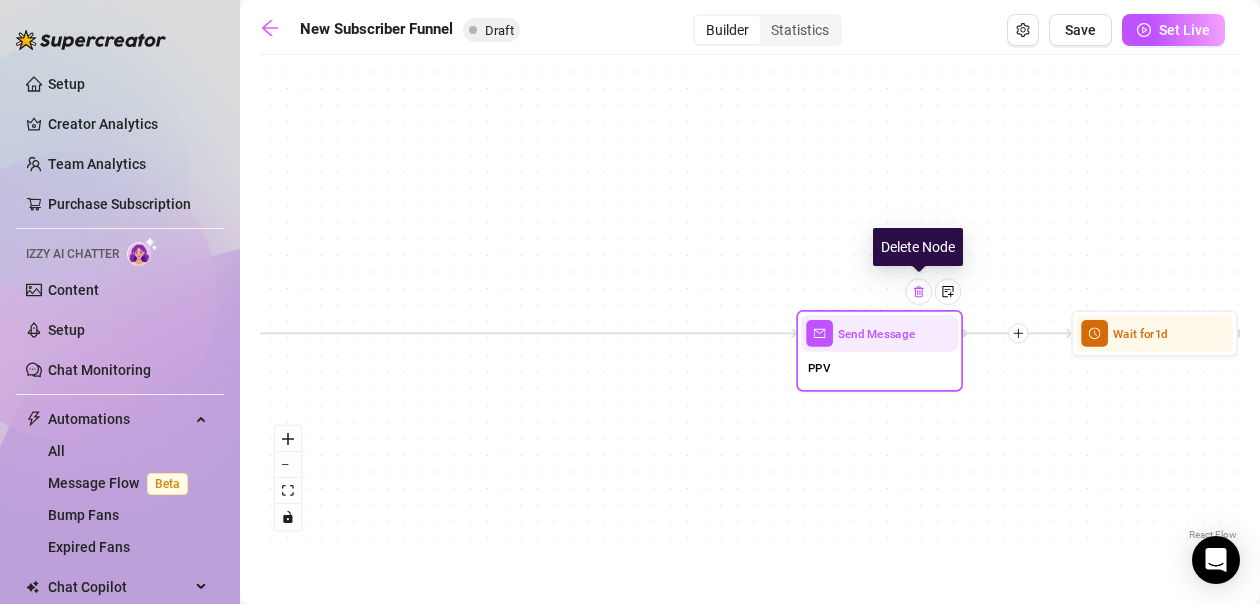 click at bounding box center [918, 291] 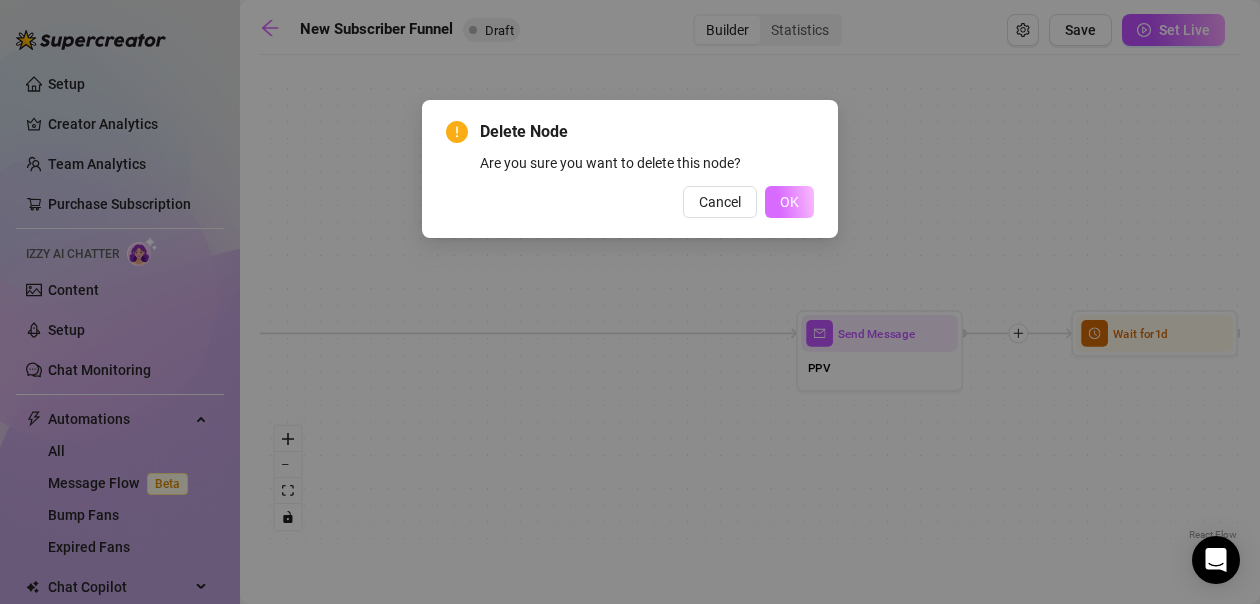 click on "OK" at bounding box center (789, 202) 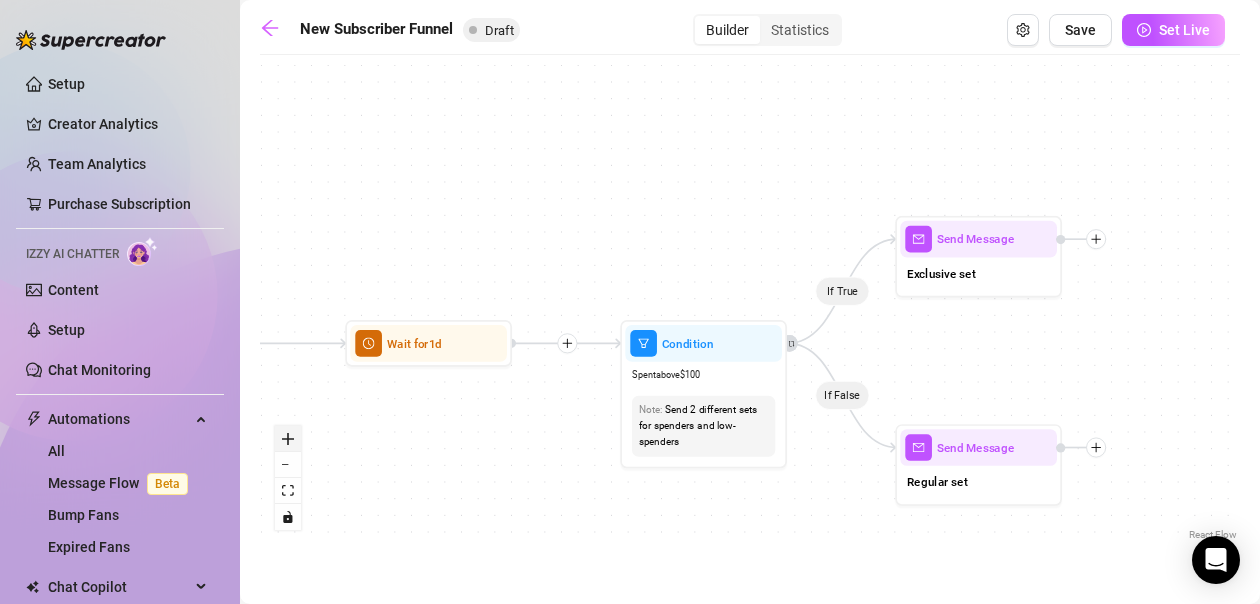 drag, startPoint x: 1001, startPoint y: 419, endPoint x: 275, endPoint y: 429, distance: 726.06885 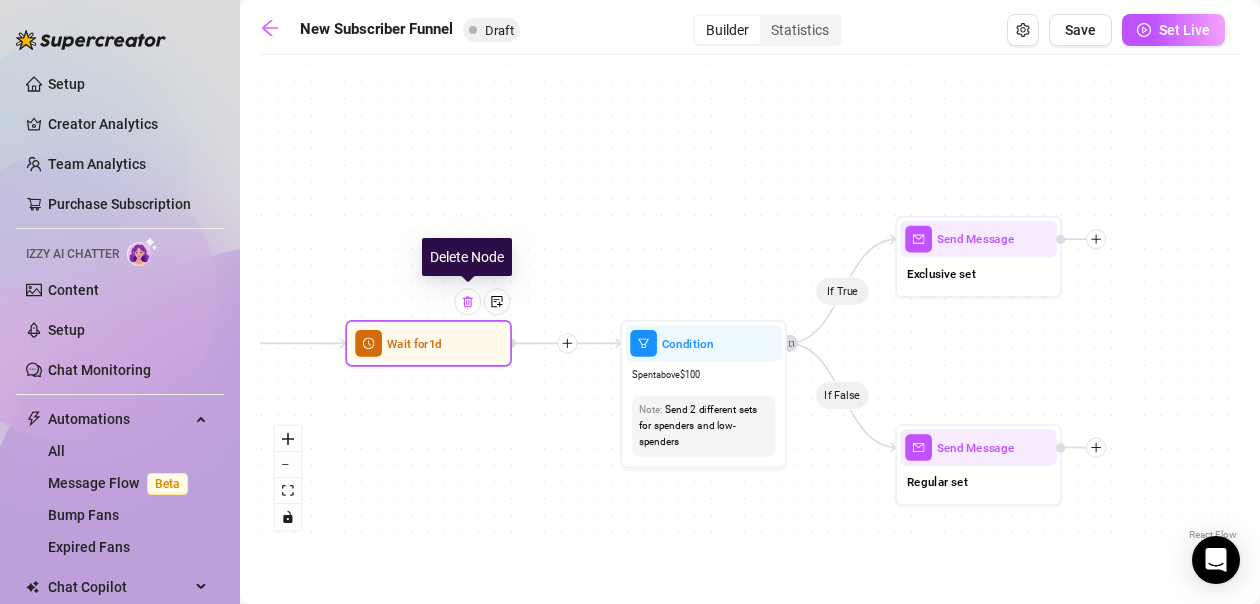 click at bounding box center (467, 301) 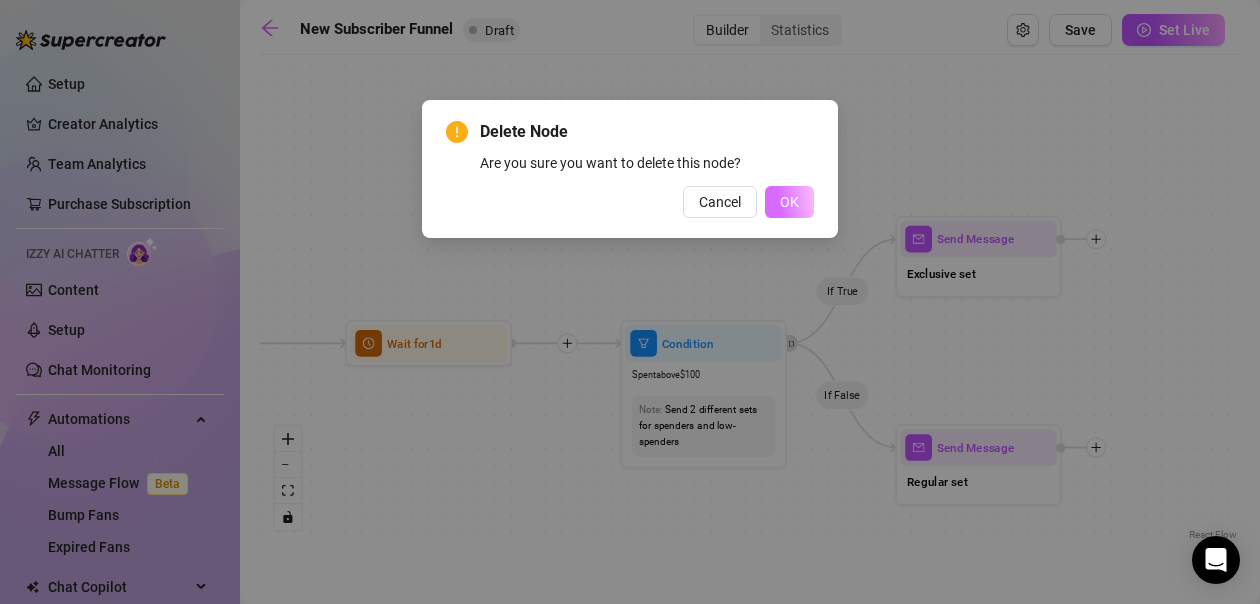 click on "OK" at bounding box center [789, 202] 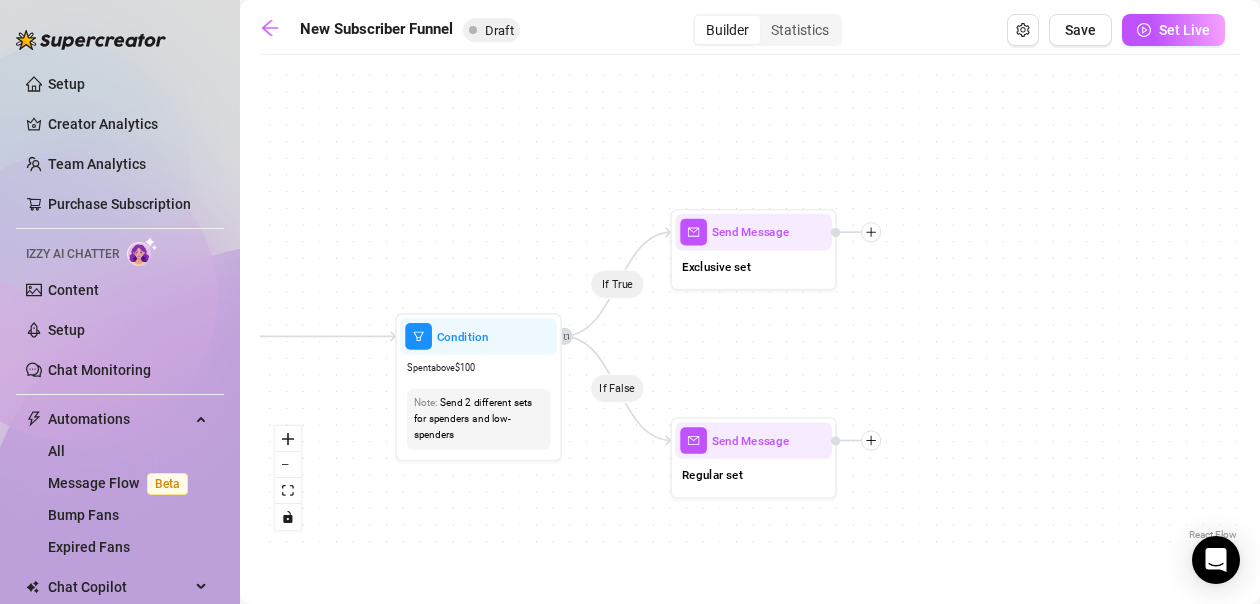 drag, startPoint x: 848, startPoint y: 478, endPoint x: 623, endPoint y: 471, distance: 225.10886 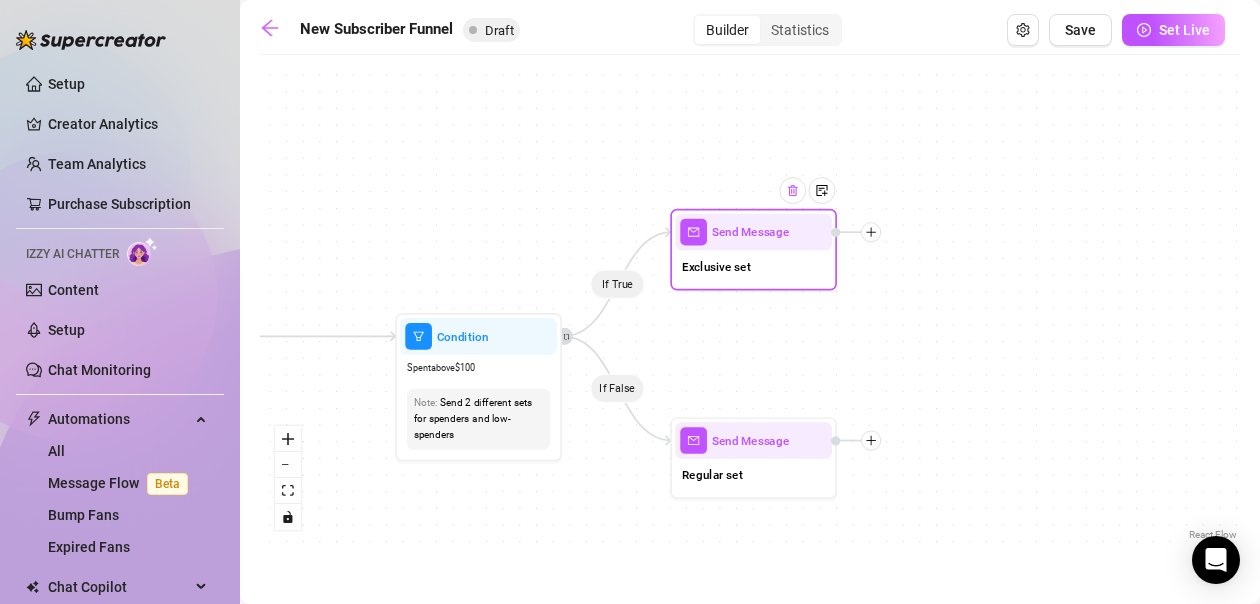 click at bounding box center [792, 190] 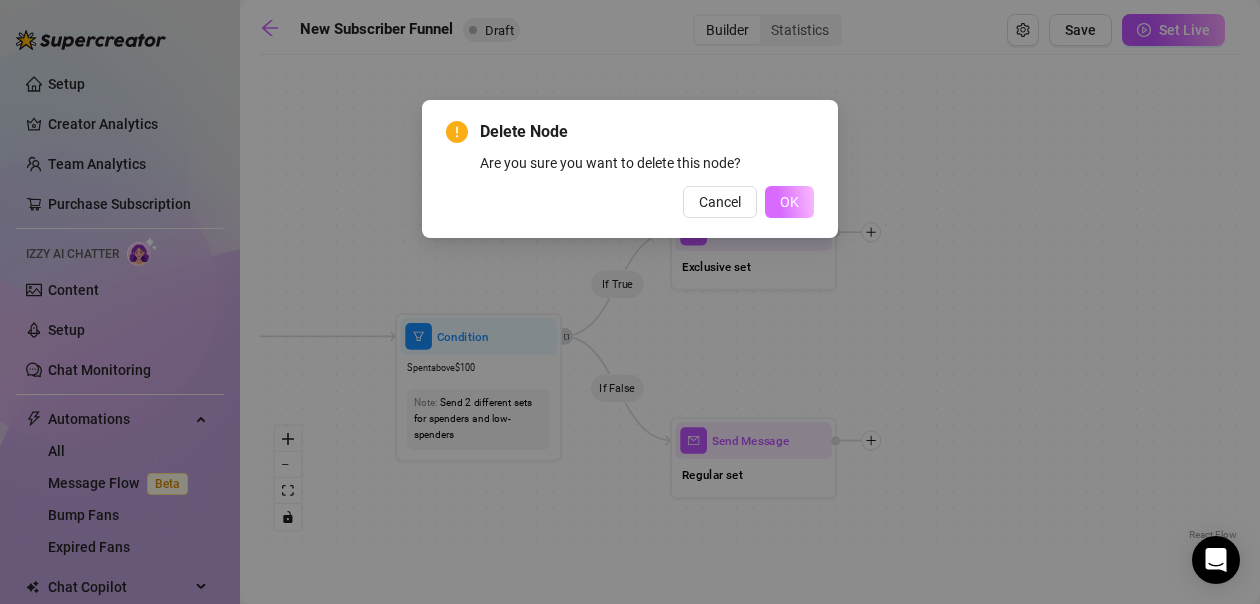 click on "OK" at bounding box center (789, 202) 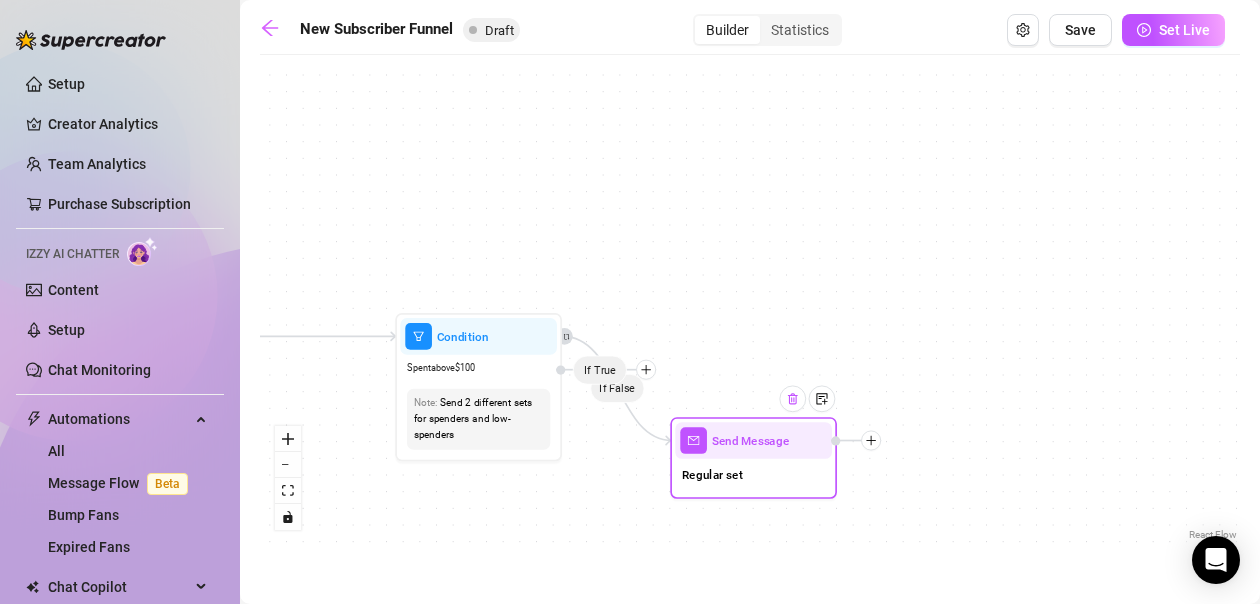 click at bounding box center (792, 399) 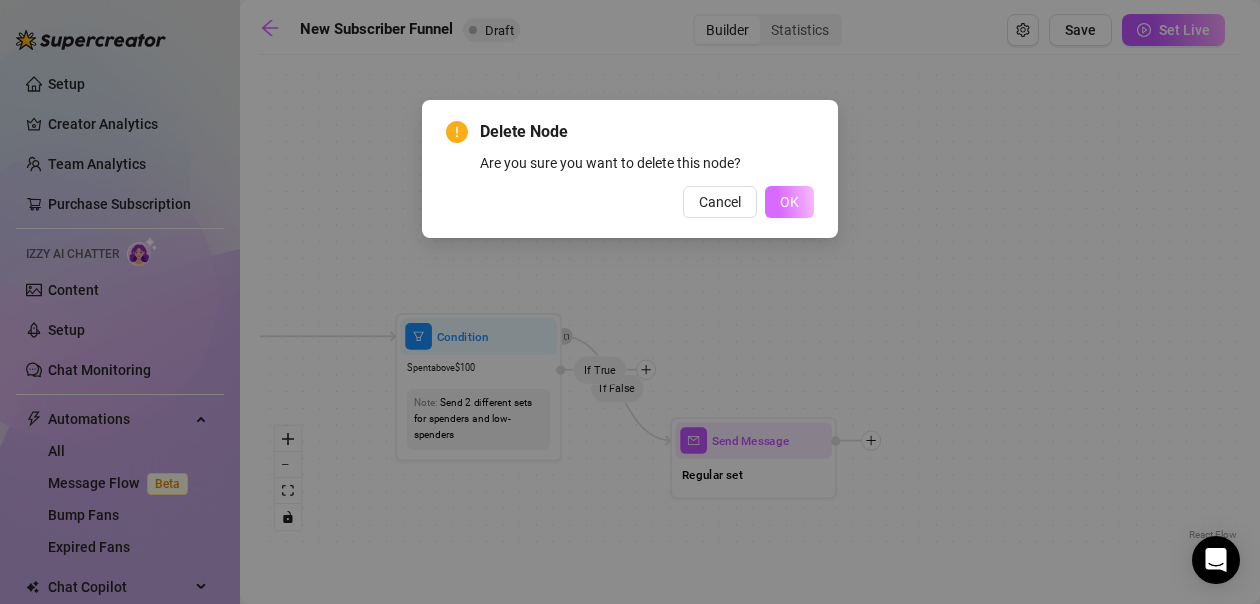 click on "OK" at bounding box center [789, 202] 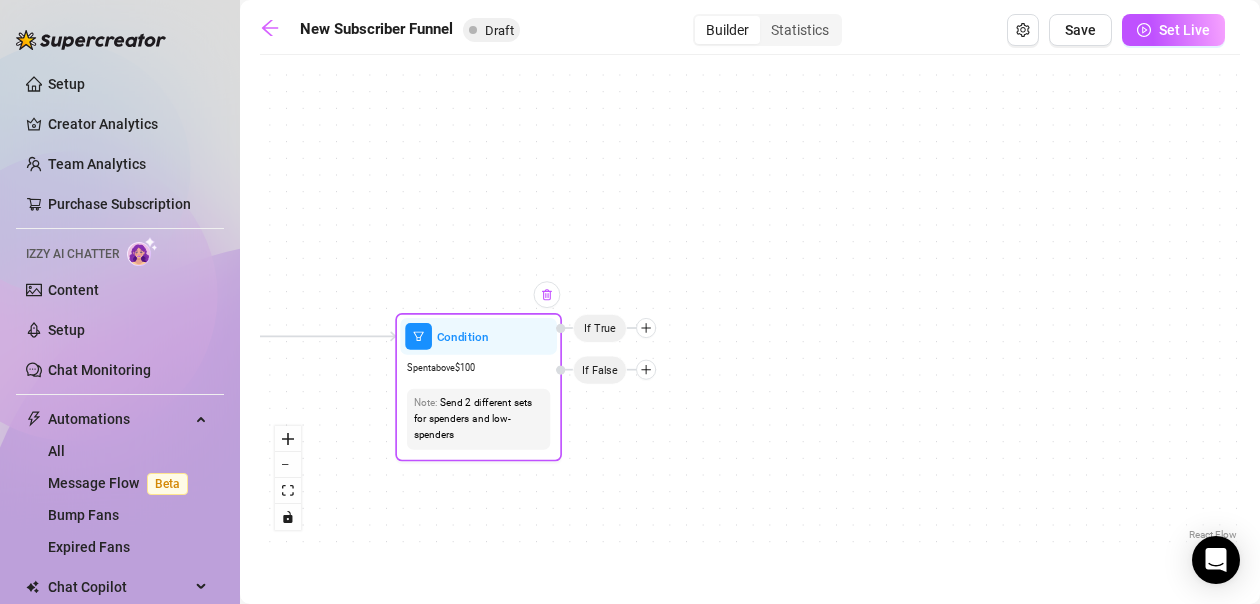 click at bounding box center [547, 294] 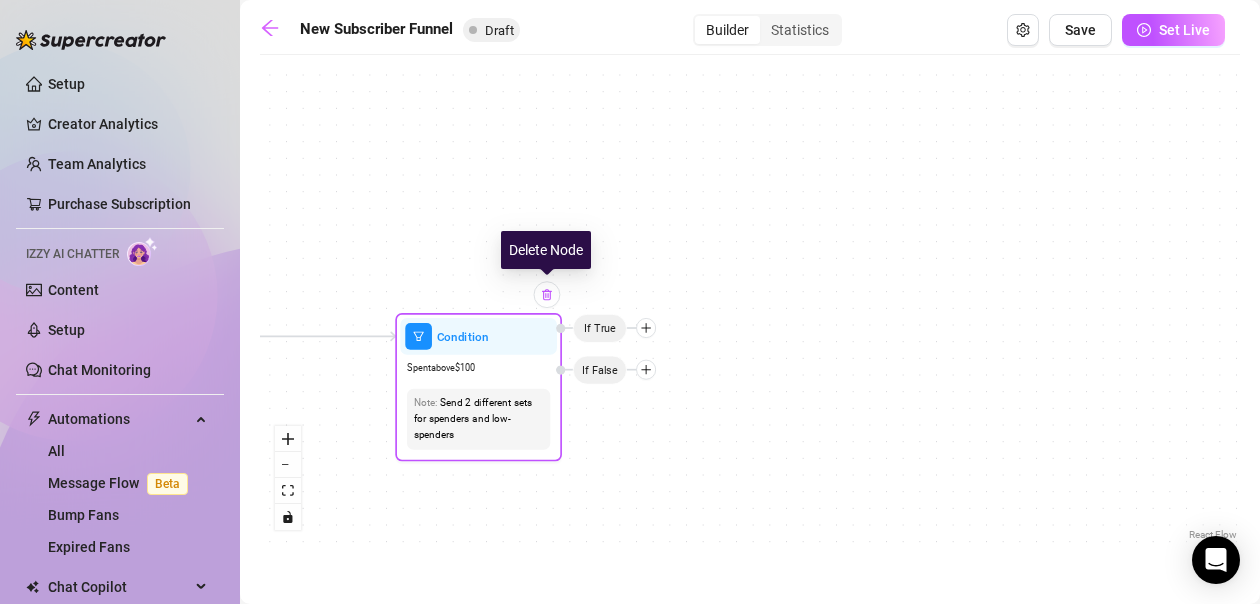 click at bounding box center [546, 294] 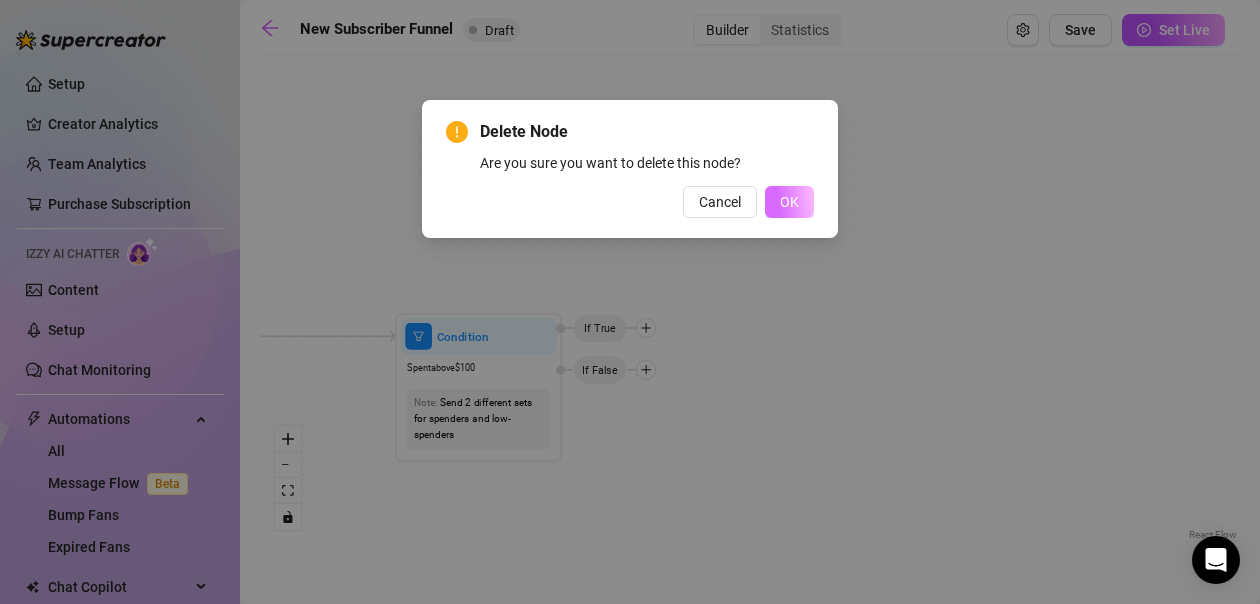 click on "OK" at bounding box center (789, 202) 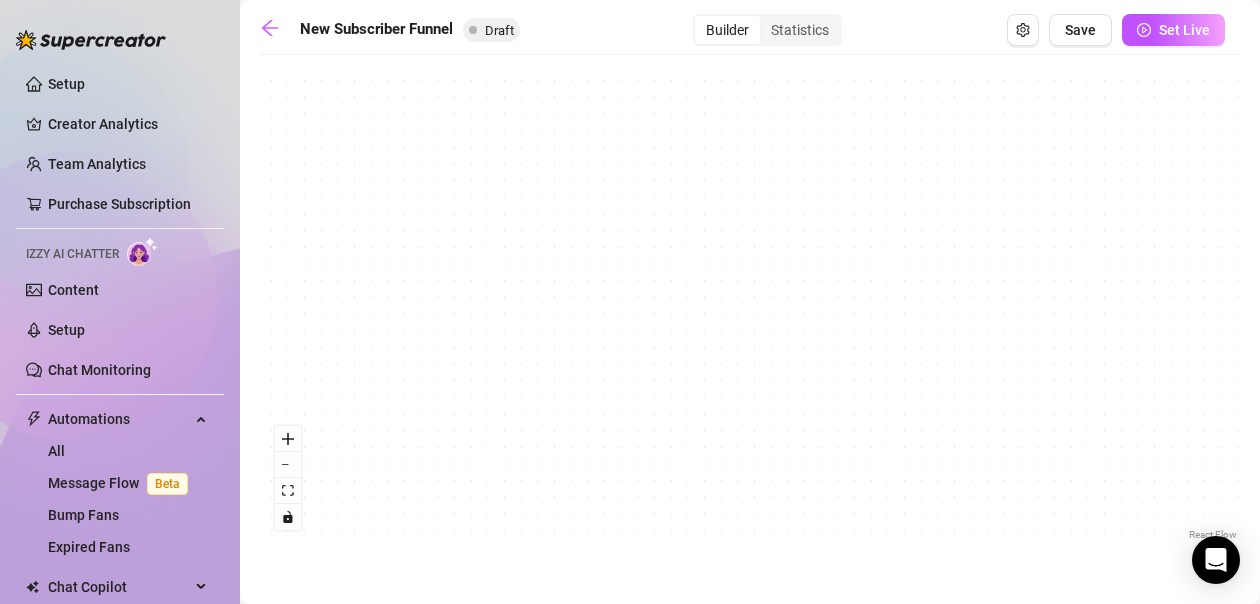 drag, startPoint x: 391, startPoint y: 369, endPoint x: 1000, endPoint y: 348, distance: 609.36194 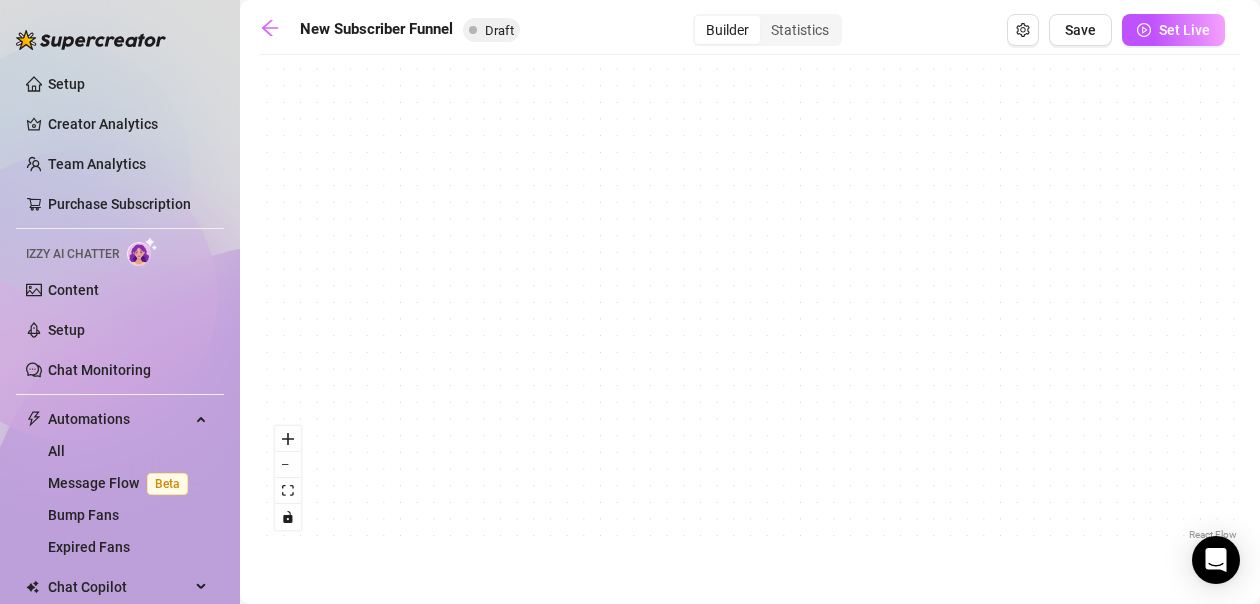 drag, startPoint x: 360, startPoint y: 345, endPoint x: 837, endPoint y: 330, distance: 477.23578 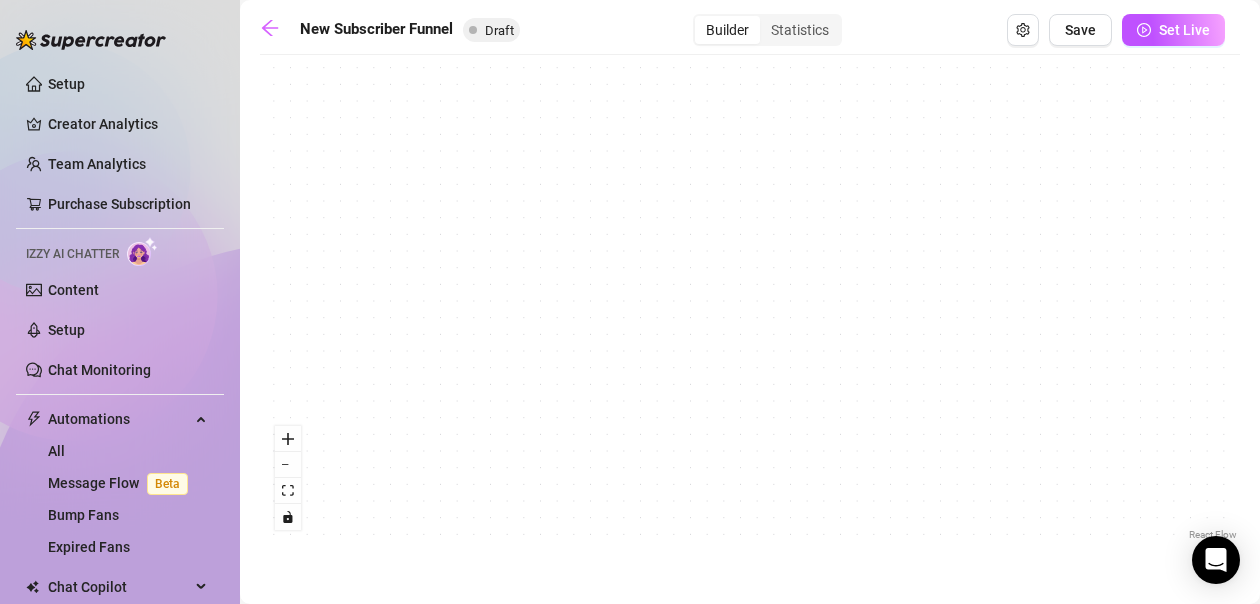 drag, startPoint x: 293, startPoint y: 352, endPoint x: 387, endPoint y: 347, distance: 94.13288 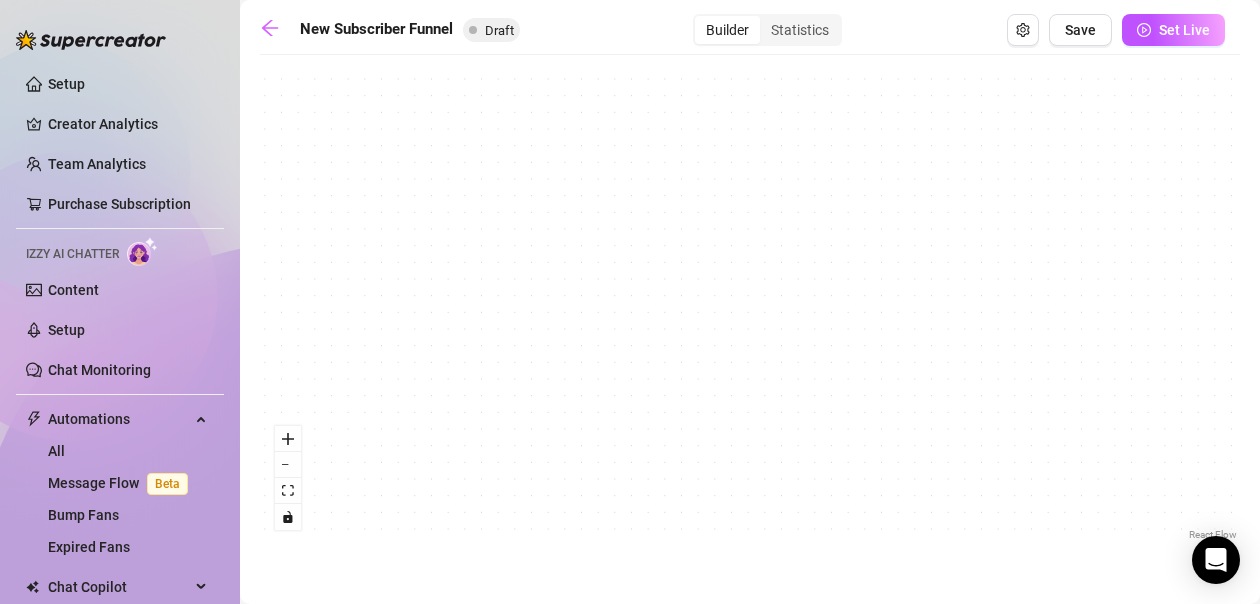 drag, startPoint x: 265, startPoint y: 357, endPoint x: 699, endPoint y: 357, distance: 434 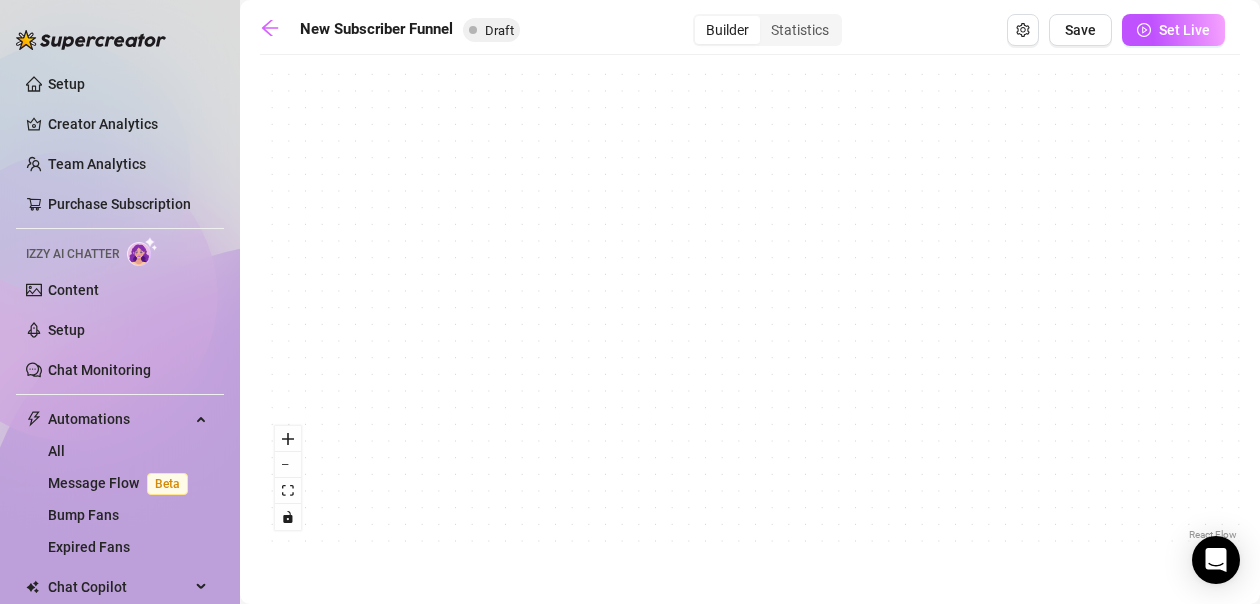 drag, startPoint x: 349, startPoint y: 367, endPoint x: 687, endPoint y: 374, distance: 338.07248 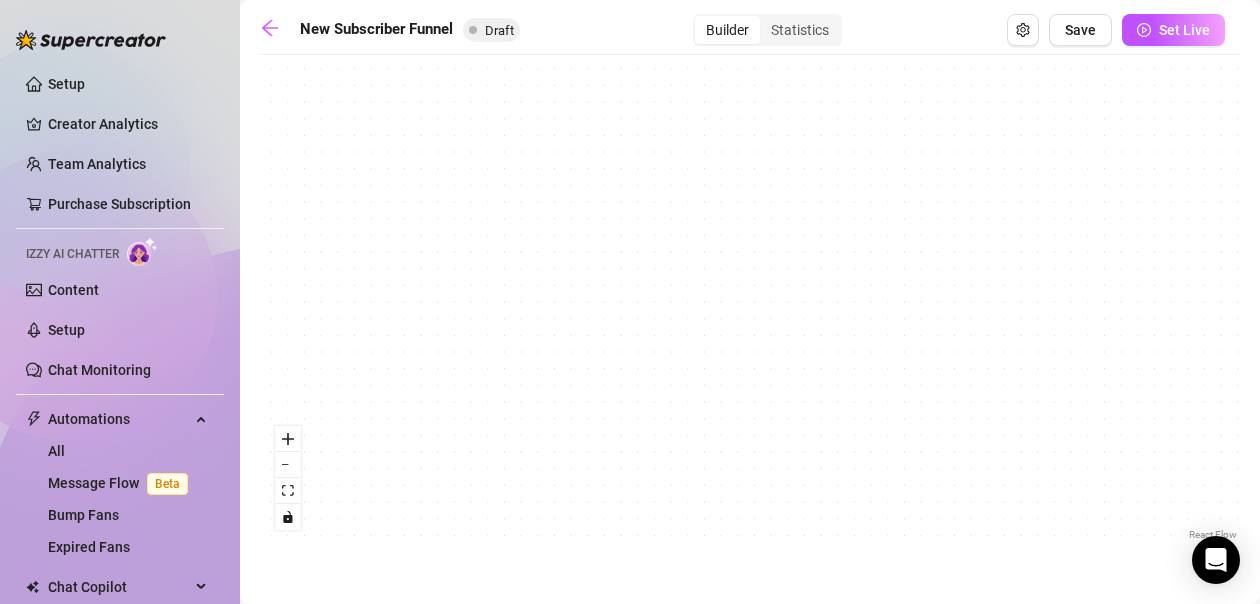 drag, startPoint x: 742, startPoint y: 372, endPoint x: 587, endPoint y: 353, distance: 156.16017 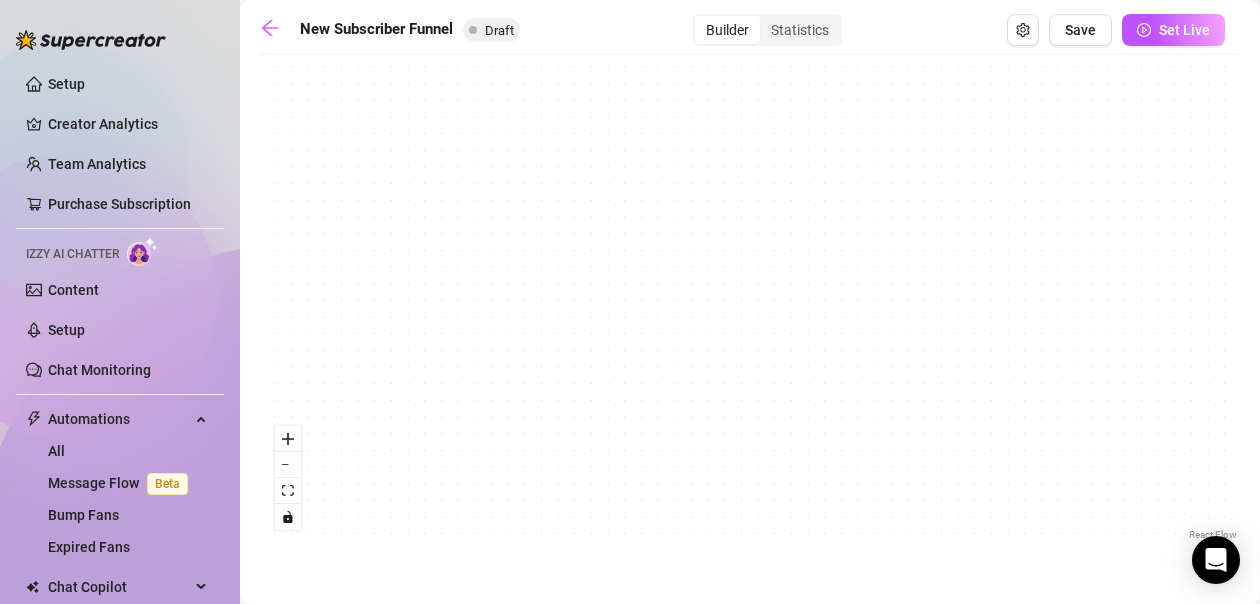 drag, startPoint x: 351, startPoint y: 360, endPoint x: 689, endPoint y: 375, distance: 338.33267 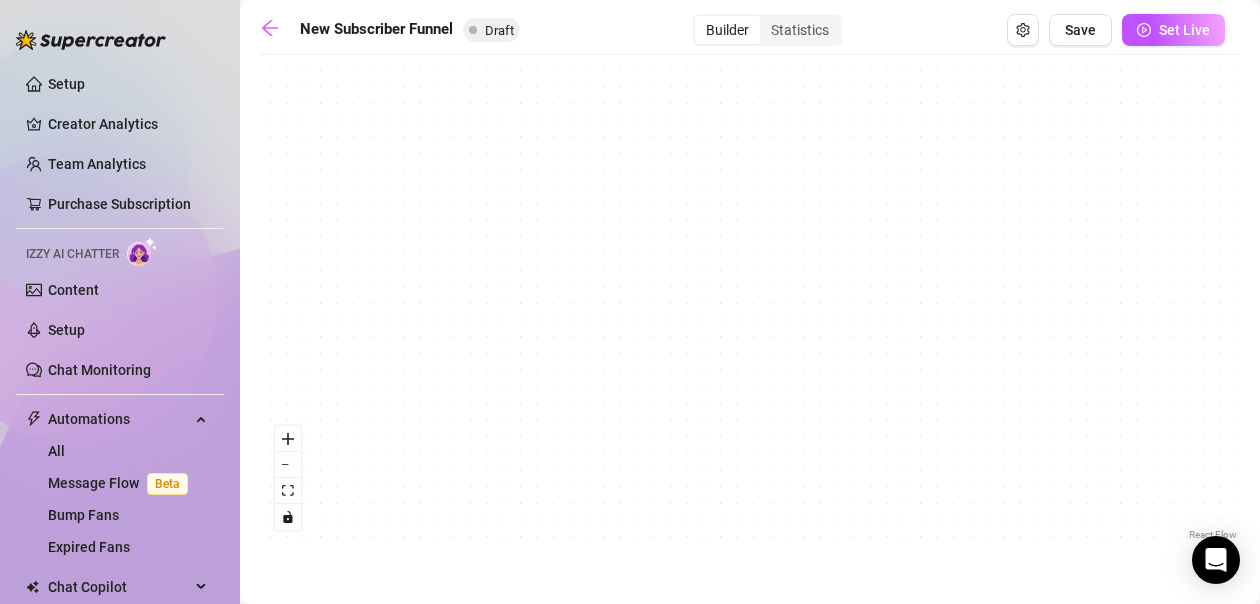 drag, startPoint x: 292, startPoint y: 360, endPoint x: 592, endPoint y: 356, distance: 300.02667 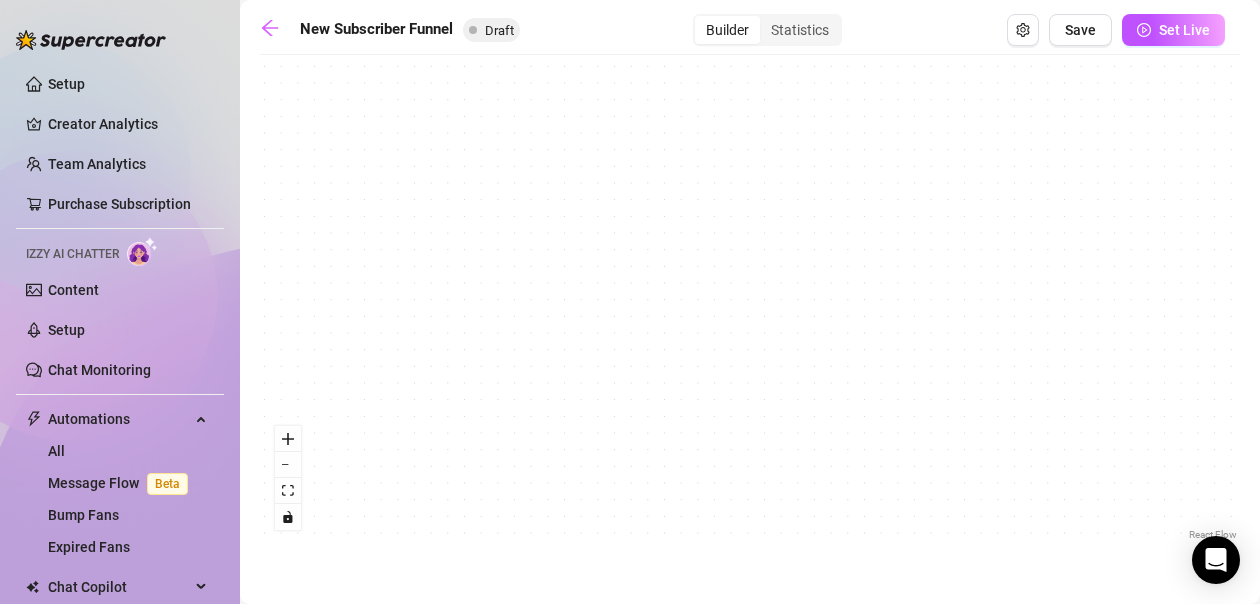 drag, startPoint x: 303, startPoint y: 336, endPoint x: 683, endPoint y: 355, distance: 380.4747 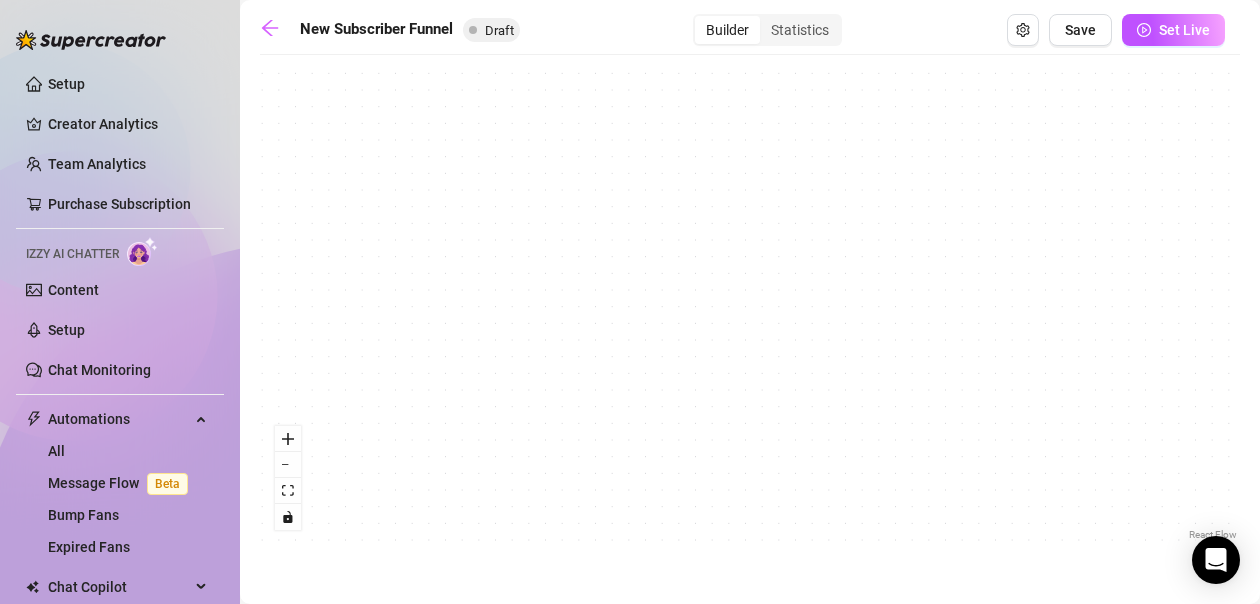 drag, startPoint x: 316, startPoint y: 350, endPoint x: 646, endPoint y: 356, distance: 330.05453 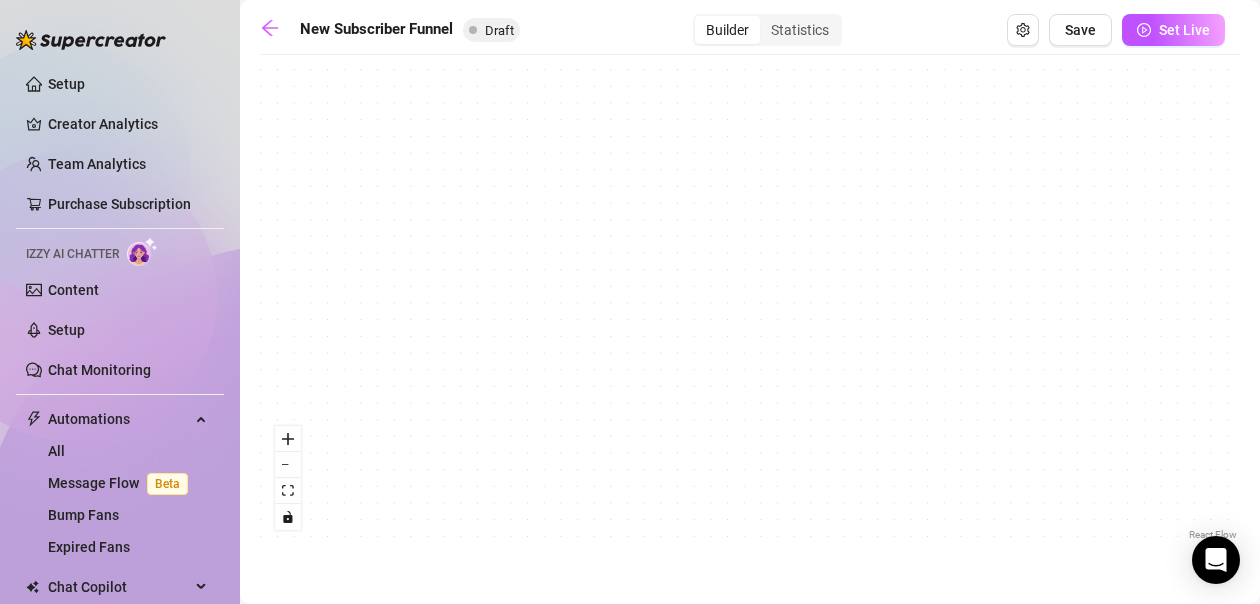 drag, startPoint x: 378, startPoint y: 355, endPoint x: 621, endPoint y: 359, distance: 243.03291 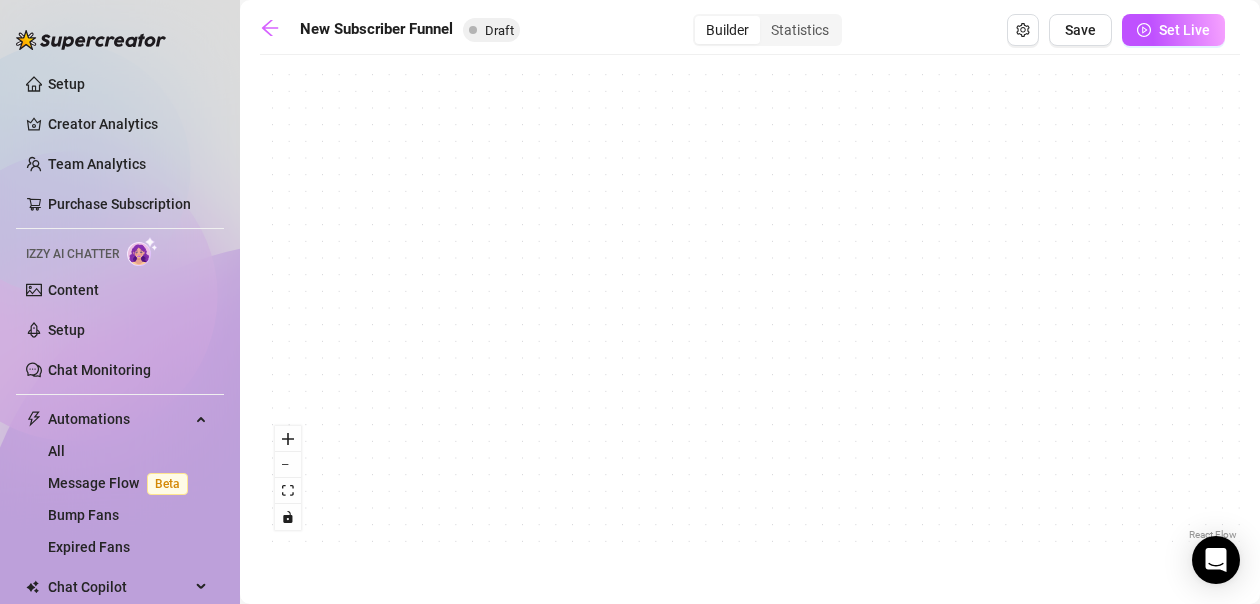 drag, startPoint x: 339, startPoint y: 376, endPoint x: 568, endPoint y: 366, distance: 229.21823 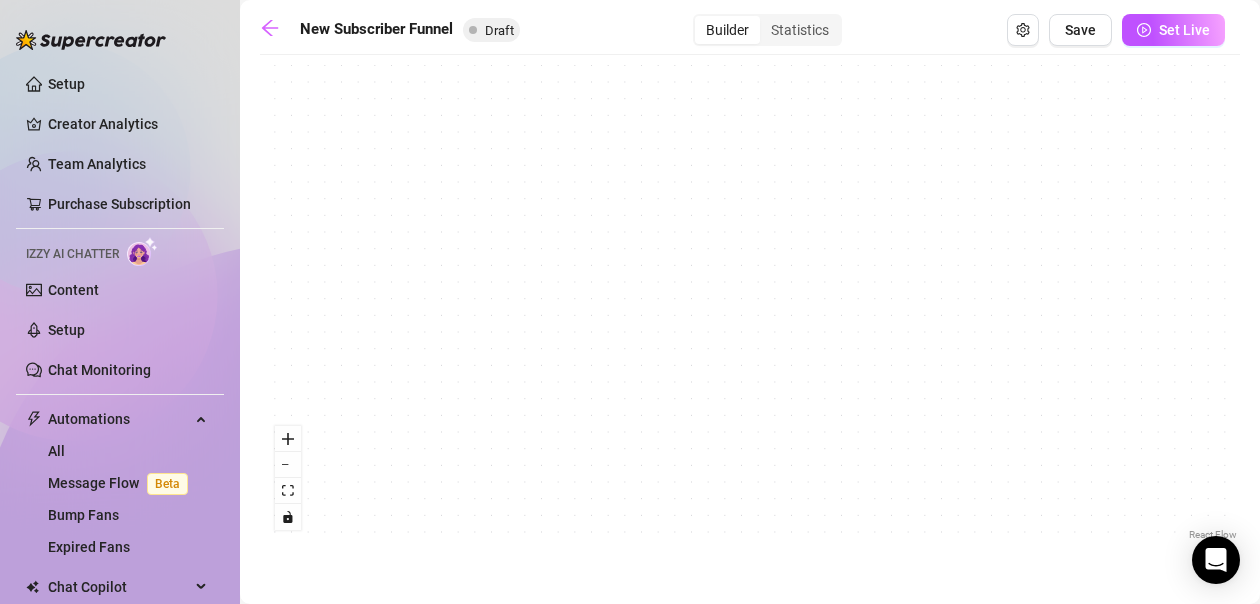 drag, startPoint x: 314, startPoint y: 354, endPoint x: 671, endPoint y: 381, distance: 358.01956 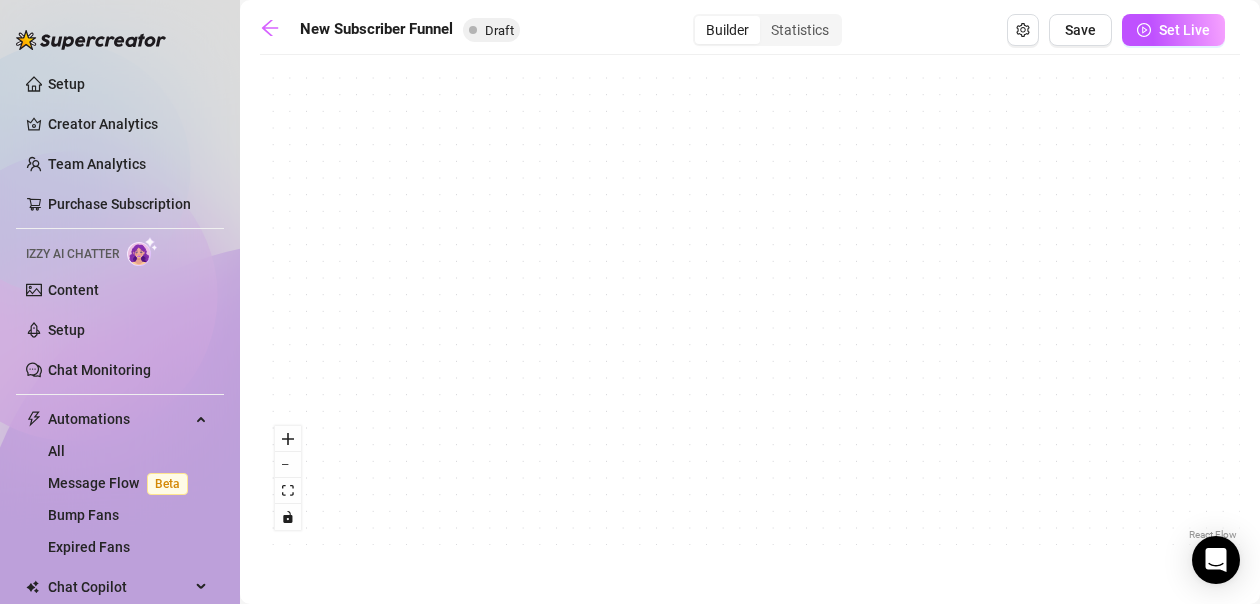 drag, startPoint x: 315, startPoint y: 344, endPoint x: 1035, endPoint y: 333, distance: 720.08405 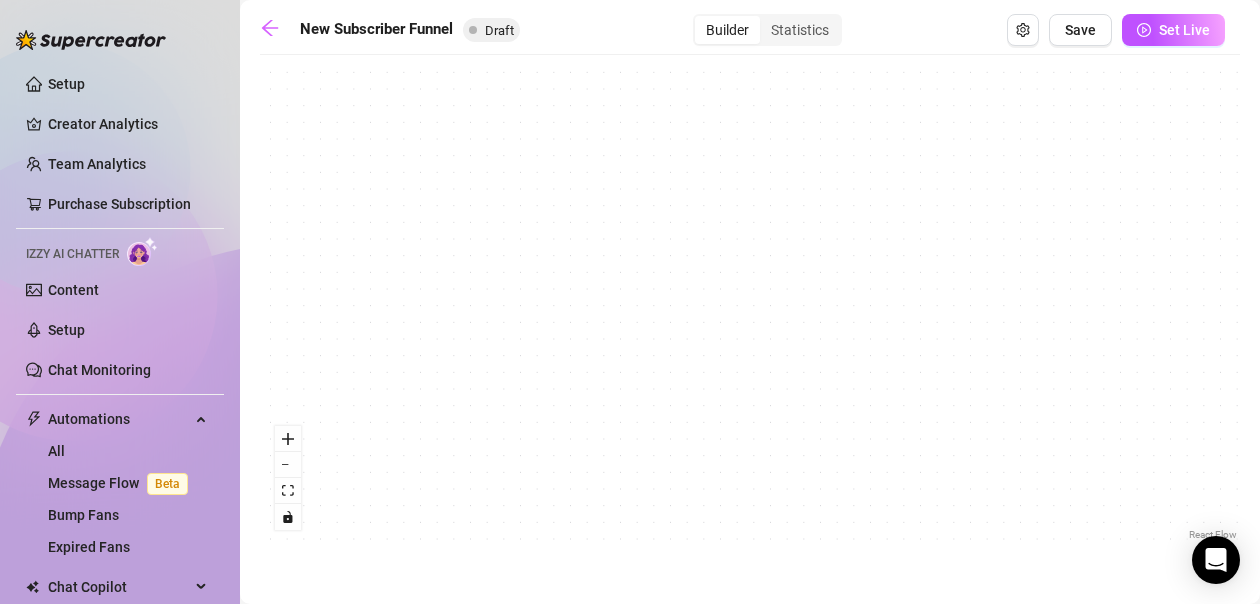 drag, startPoint x: 287, startPoint y: 337, endPoint x: 1139, endPoint y: 305, distance: 852.6007 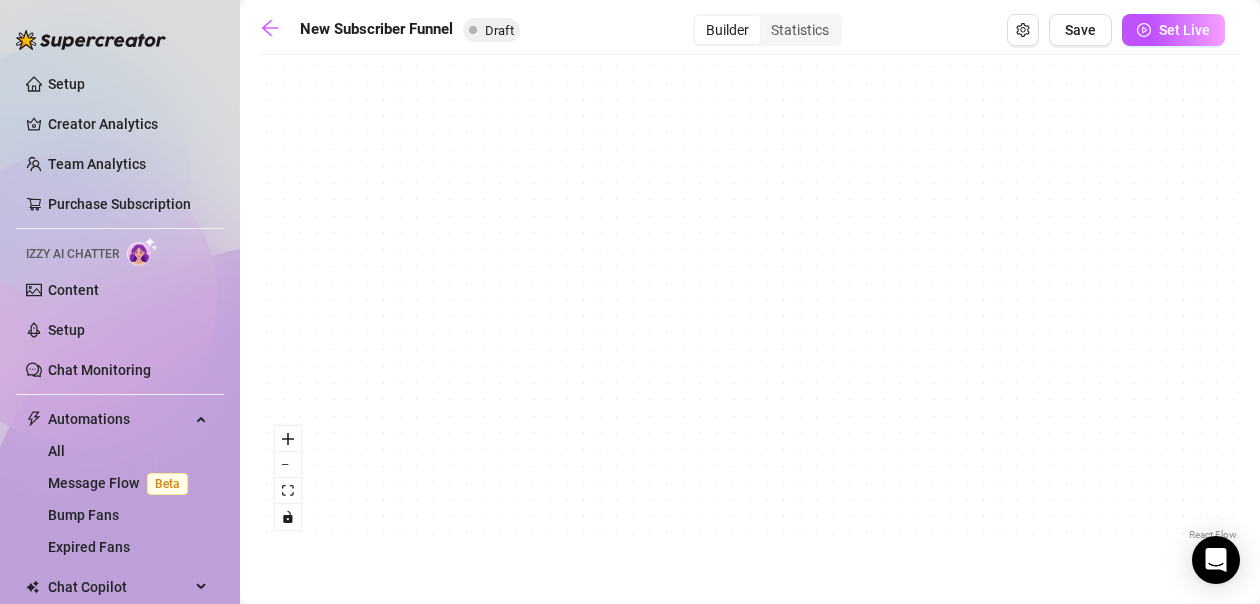drag, startPoint x: 293, startPoint y: 363, endPoint x: 790, endPoint y: 357, distance: 497.03622 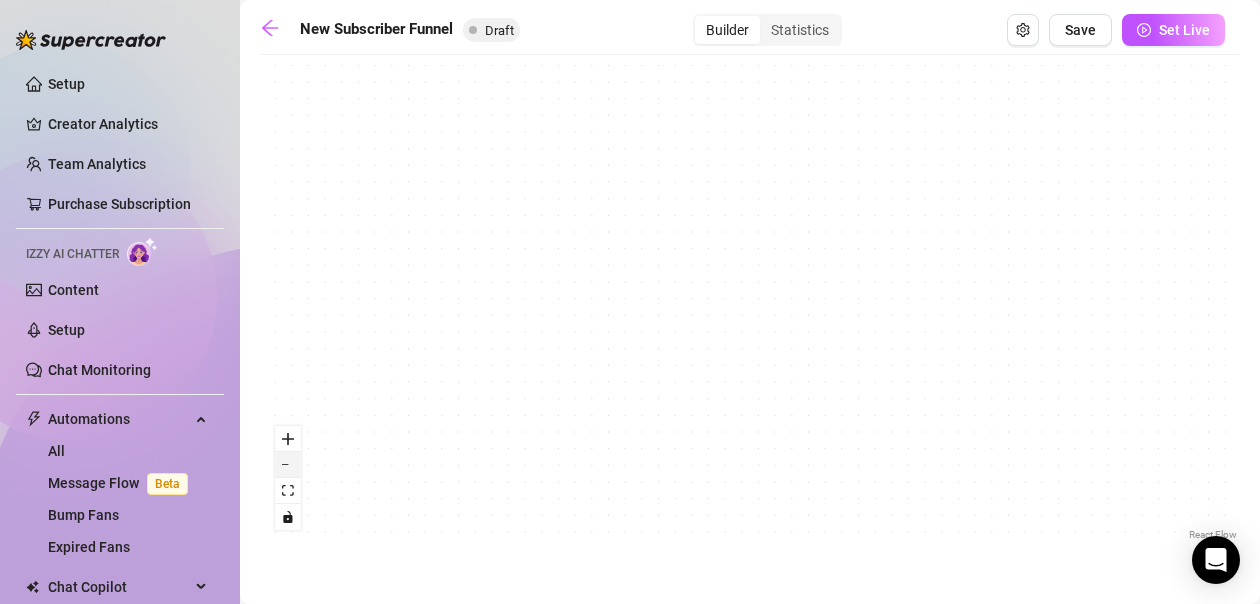 click at bounding box center (288, 465) 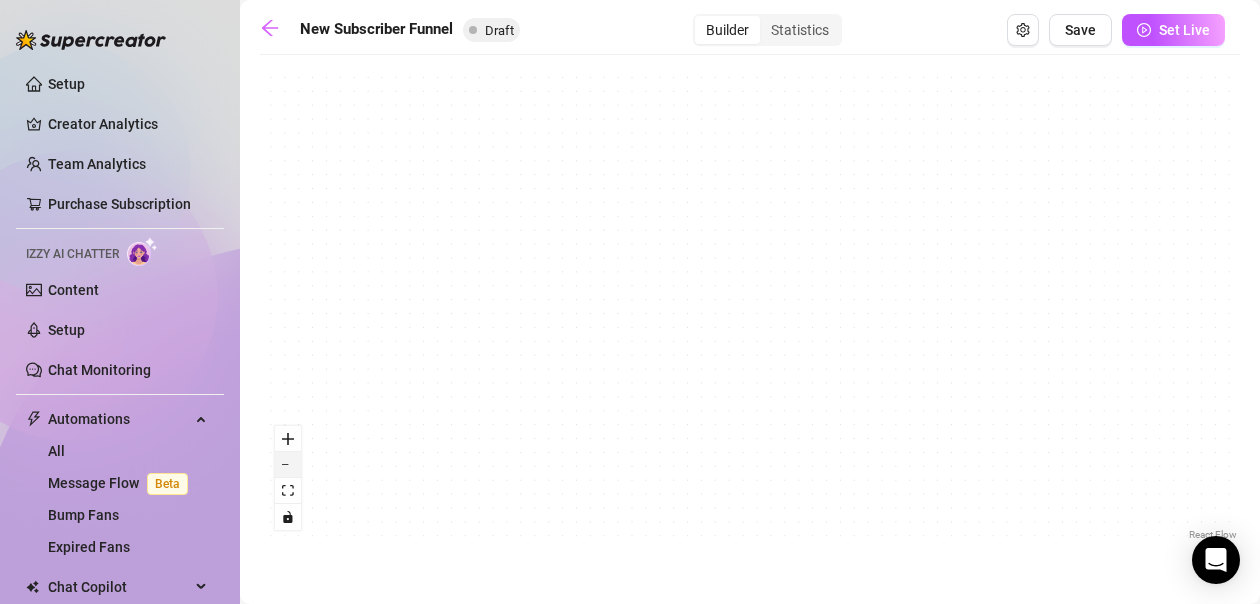 click at bounding box center [288, 465] 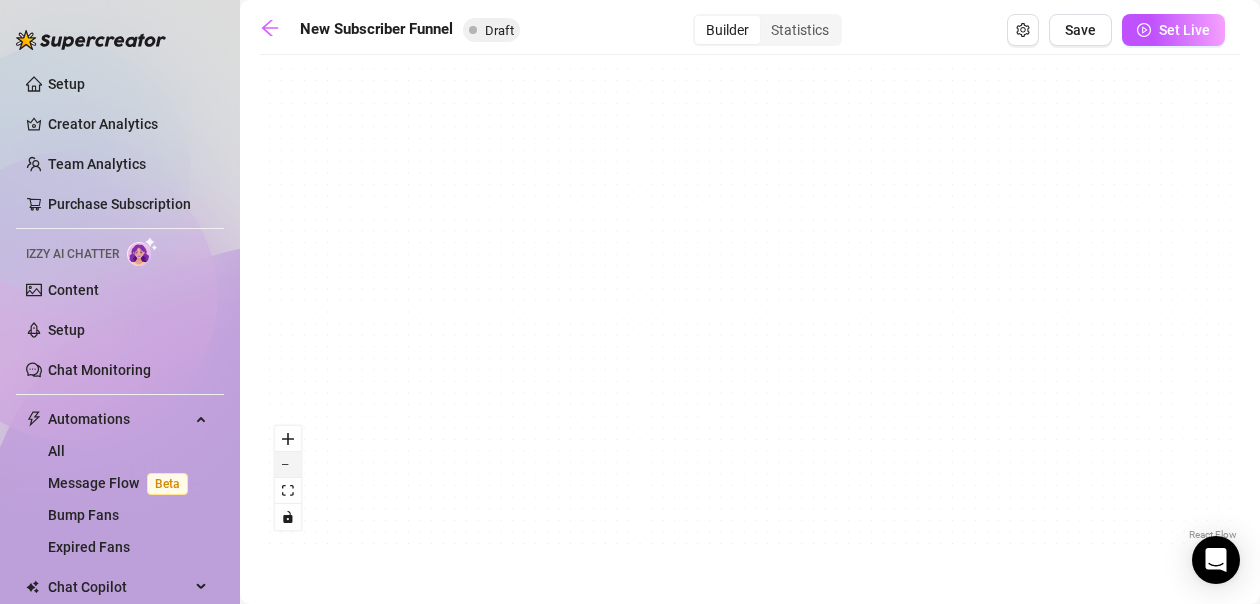 click at bounding box center (288, 465) 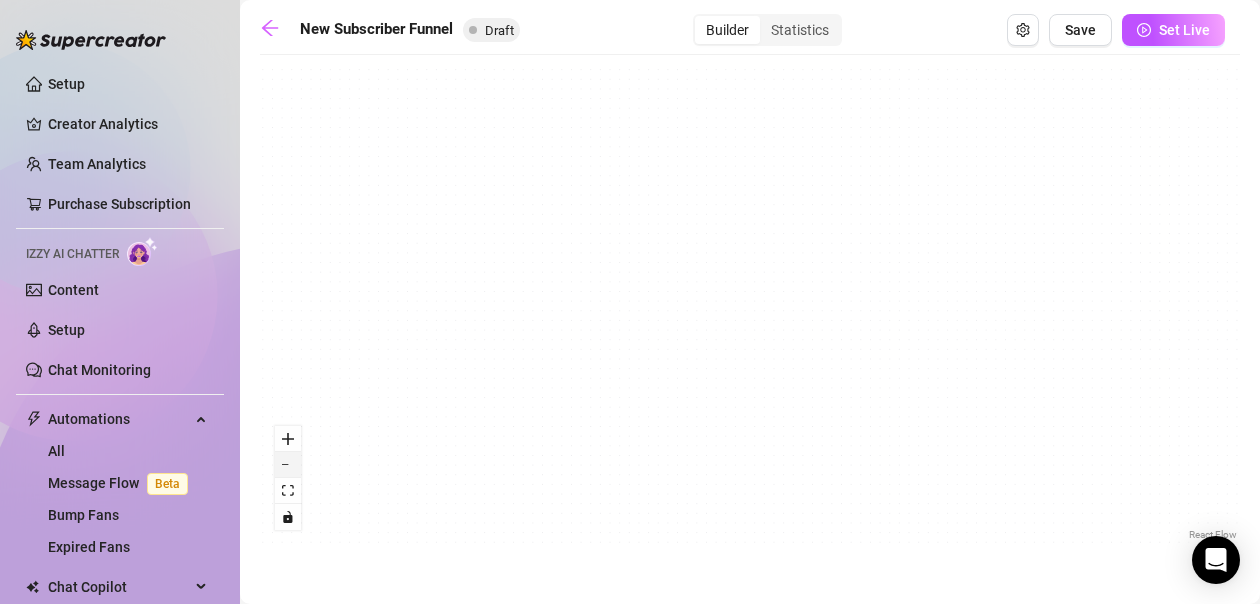 click at bounding box center (288, 465) 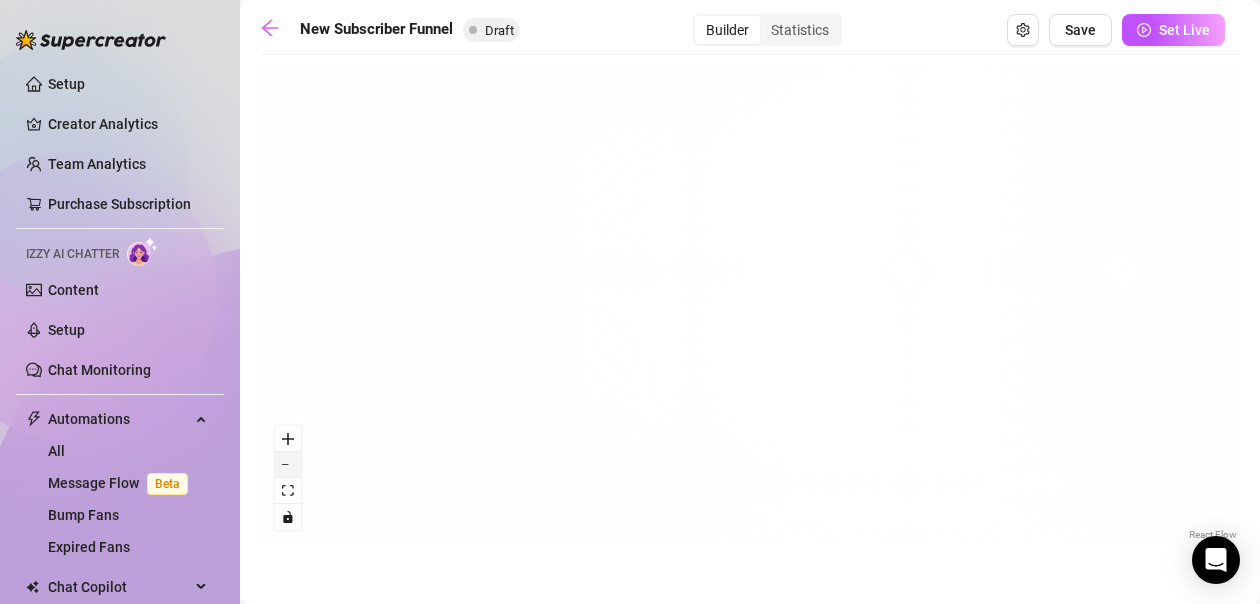 click at bounding box center [288, 465] 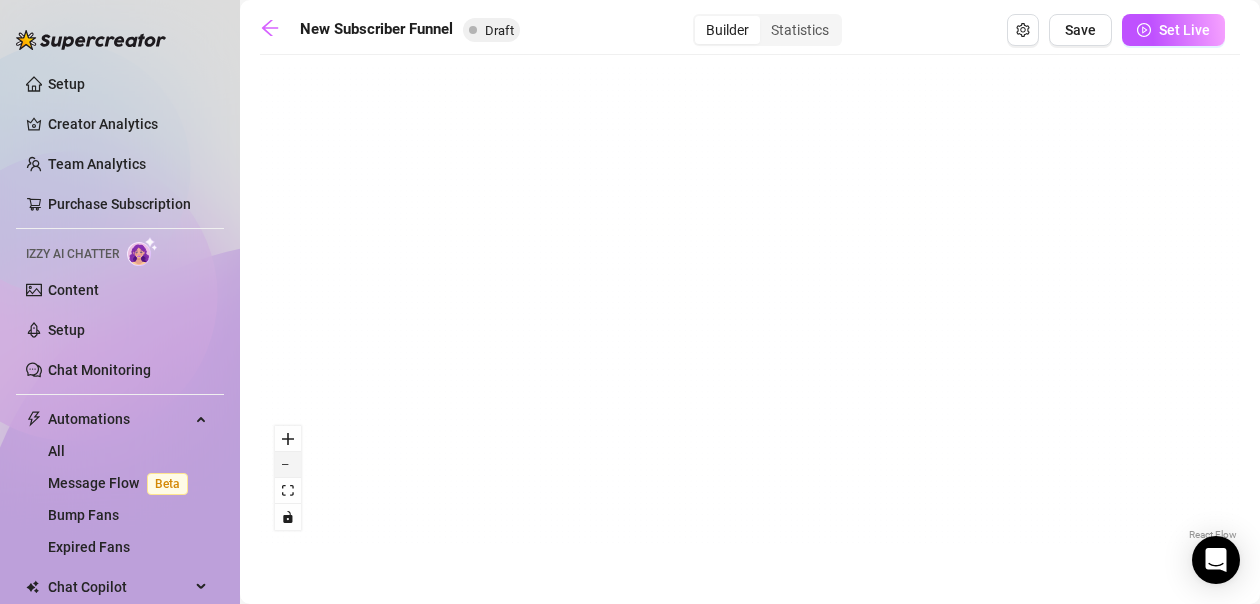 click at bounding box center (288, 465) 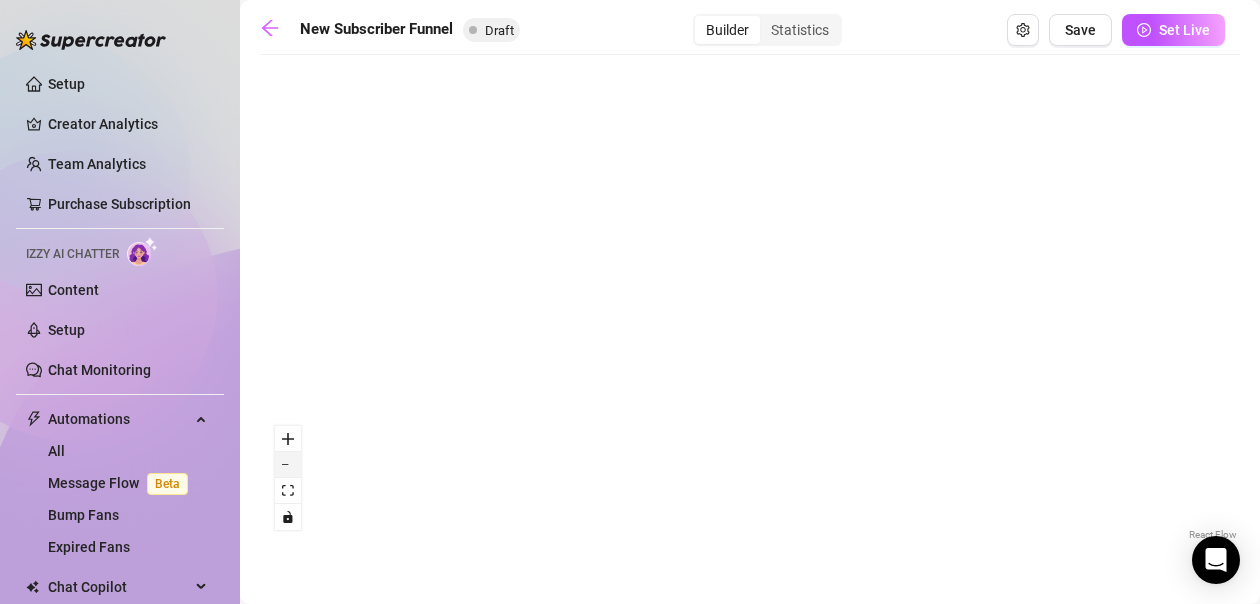 click at bounding box center [288, 465] 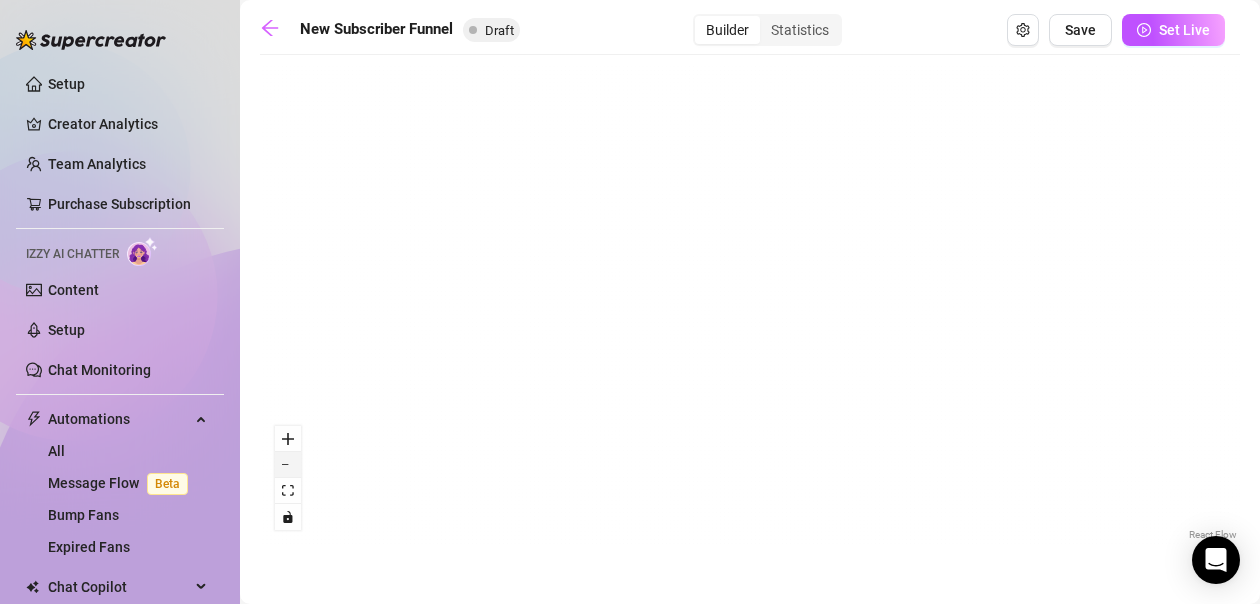 click at bounding box center [288, 465] 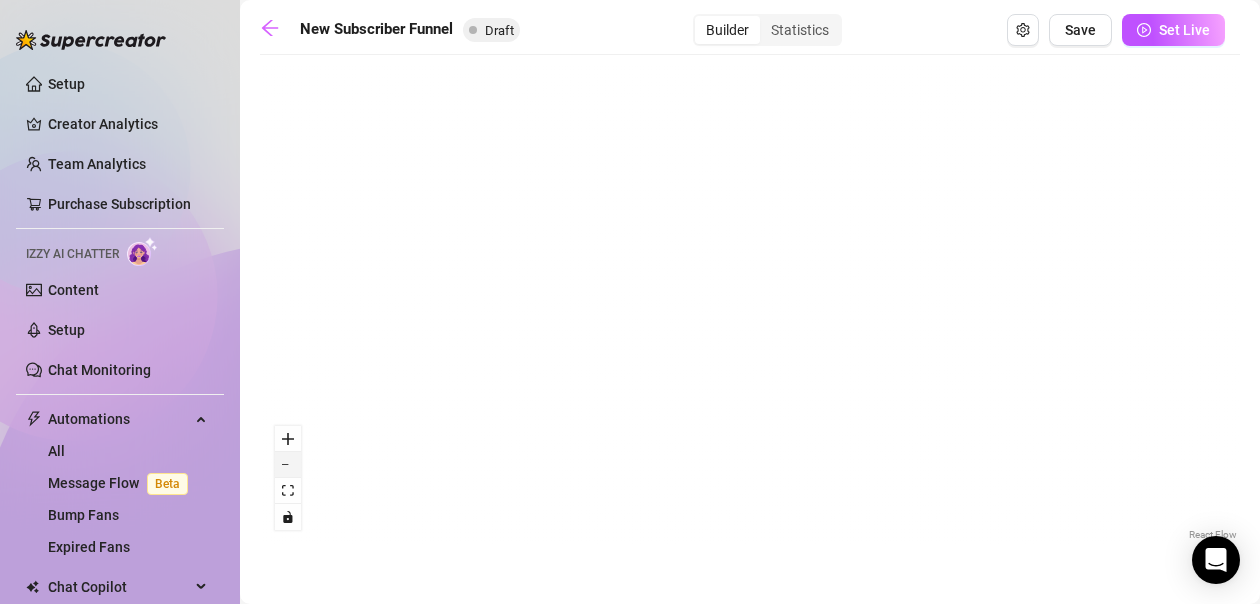 click at bounding box center [288, 465] 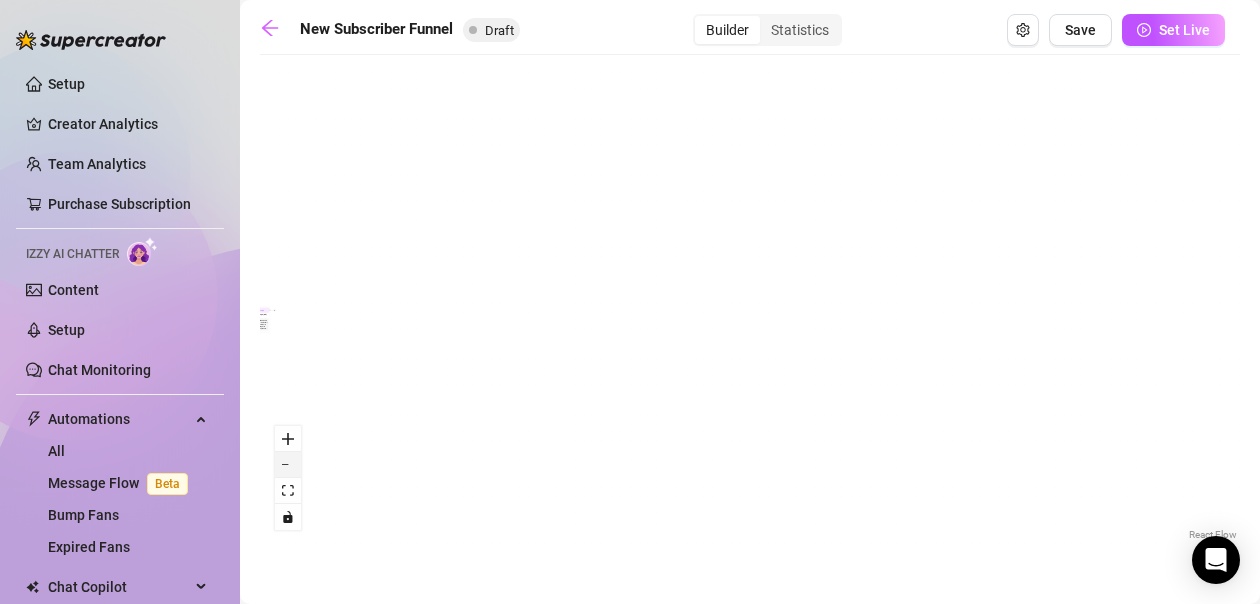 click at bounding box center [288, 465] 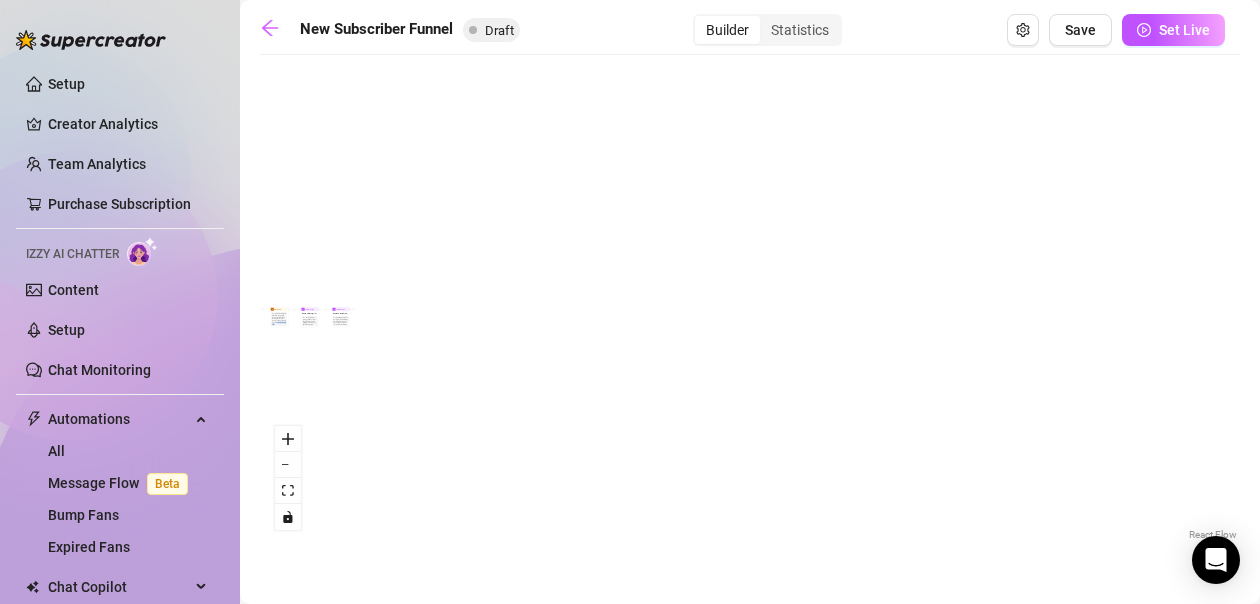 drag, startPoint x: 274, startPoint y: 322, endPoint x: 455, endPoint y: 328, distance: 181.09943 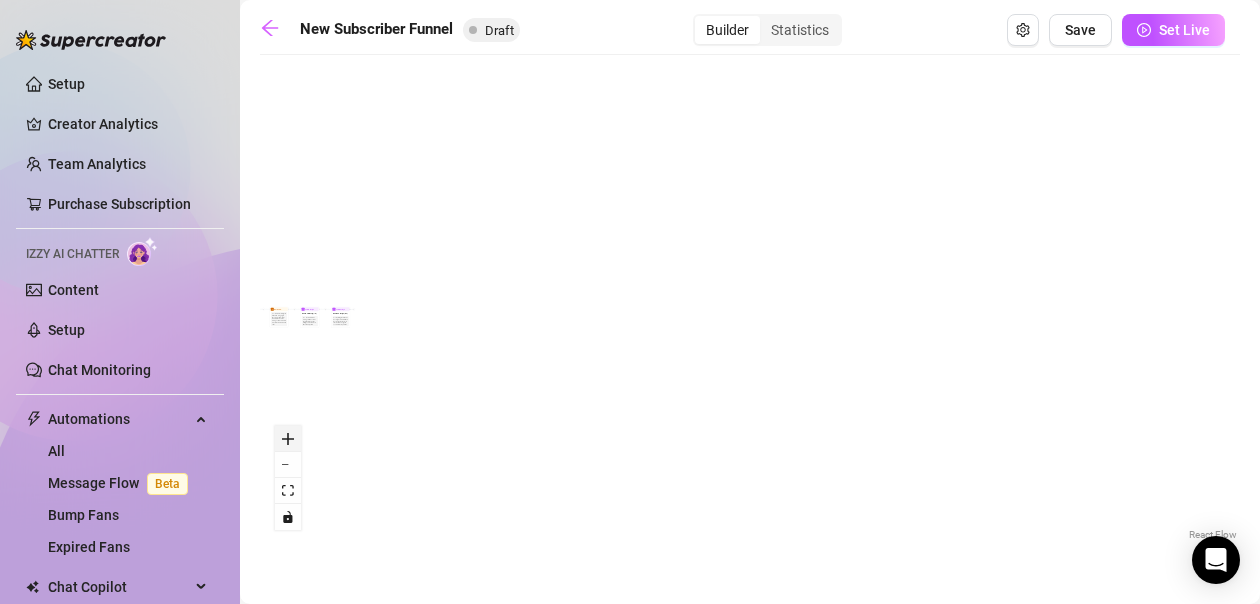 click 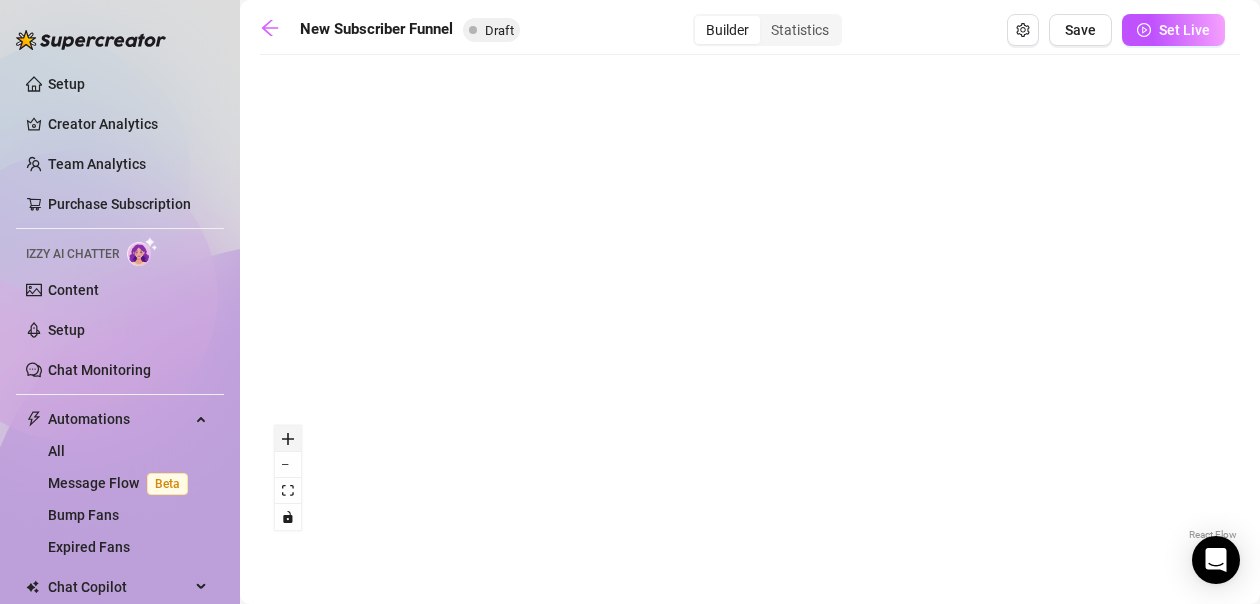 click 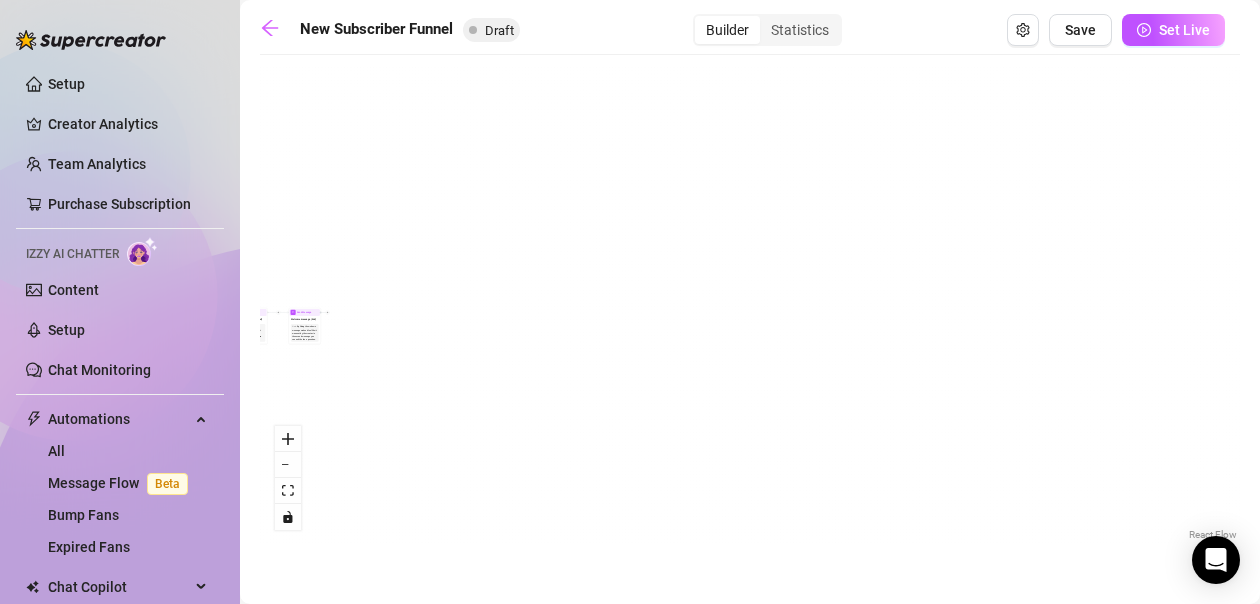 drag, startPoint x: 356, startPoint y: 345, endPoint x: 667, endPoint y: 343, distance: 311.00644 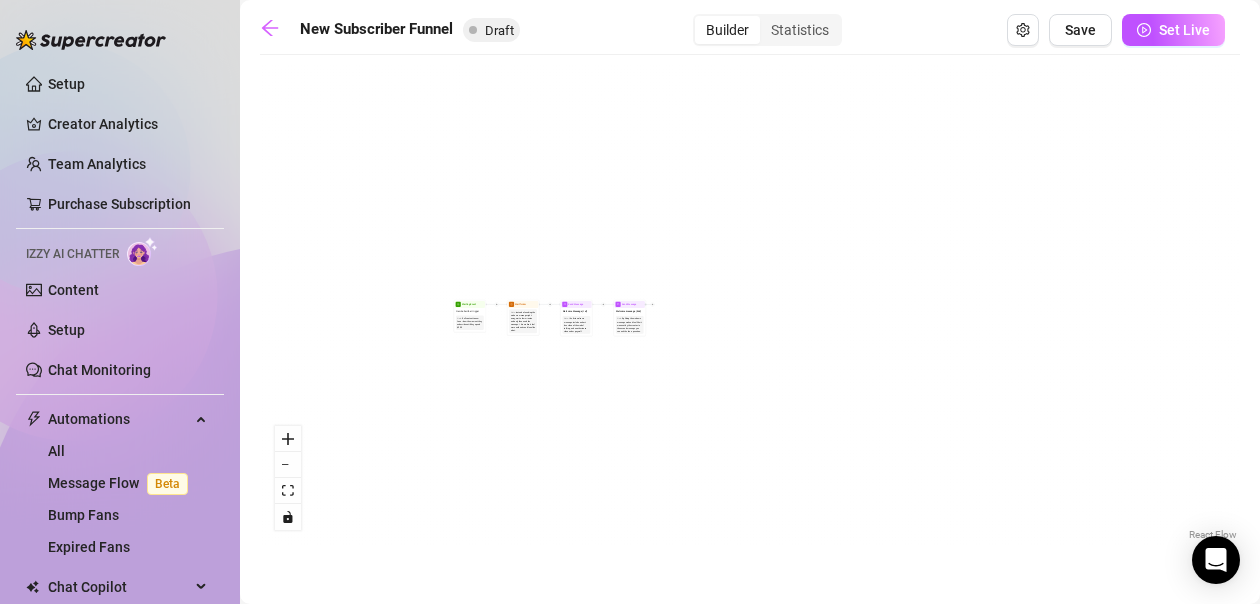 drag, startPoint x: 336, startPoint y: 381, endPoint x: 554, endPoint y: 374, distance: 218.11235 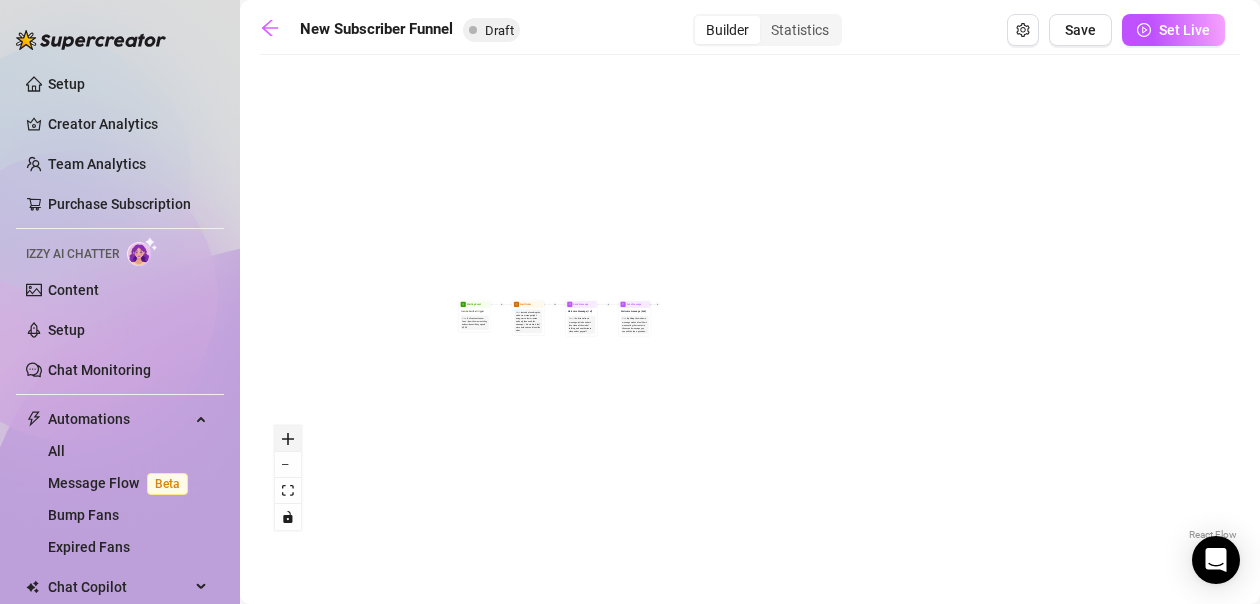 click at bounding box center [288, 439] 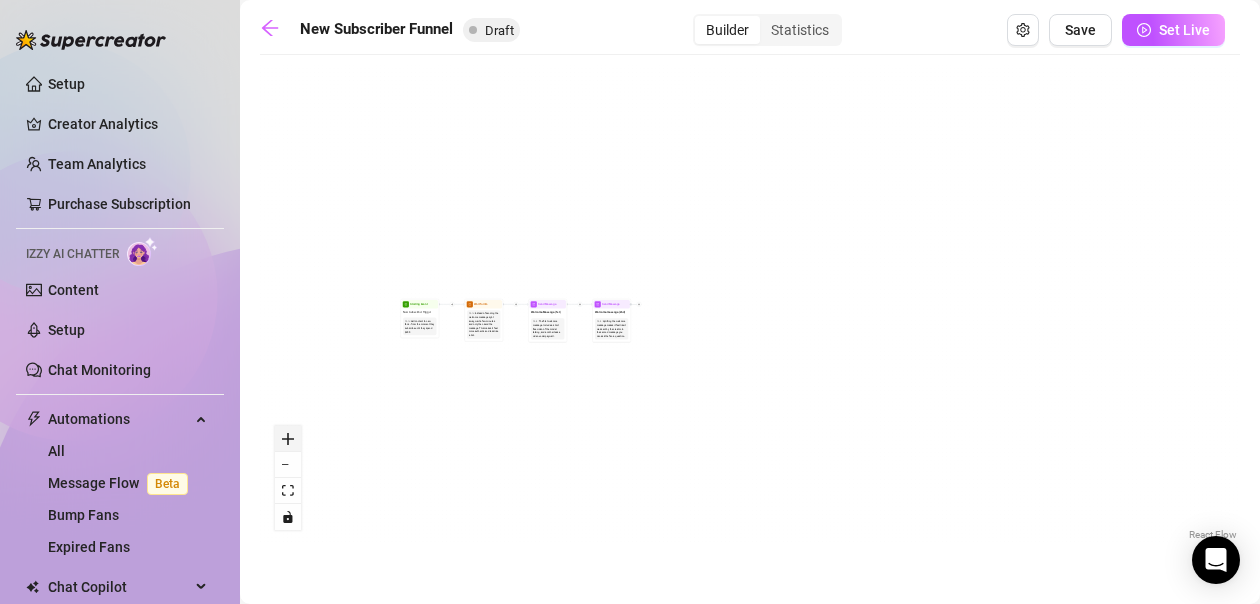 click at bounding box center [288, 439] 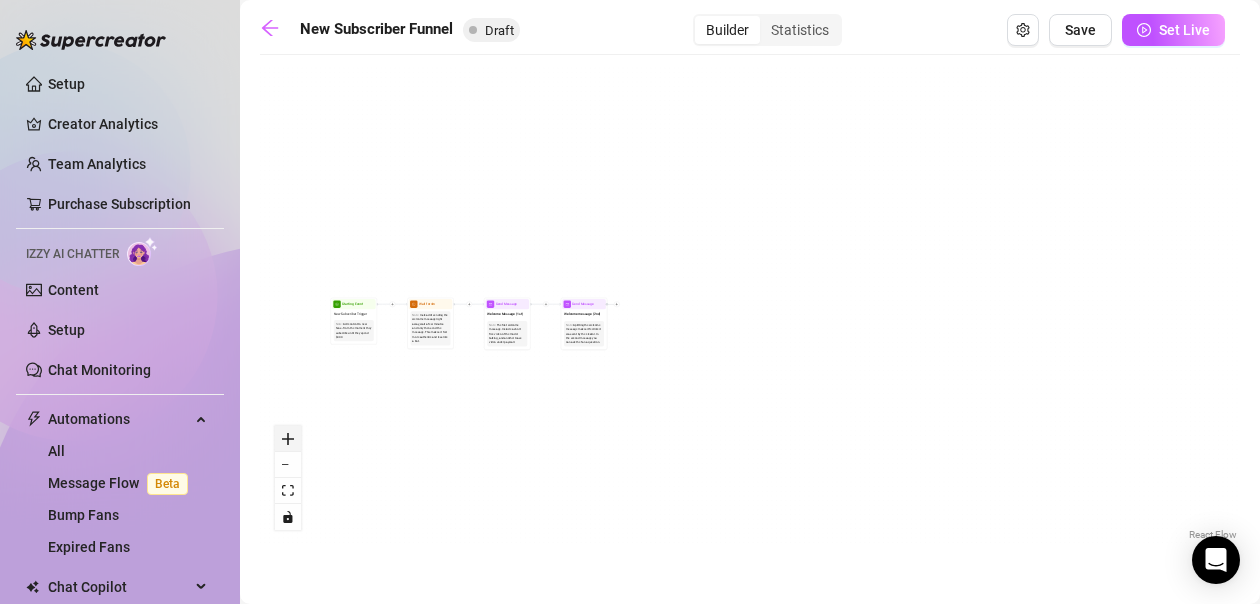 click at bounding box center (288, 439) 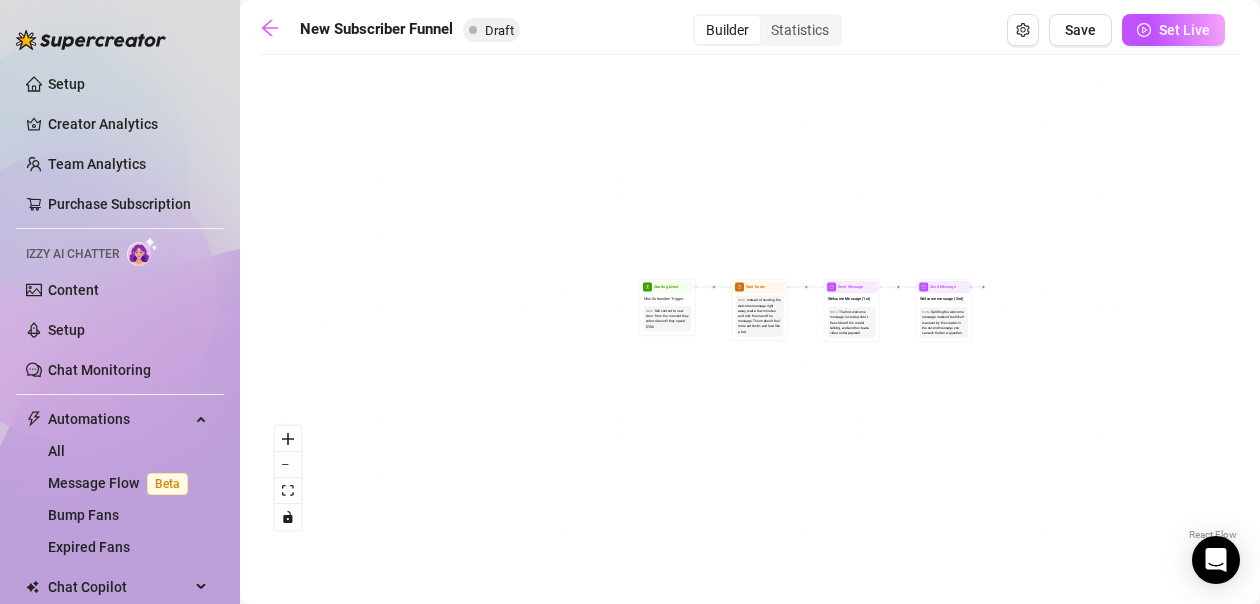 drag, startPoint x: 386, startPoint y: 352, endPoint x: 686, endPoint y: 343, distance: 300.13498 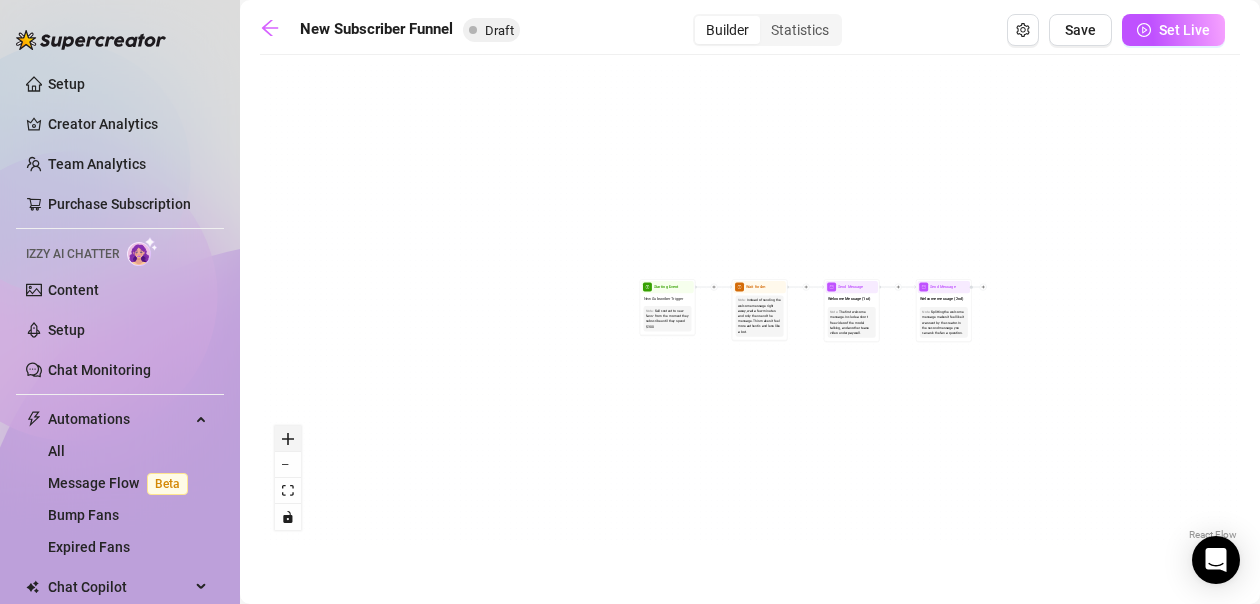 click at bounding box center [288, 439] 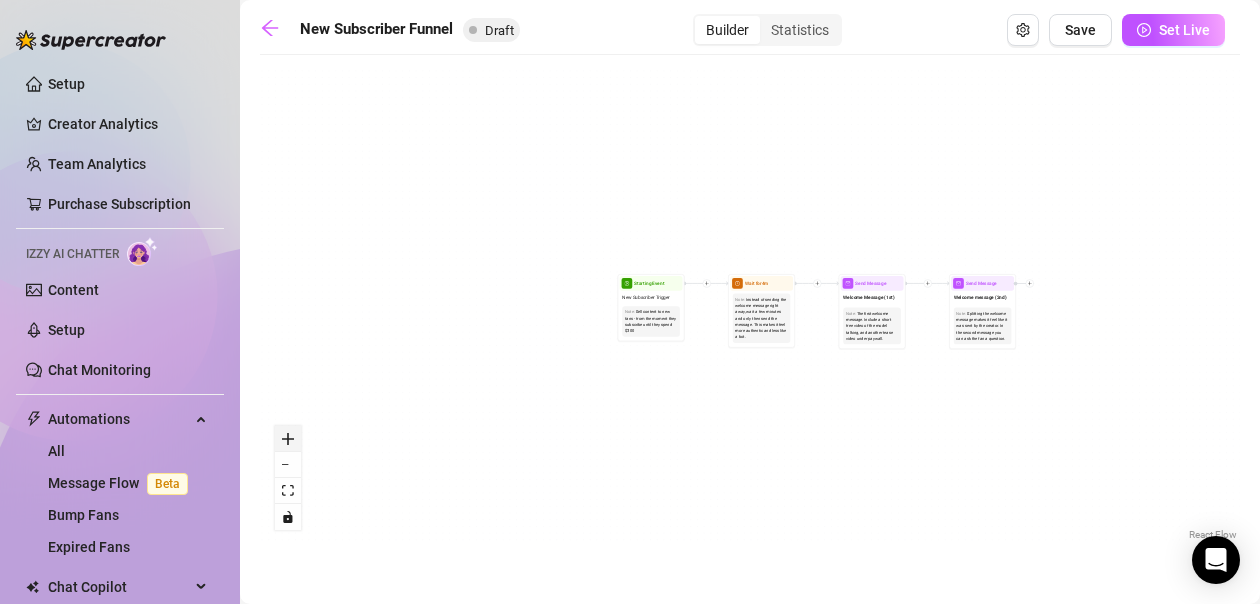 click at bounding box center [288, 439] 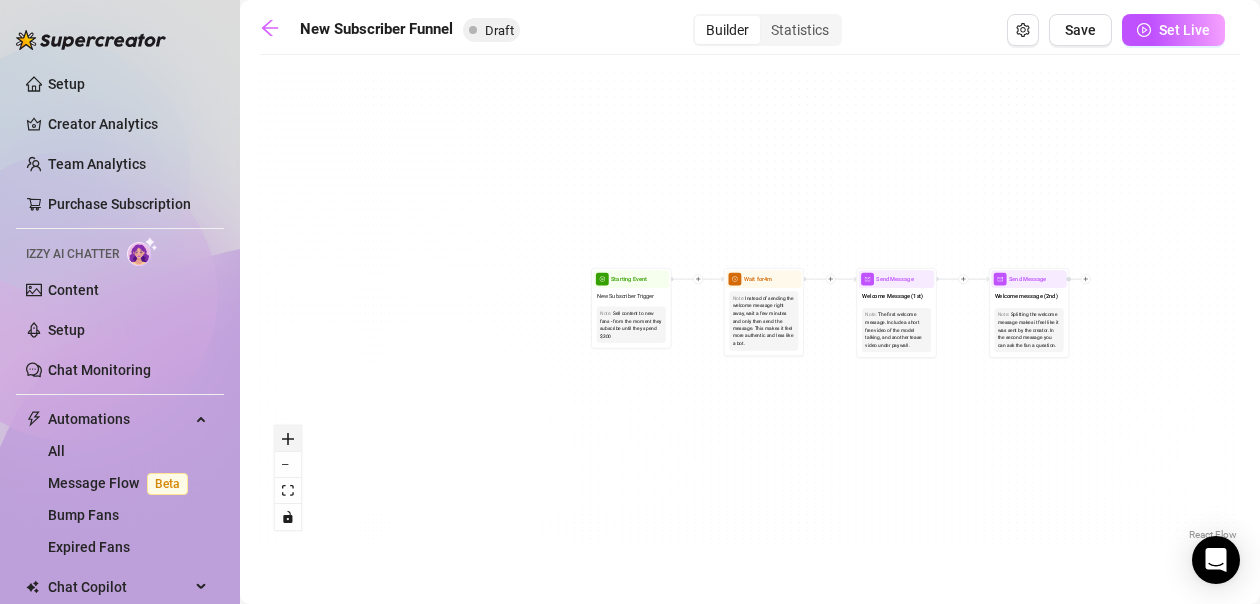 click at bounding box center [288, 439] 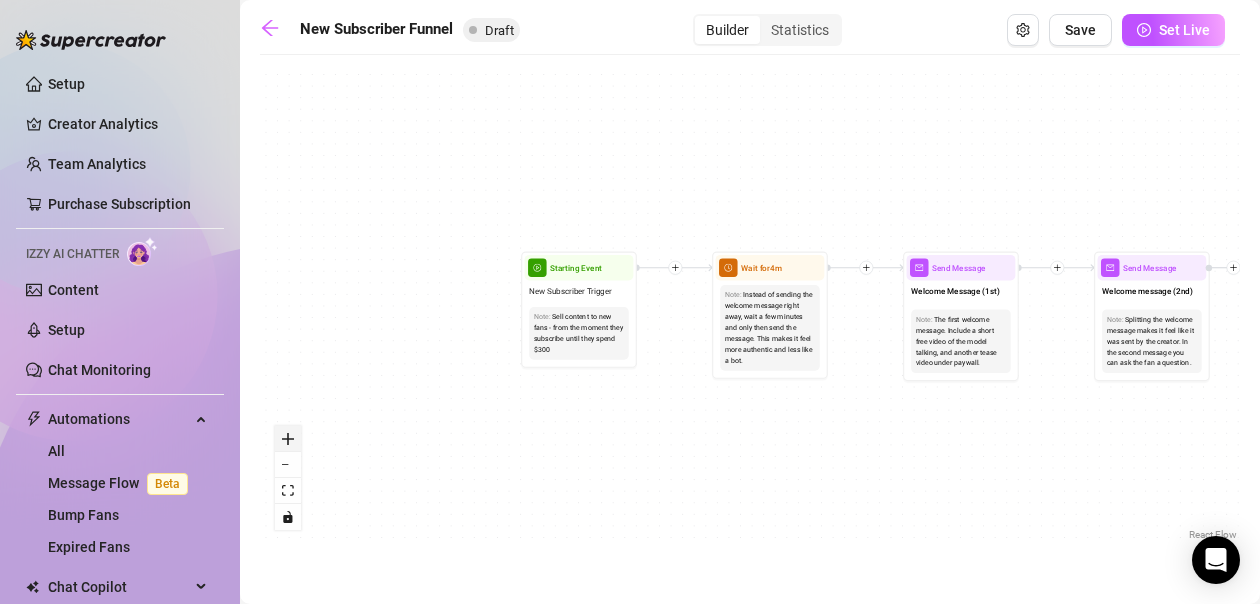 click at bounding box center (288, 439) 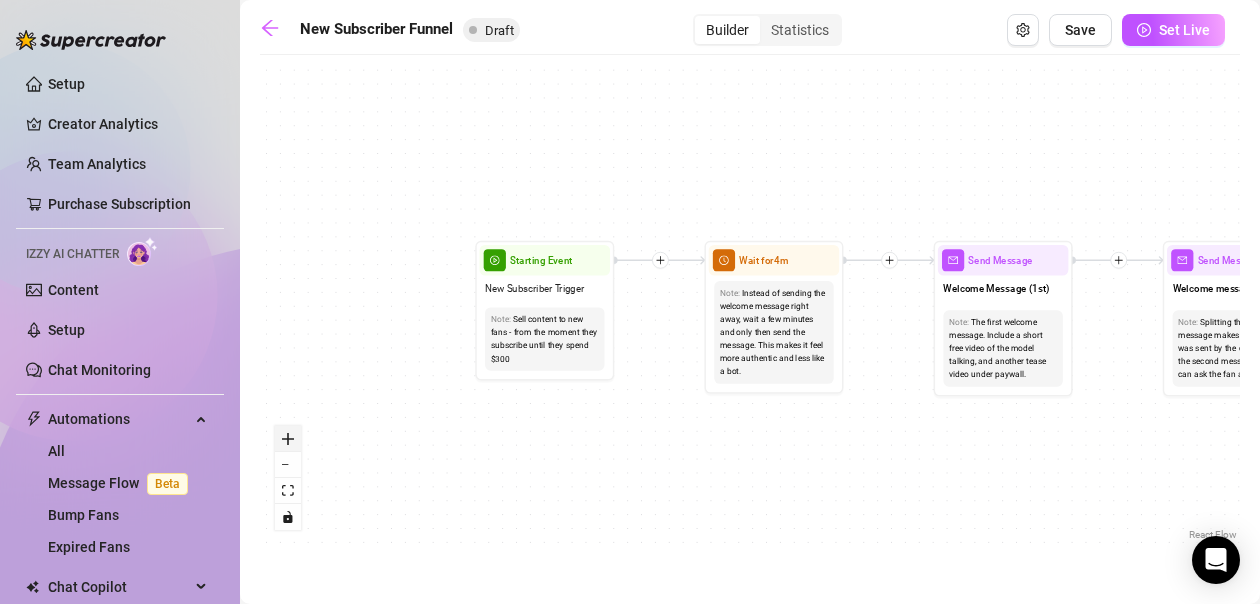 click at bounding box center (288, 439) 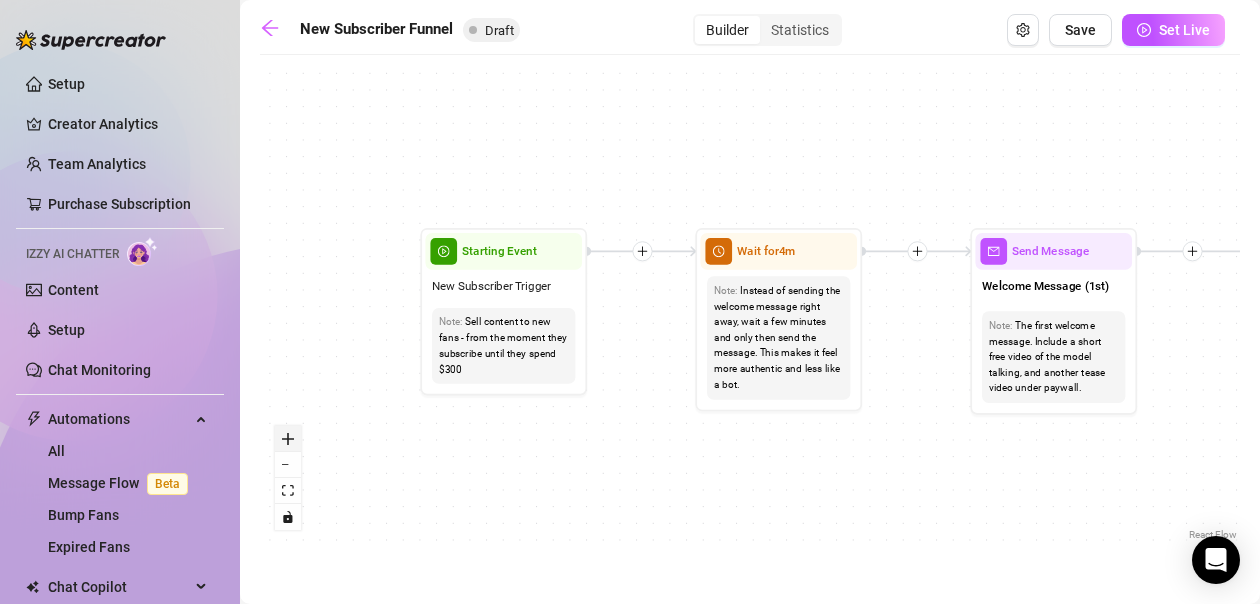click at bounding box center (288, 439) 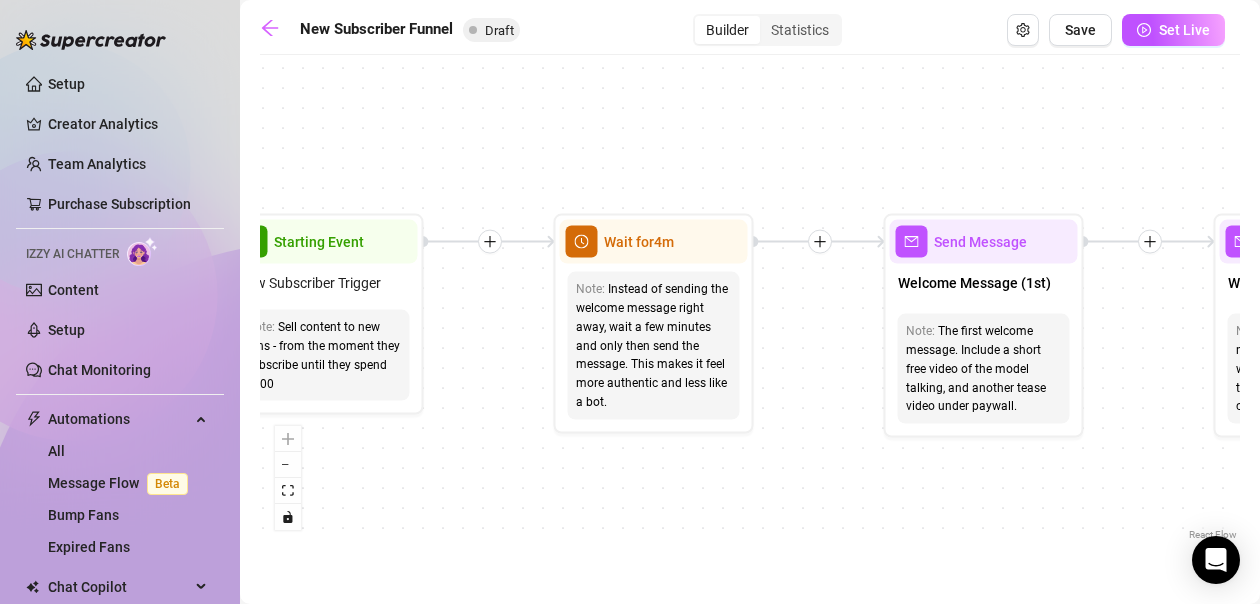 drag, startPoint x: 875, startPoint y: 444, endPoint x: 740, endPoint y: 446, distance: 135.01482 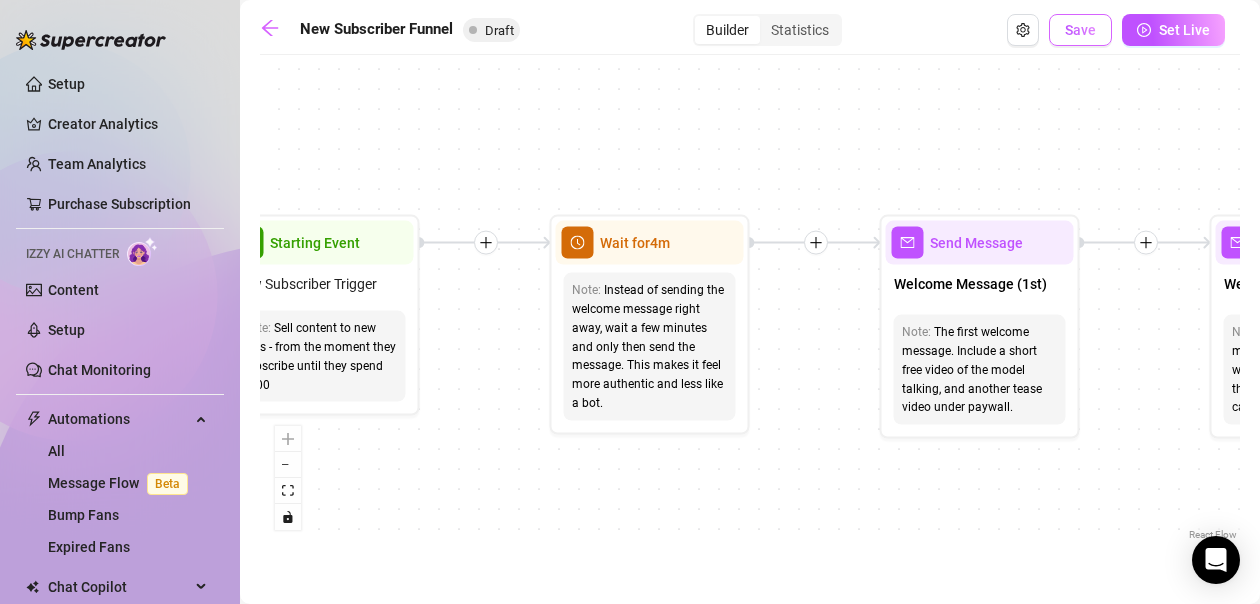 click on "Save" at bounding box center [1080, 30] 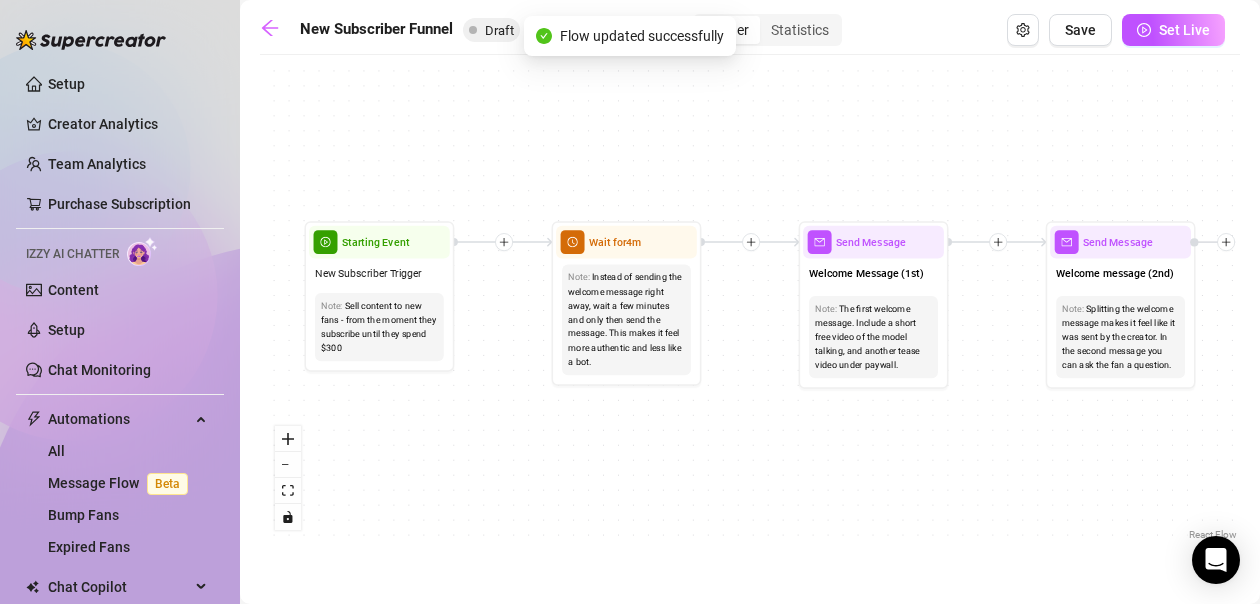 scroll, scrollTop: 0, scrollLeft: 0, axis: both 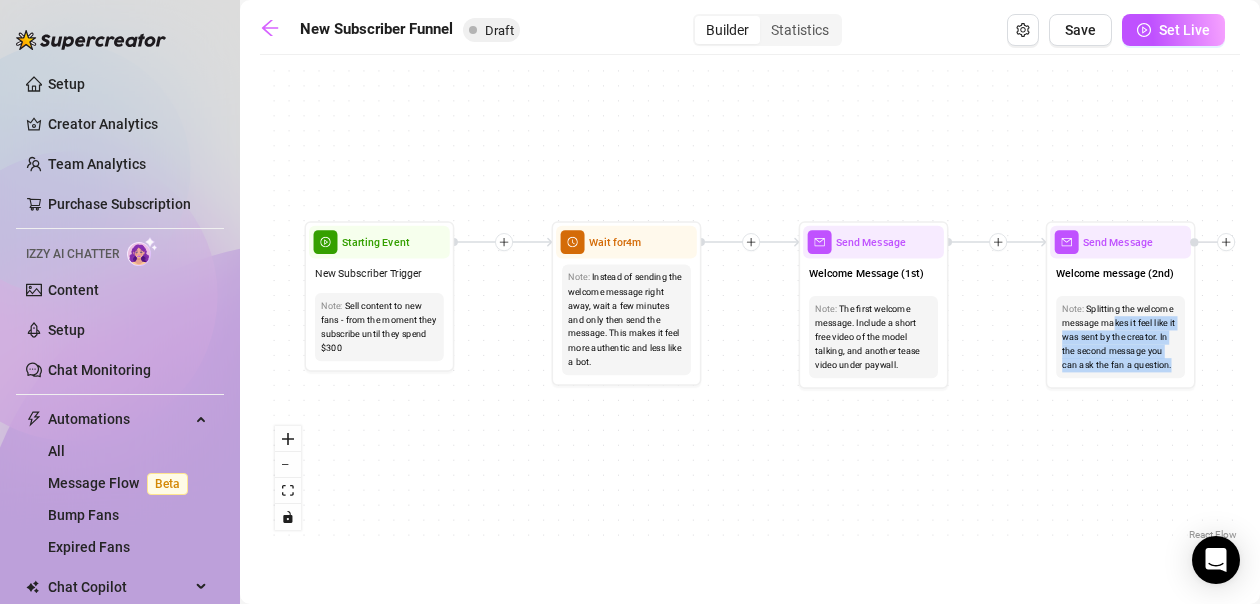 drag, startPoint x: 1113, startPoint y: 322, endPoint x: 1026, endPoint y: 320, distance: 87.02299 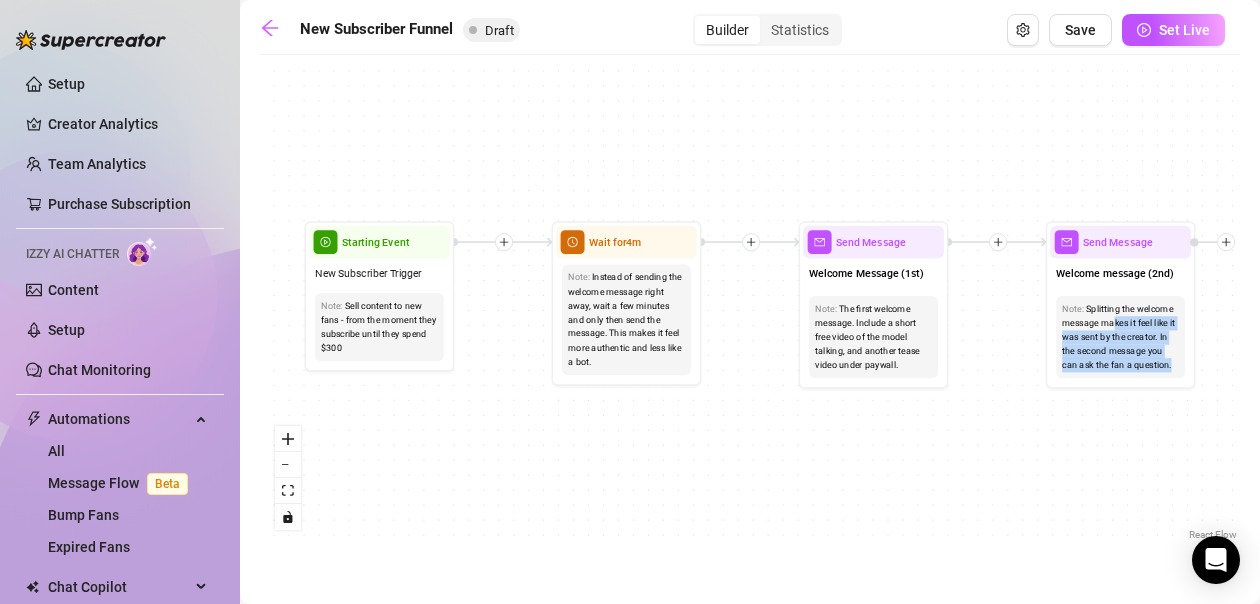 click on "Starting Event New Subscriber Trigger Note: Sell content to new fans - from the moment they subscribe until they spend $300 Wait for  4m Note: Instead of sending the welcome message right away, wait a few minutes and only then send the message. This makes it feel more authentic and less like a bot. Send Message Welcome Message (1st) Note: The first welcome message. Include a short free video of the model talking, and another tease video under paywall. Send Message Welcome message (2nd) Note: Splitting the welcome message makes it feel like it was sent by the creator. In the second message you can ask the fan a question." at bounding box center [750, 305] 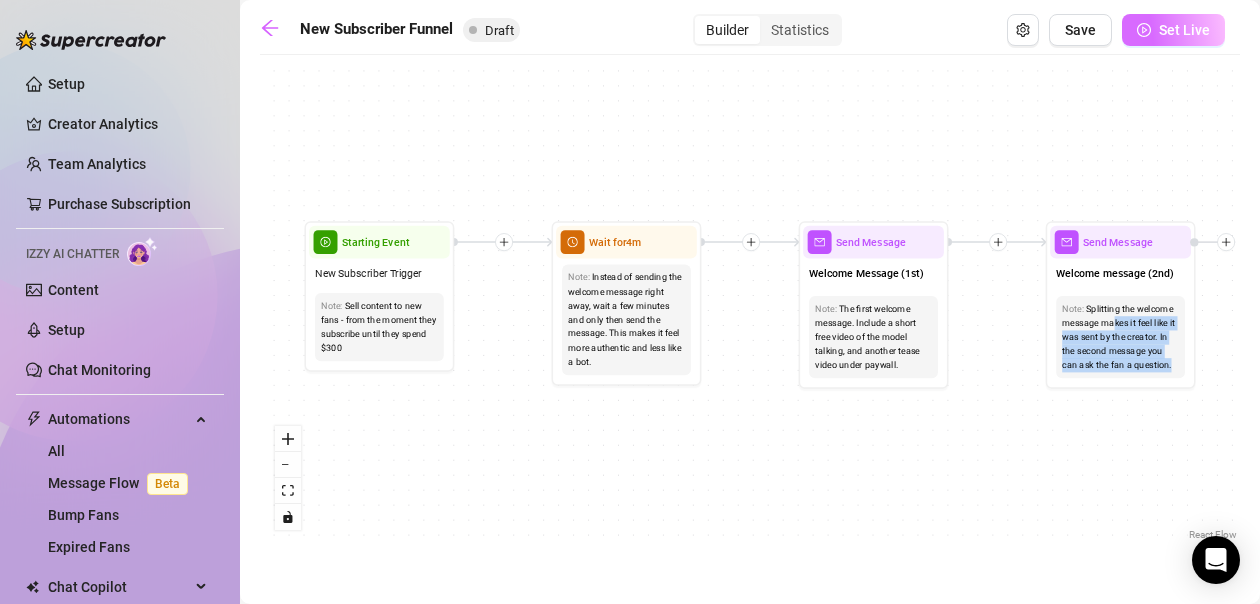 click on "Set Live" at bounding box center (1184, 30) 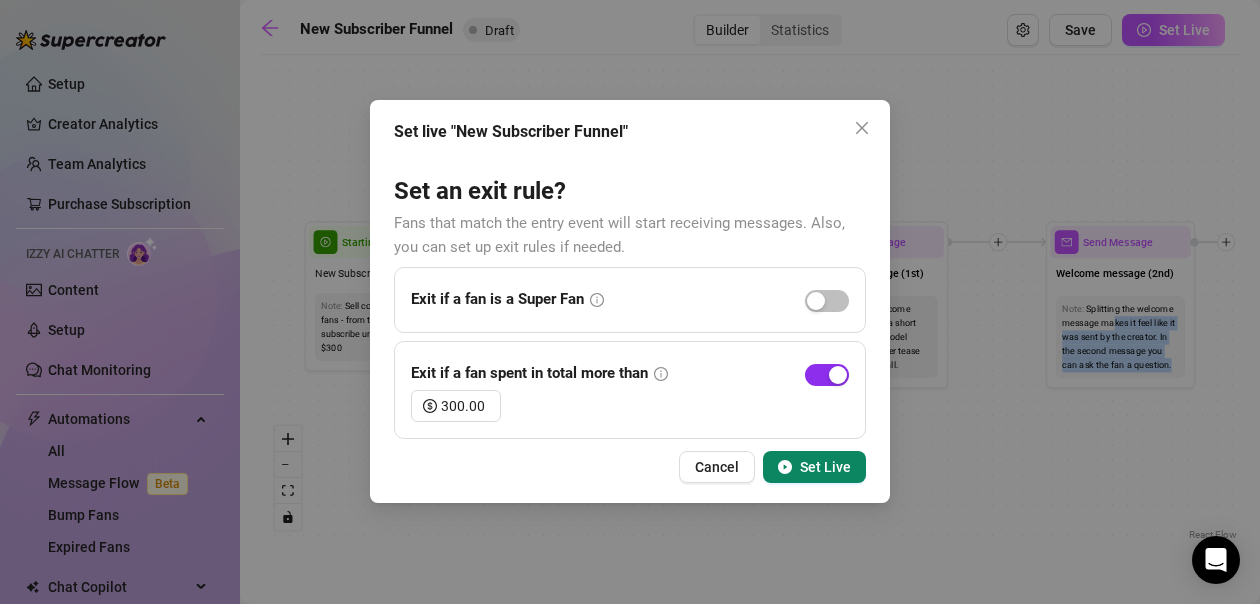 click at bounding box center [838, 375] 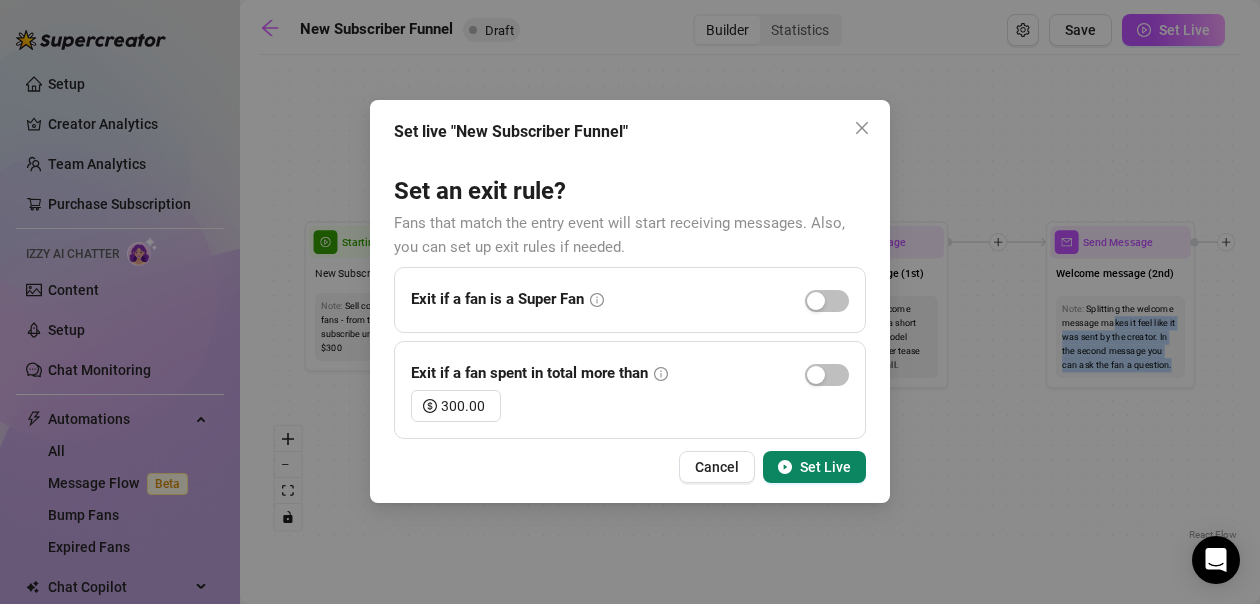 click on "Set Live" at bounding box center [825, 467] 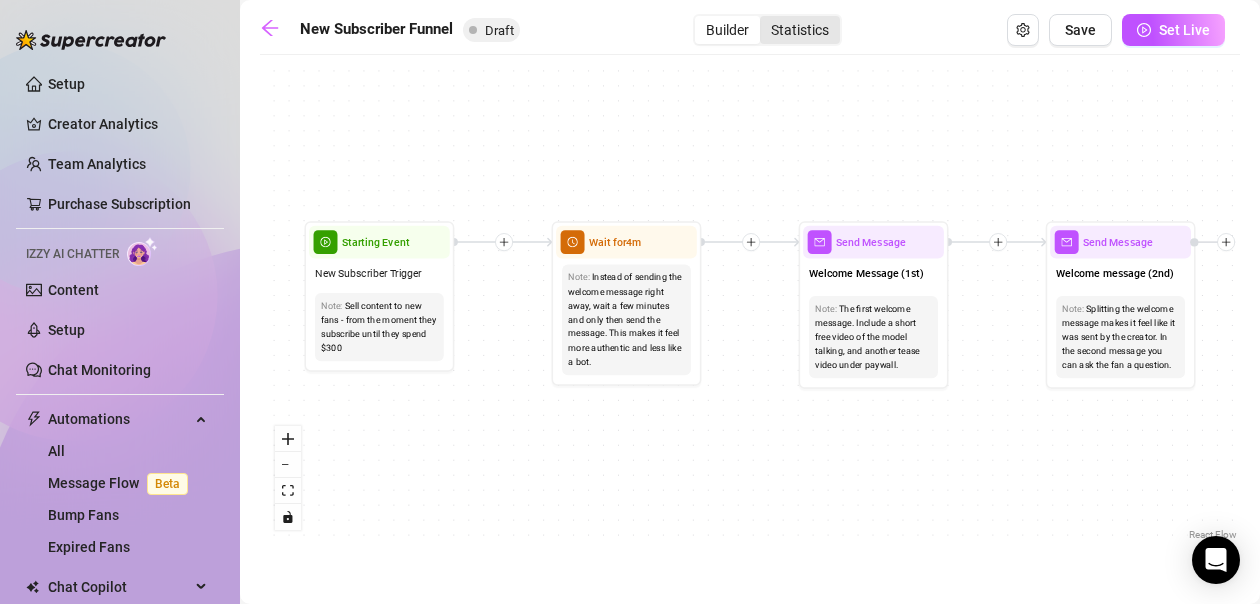 click on "Statistics" at bounding box center (800, 30) 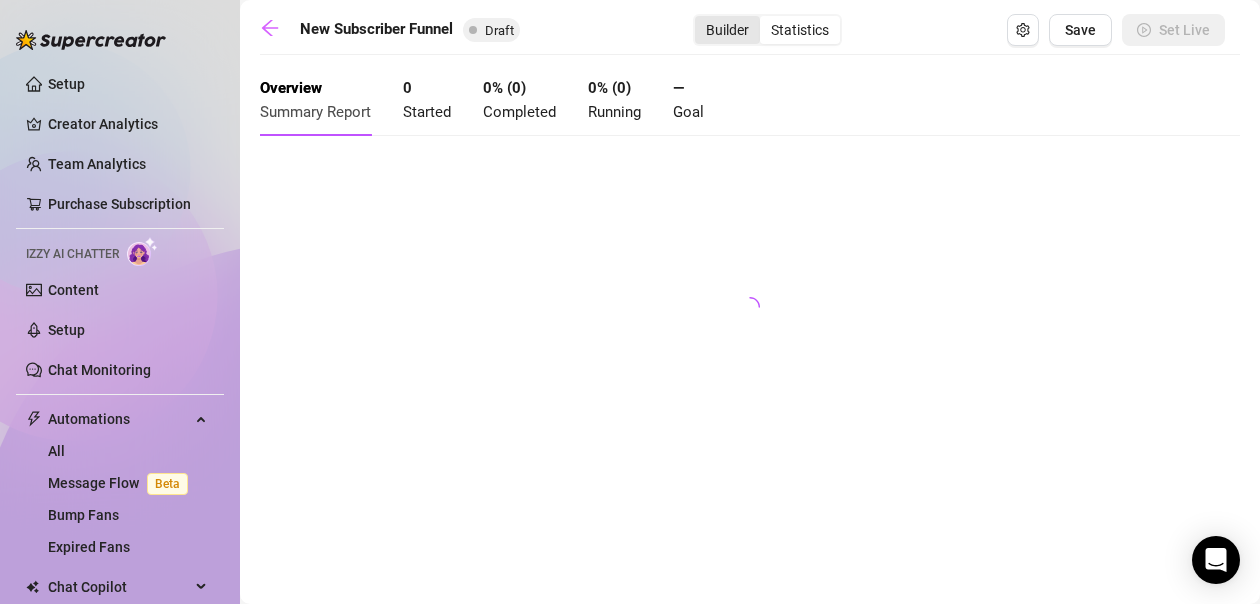 click on "Builder" at bounding box center (727, 30) 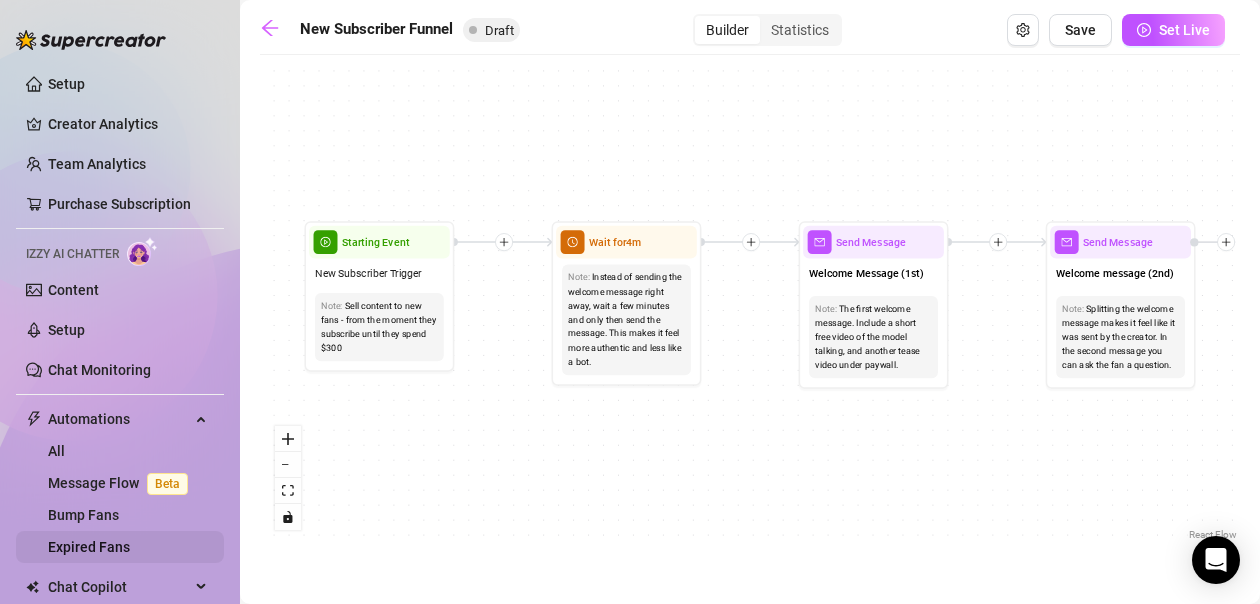 scroll, scrollTop: 96, scrollLeft: 0, axis: vertical 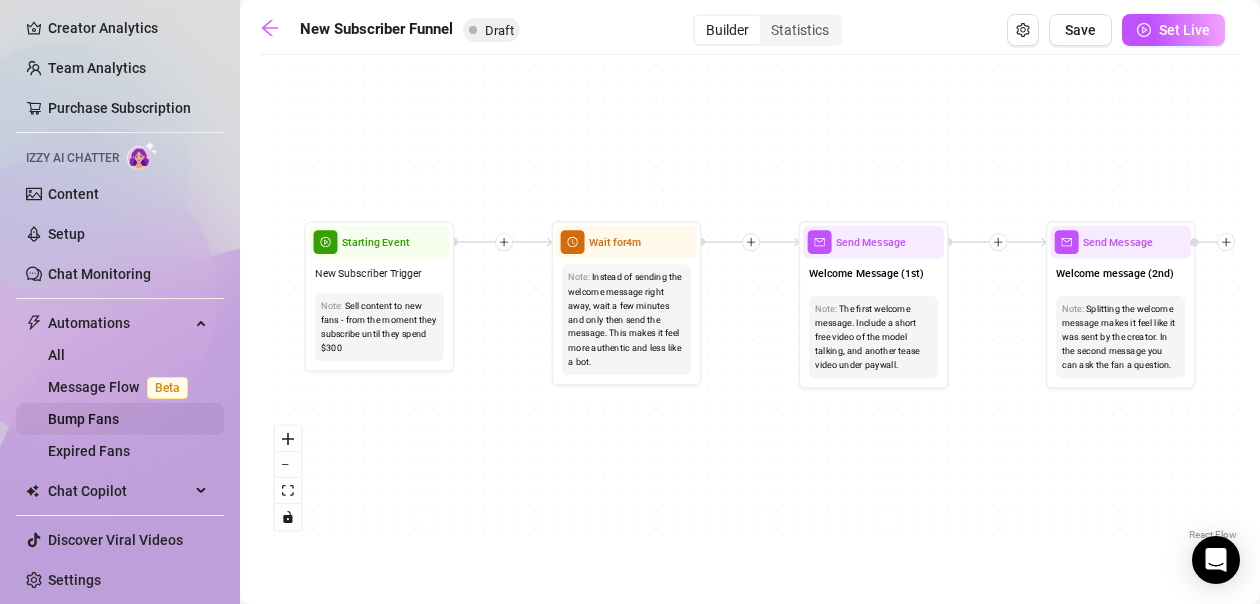 click on "Bump Fans" at bounding box center [83, 419] 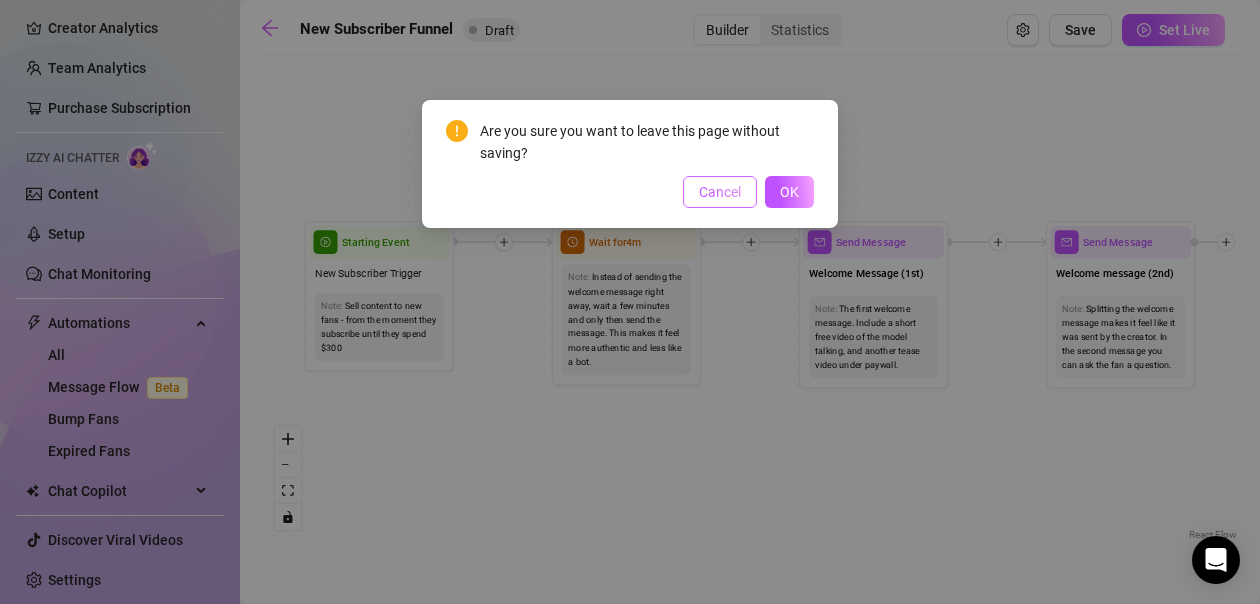 click on "Cancel" at bounding box center (720, 192) 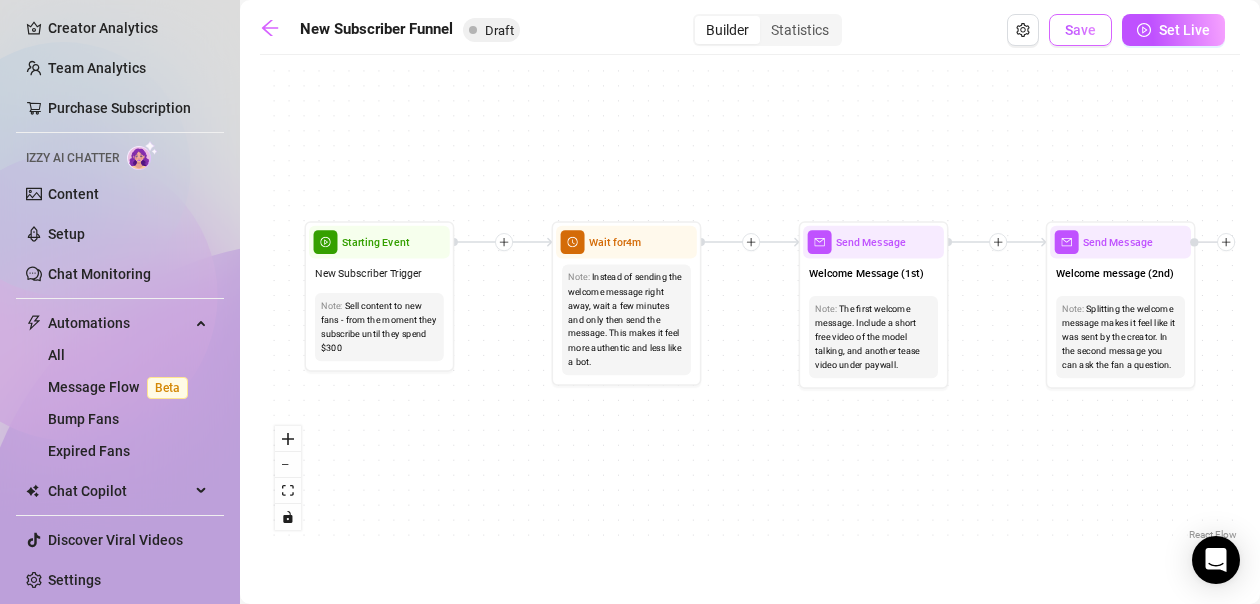click on "Save" at bounding box center (1080, 30) 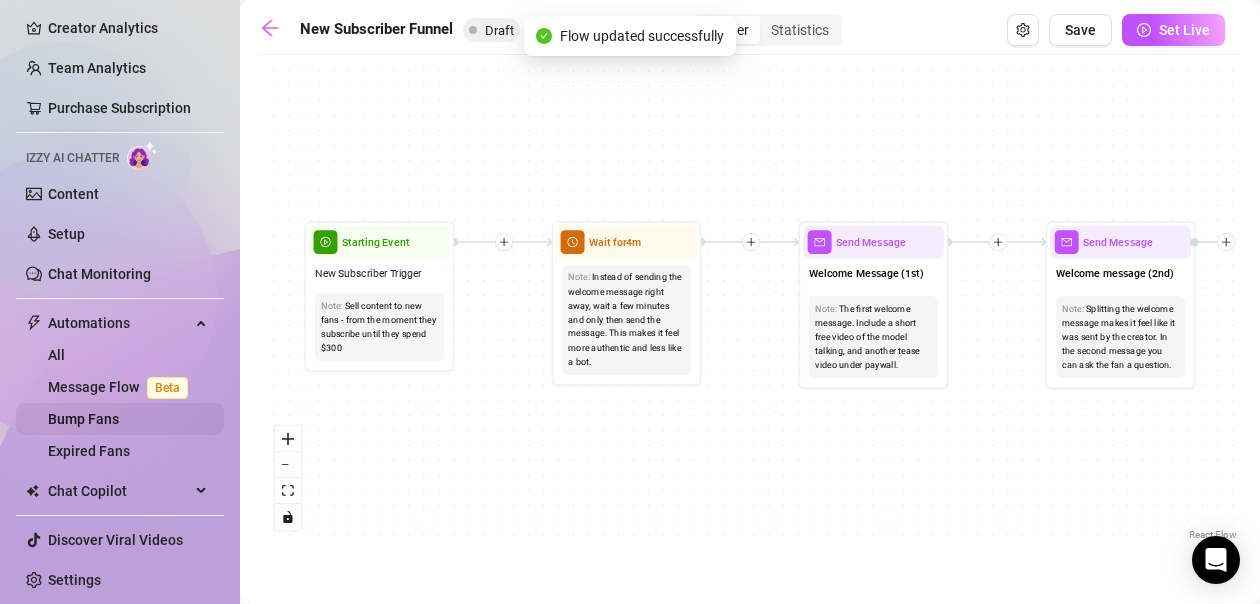 click on "Bump Fans" at bounding box center (83, 419) 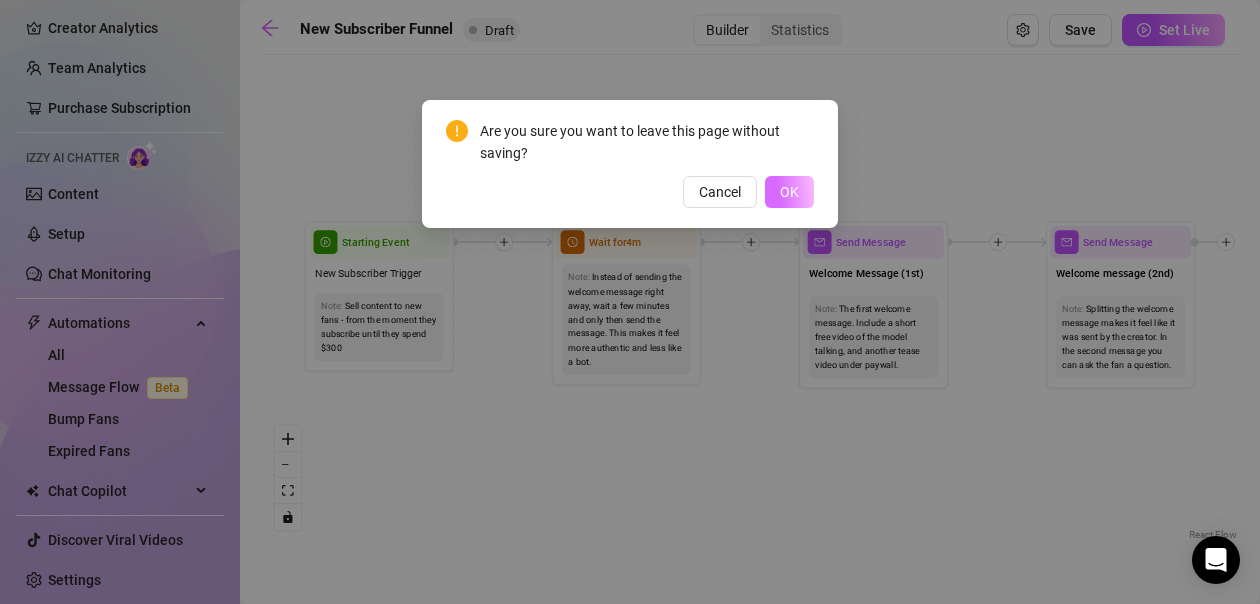 click on "OK" at bounding box center (789, 192) 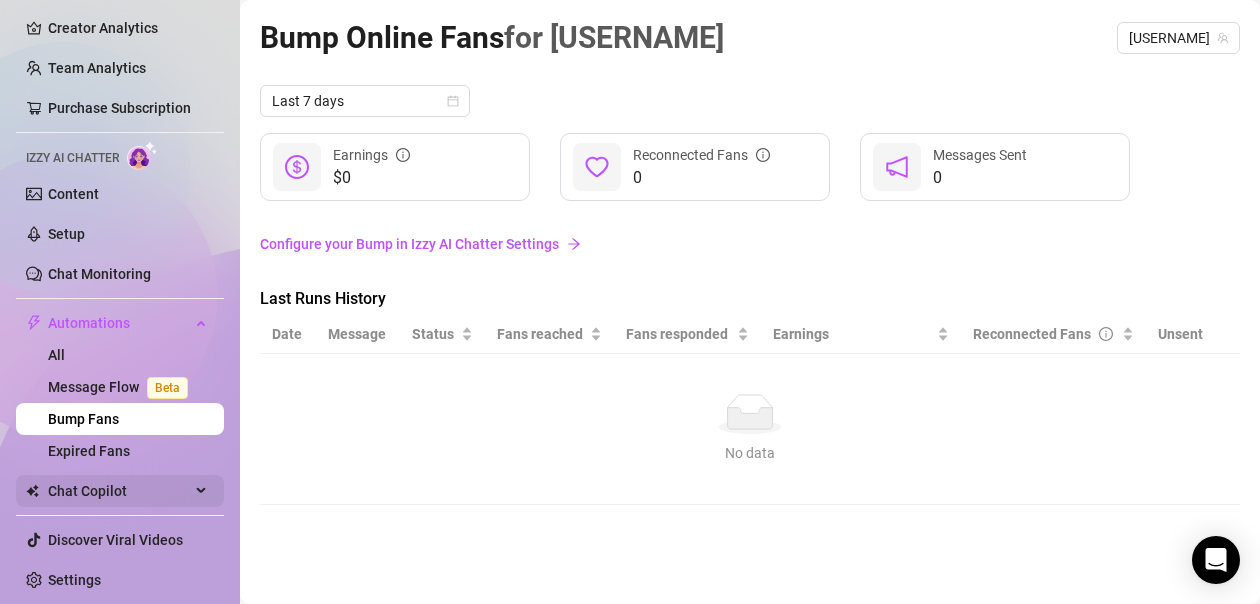 click at bounding box center (203, 491) 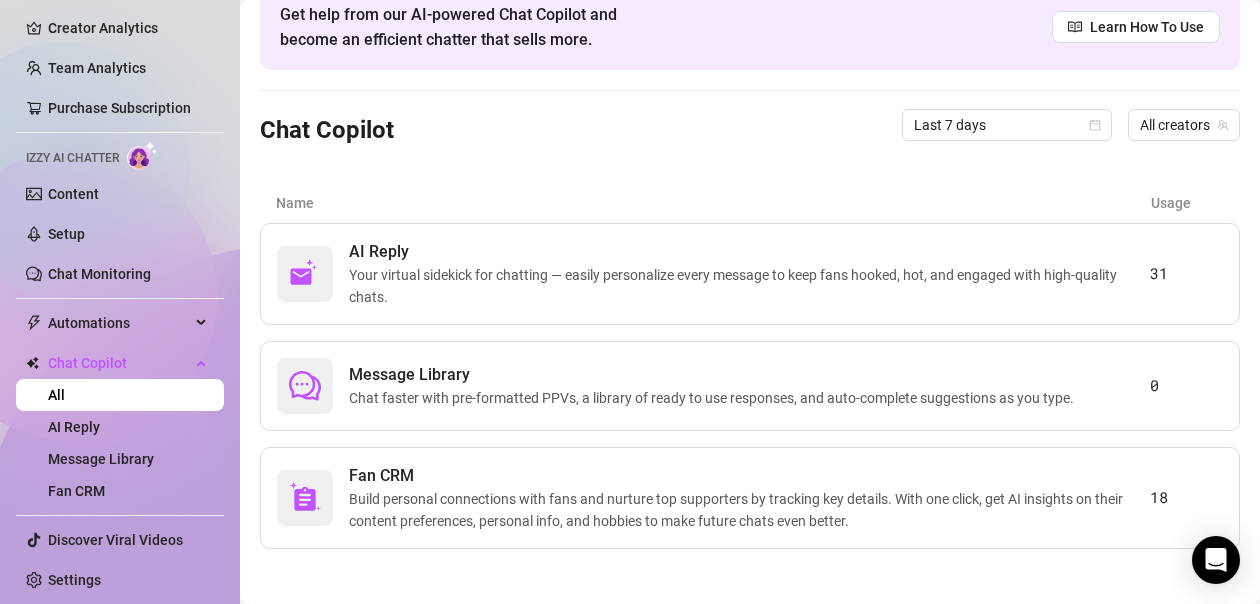 scroll, scrollTop: 105, scrollLeft: 0, axis: vertical 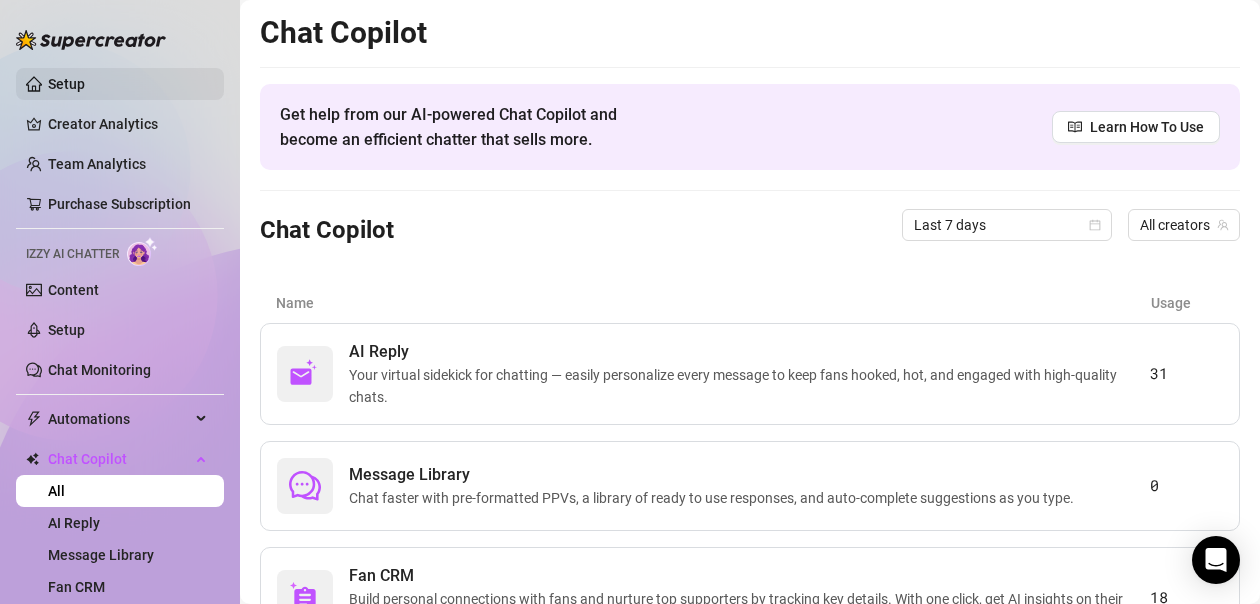 click on "Setup" at bounding box center (66, 84) 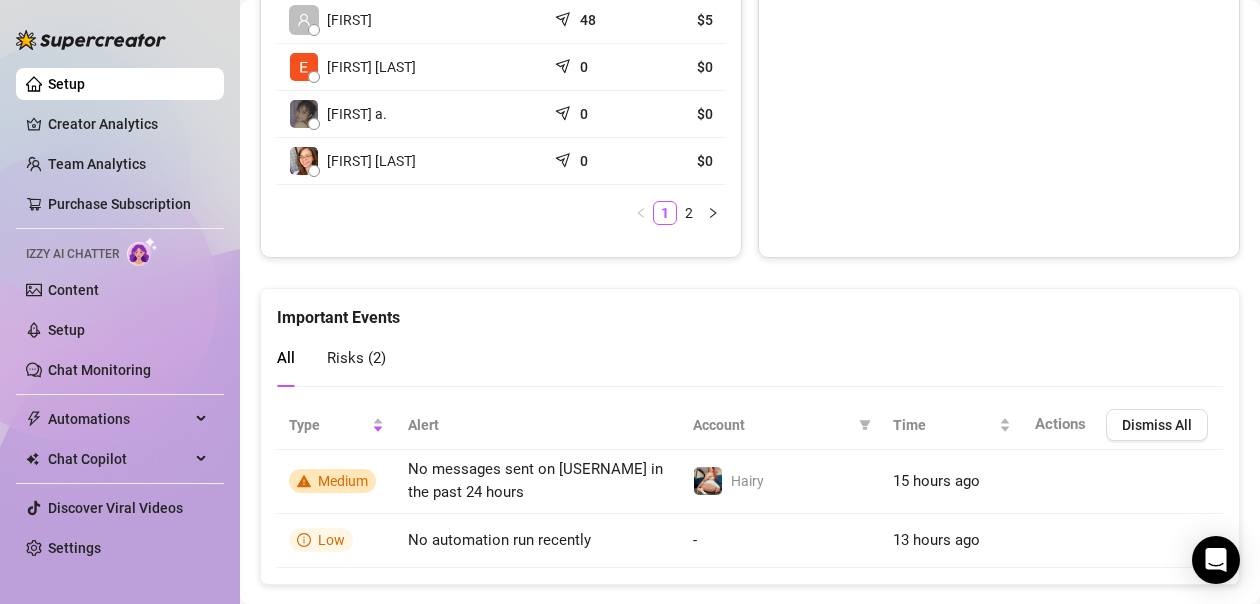 scroll, scrollTop: 1107, scrollLeft: 0, axis: vertical 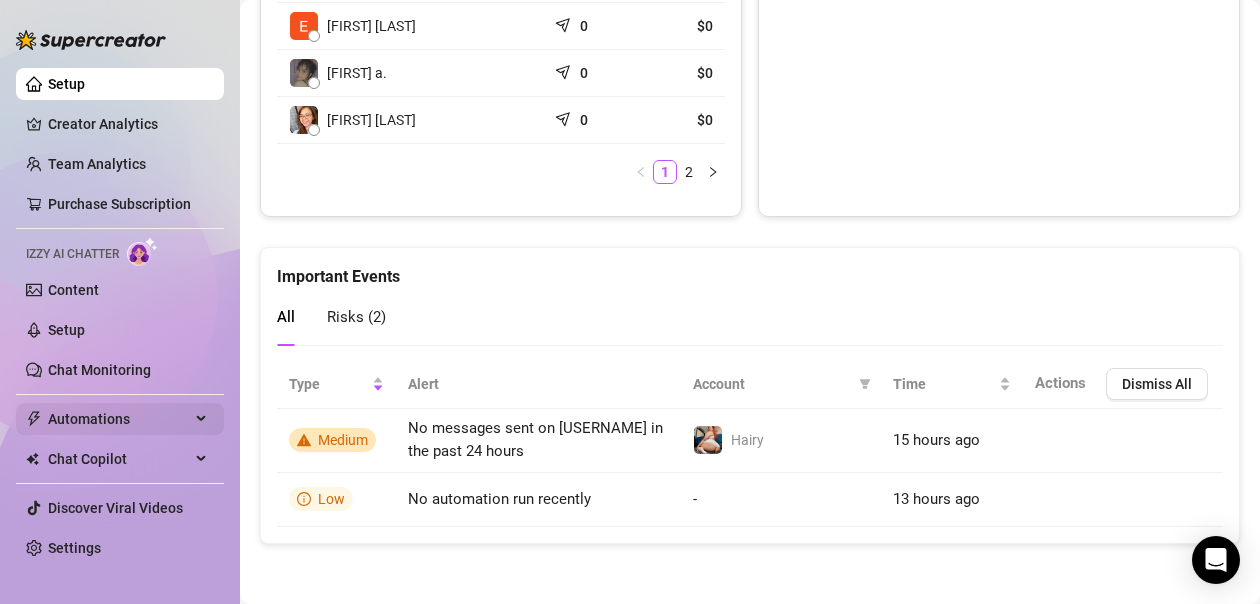 click on "Automations" at bounding box center [119, 419] 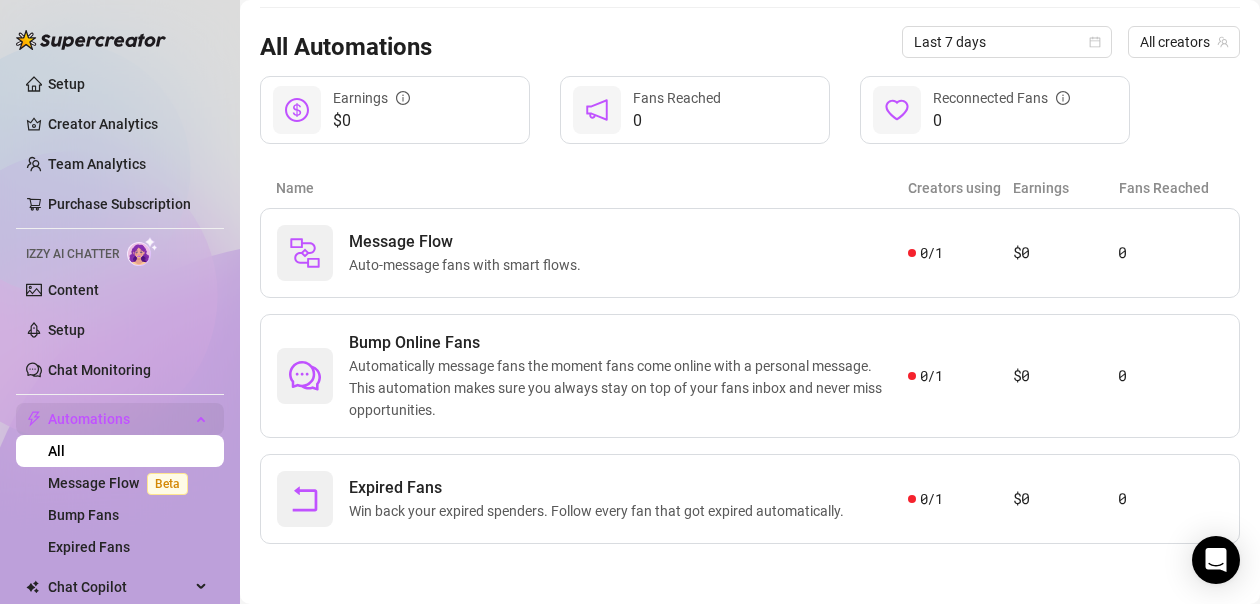 scroll, scrollTop: 183, scrollLeft: 0, axis: vertical 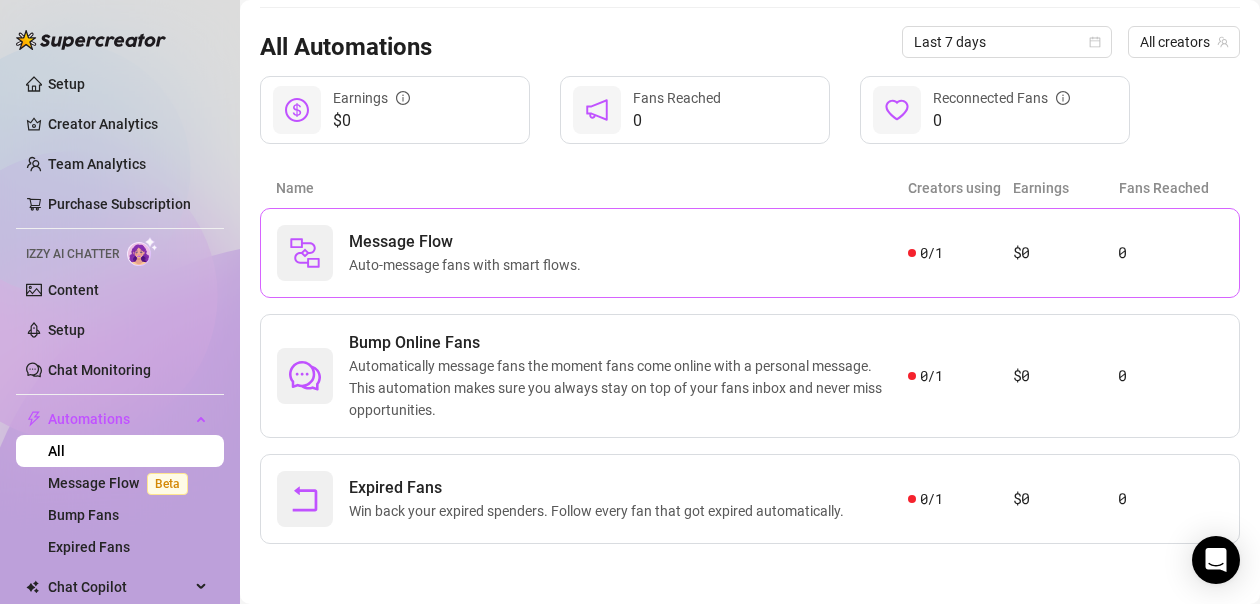 click on "Message Flow Auto-message fans with smart flows." at bounding box center (592, 253) 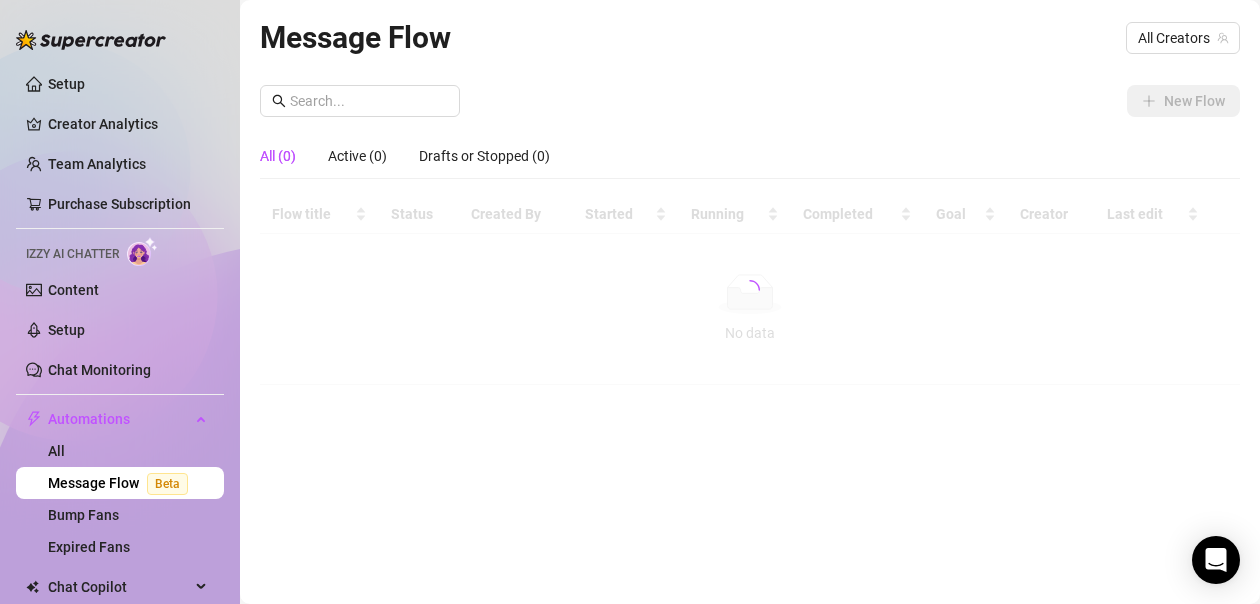scroll, scrollTop: 0, scrollLeft: 0, axis: both 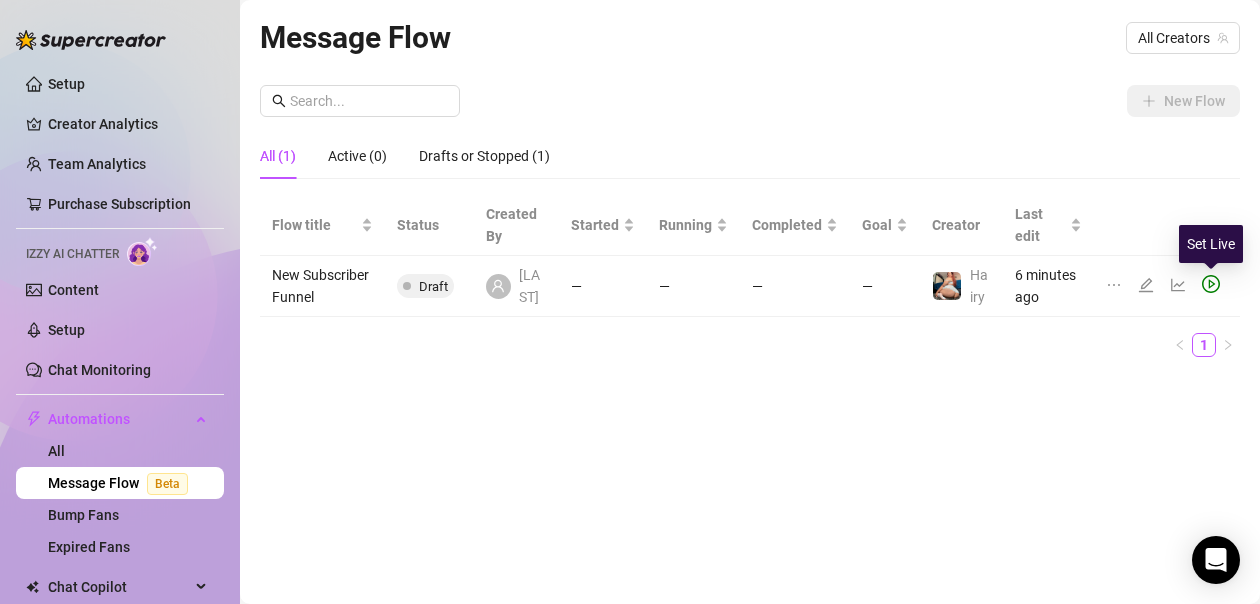 click 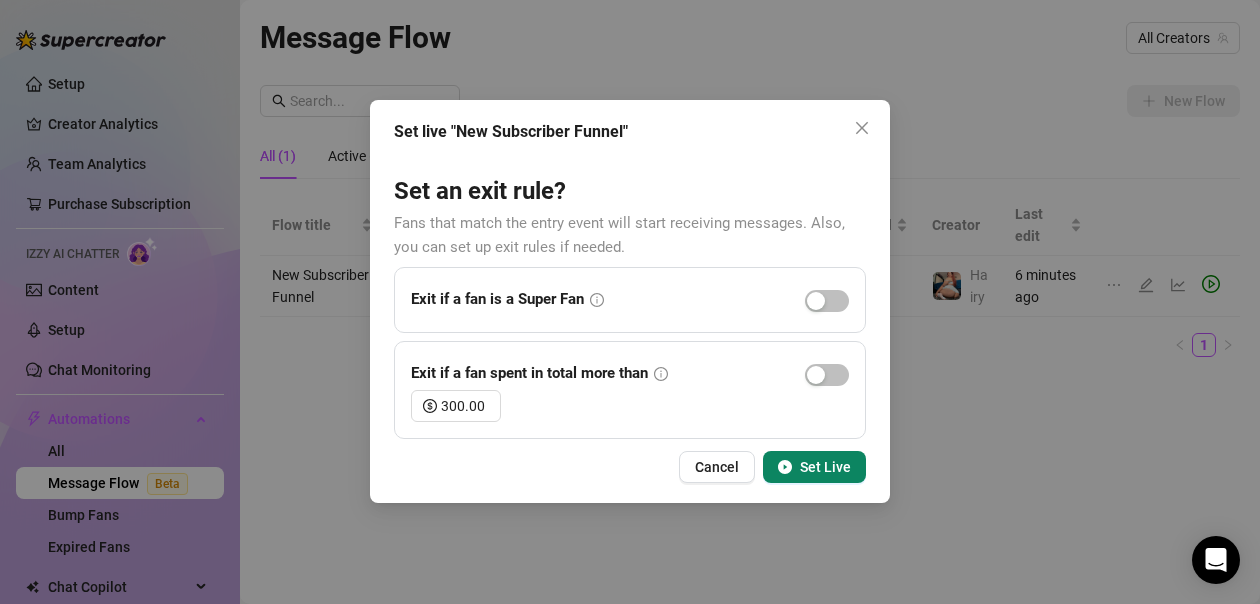 click on "Set Live" at bounding box center [825, 467] 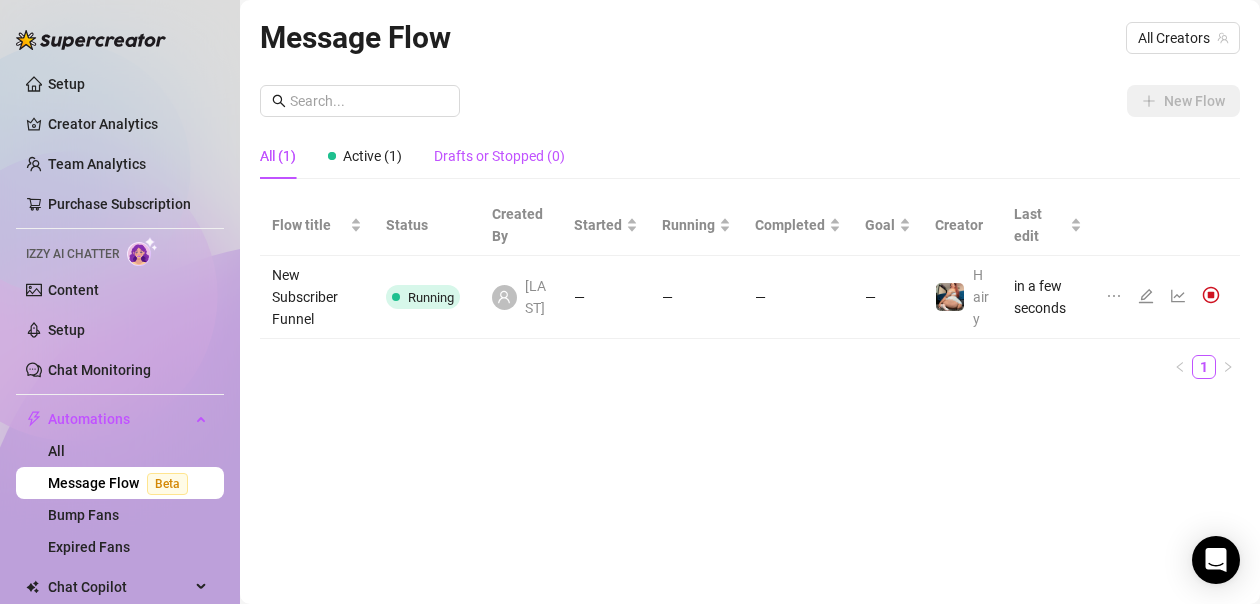 click on "Drafts or Stopped (0)" at bounding box center [499, 156] 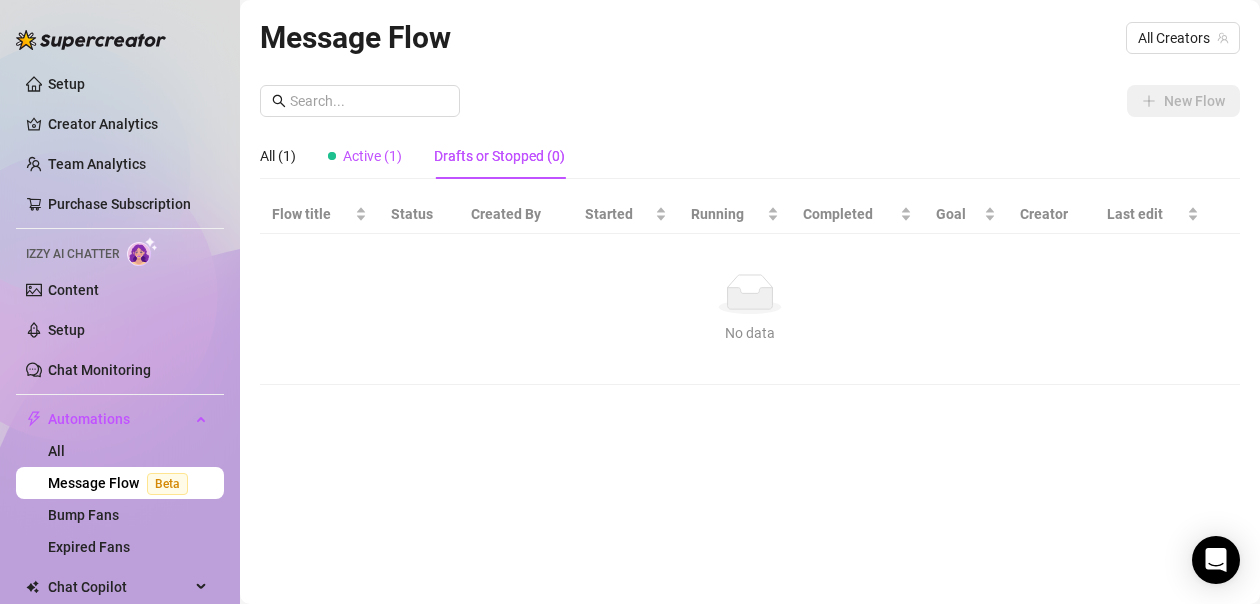 click on "Active (1)" at bounding box center (372, 156) 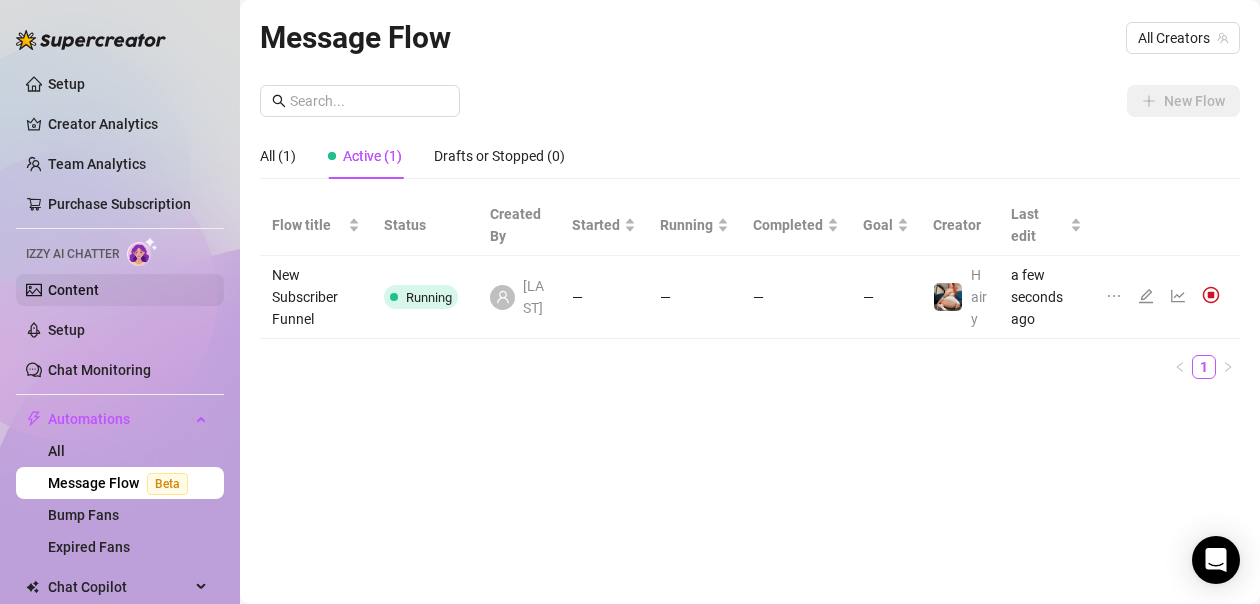 click on "Content" at bounding box center (73, 290) 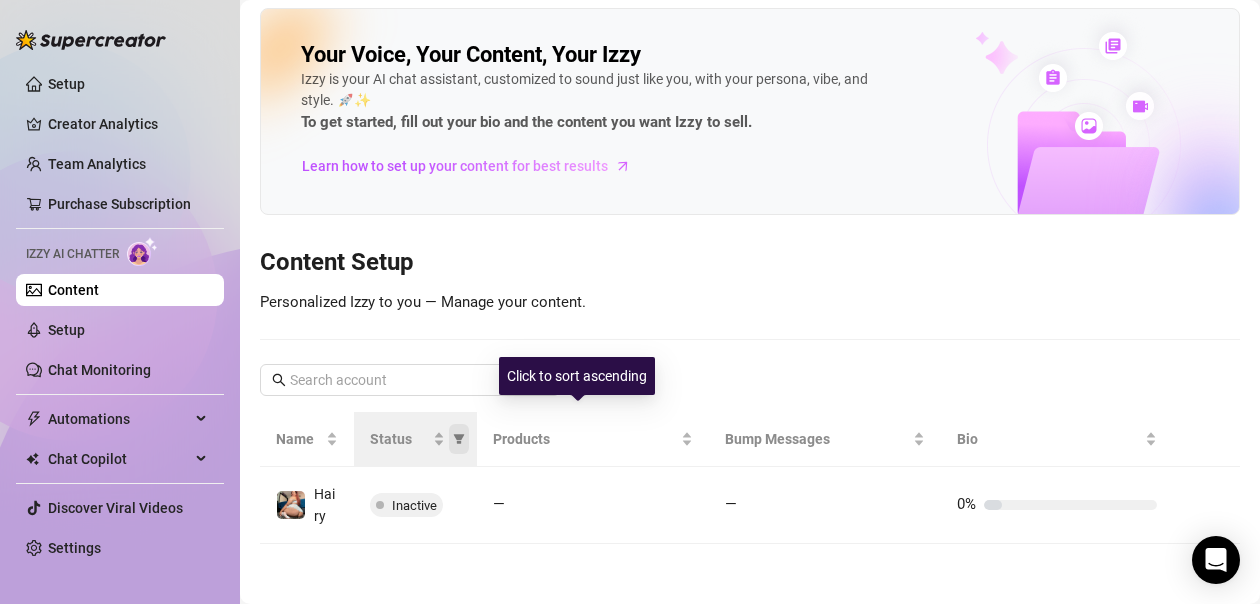 scroll, scrollTop: 28, scrollLeft: 0, axis: vertical 